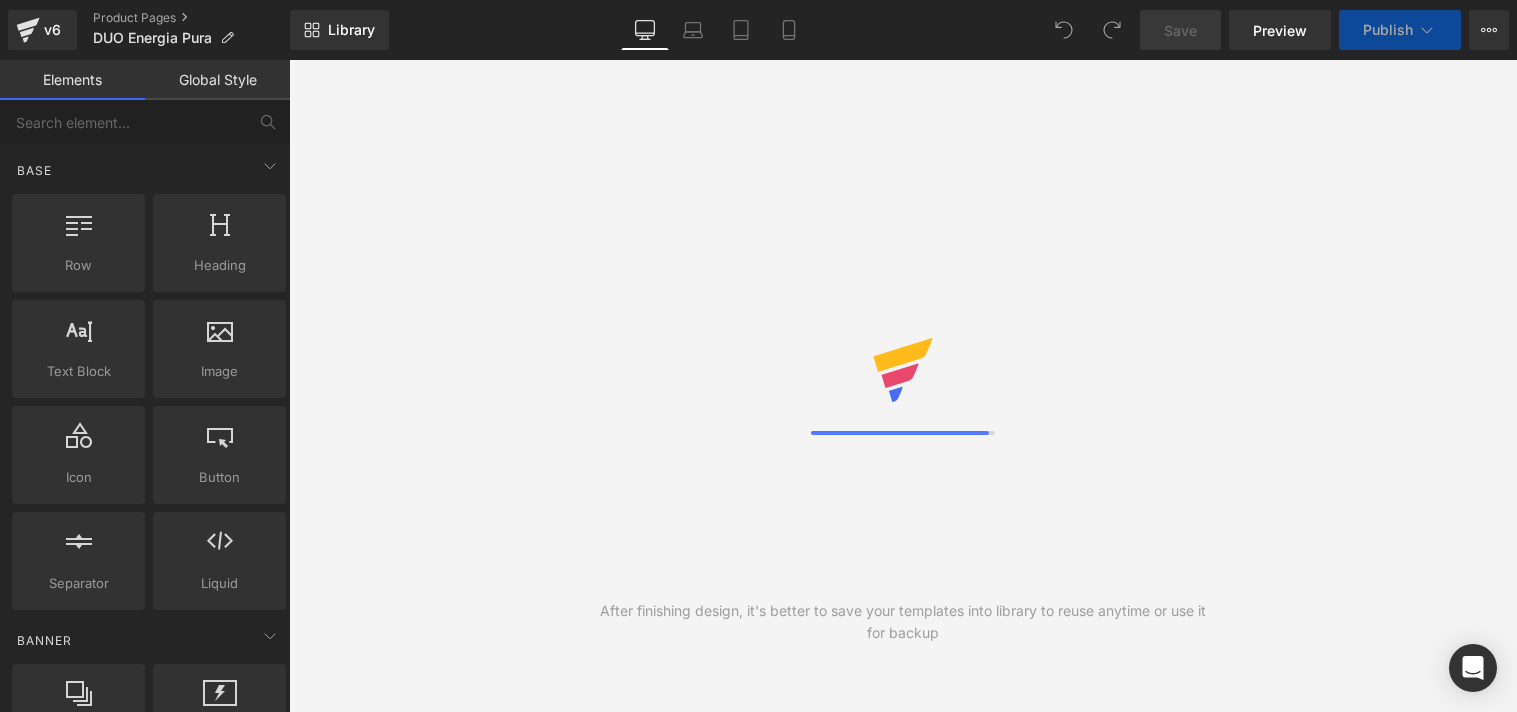 scroll, scrollTop: 0, scrollLeft: 0, axis: both 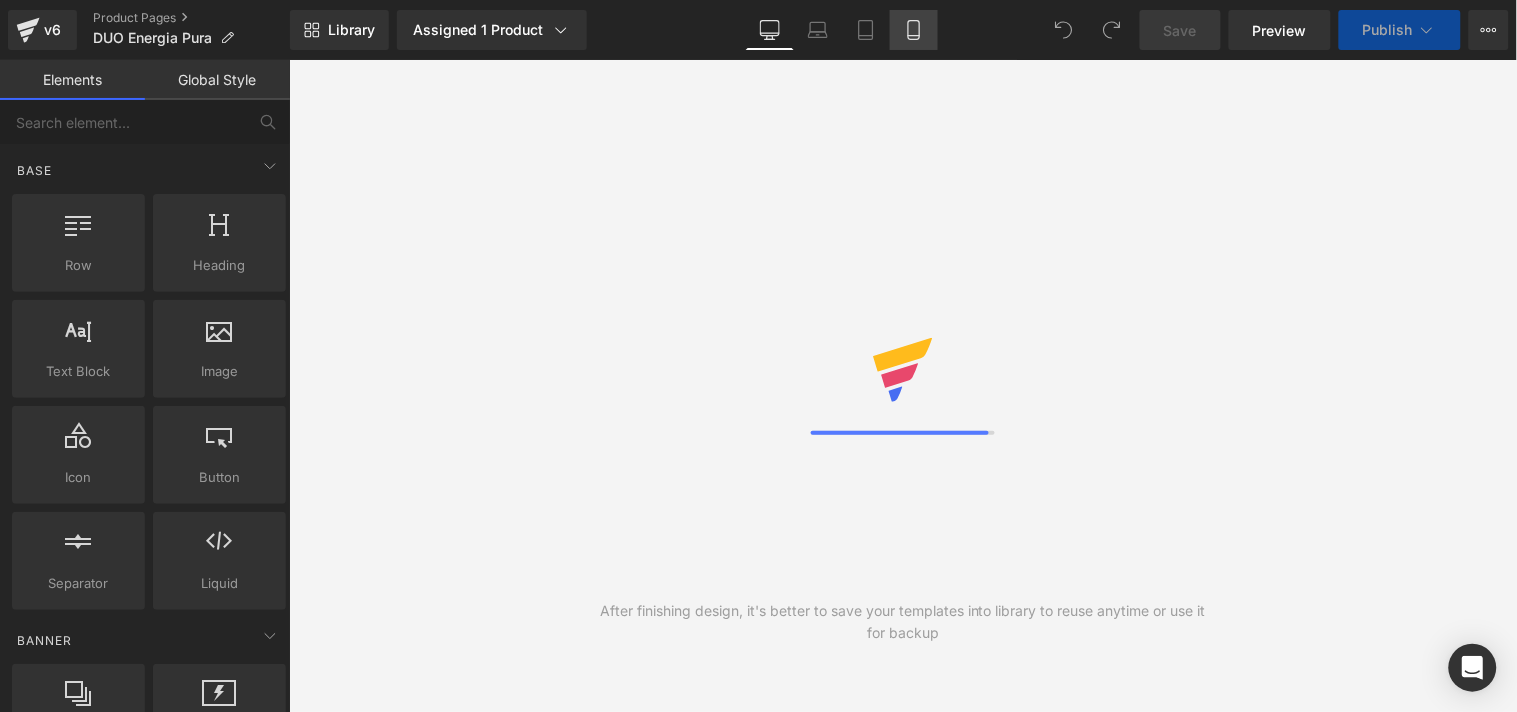 click 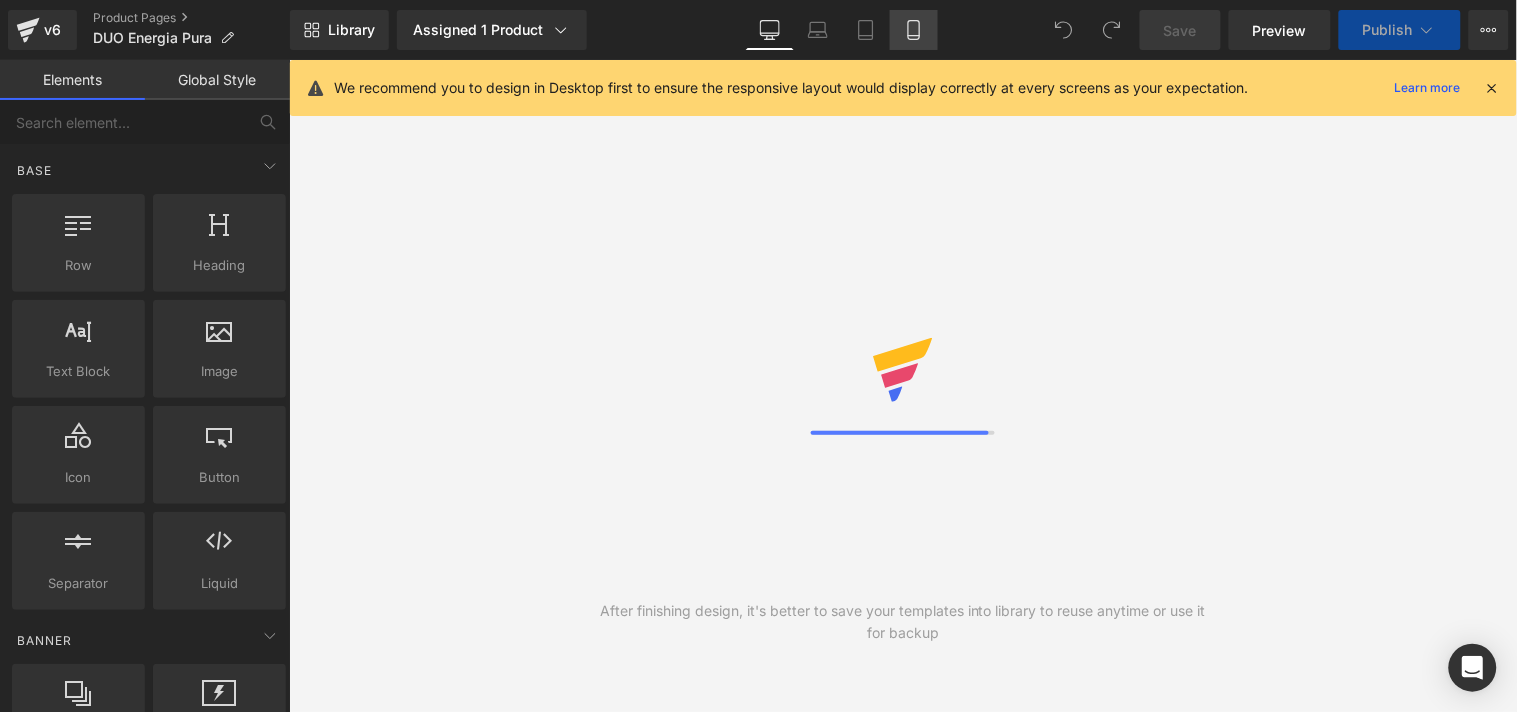 click 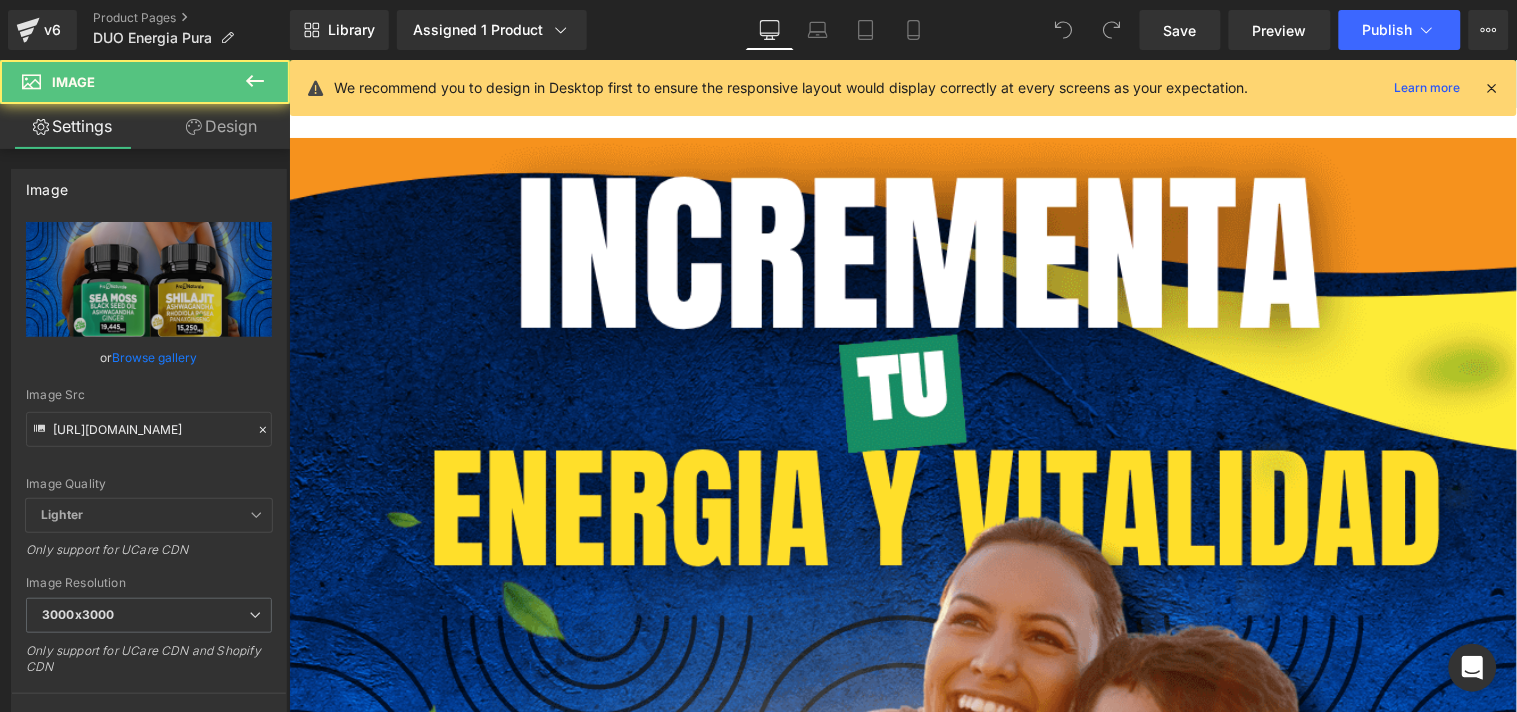 drag, startPoint x: 934, startPoint y: 139, endPoint x: 934, endPoint y: 99, distance: 40 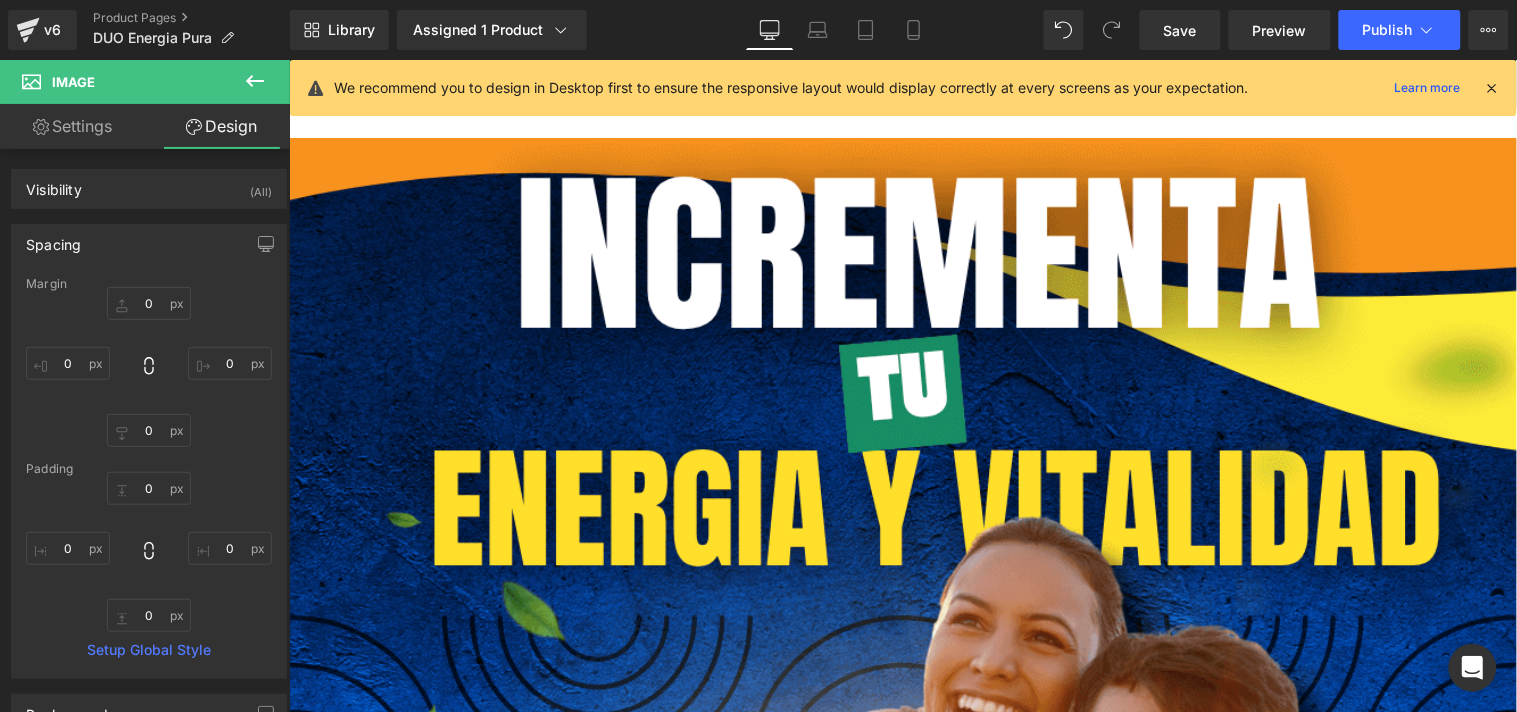 click at bounding box center (1493, 88) 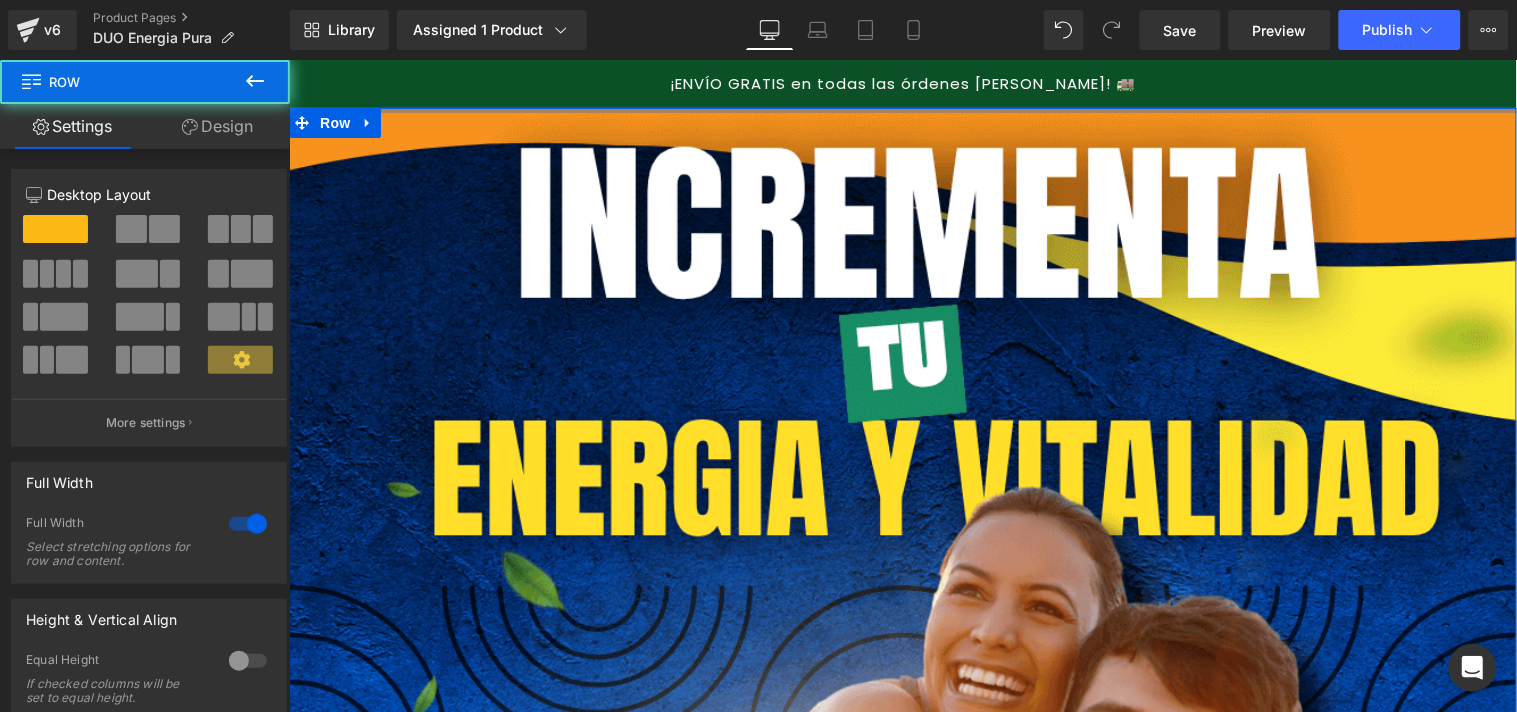 drag, startPoint x: 911, startPoint y: 133, endPoint x: 908, endPoint y: 80, distance: 53.08484 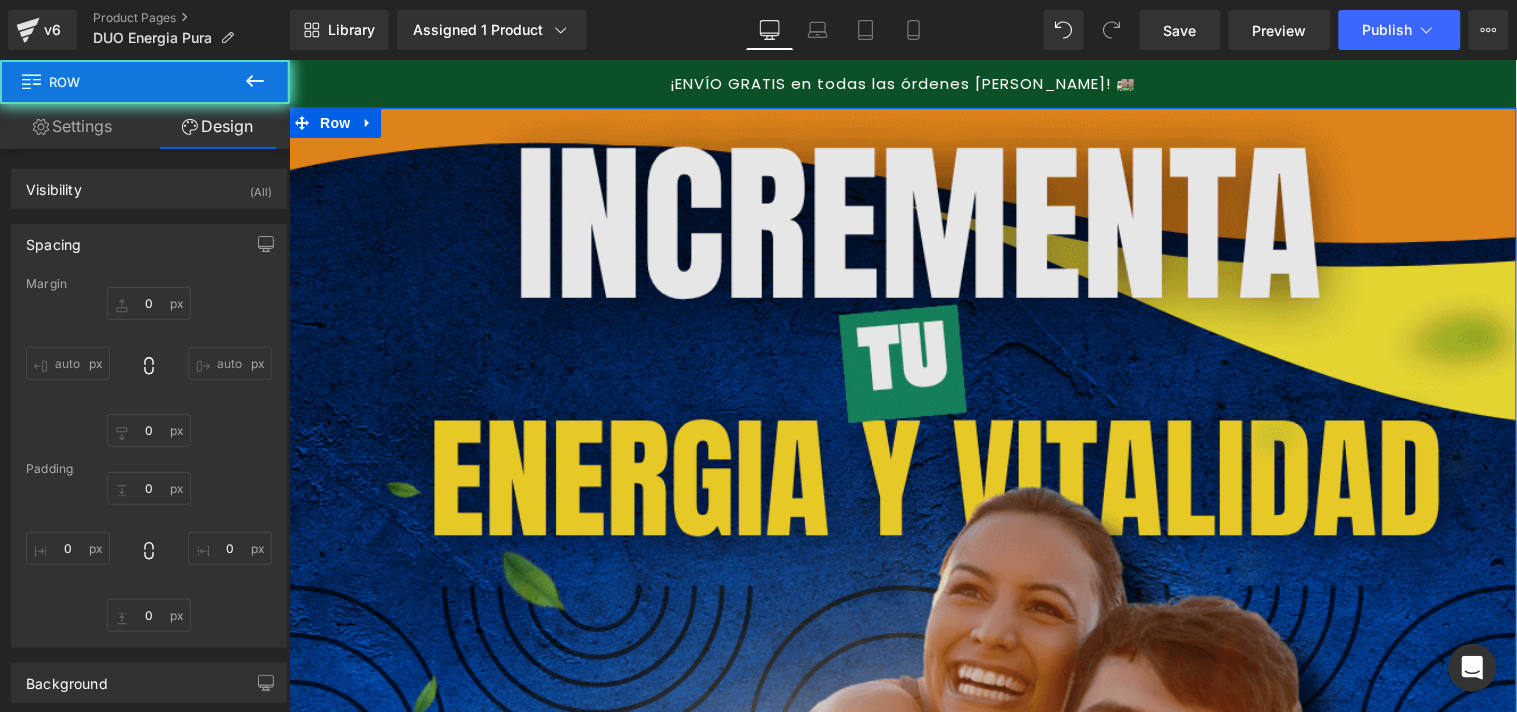 type on "0" 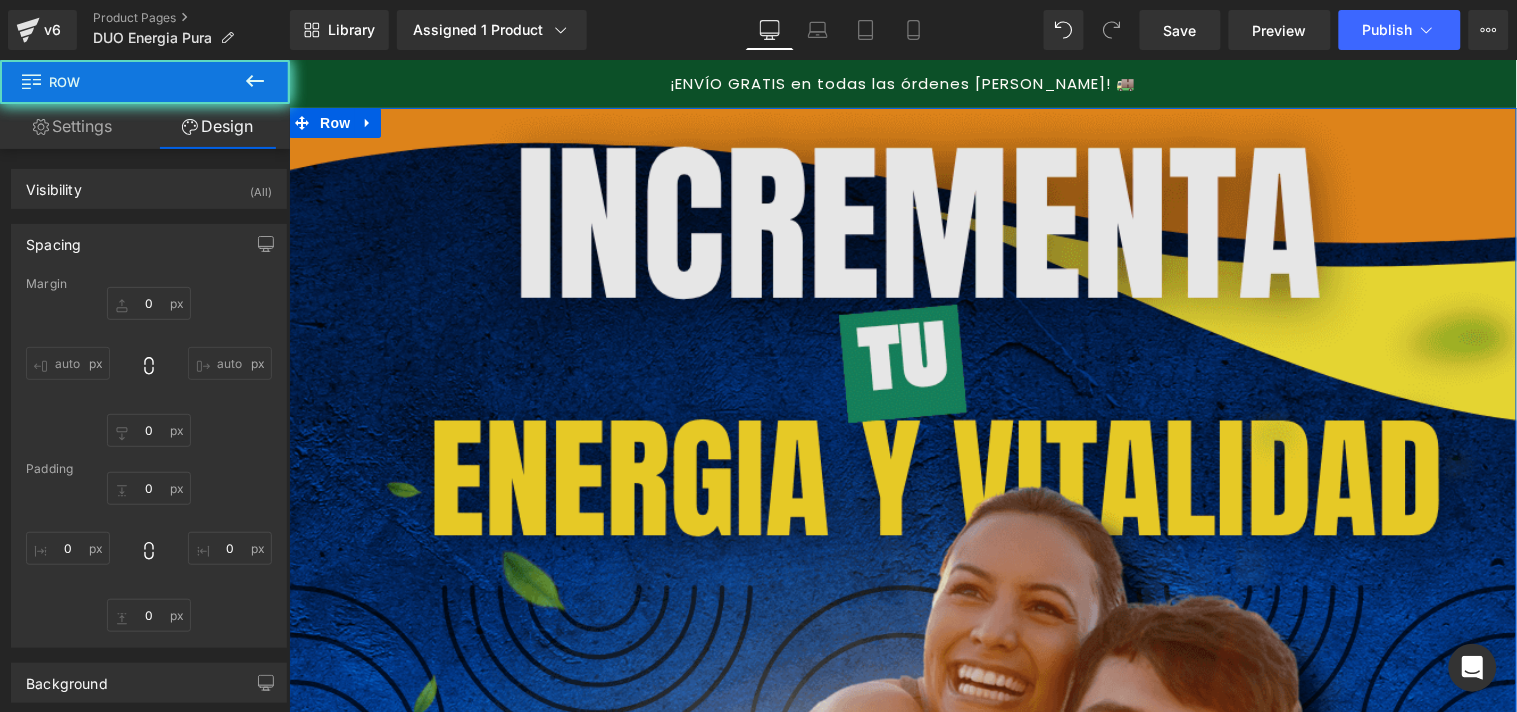 type on "0" 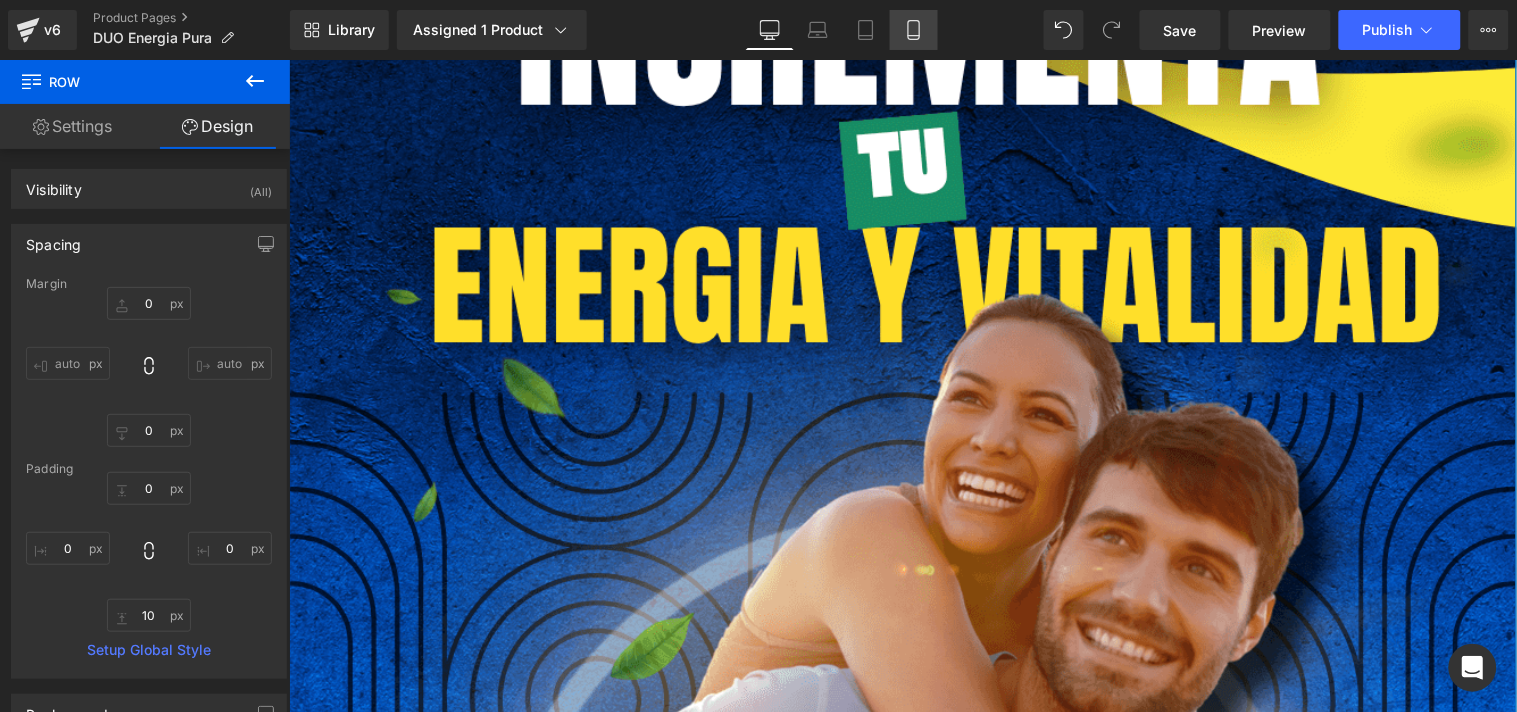scroll, scrollTop: 0, scrollLeft: 0, axis: both 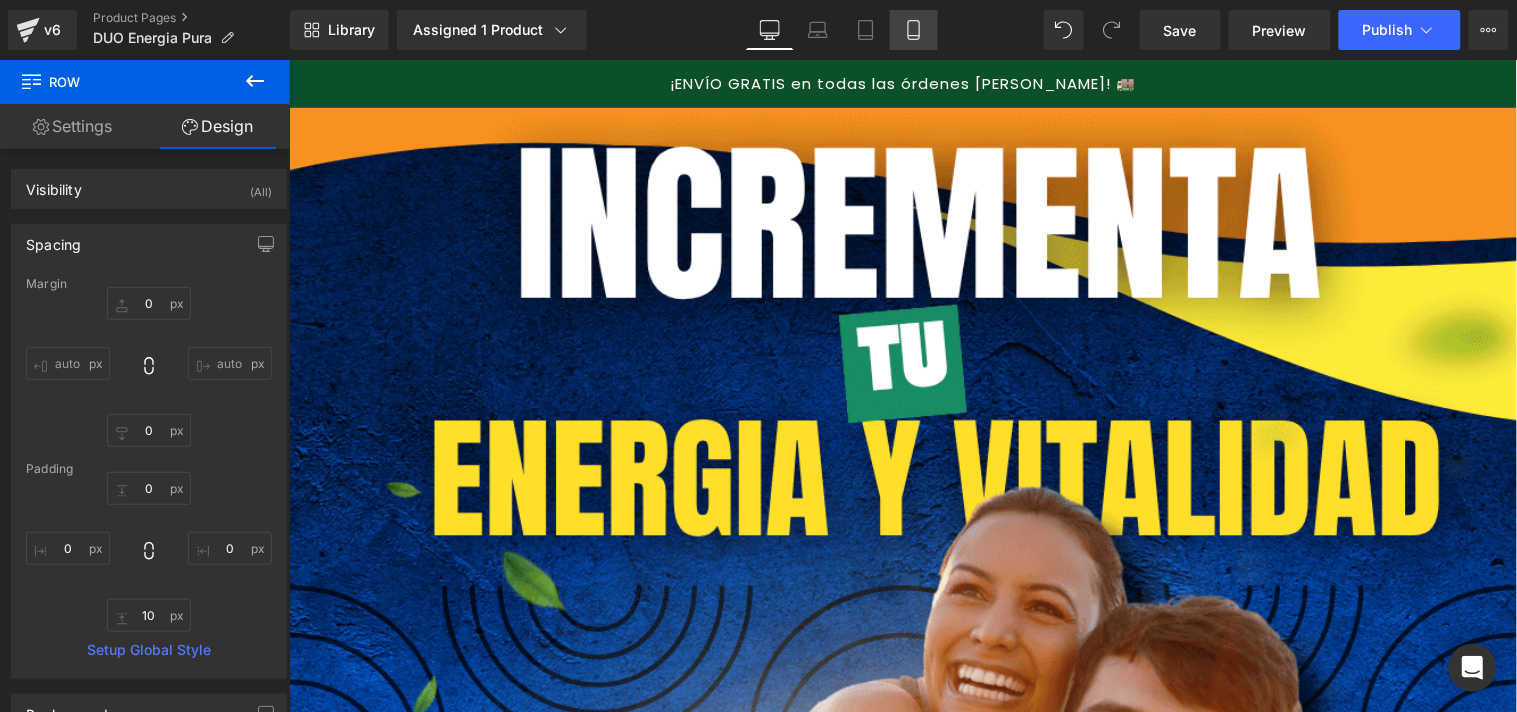 click on "Mobile" at bounding box center (914, 30) 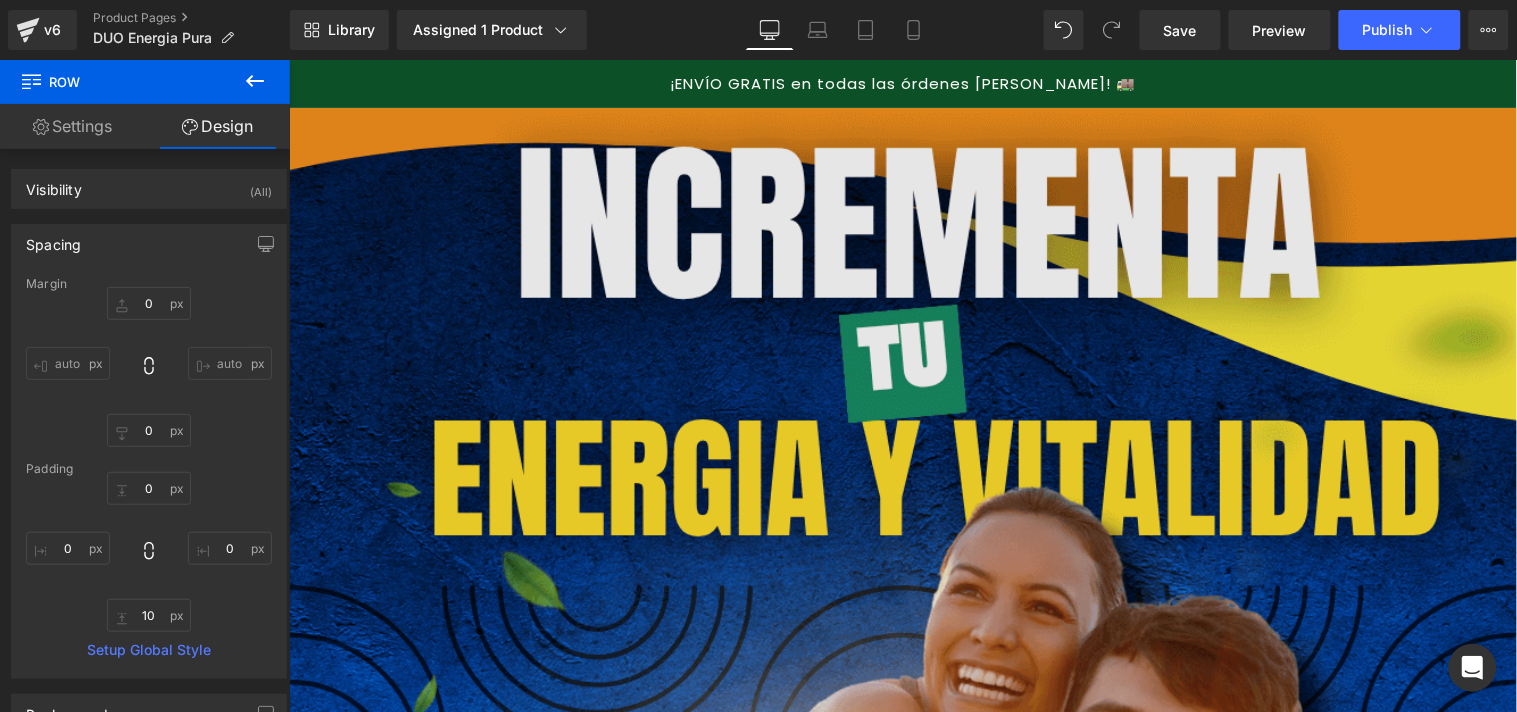 type on "0" 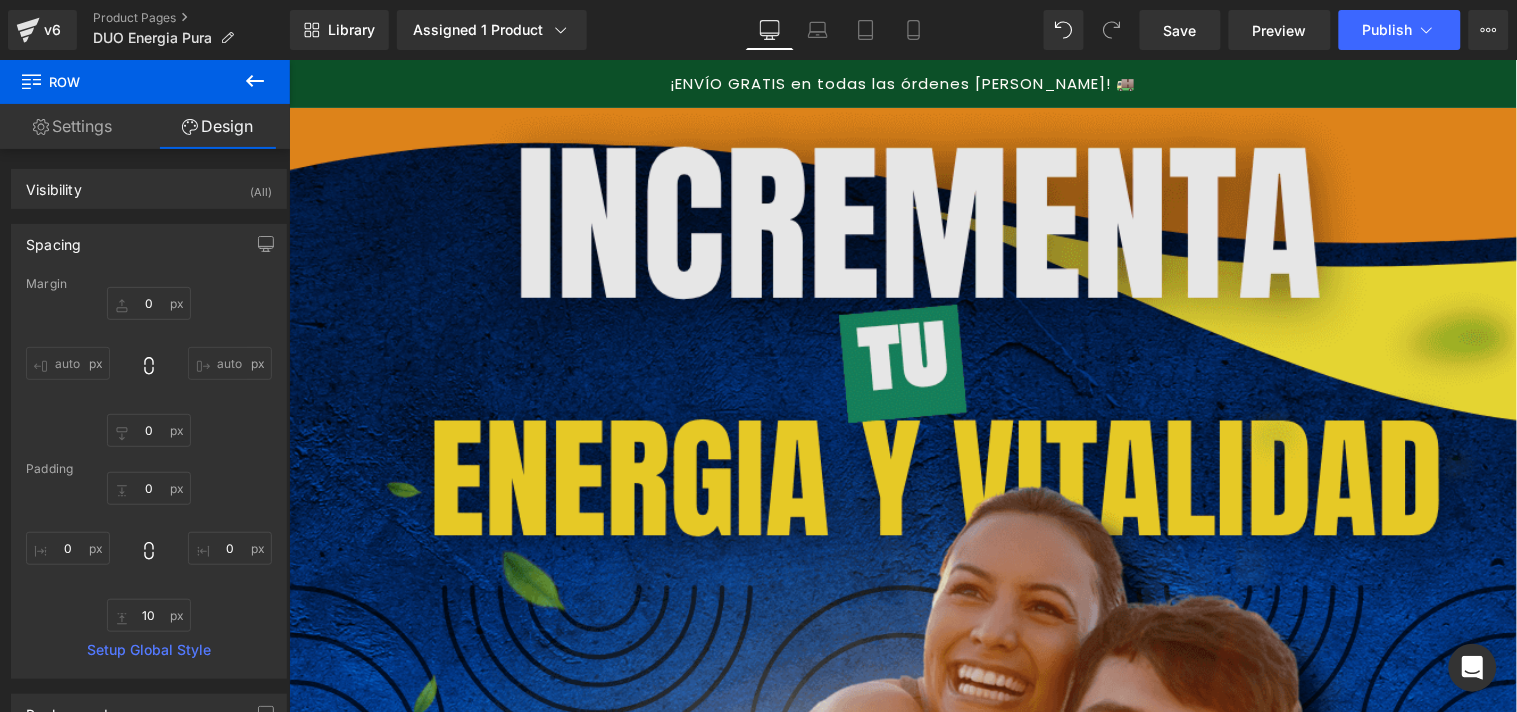 type on "0" 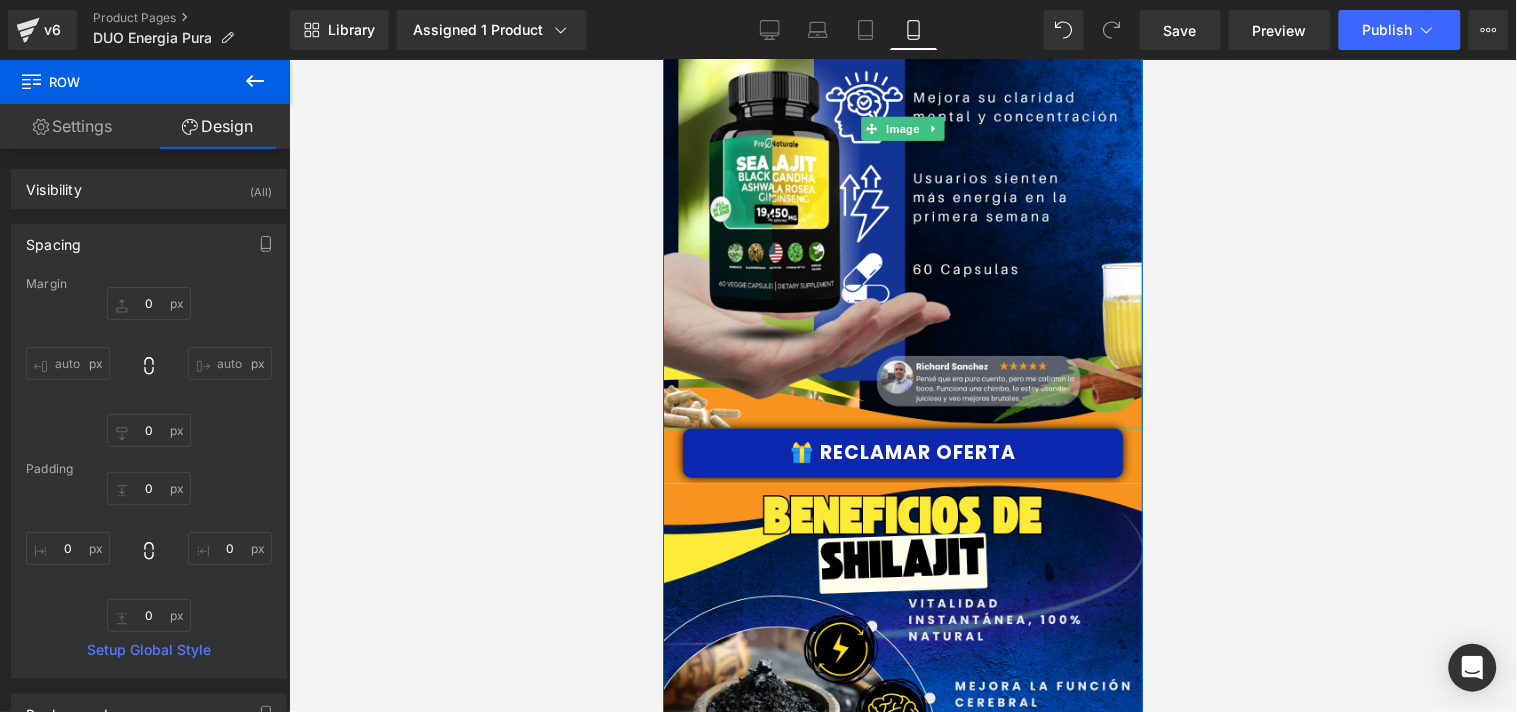 scroll, scrollTop: 2222, scrollLeft: 0, axis: vertical 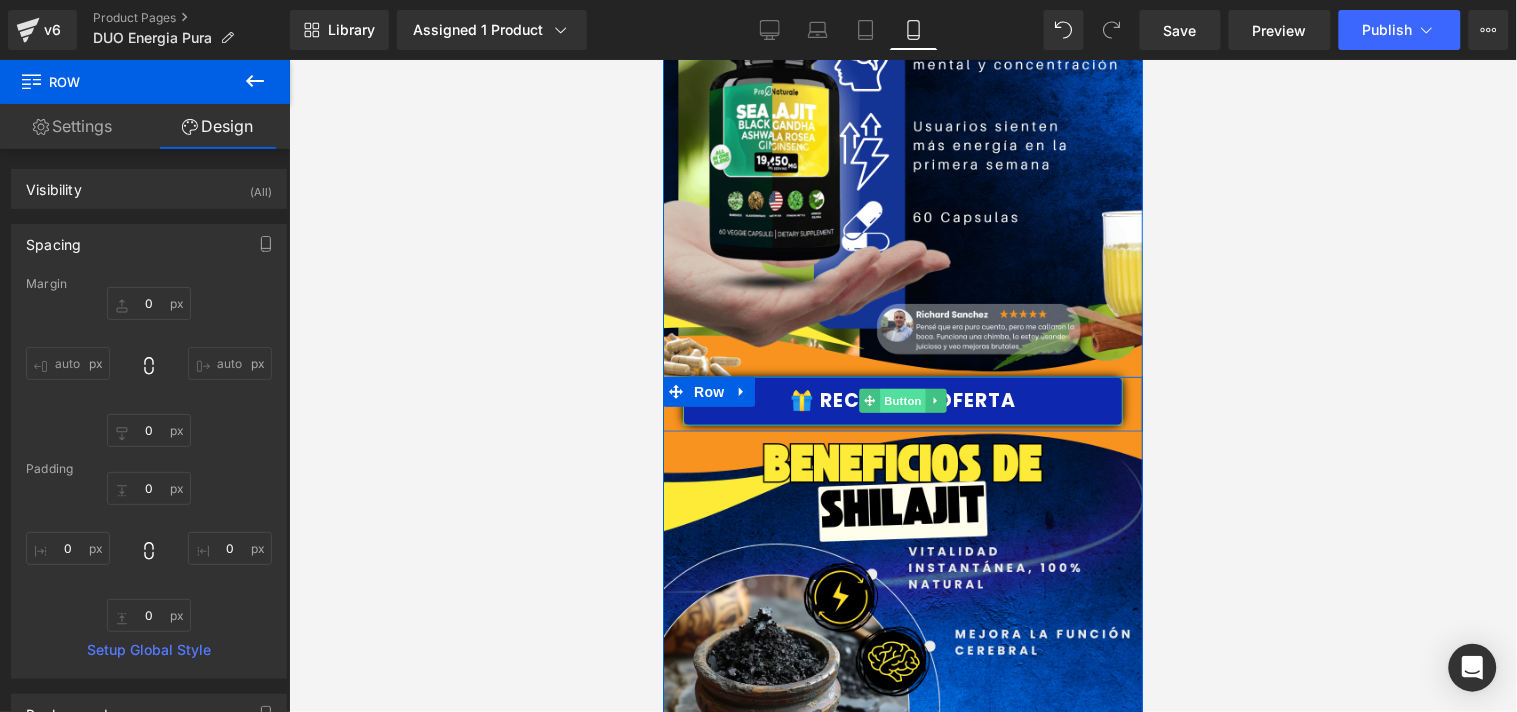 click on "Button" at bounding box center [902, 400] 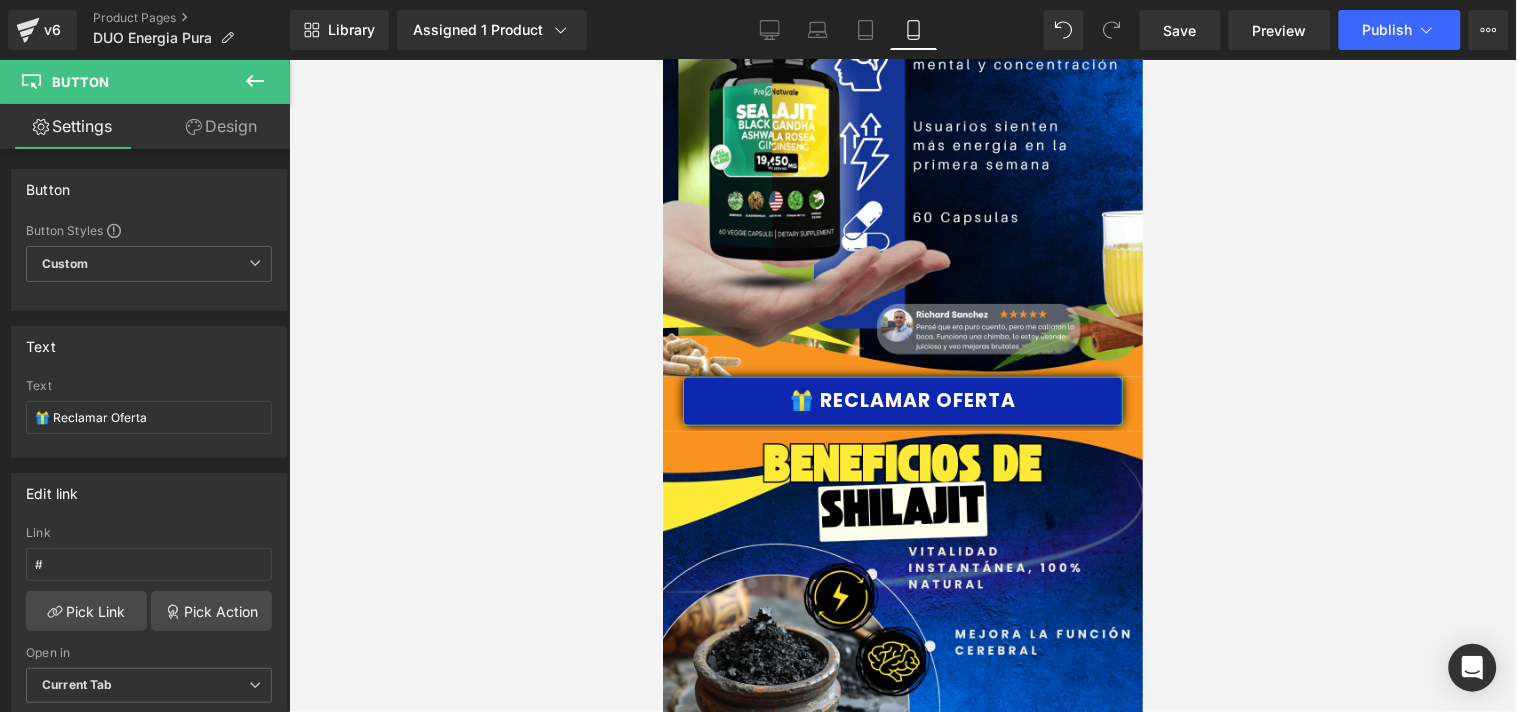 click on "Design" at bounding box center [221, 126] 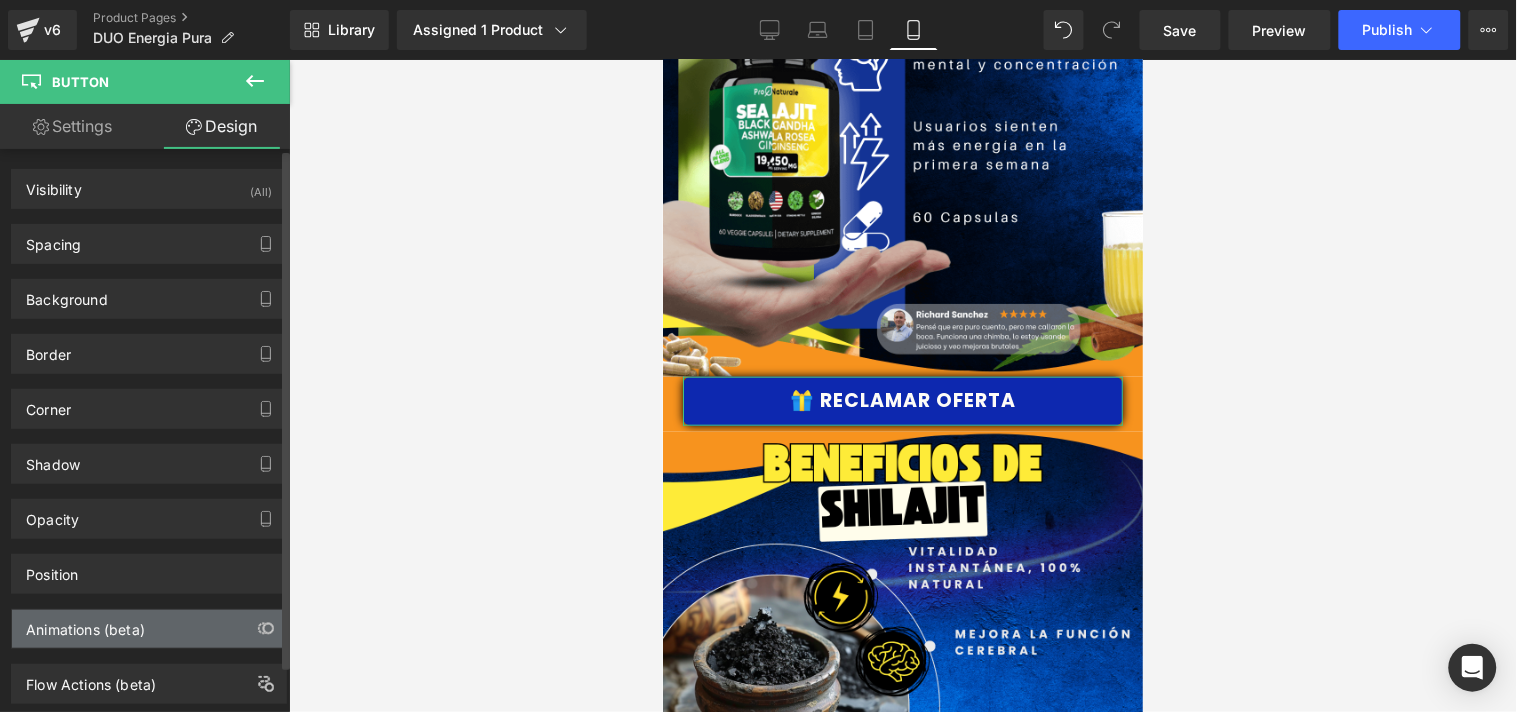 click on "Animations (beta)" at bounding box center [85, 624] 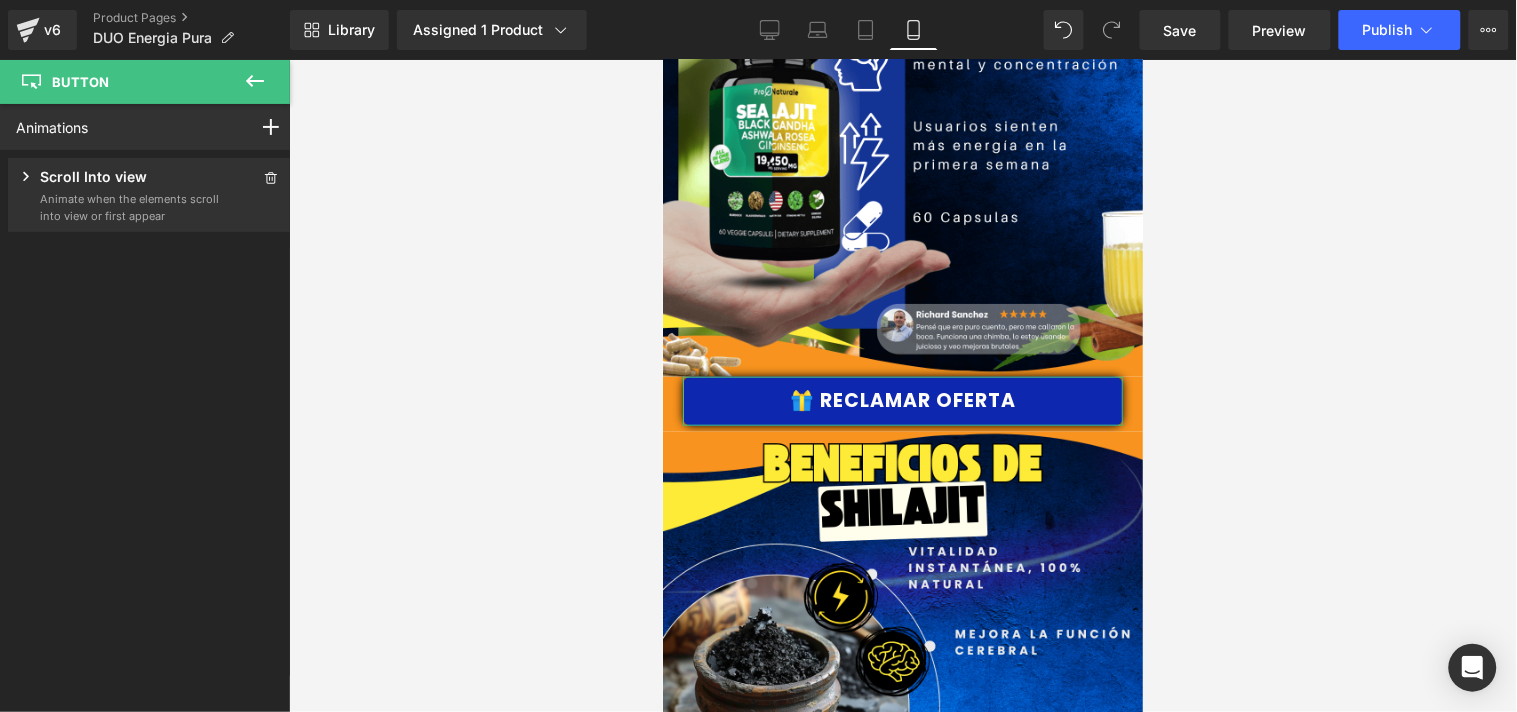 click on "Animate when the elements scroll into view or first appear" at bounding box center (130, 207) 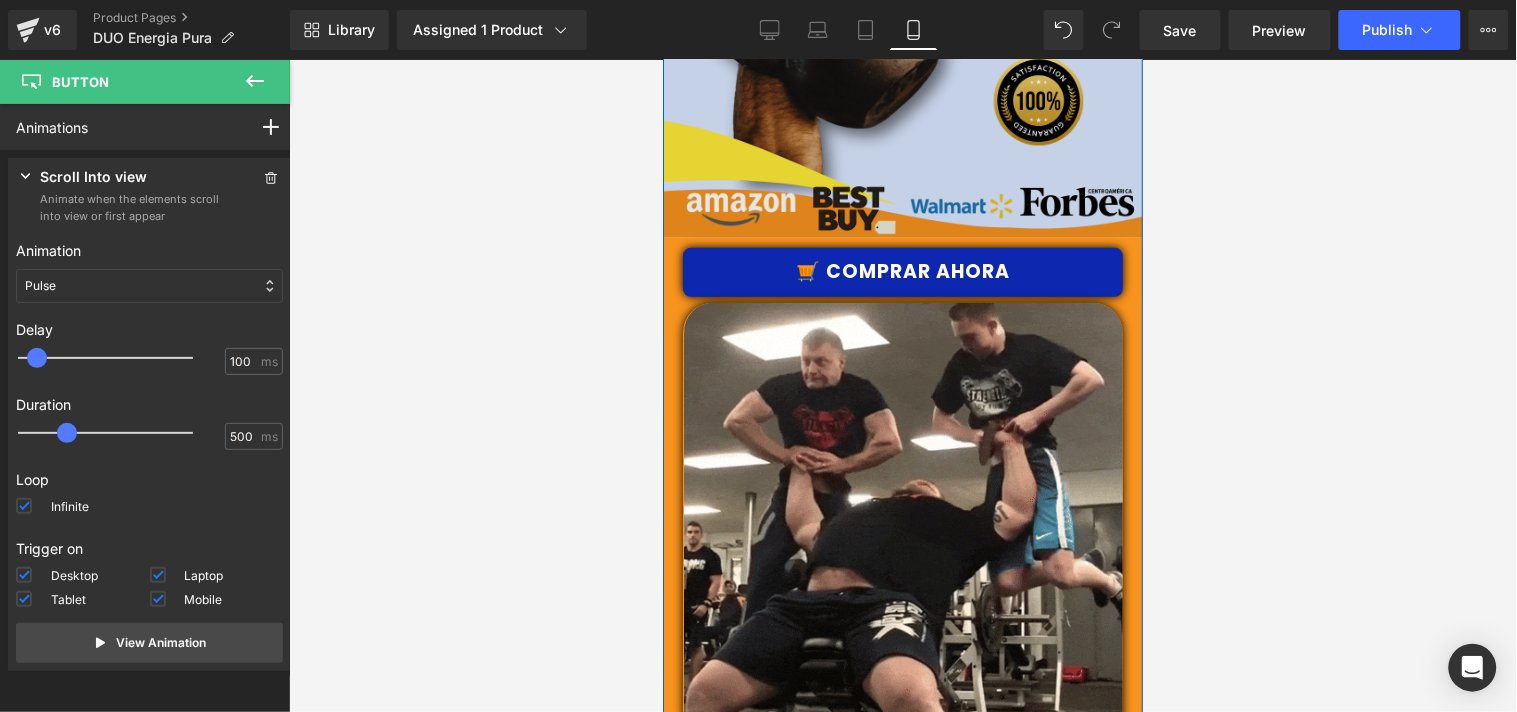 scroll, scrollTop: 4222, scrollLeft: 0, axis: vertical 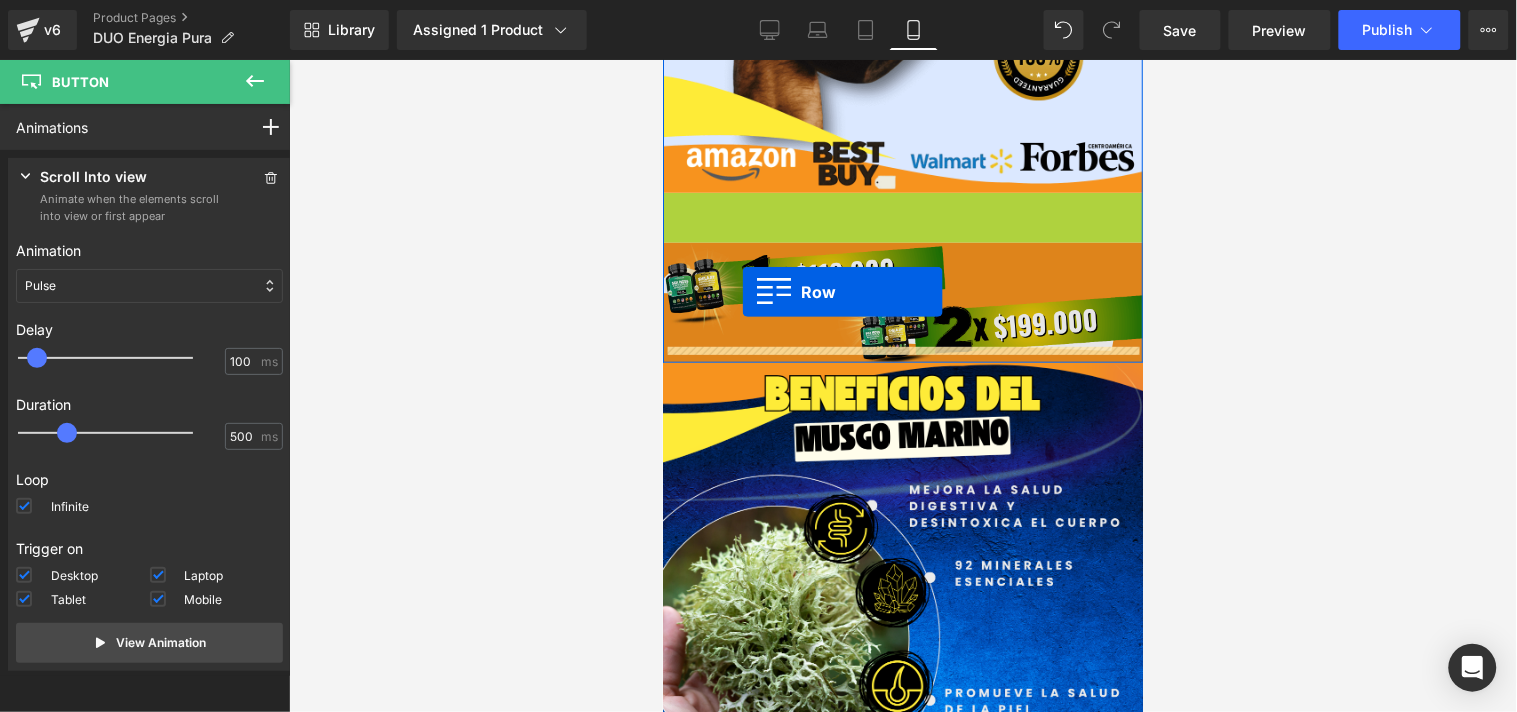 drag, startPoint x: 670, startPoint y: 185, endPoint x: 741, endPoint y: 291, distance: 127.581345 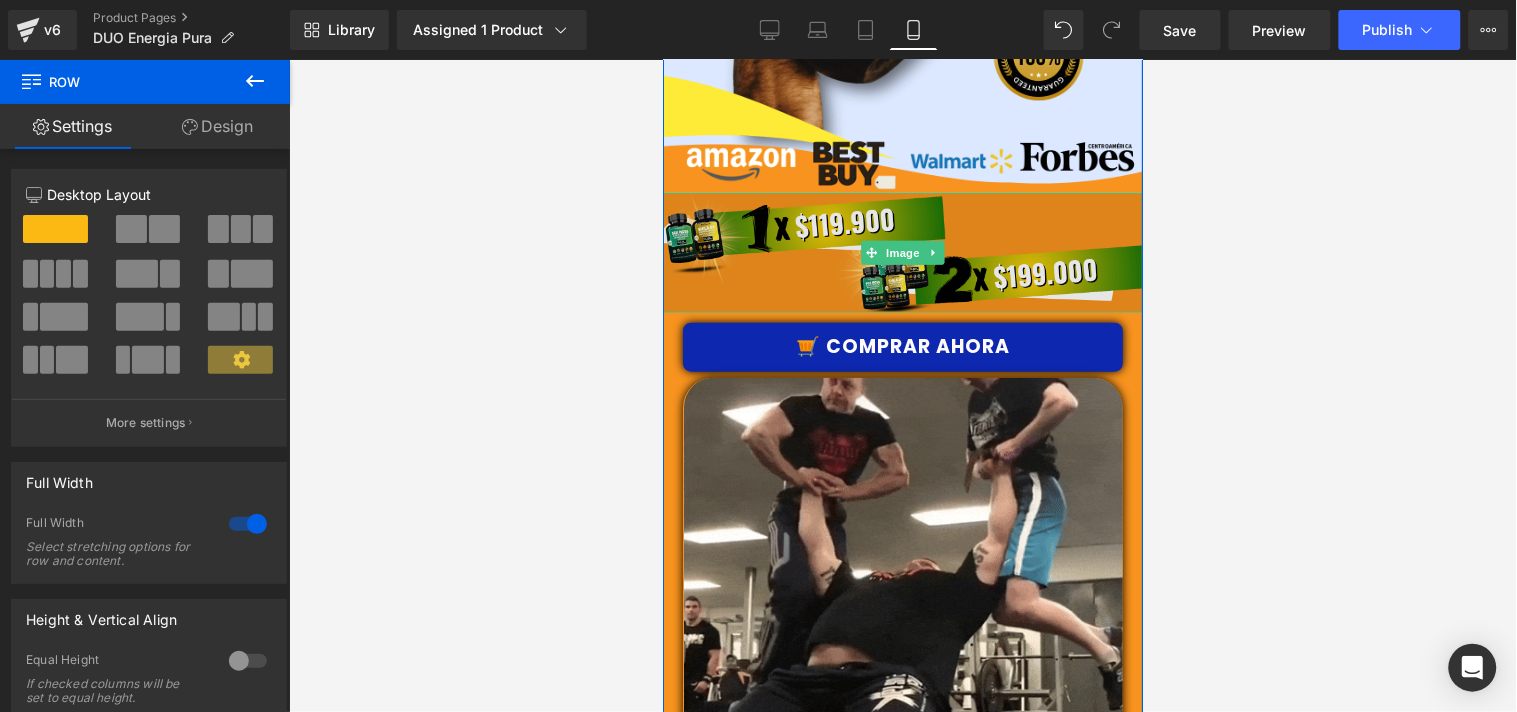 click at bounding box center [902, 252] 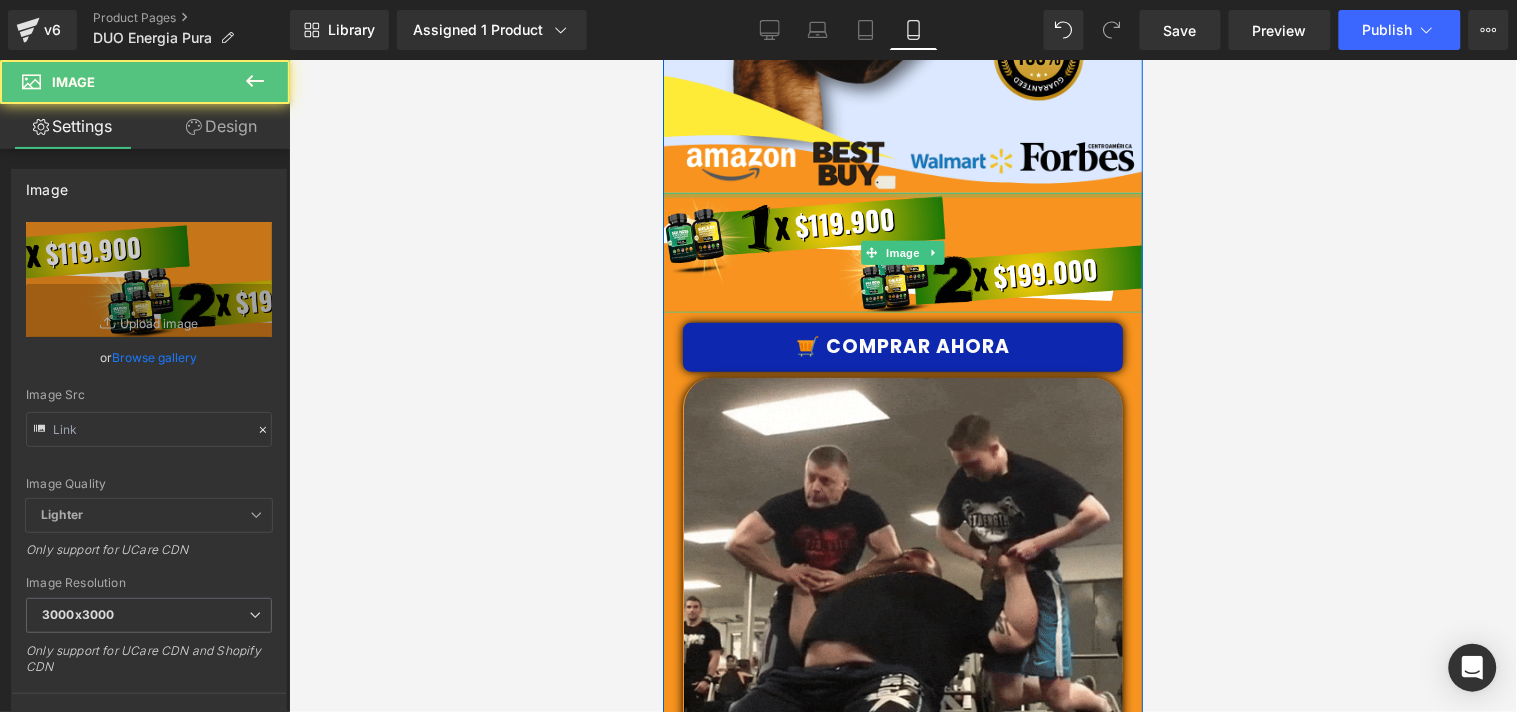 type on "[URL][DOMAIN_NAME]" 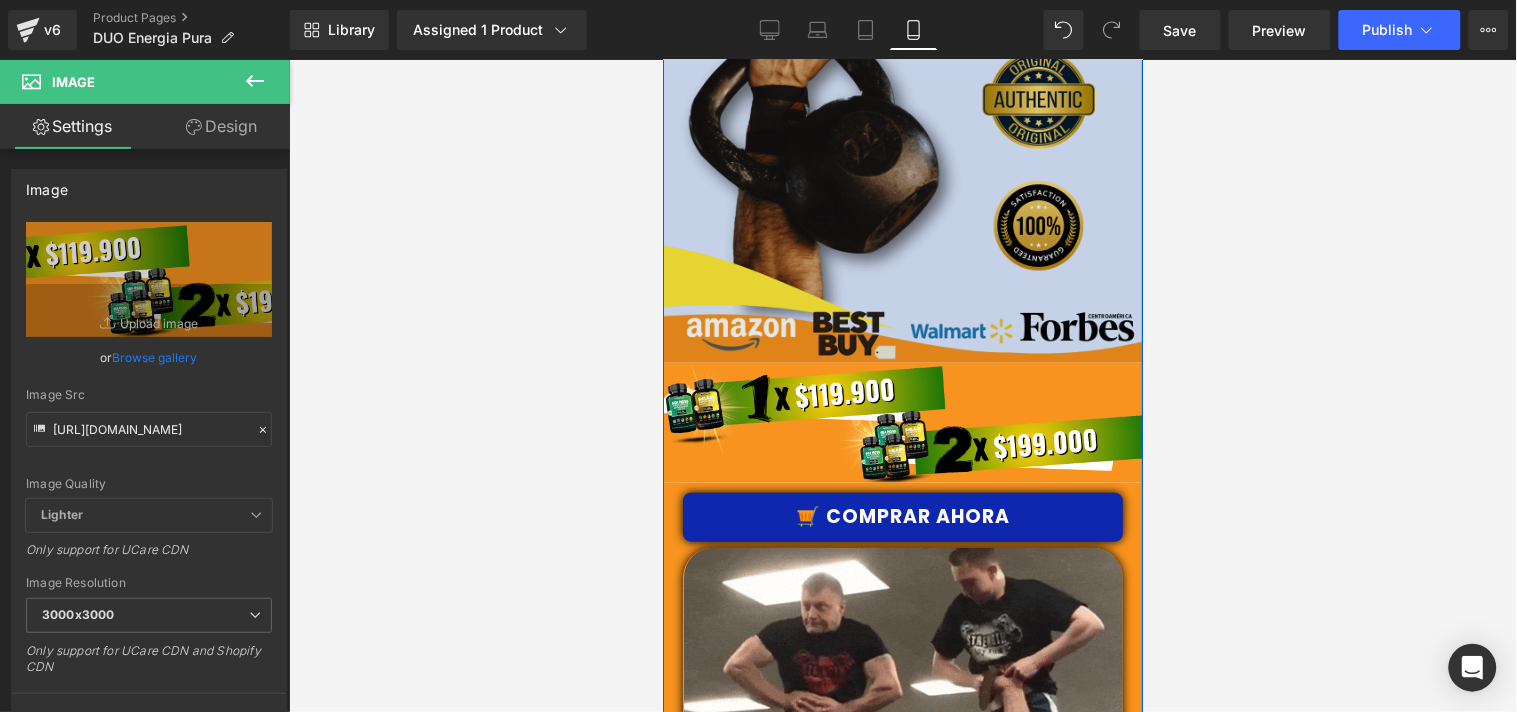 scroll, scrollTop: 4000, scrollLeft: 0, axis: vertical 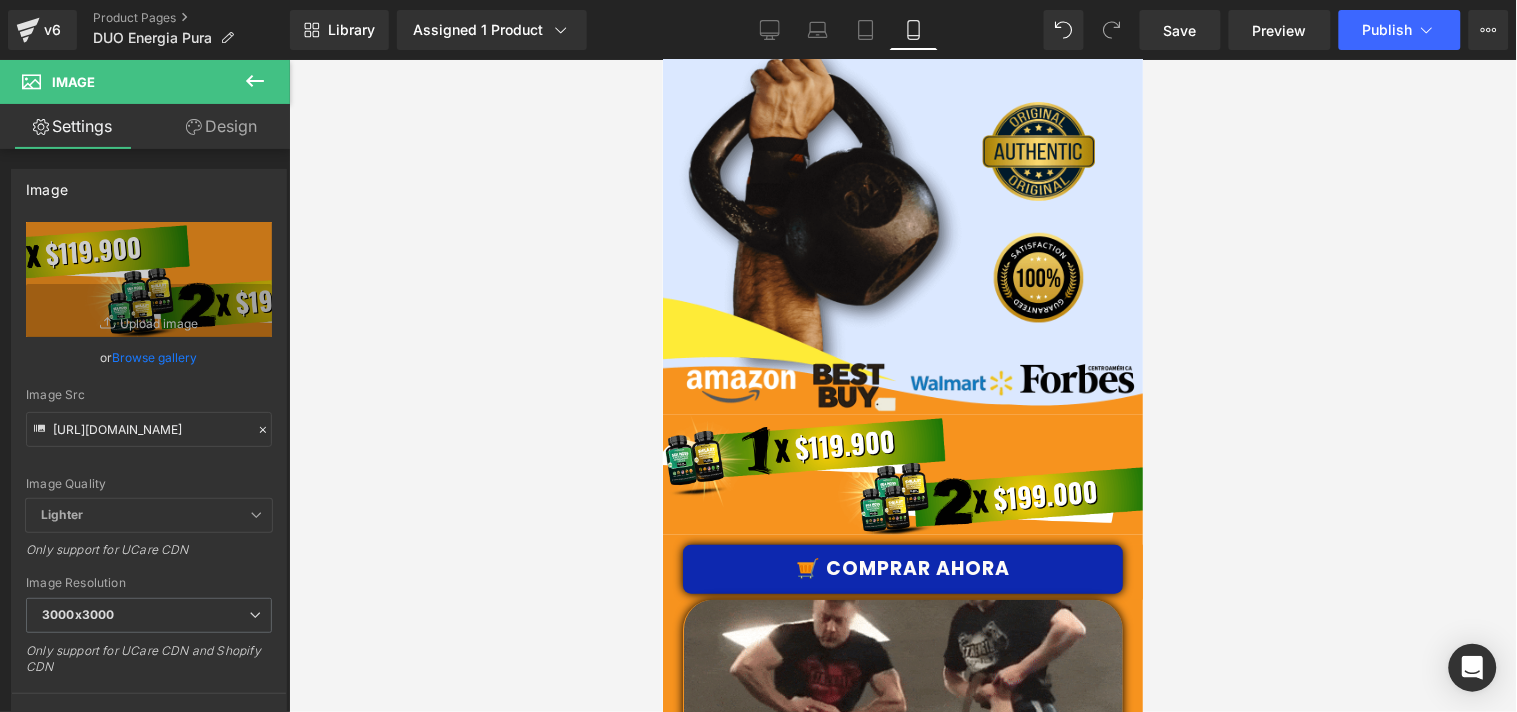 click 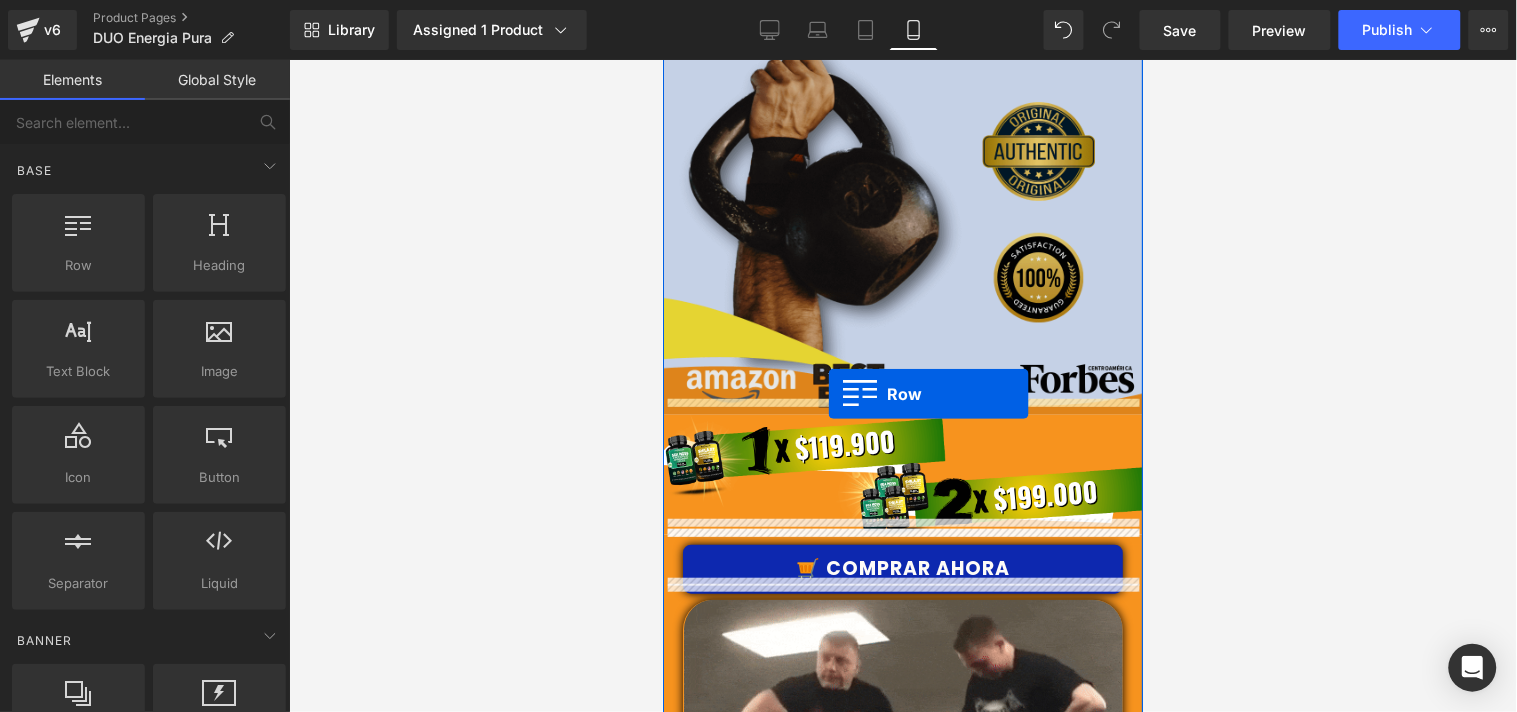 drag, startPoint x: 748, startPoint y: 329, endPoint x: 827, endPoint y: 393, distance: 101.671036 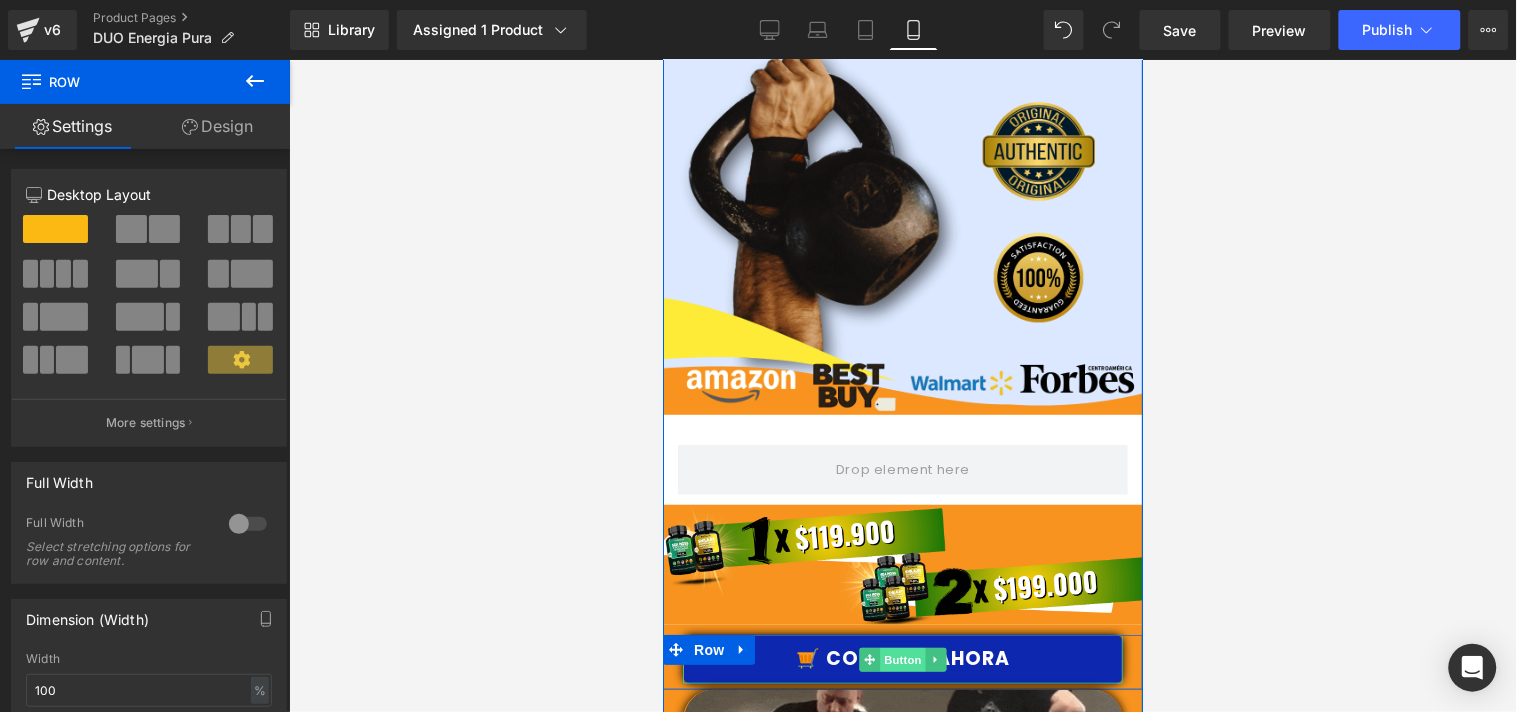 click on "Button" at bounding box center (902, 659) 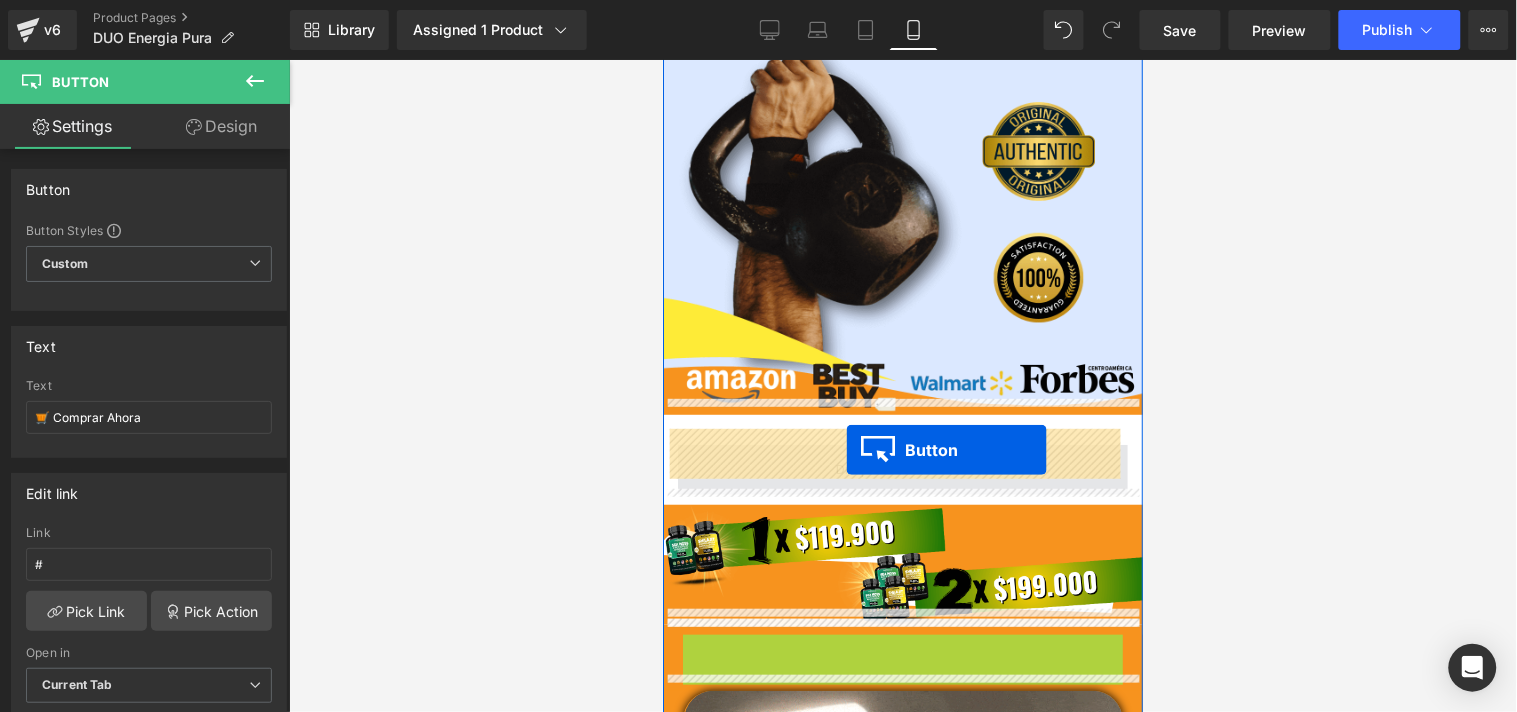 drag, startPoint x: 850, startPoint y: 642, endPoint x: 845, endPoint y: 450, distance: 192.0651 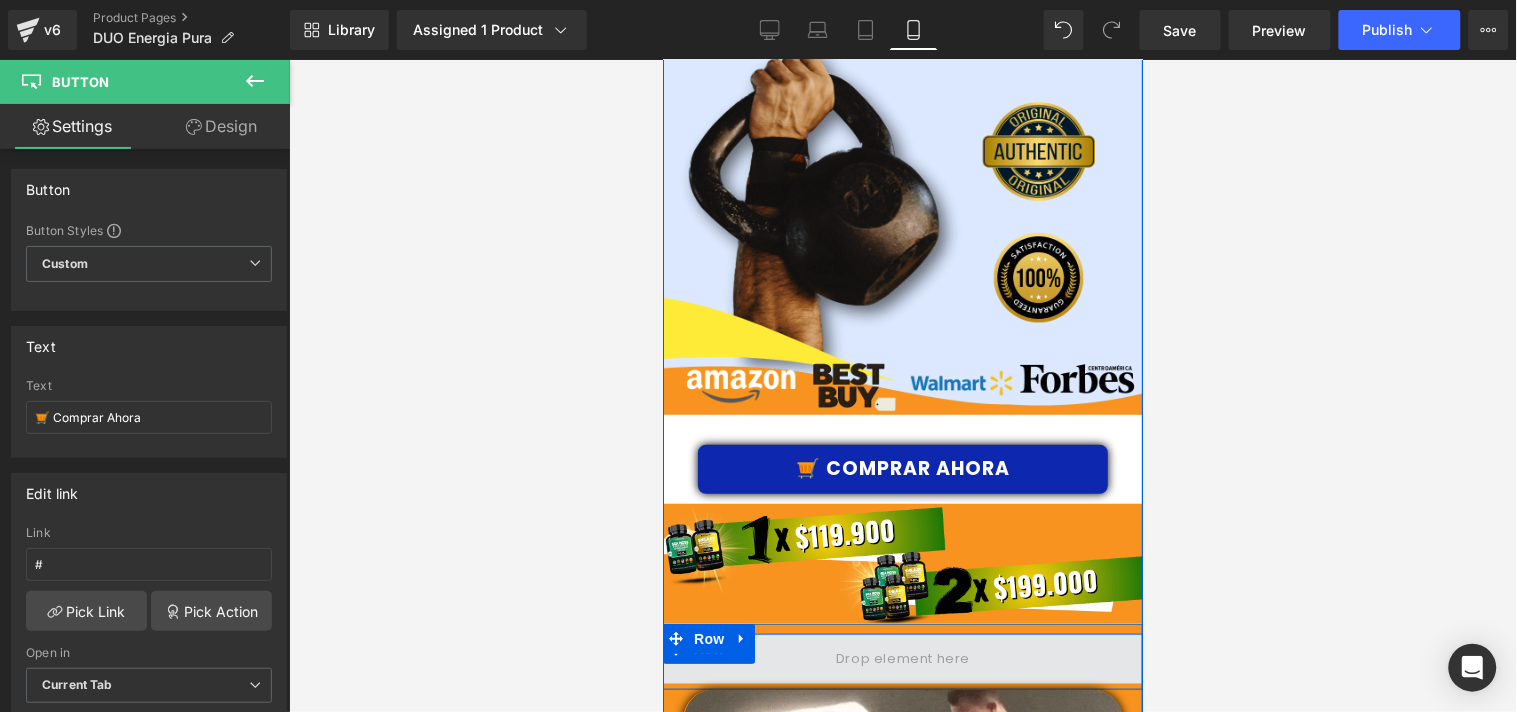 click at bounding box center [902, 658] 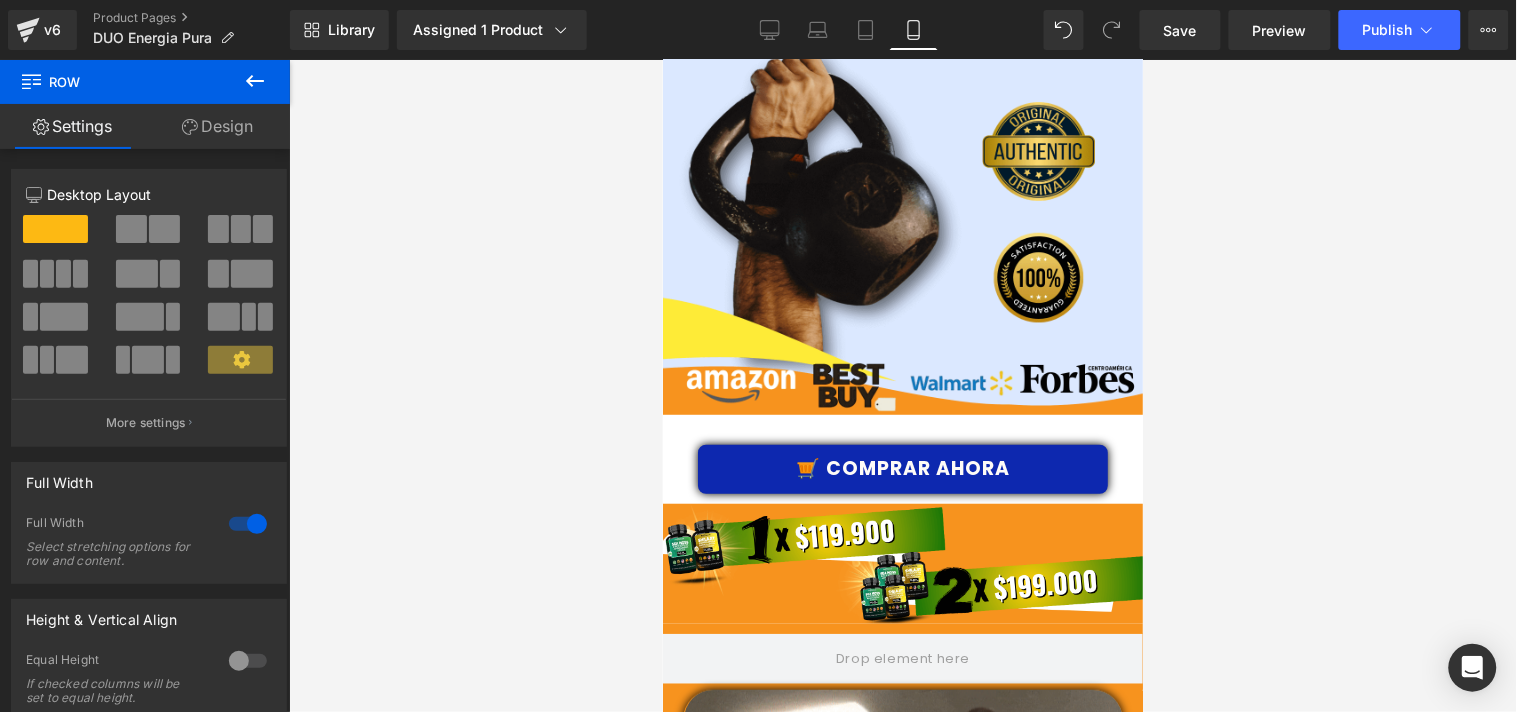 click on "Rendering Content" at bounding box center [758, 633] 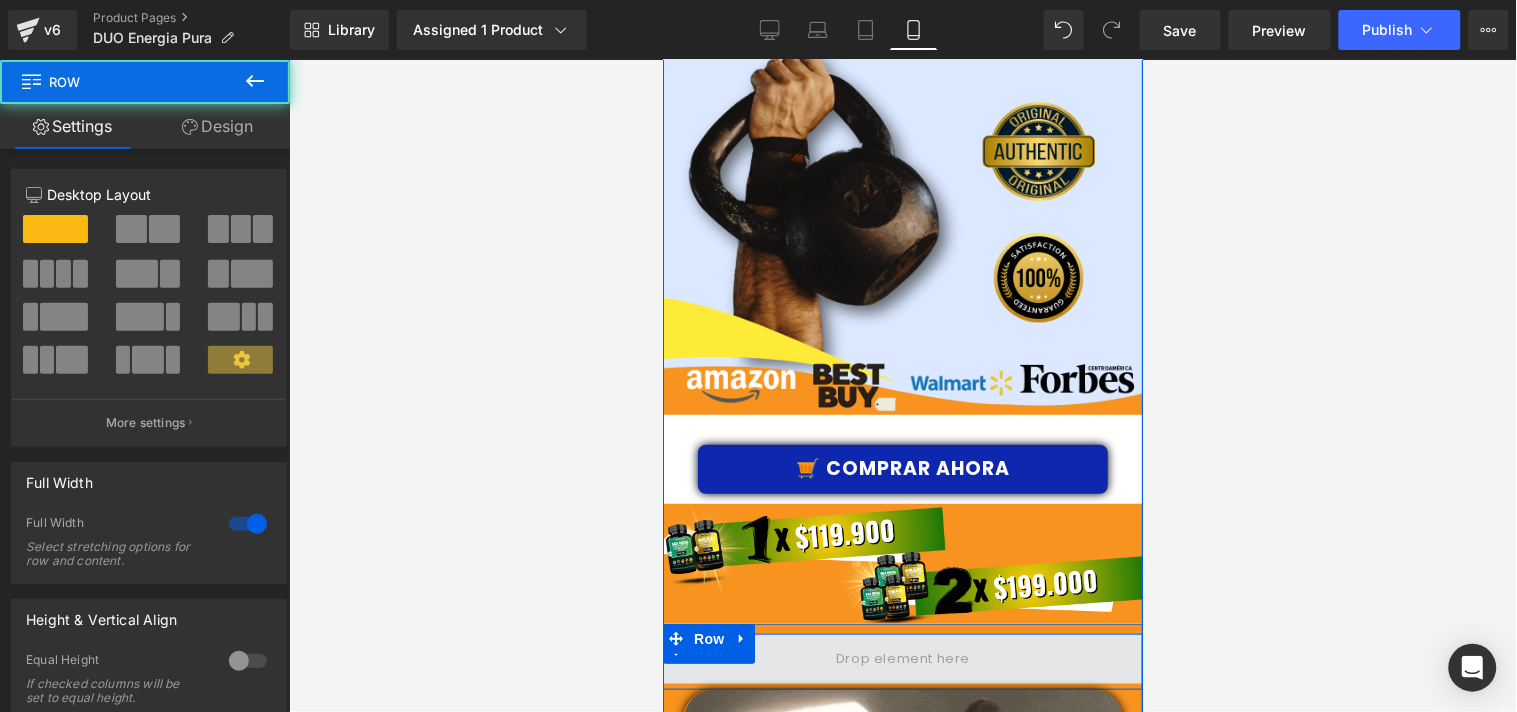 click at bounding box center (902, 658) 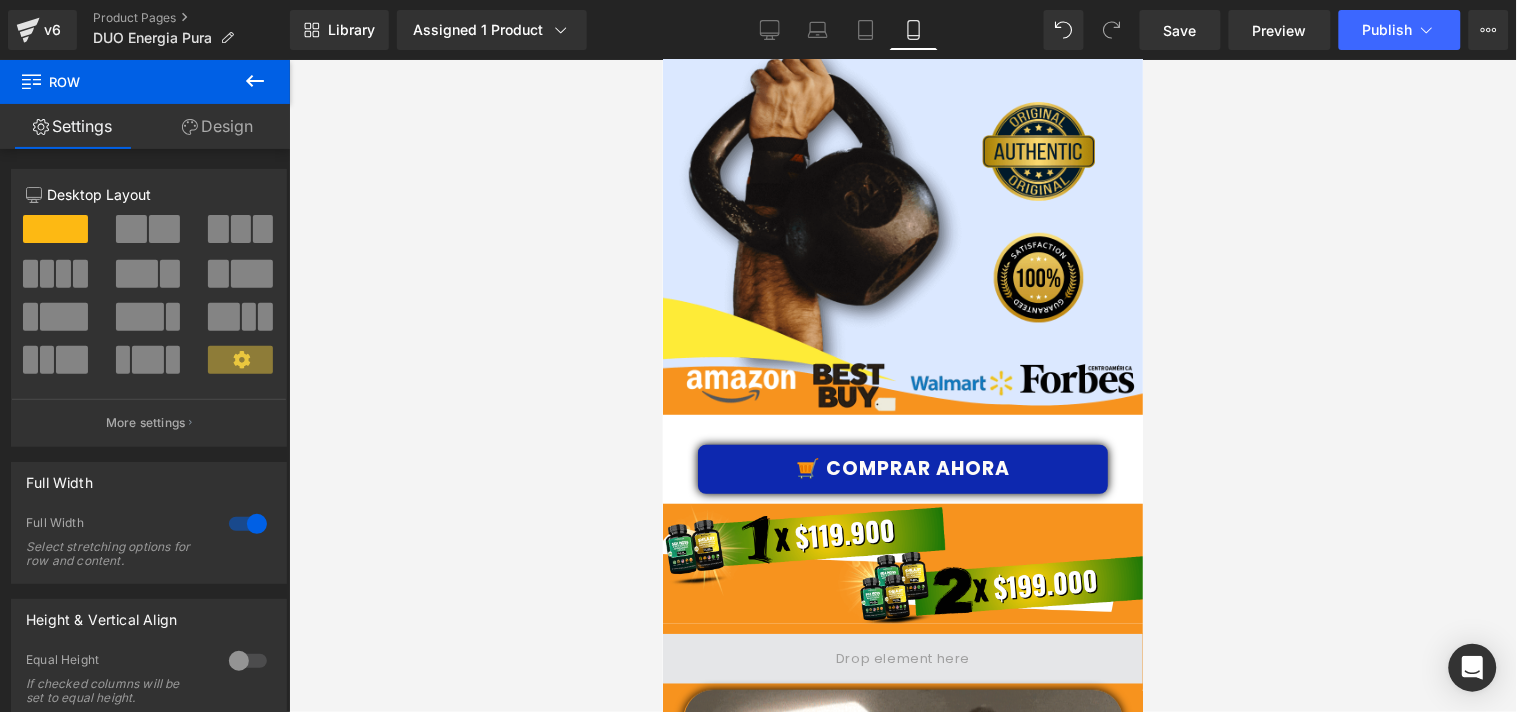 click on "Row" at bounding box center (902, 661) 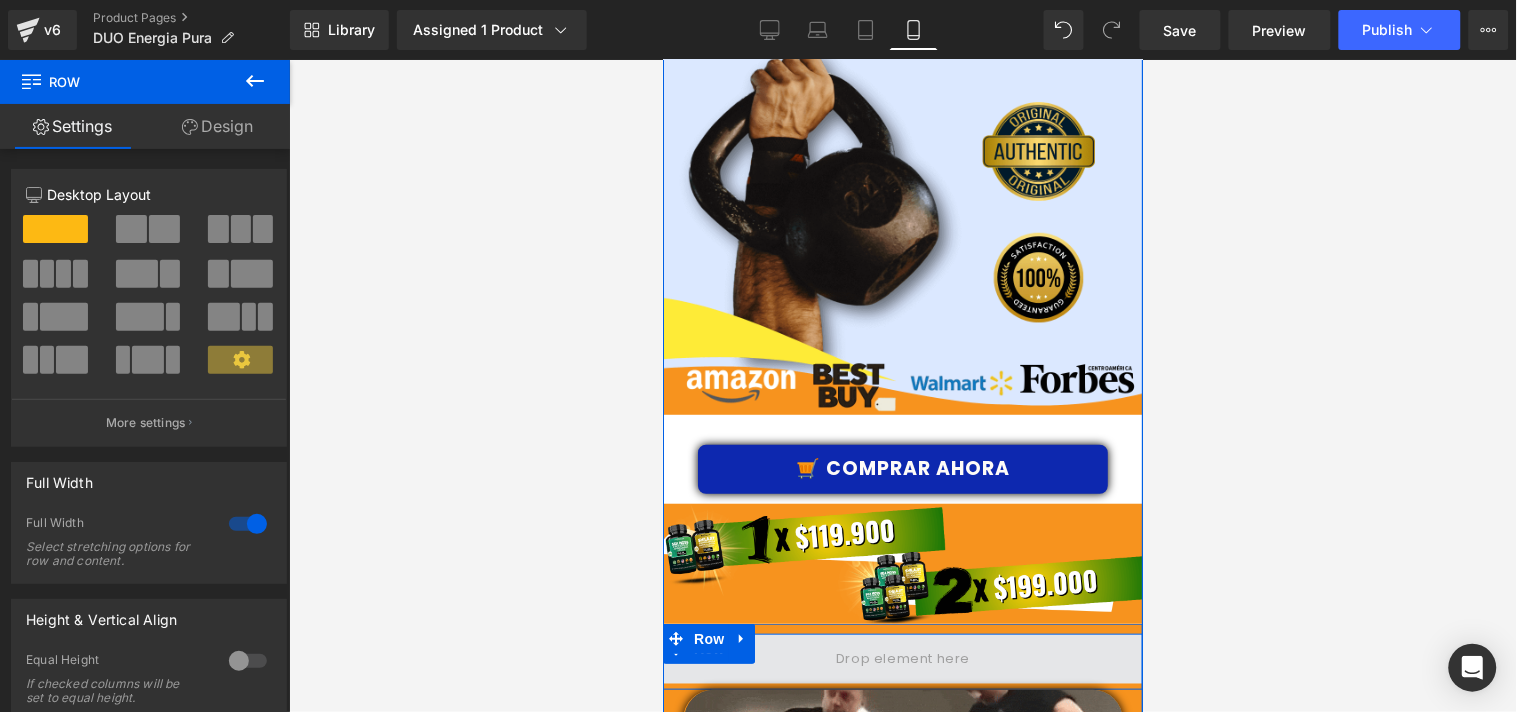 click at bounding box center [902, 658] 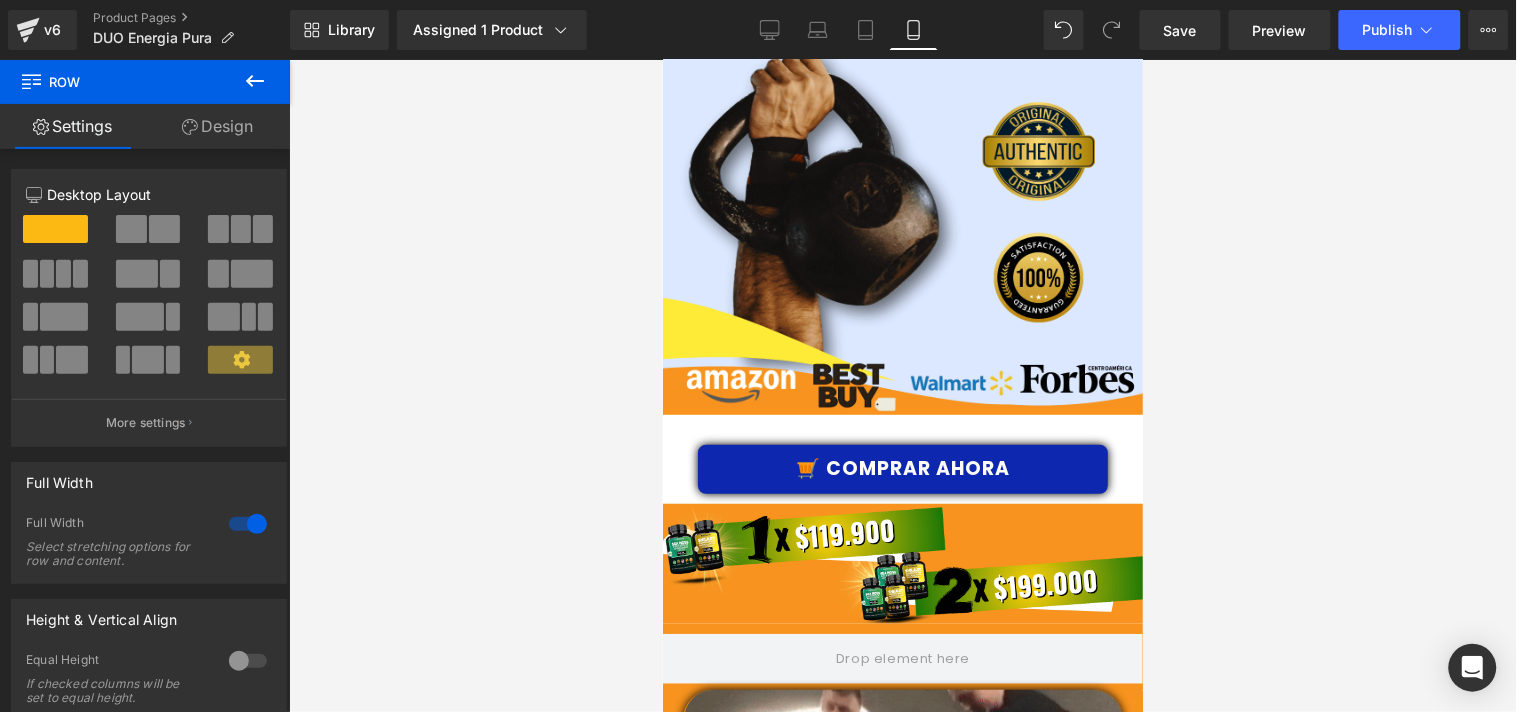 click on "Rendering Content" at bounding box center [758, 633] 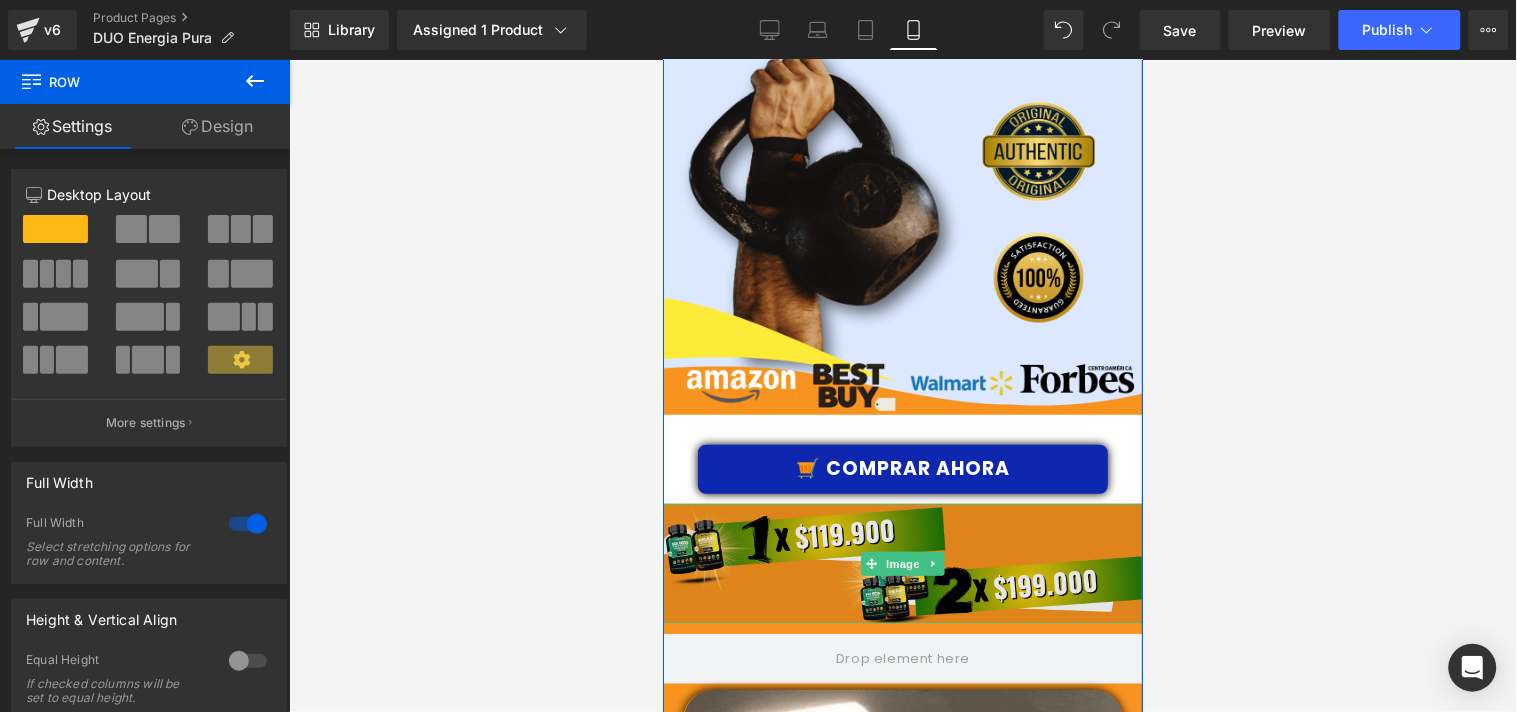 click at bounding box center (902, 563) 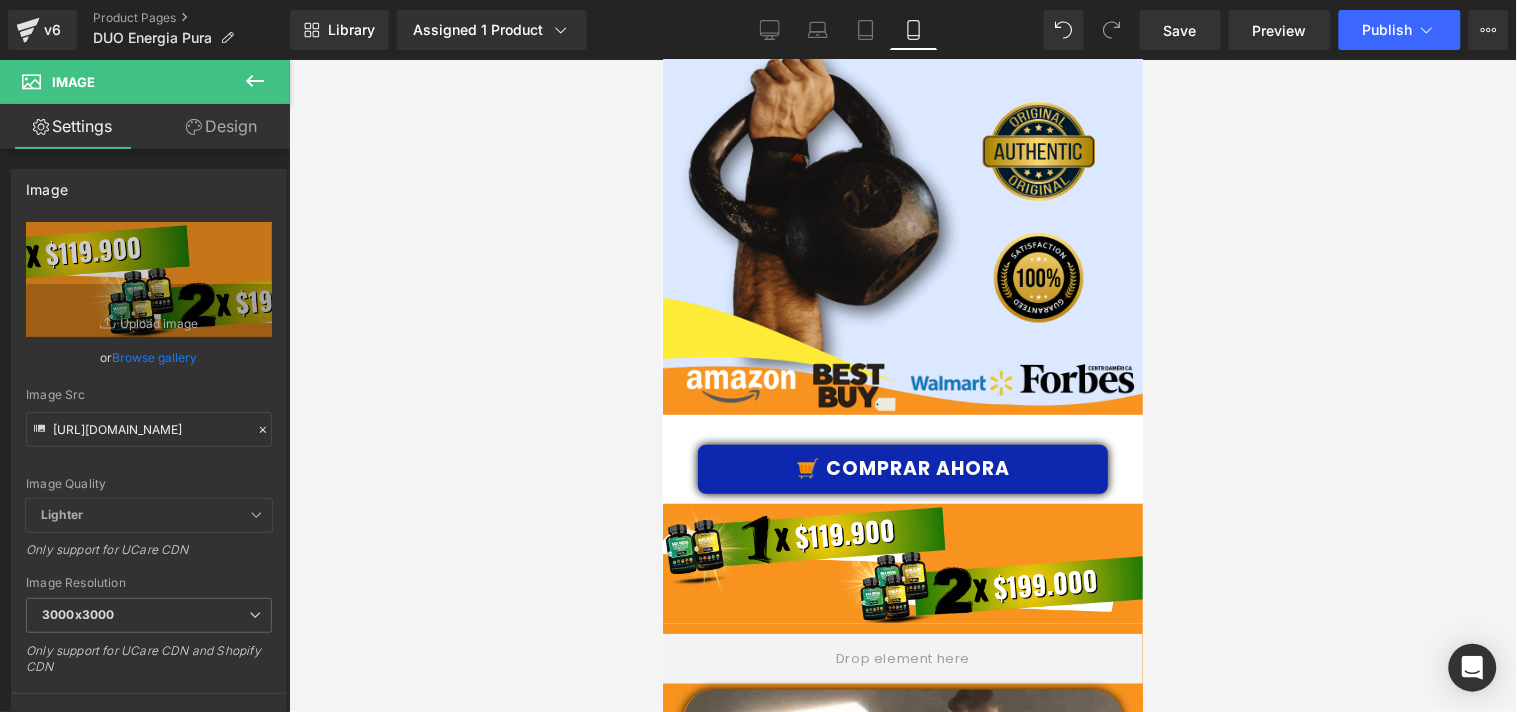 click on "Rendering Content" at bounding box center (758, 633) 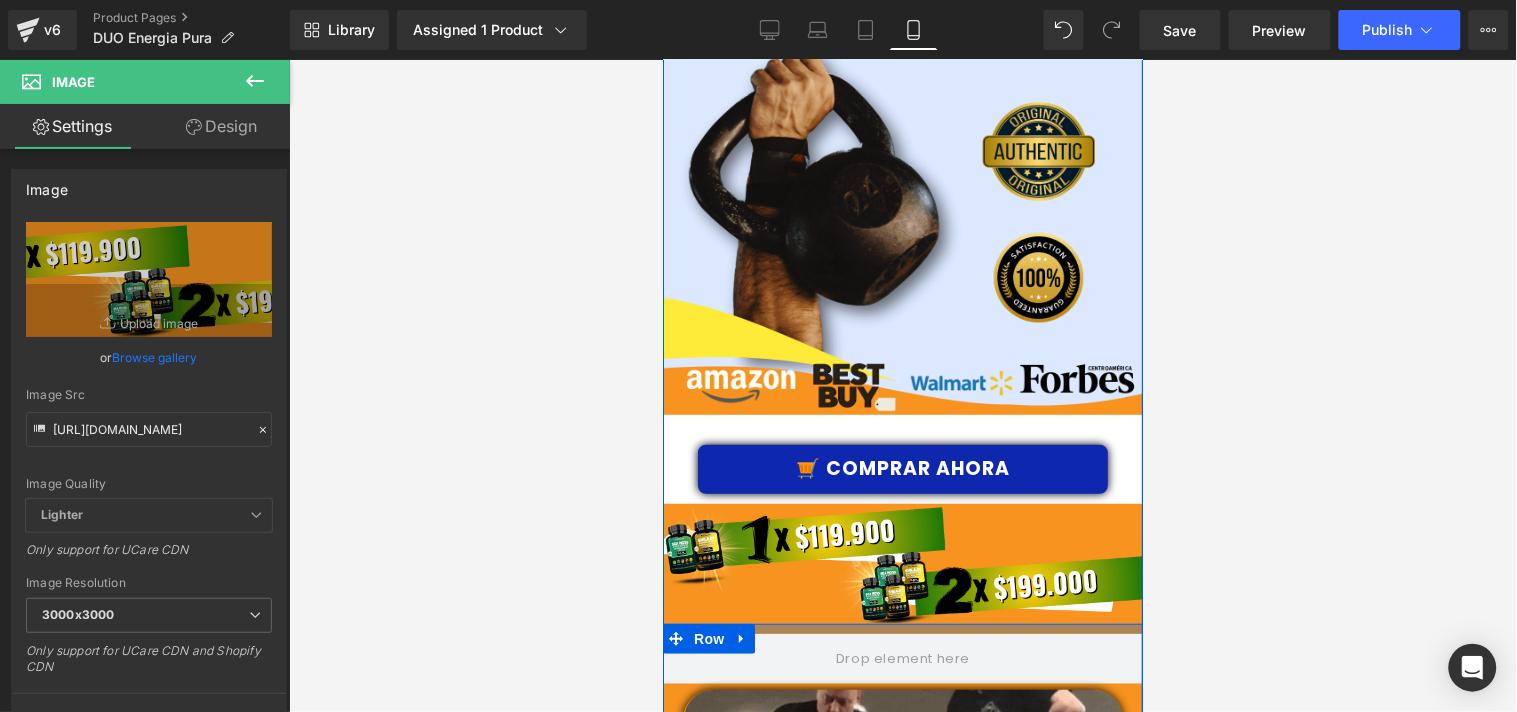 click at bounding box center [902, 628] 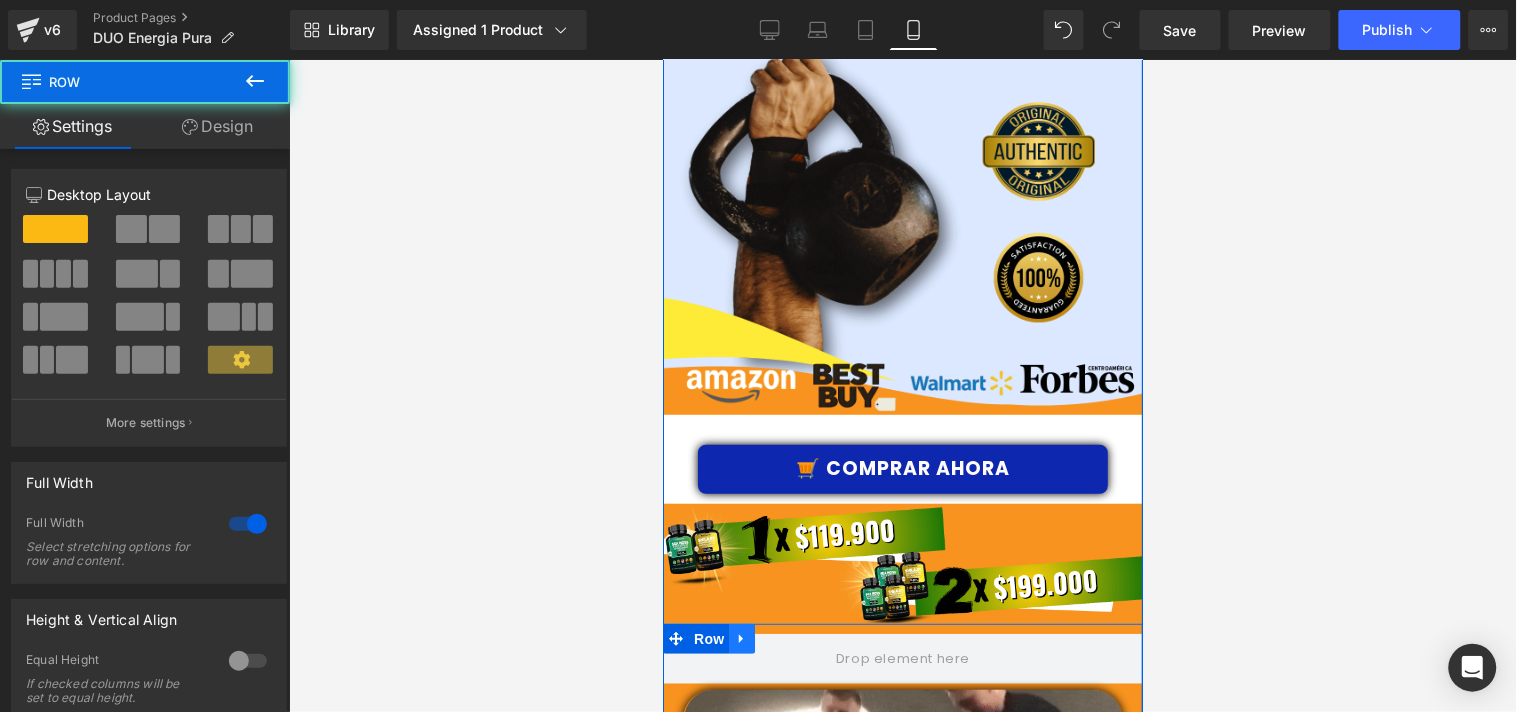 click 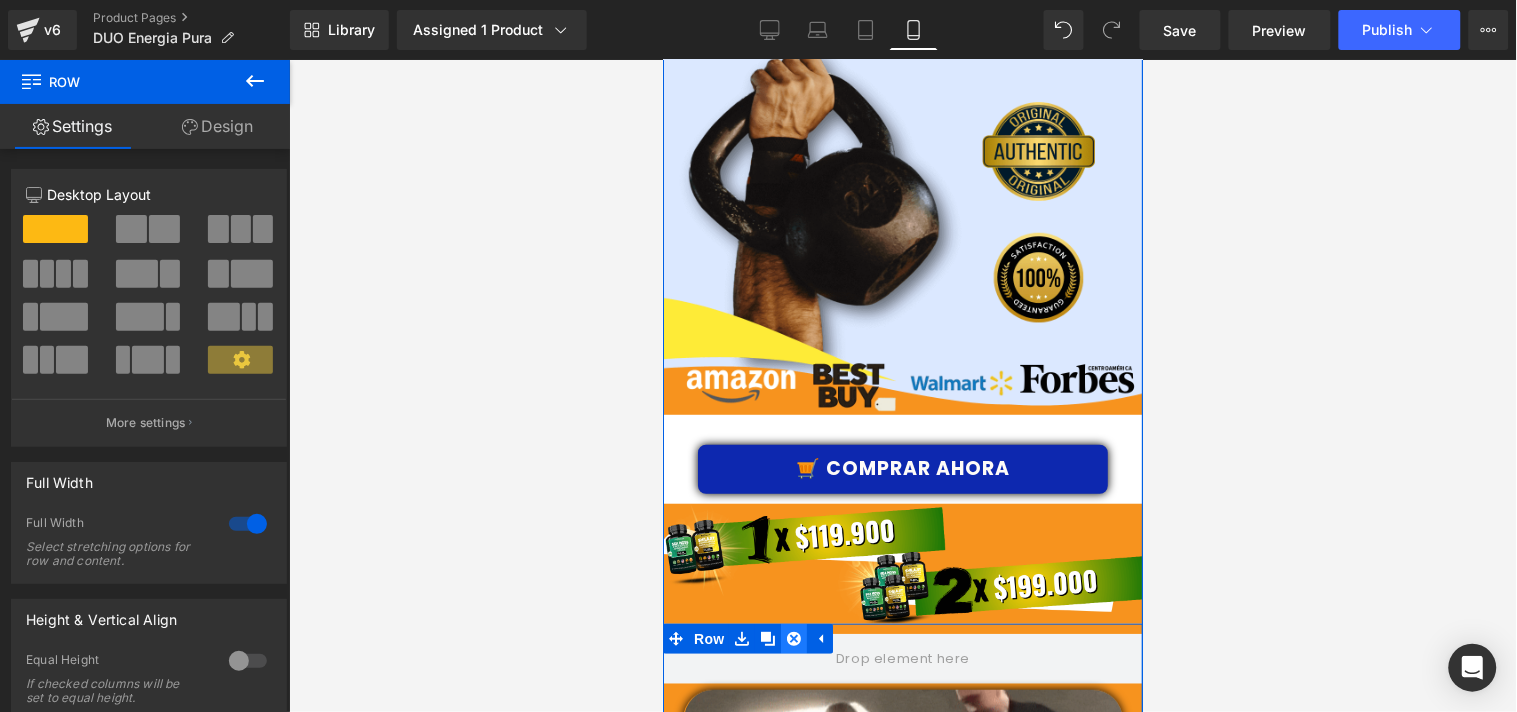 click 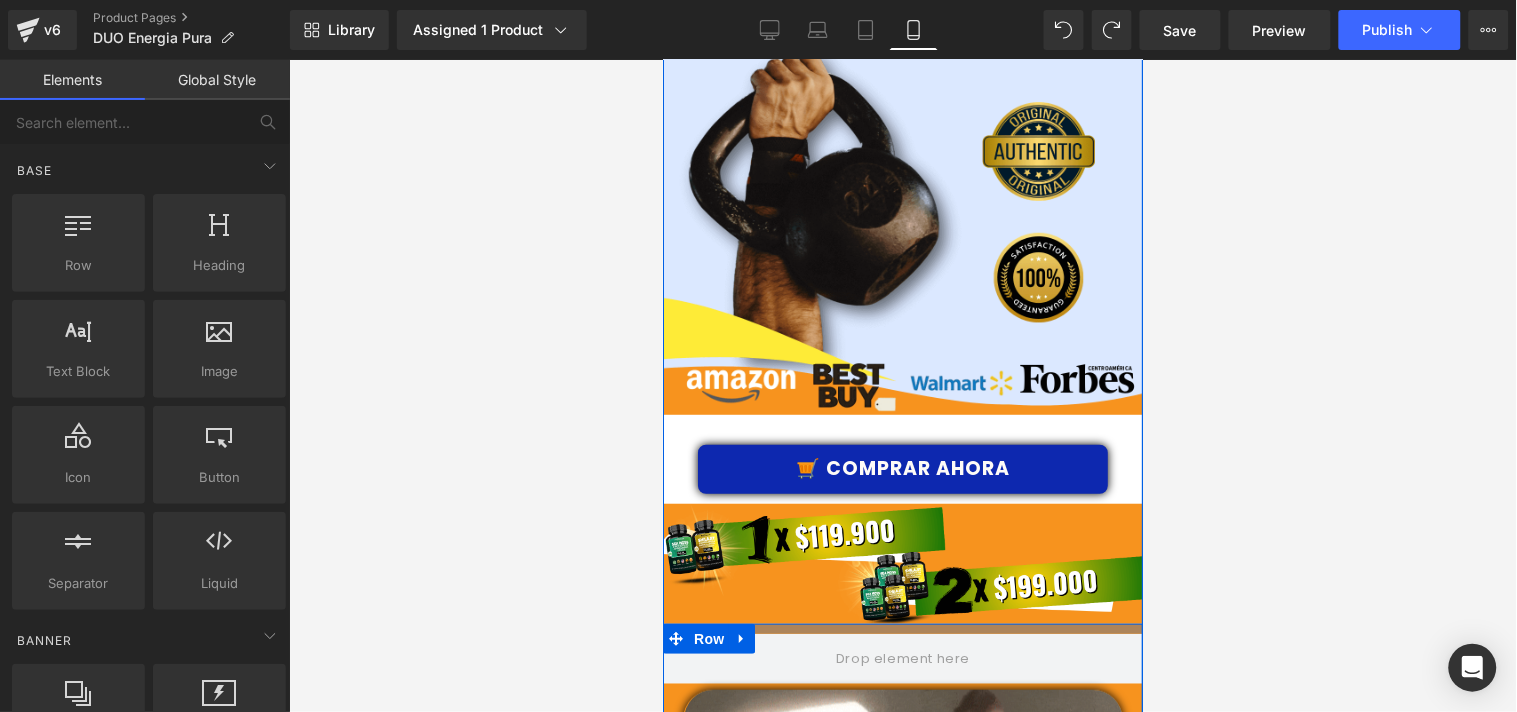 scroll, scrollTop: 4222, scrollLeft: 0, axis: vertical 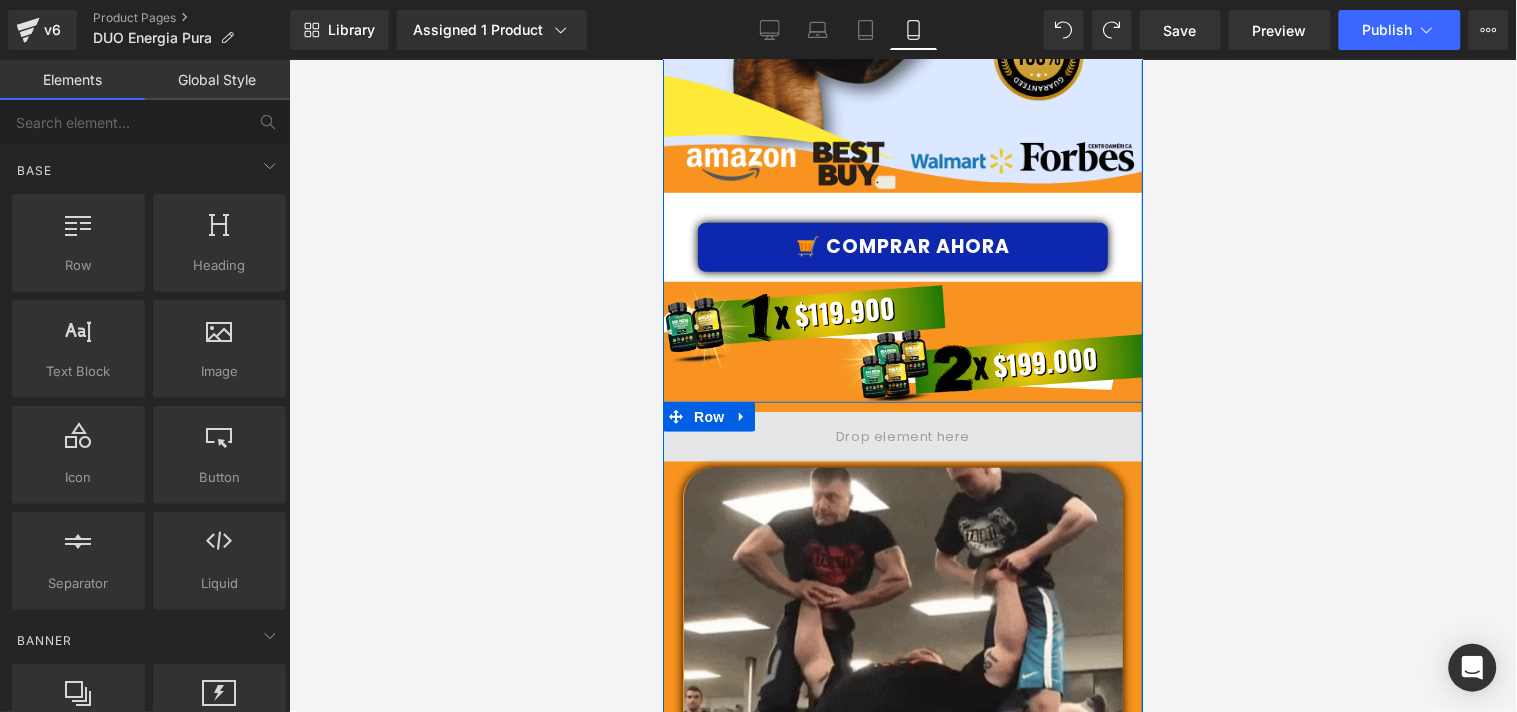 click at bounding box center (902, 436) 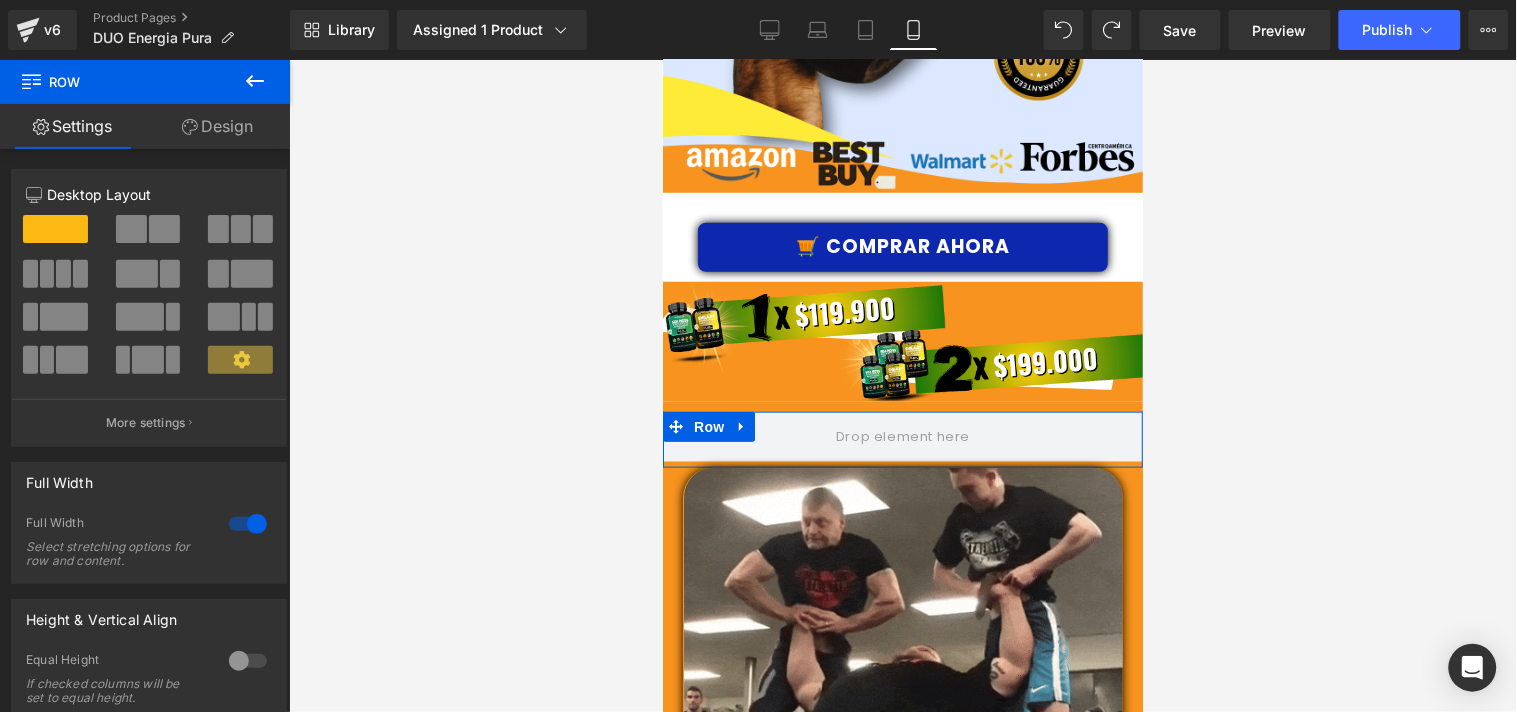 click at bounding box center (55, 229) 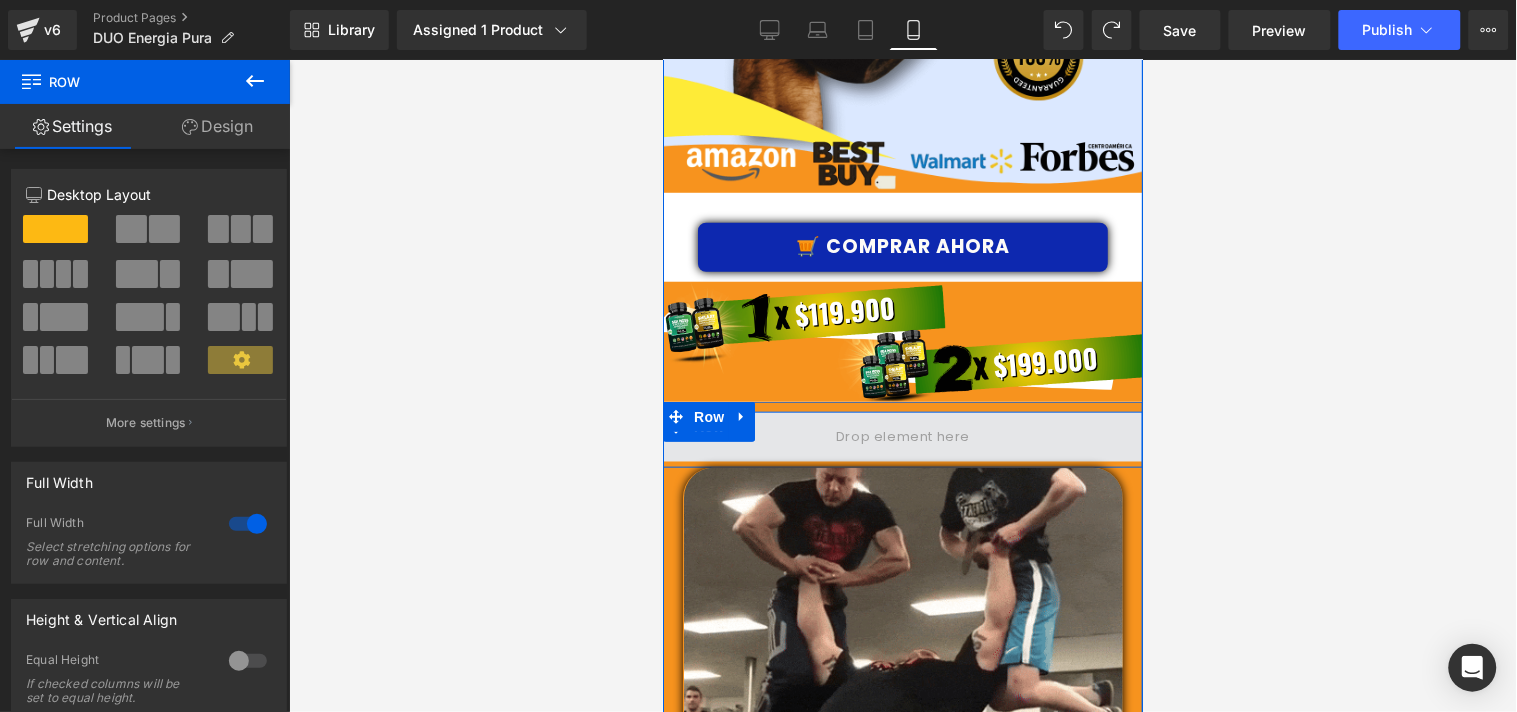 click at bounding box center (902, 436) 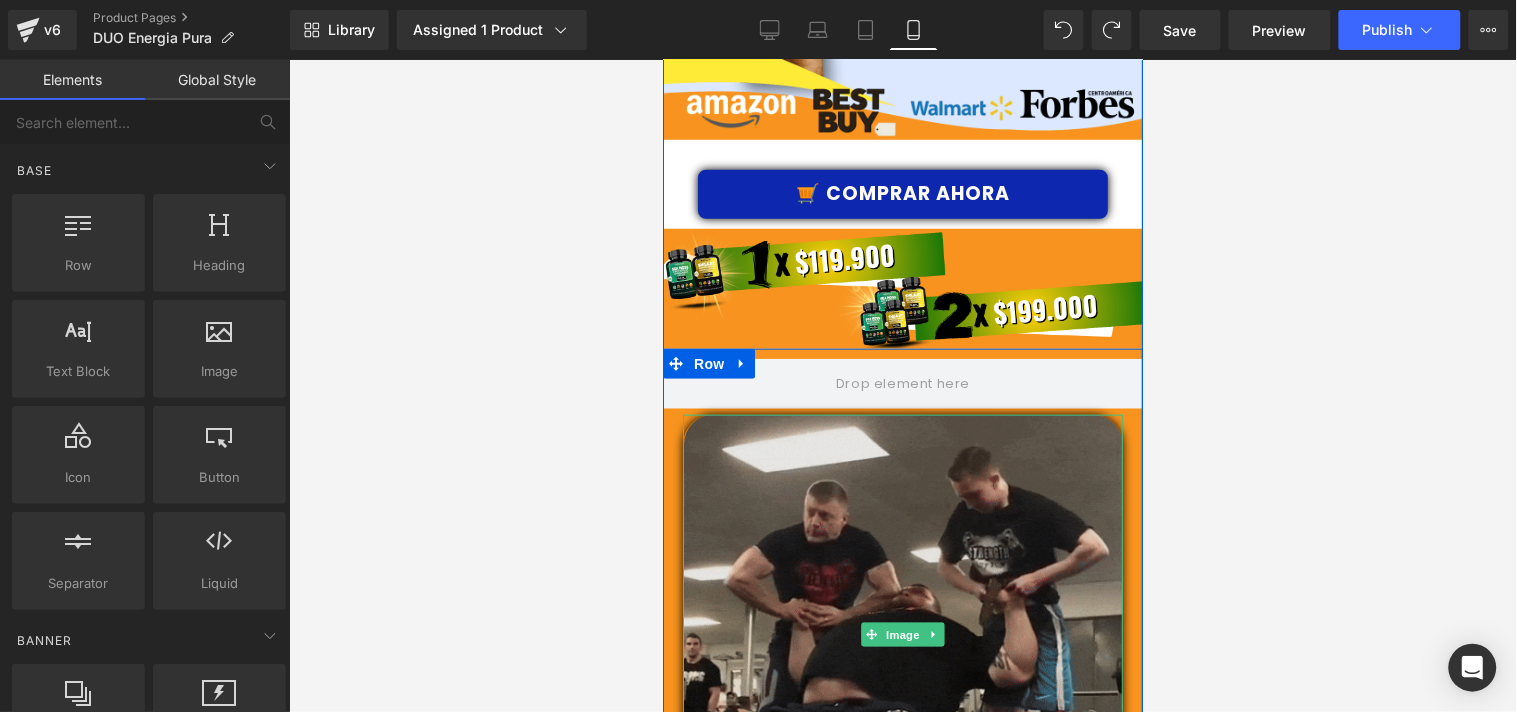 scroll, scrollTop: 4222, scrollLeft: 0, axis: vertical 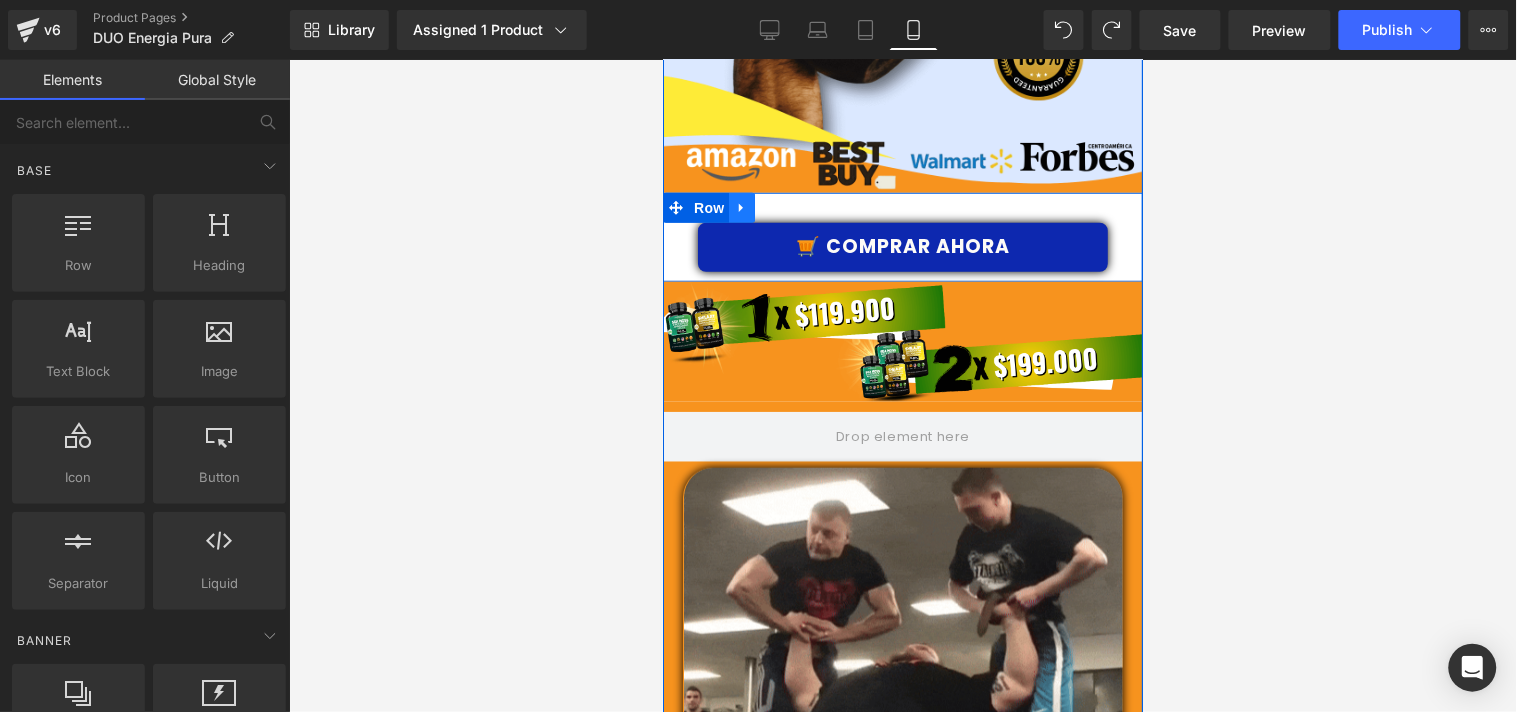 click 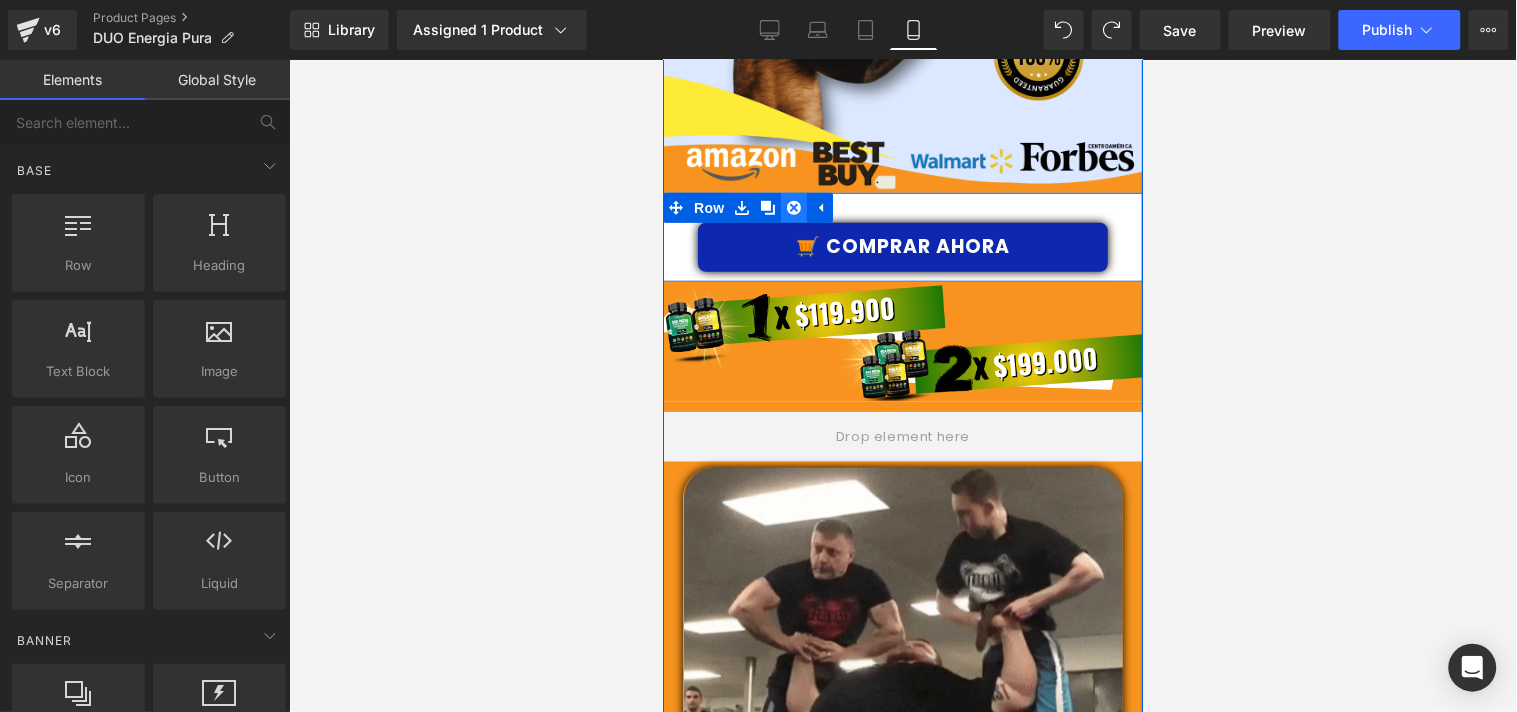 click at bounding box center (793, 207) 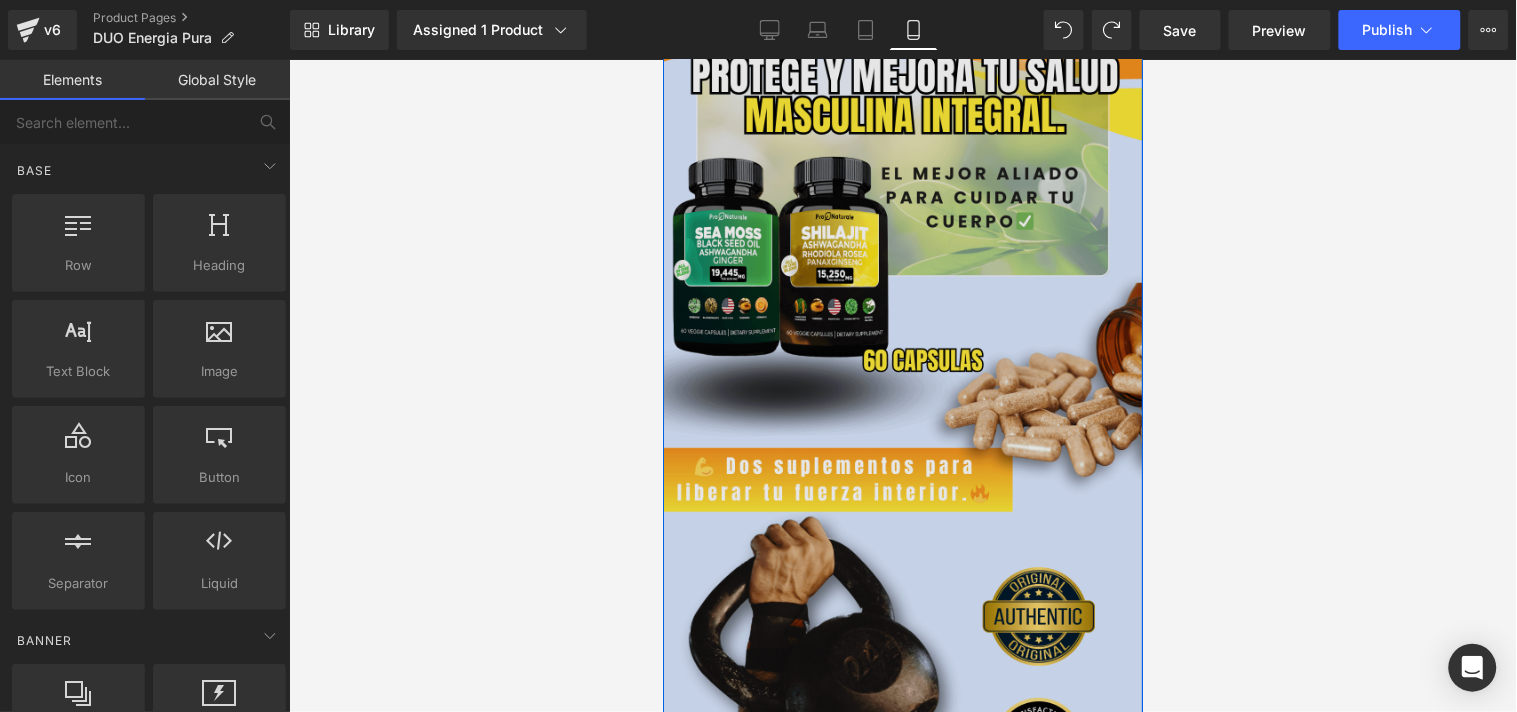 scroll, scrollTop: 3333, scrollLeft: 0, axis: vertical 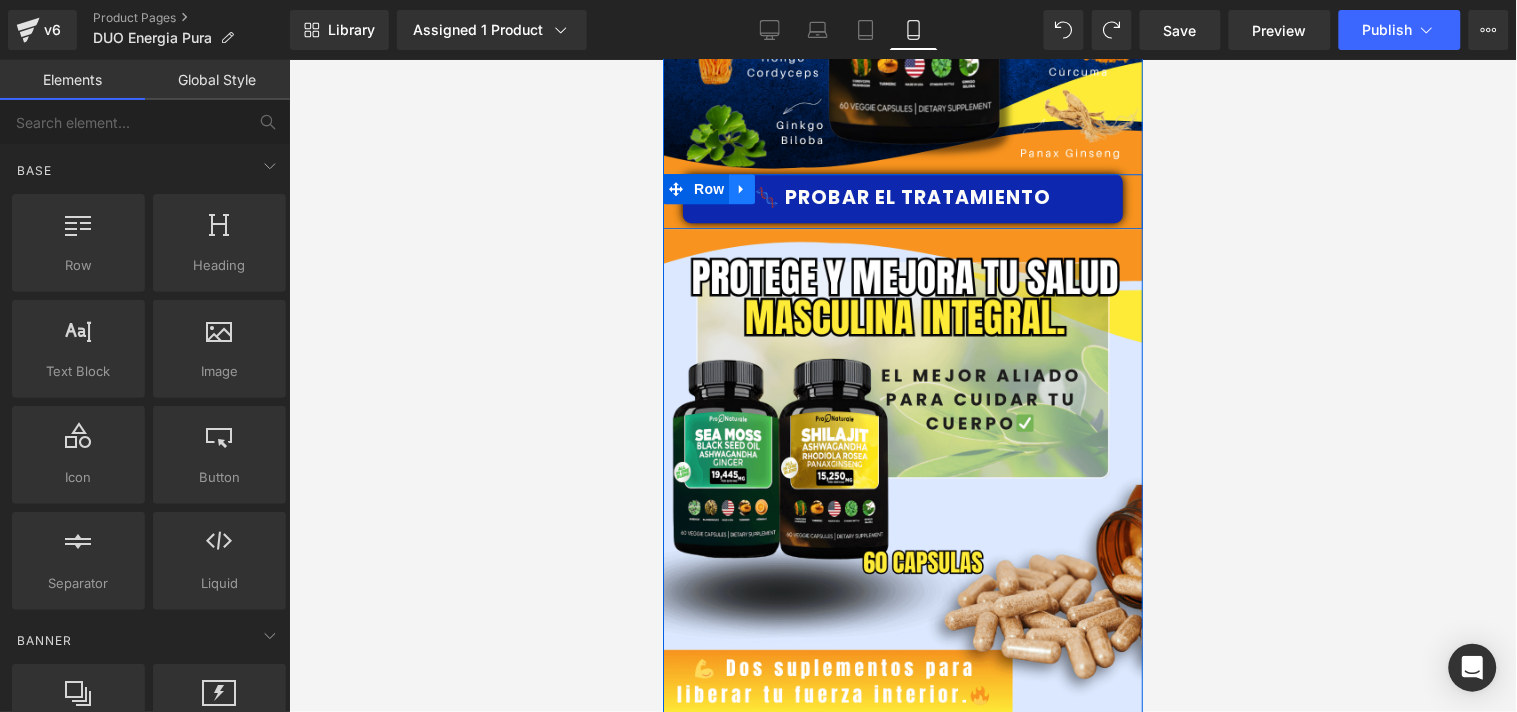 click 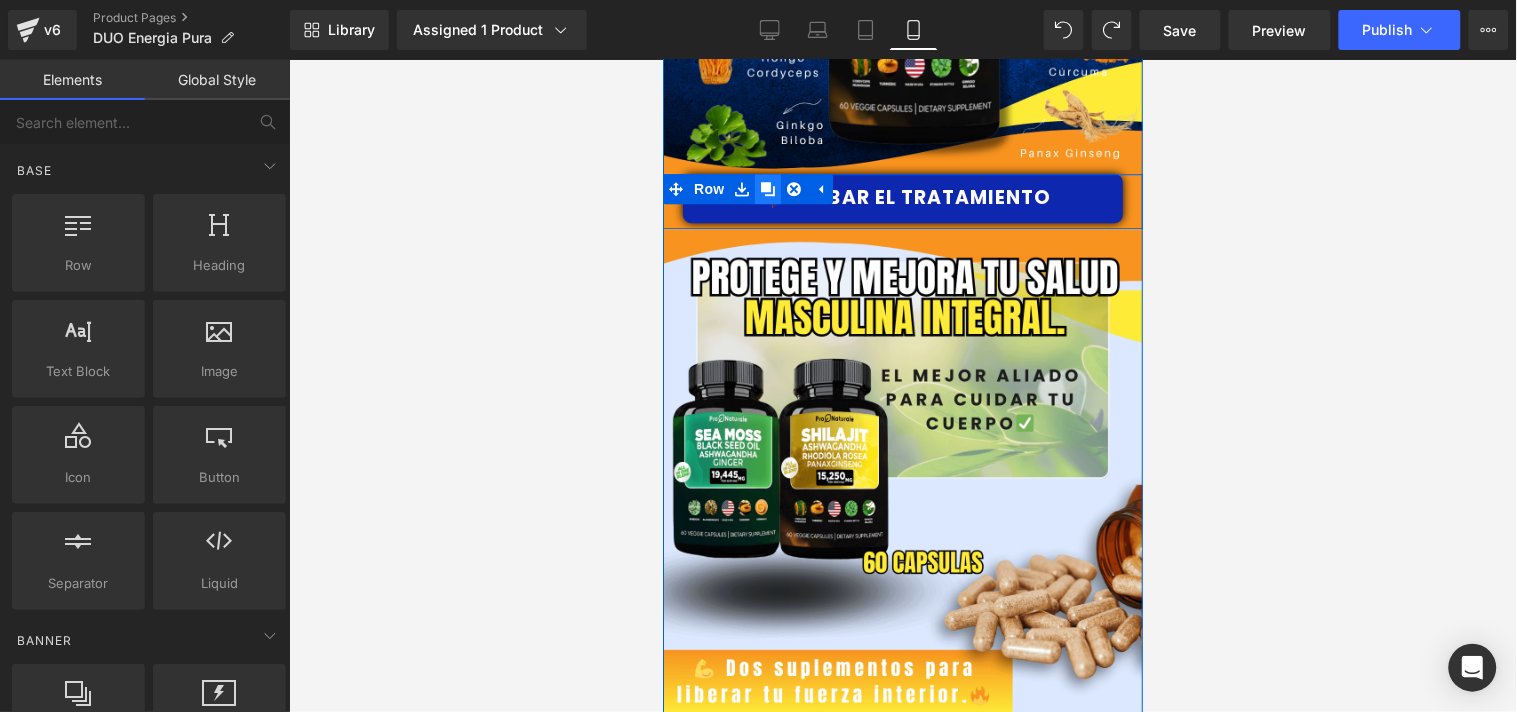 click 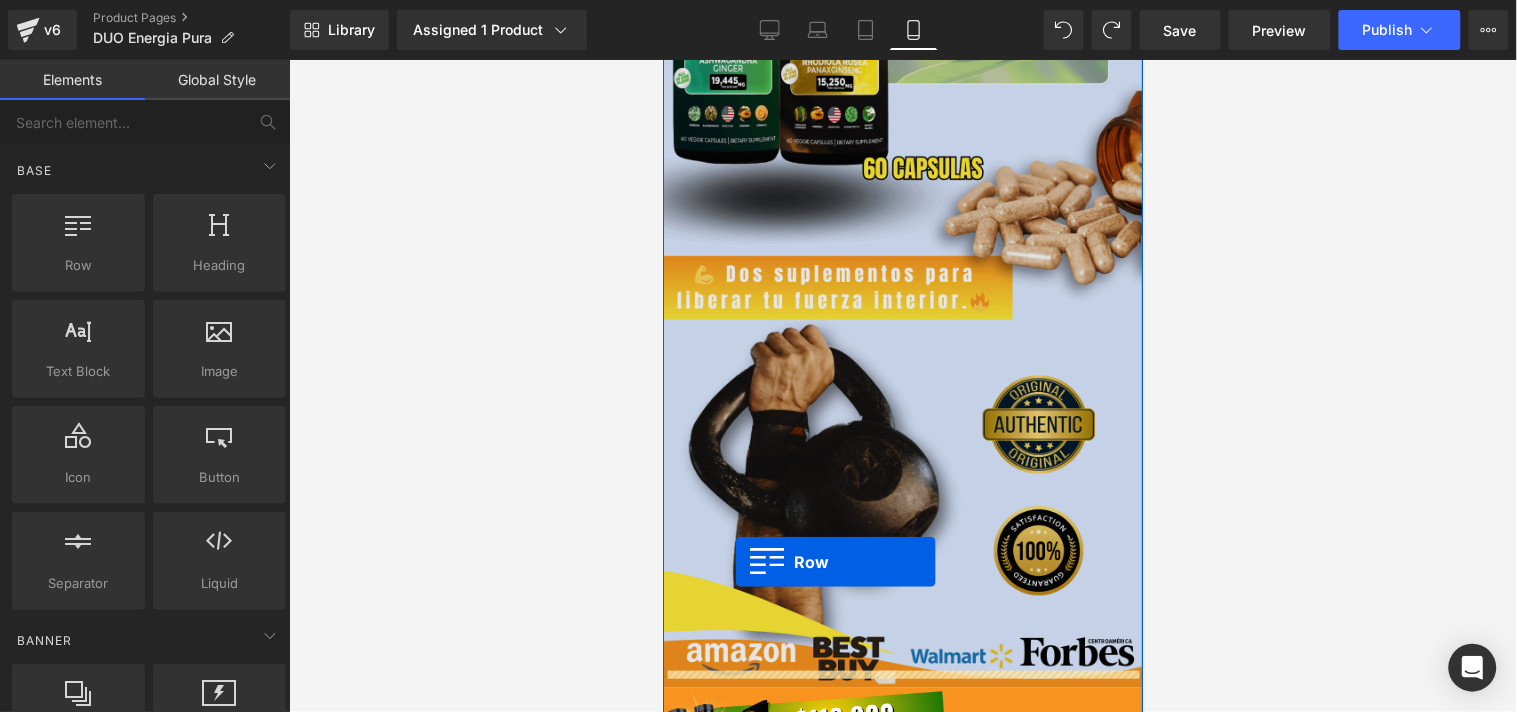 scroll, scrollTop: 4000, scrollLeft: 0, axis: vertical 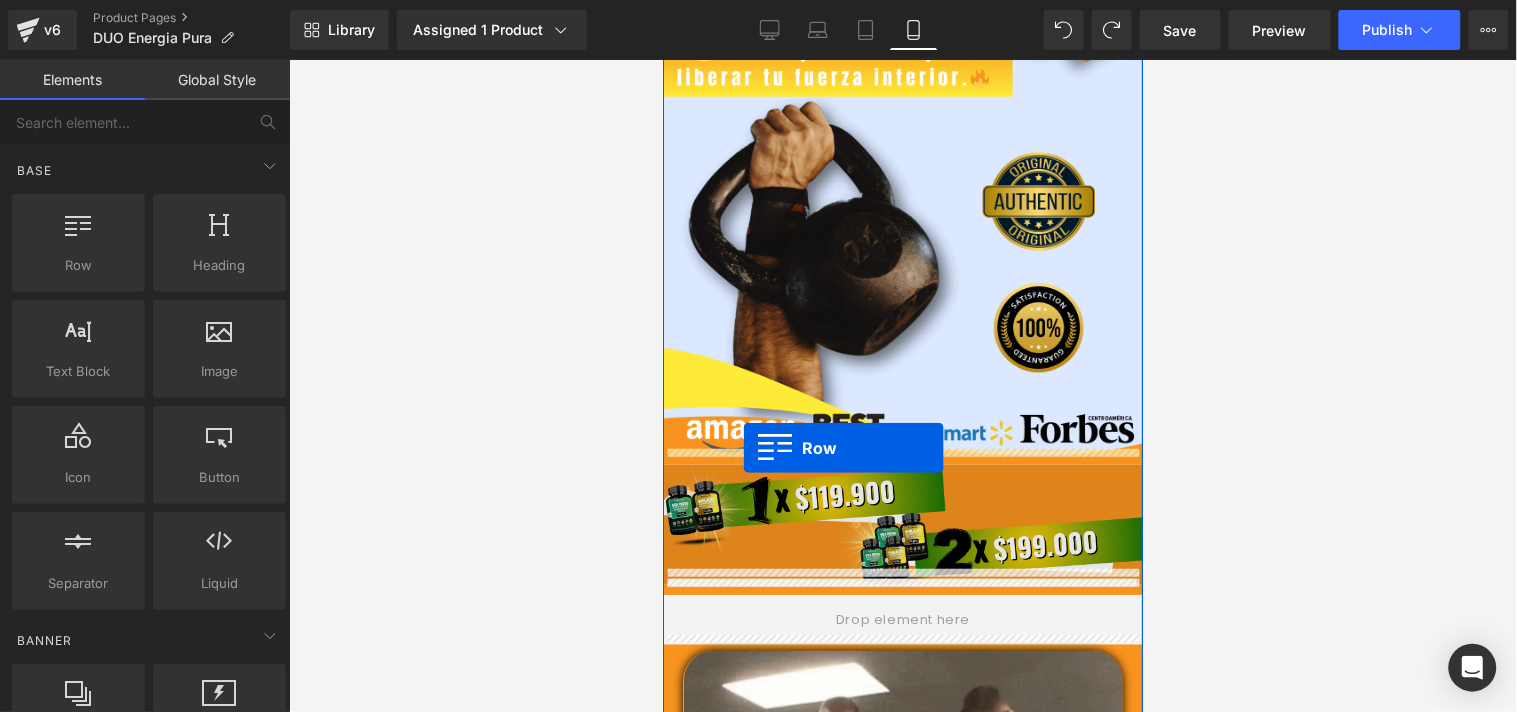 drag, startPoint x: 670, startPoint y: 216, endPoint x: 742, endPoint y: 447, distance: 241.96074 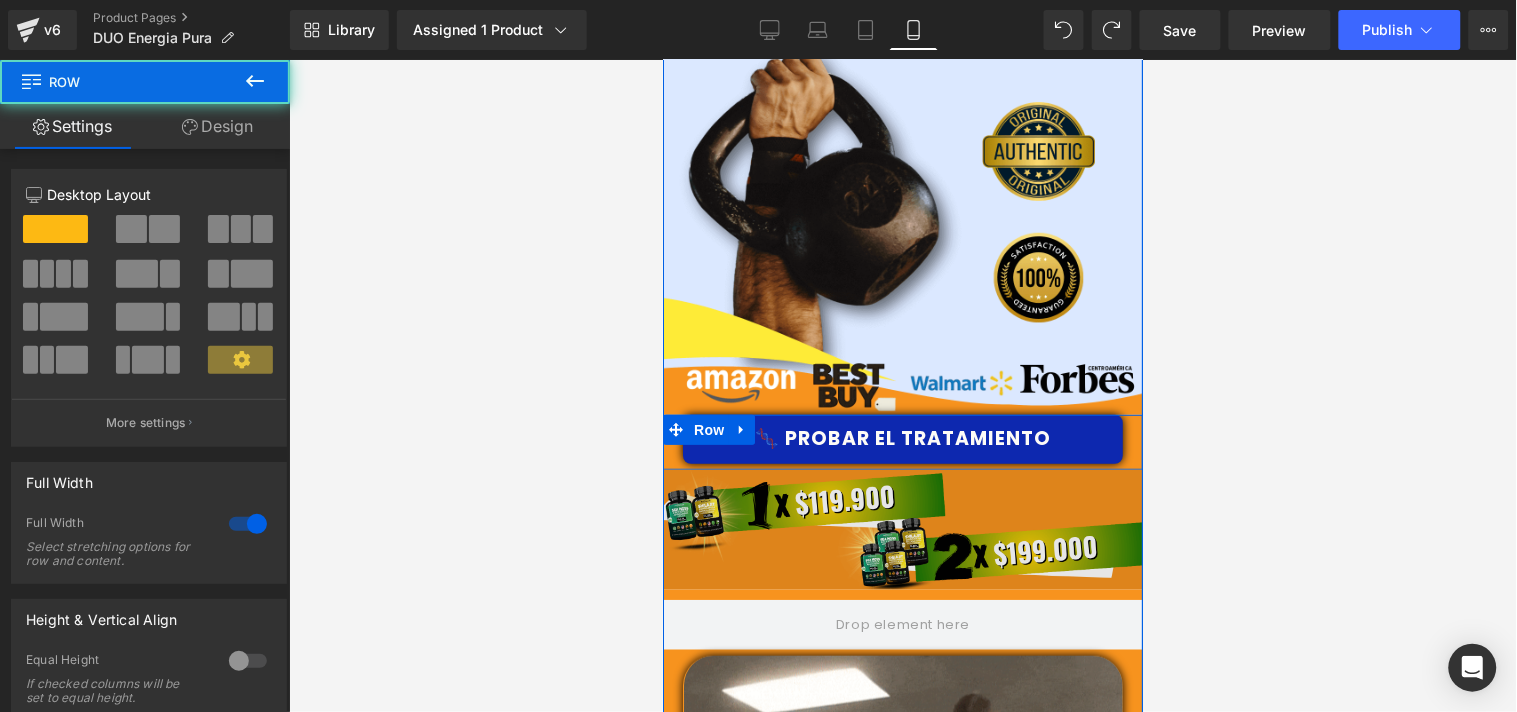 scroll, scrollTop: 3950, scrollLeft: 0, axis: vertical 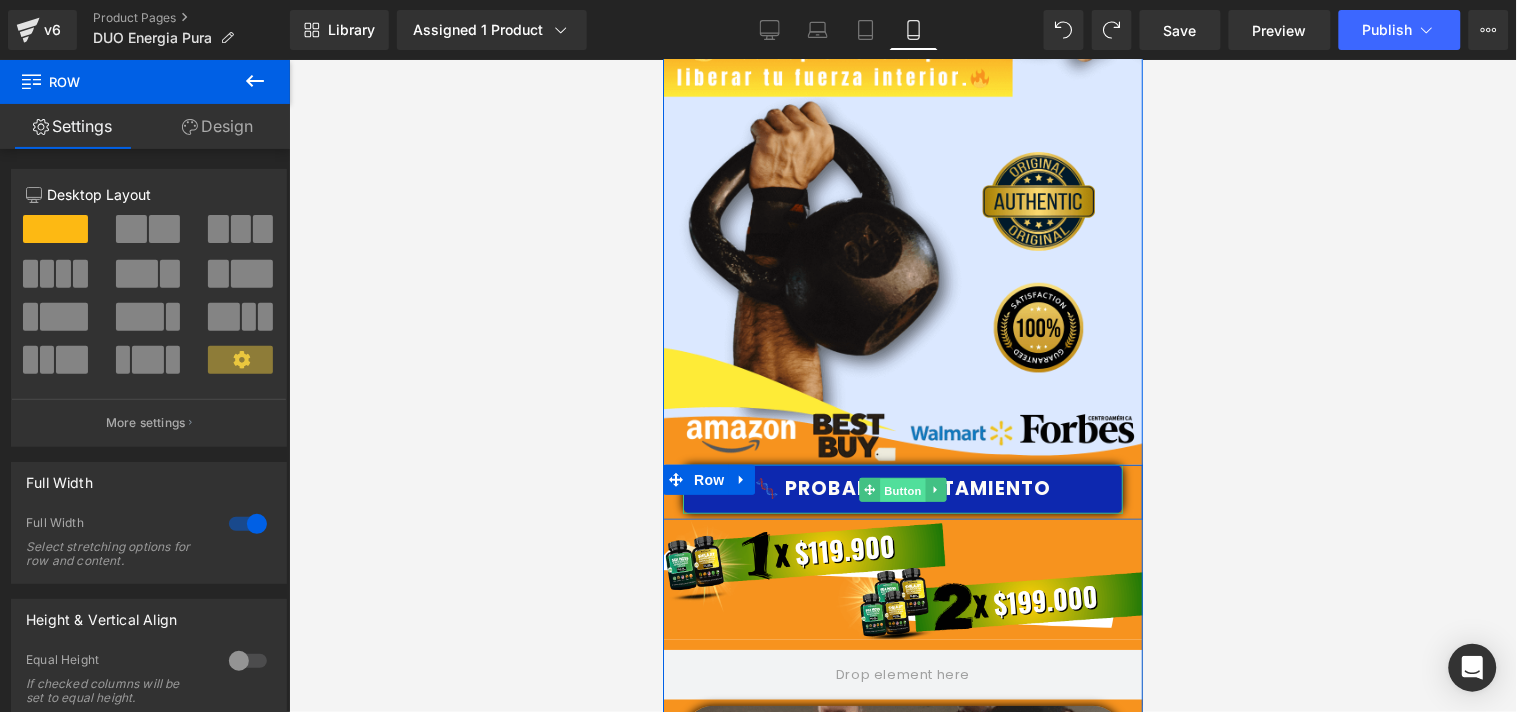drag, startPoint x: 904, startPoint y: 477, endPoint x: 1259, endPoint y: 502, distance: 355.87918 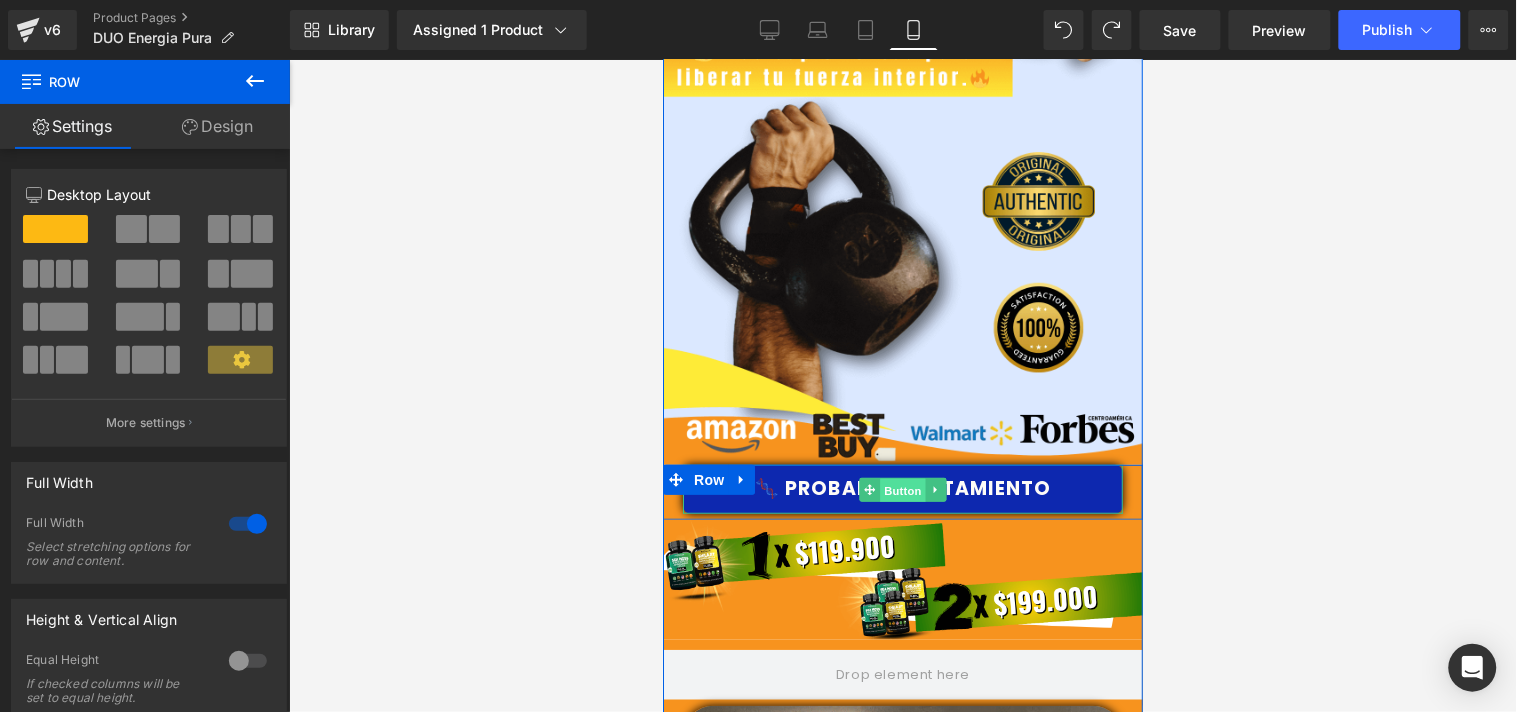 click on "Button" at bounding box center [902, 490] 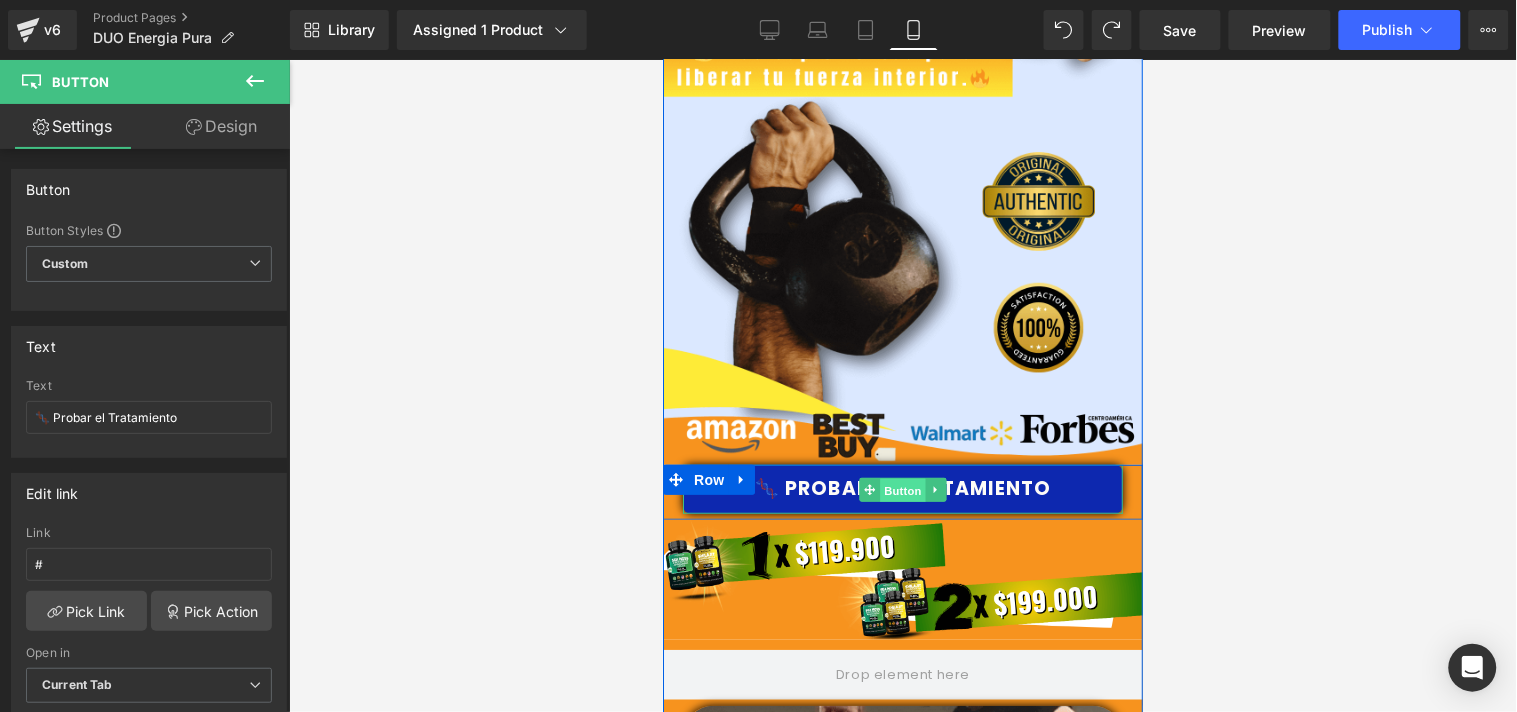 click on "Button" at bounding box center (902, 490) 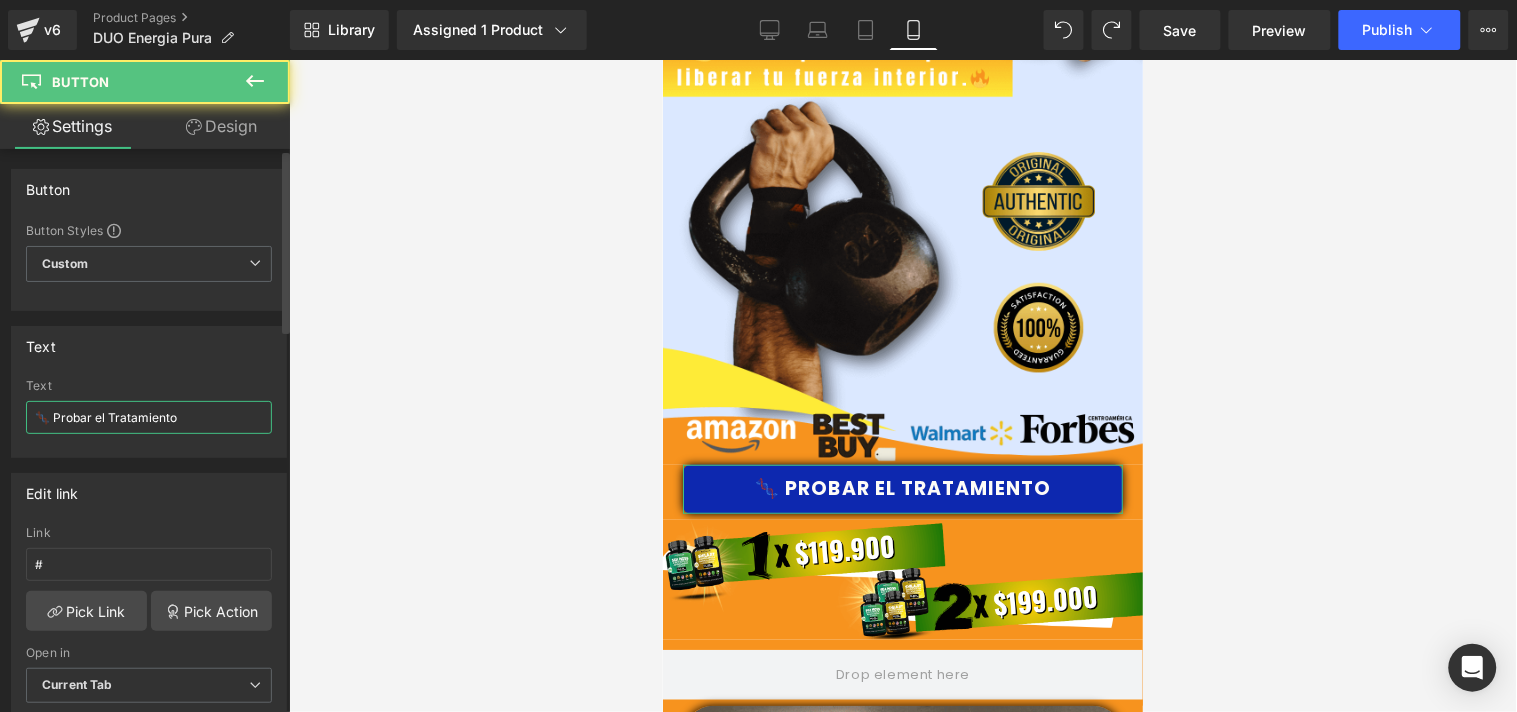 click on "🧬 Probar el Tratamiento" at bounding box center (149, 417) 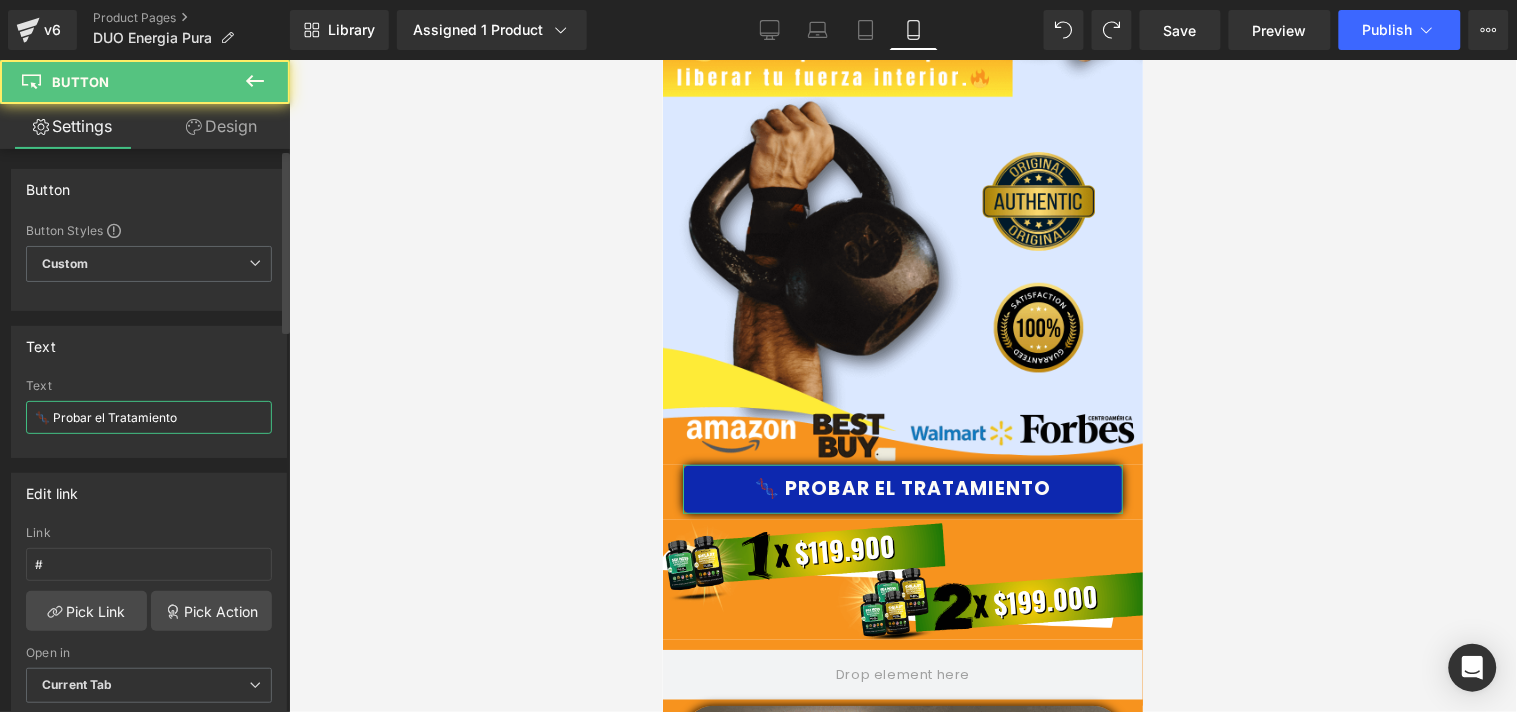 click on "🧬 Probar el Tratamiento" at bounding box center [149, 417] 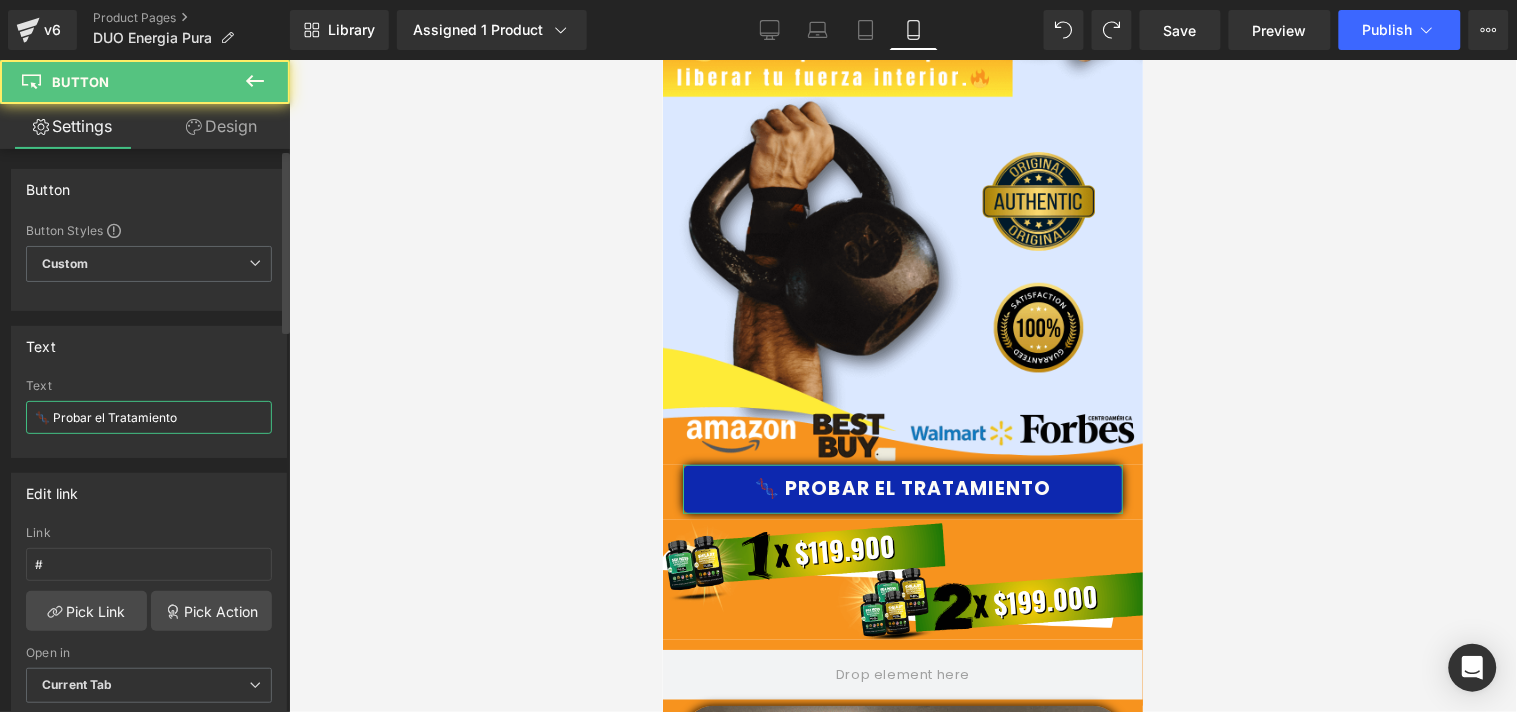 click on "🧬 Probar el Tratamiento" at bounding box center [149, 417] 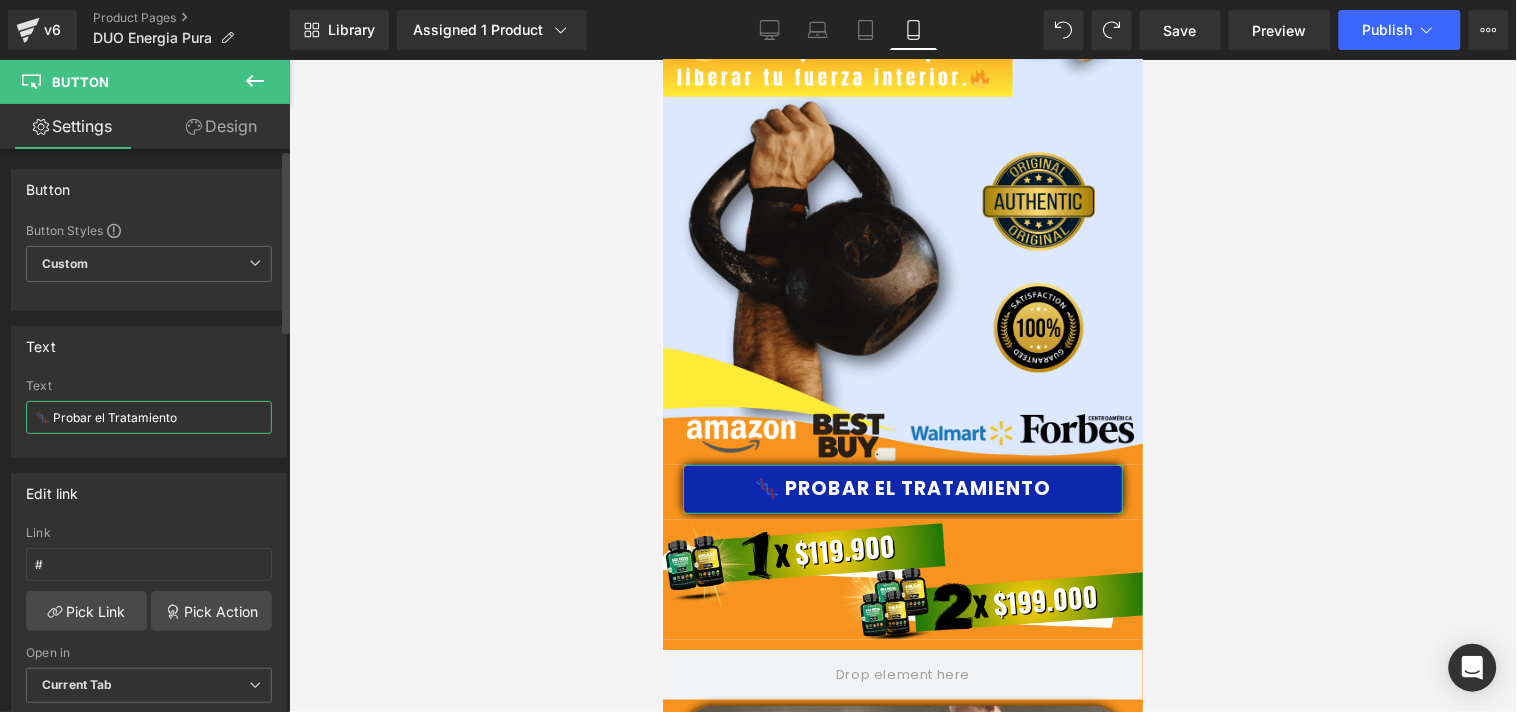 paste on "Envío Contra Entrega" 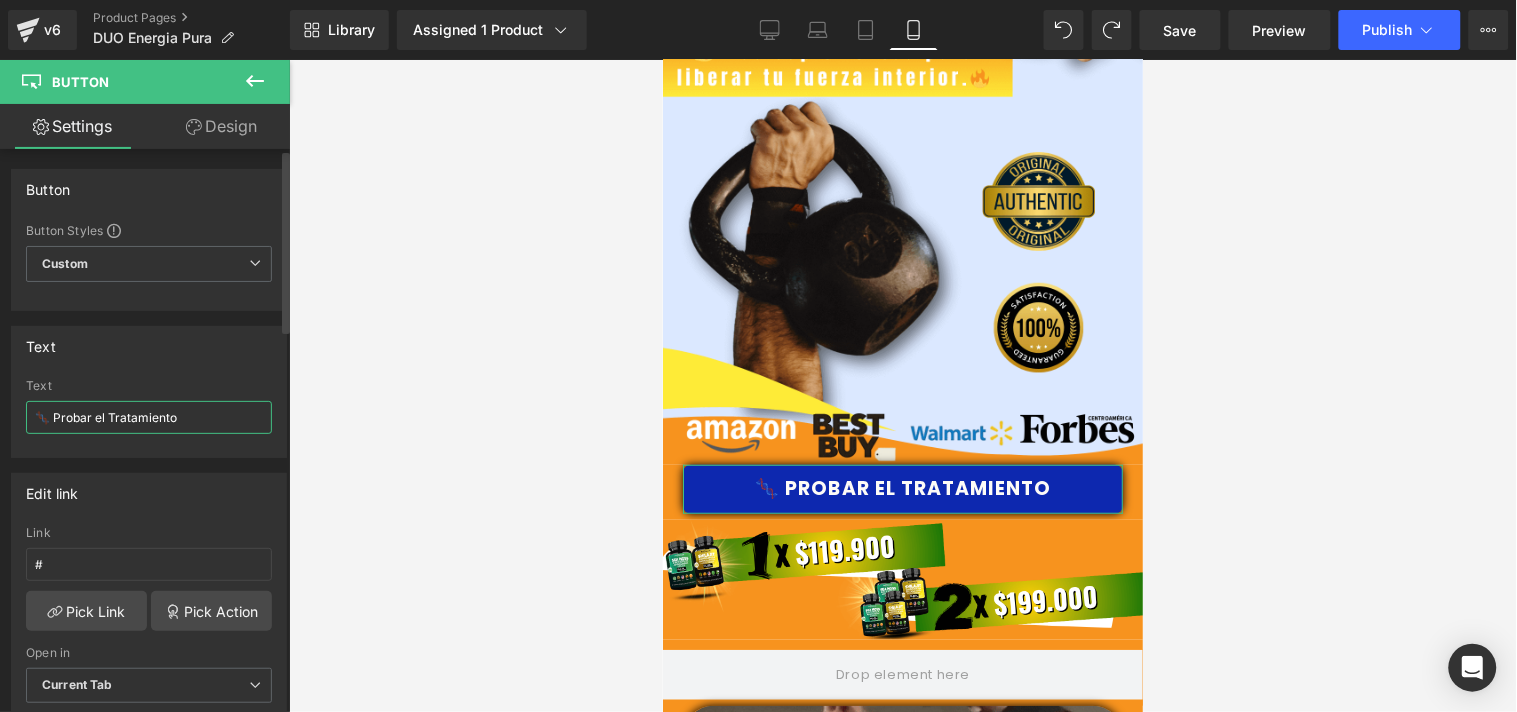 type on "🚚 Envío Contra Entrega" 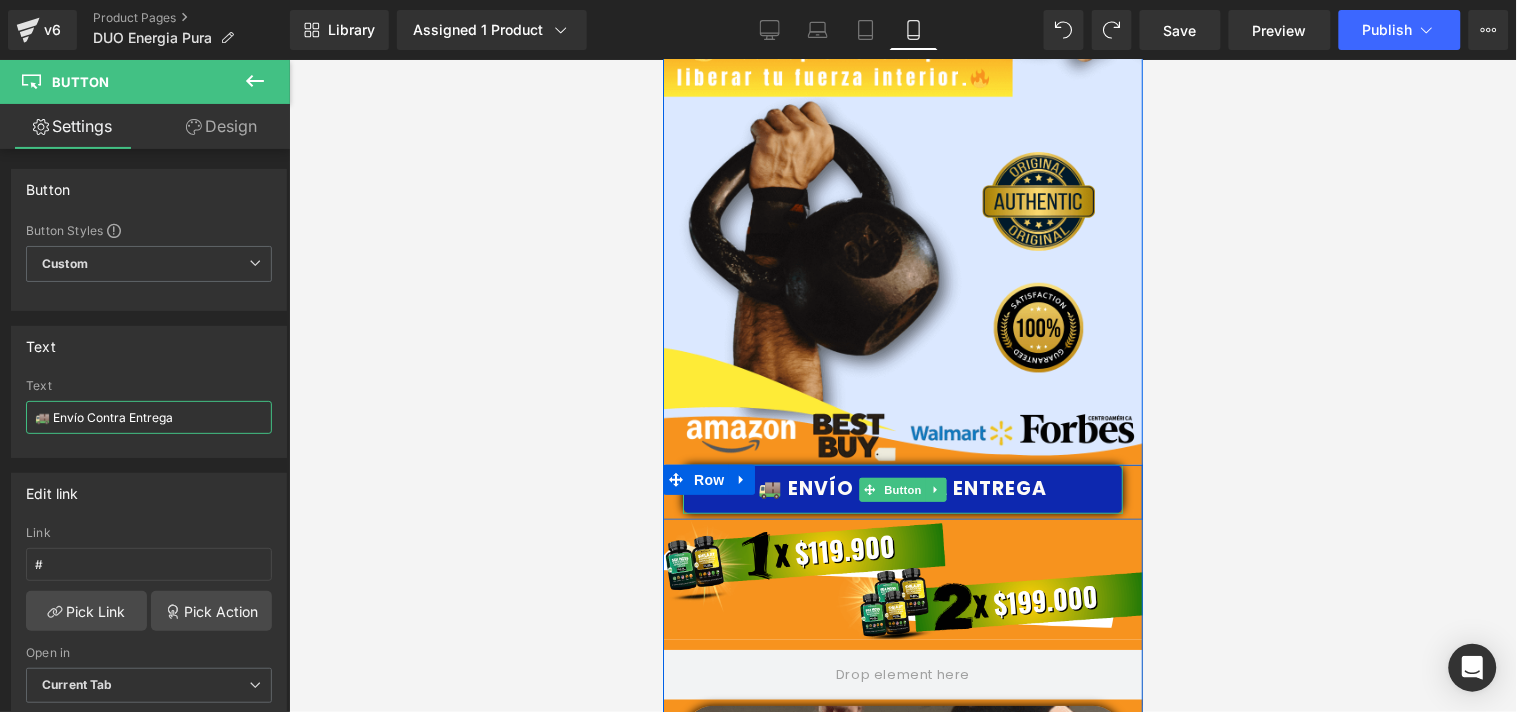 scroll, scrollTop: 4172, scrollLeft: 0, axis: vertical 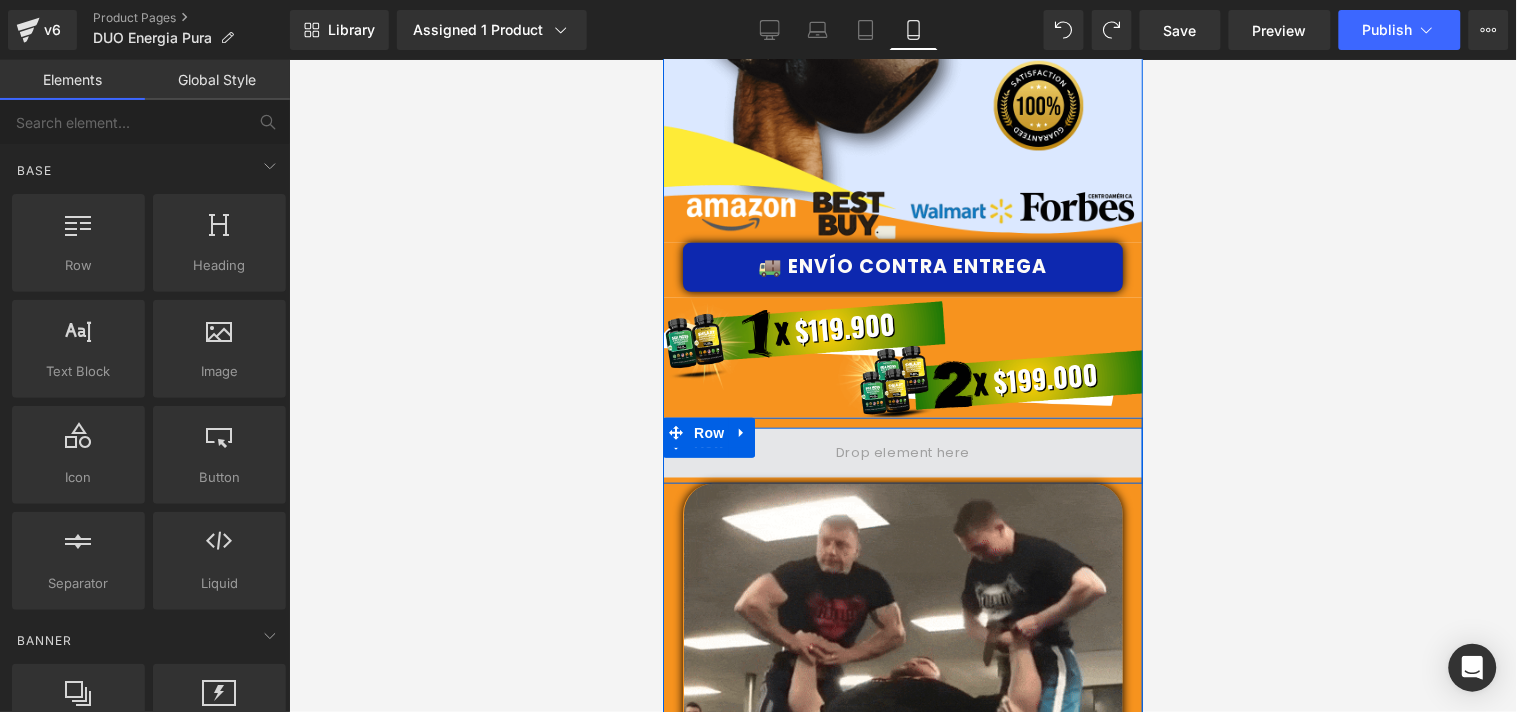click at bounding box center [902, 452] 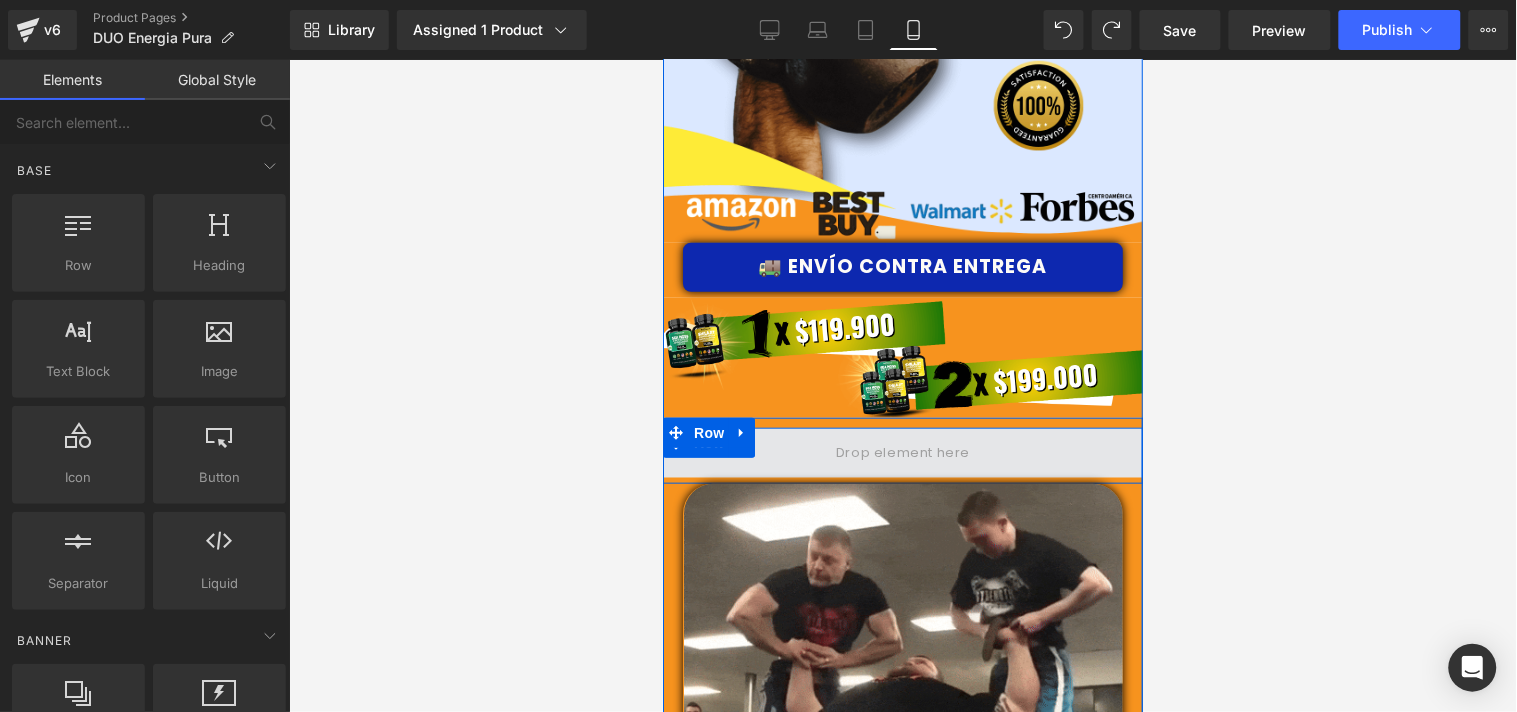click at bounding box center (902, 452) 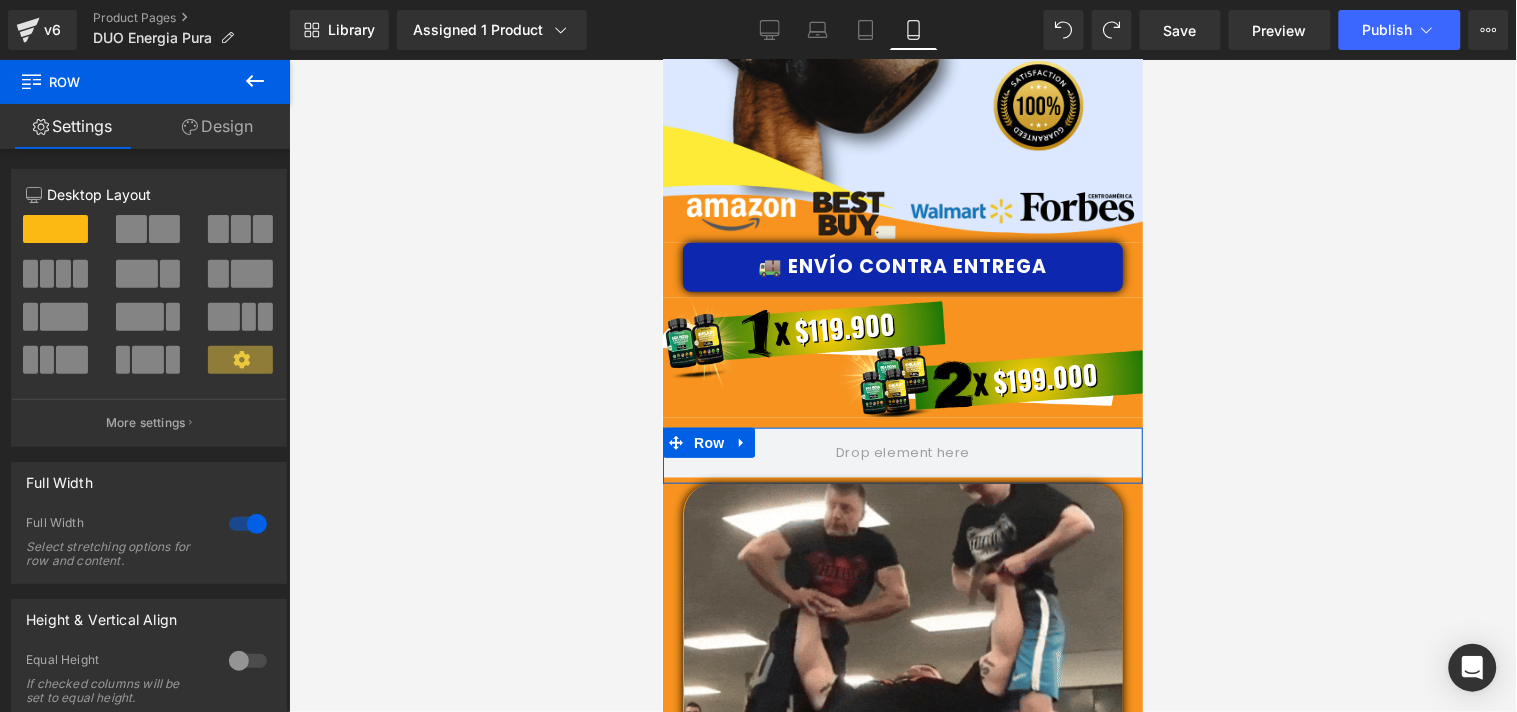 click at bounding box center (131, 229) 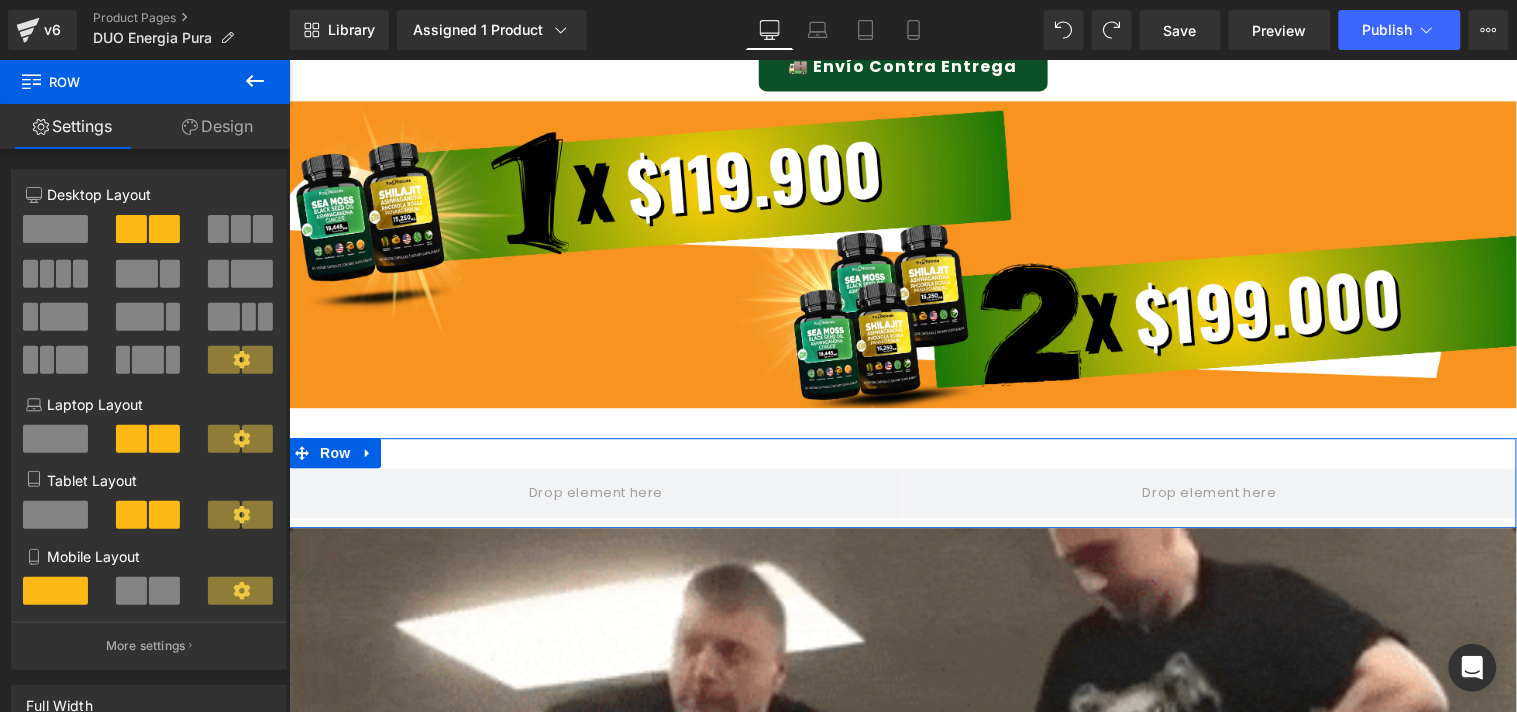 scroll, scrollTop: 11061, scrollLeft: 0, axis: vertical 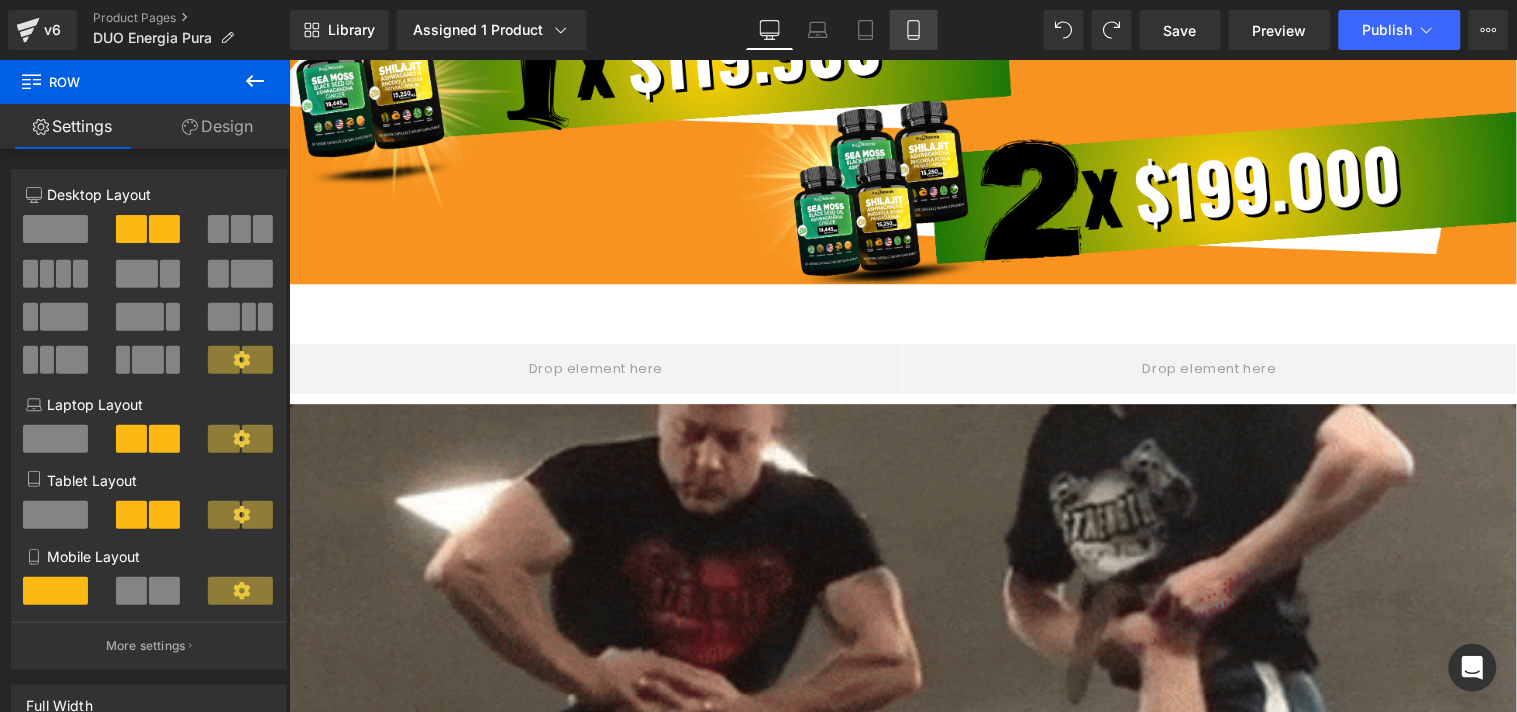 click 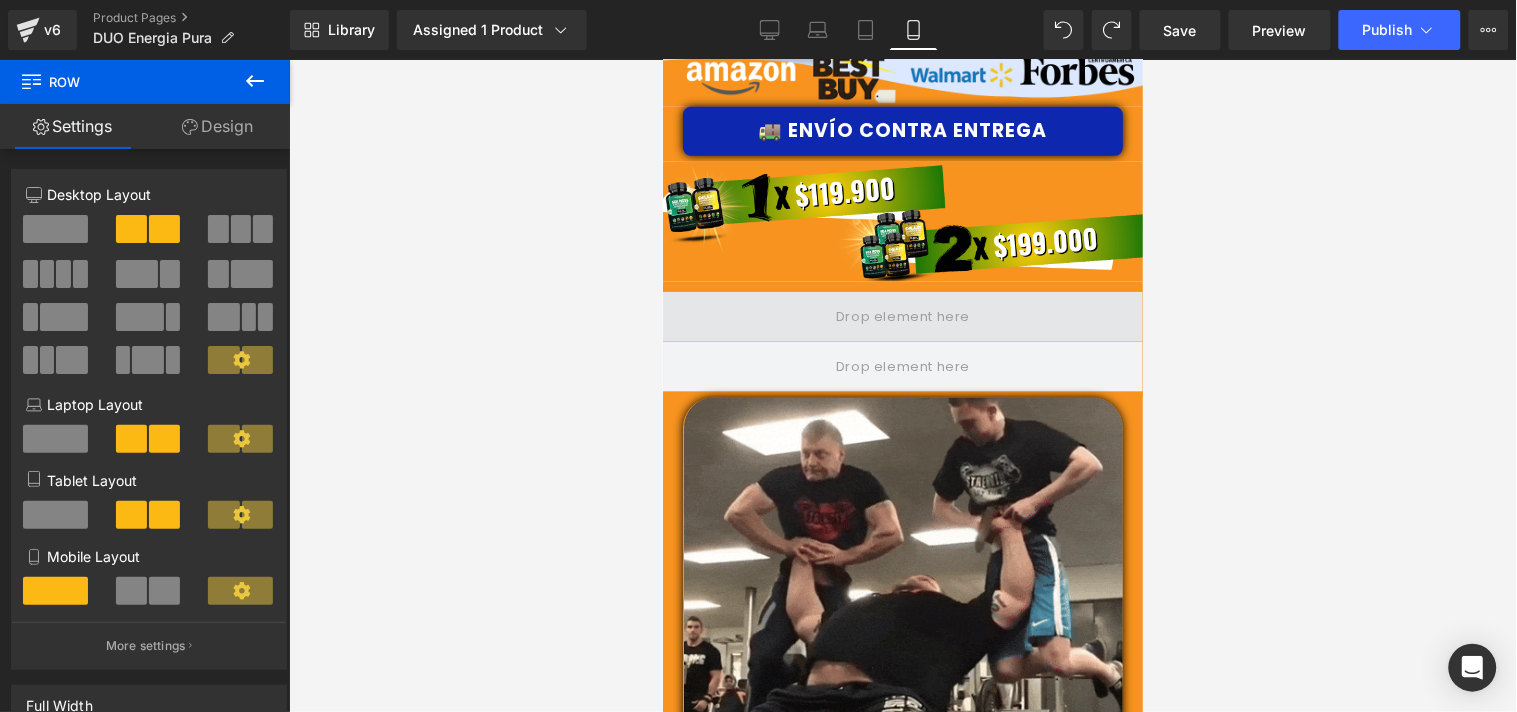 scroll, scrollTop: 4272, scrollLeft: 0, axis: vertical 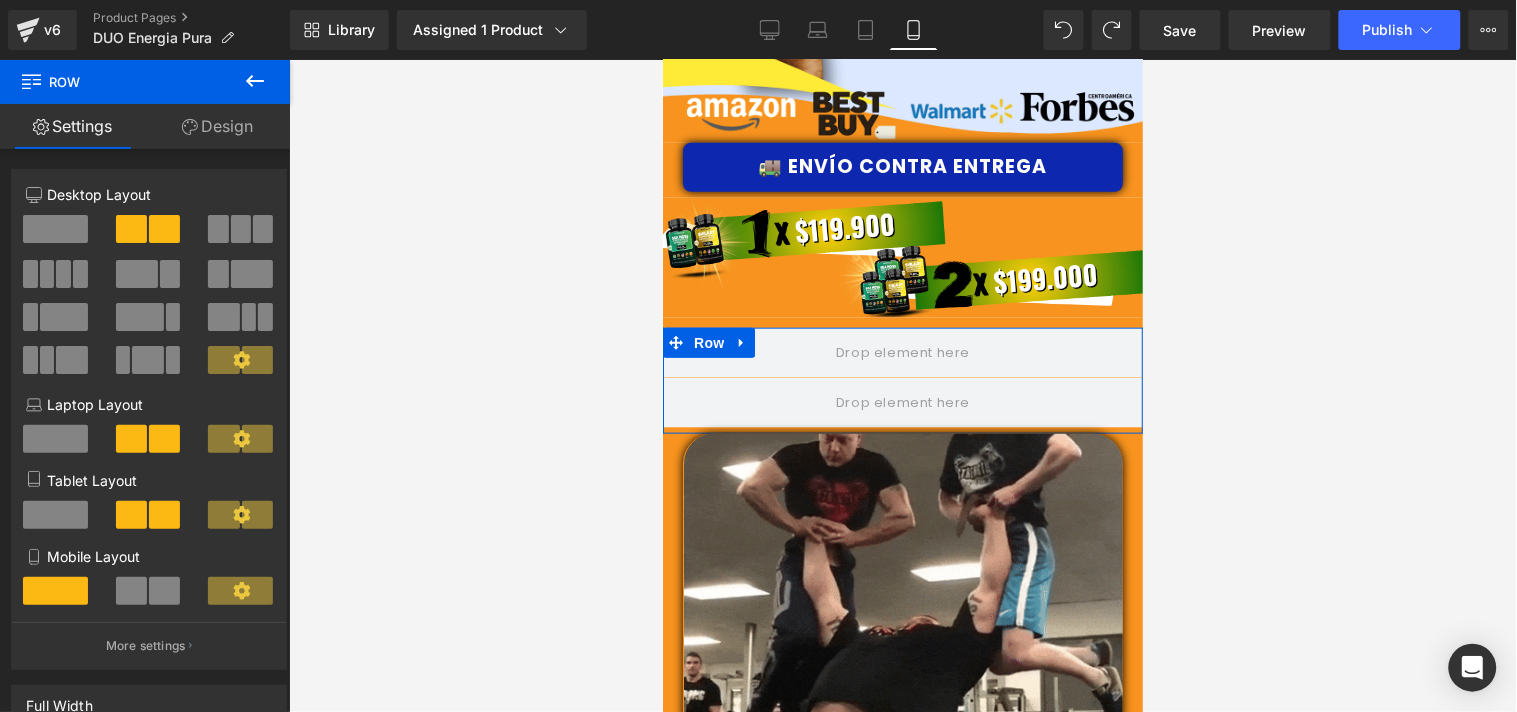click at bounding box center [55, 229] 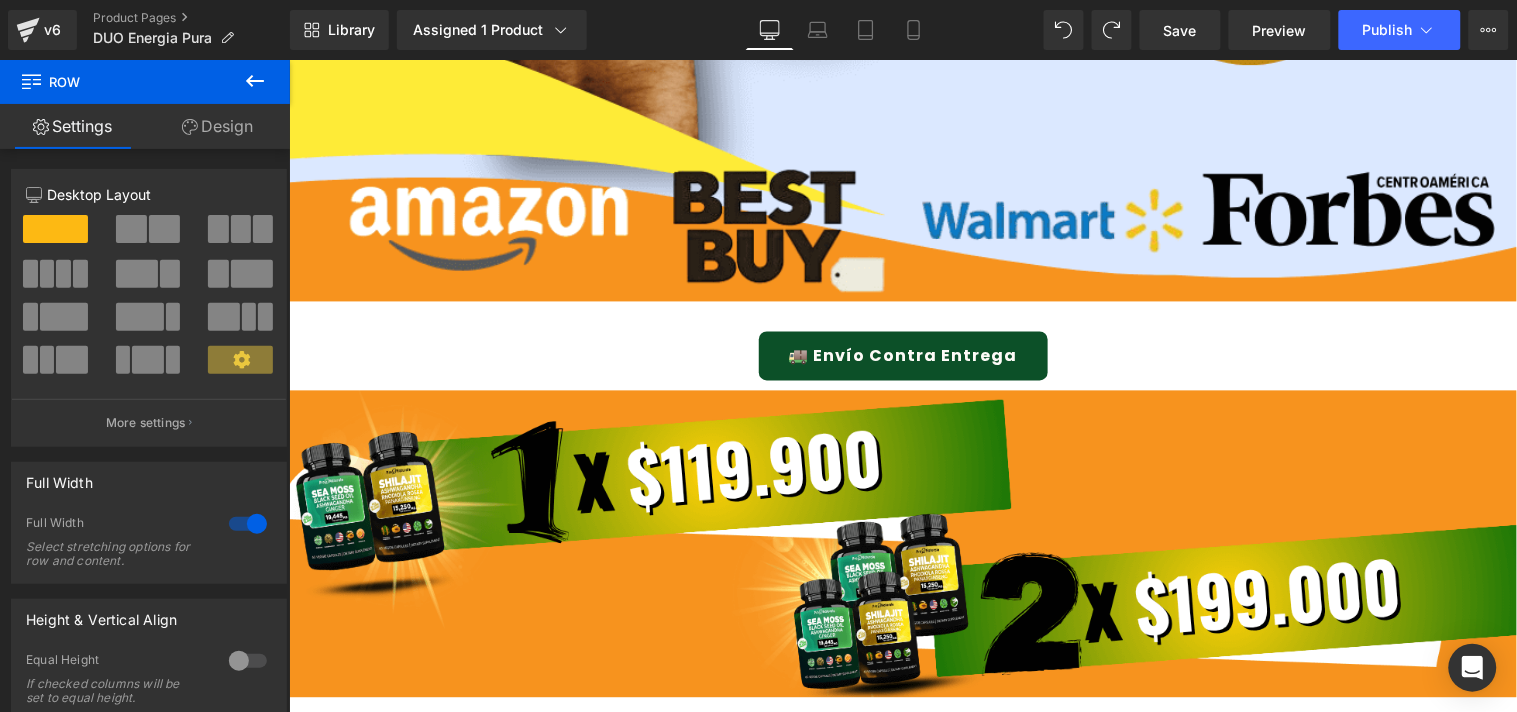 scroll, scrollTop: 11161, scrollLeft: 0, axis: vertical 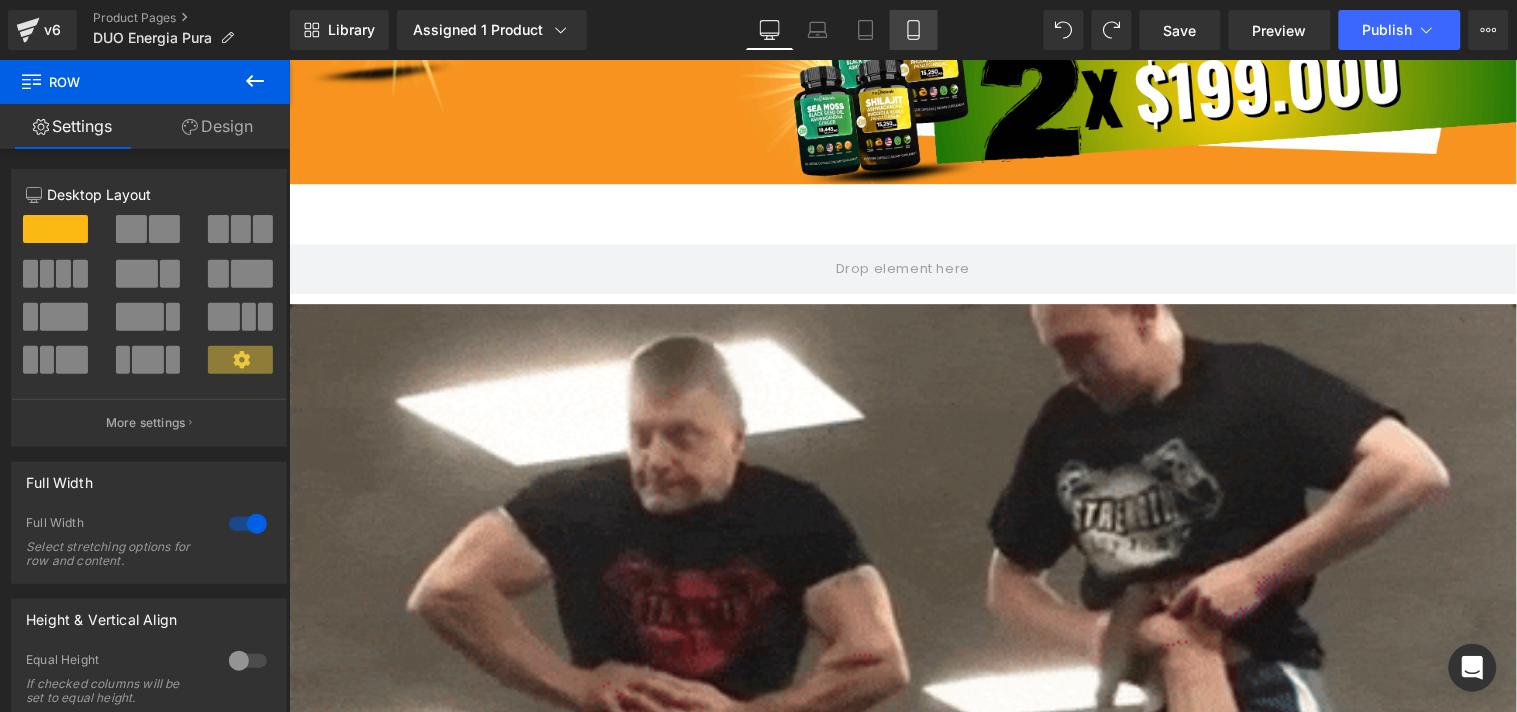 click on "Mobile" at bounding box center (914, 30) 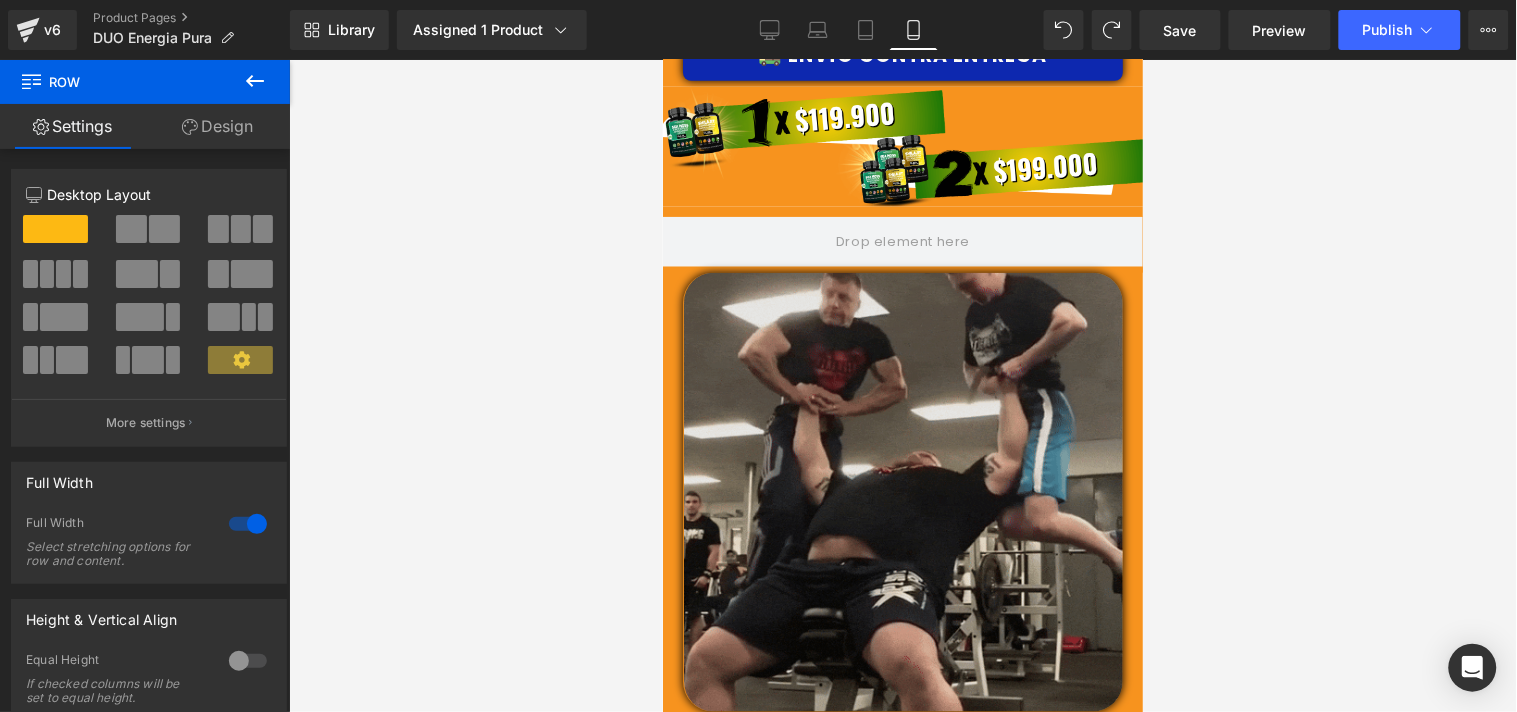 scroll, scrollTop: 4372, scrollLeft: 0, axis: vertical 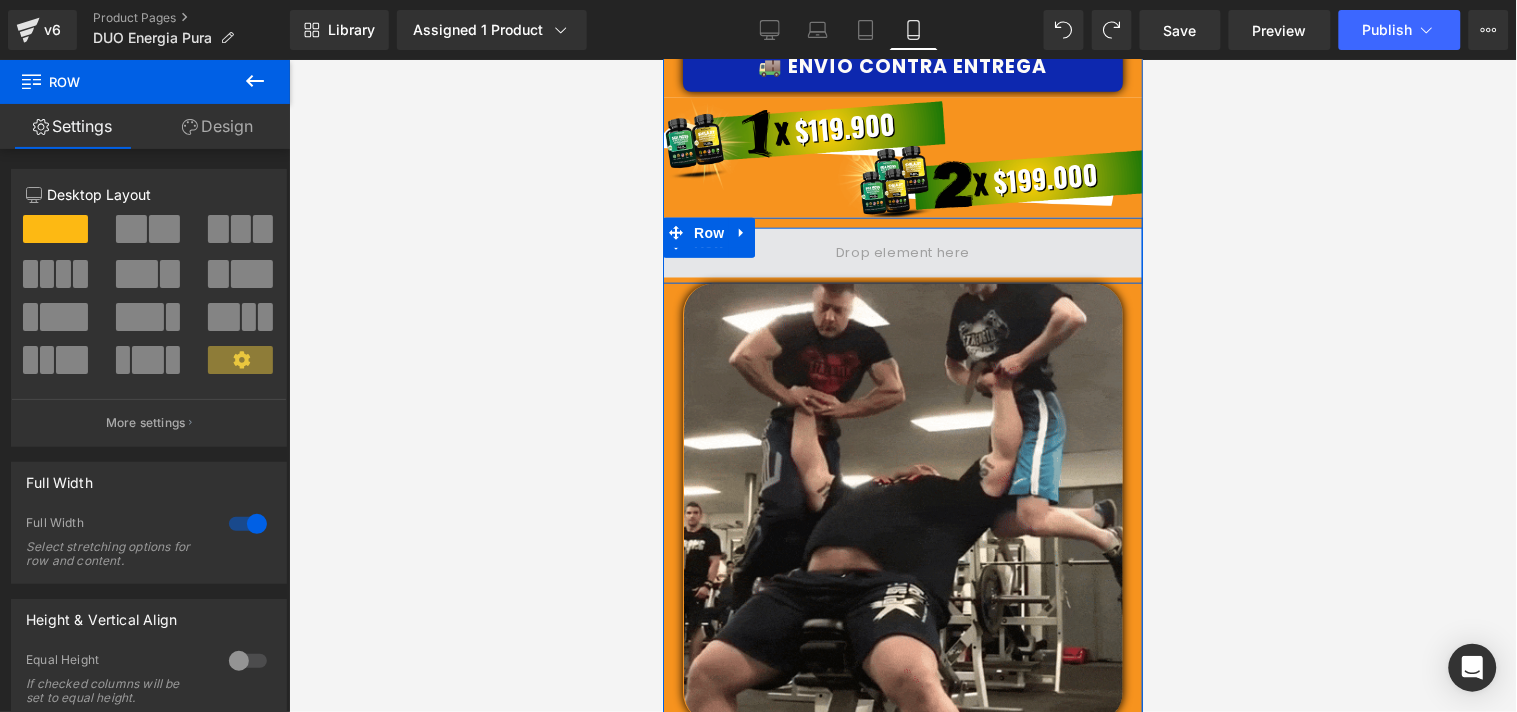 click at bounding box center (902, 252) 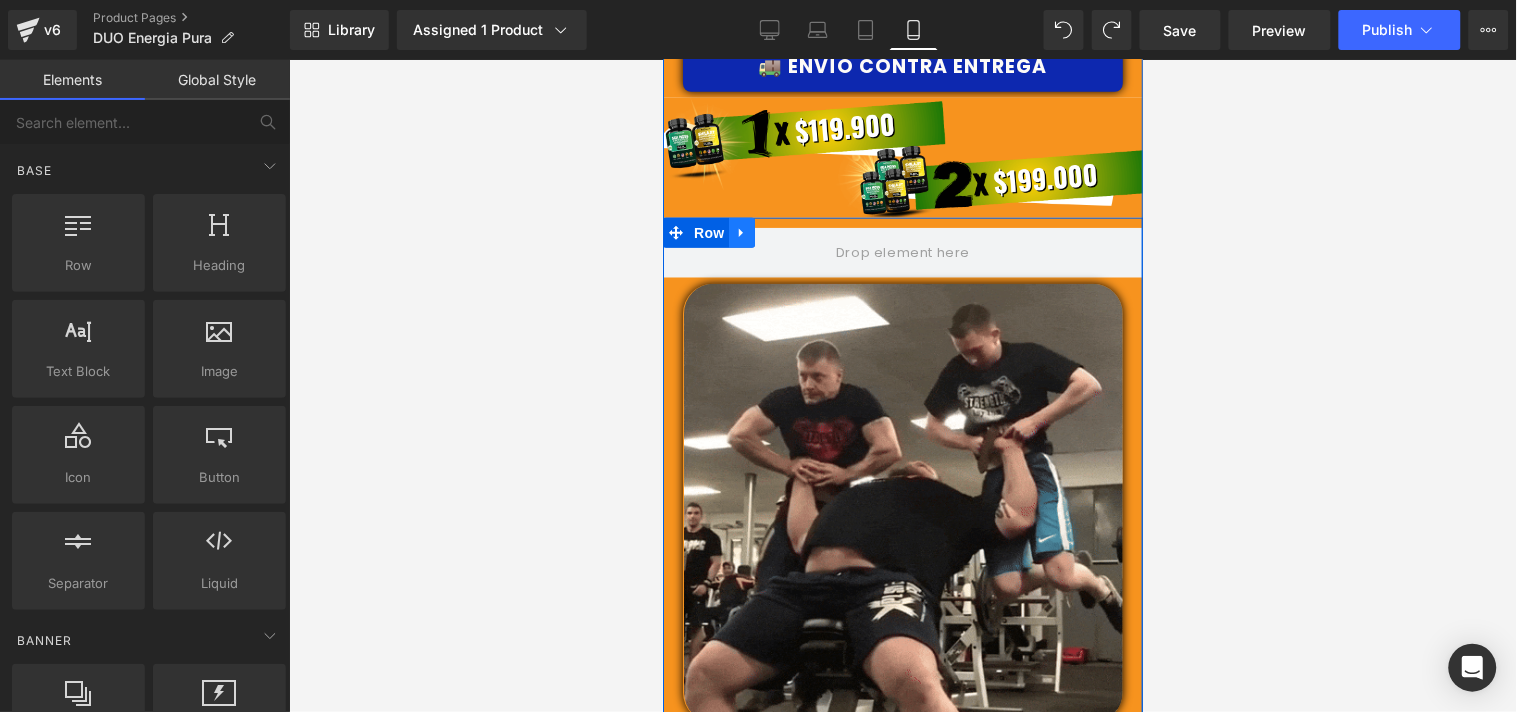 click 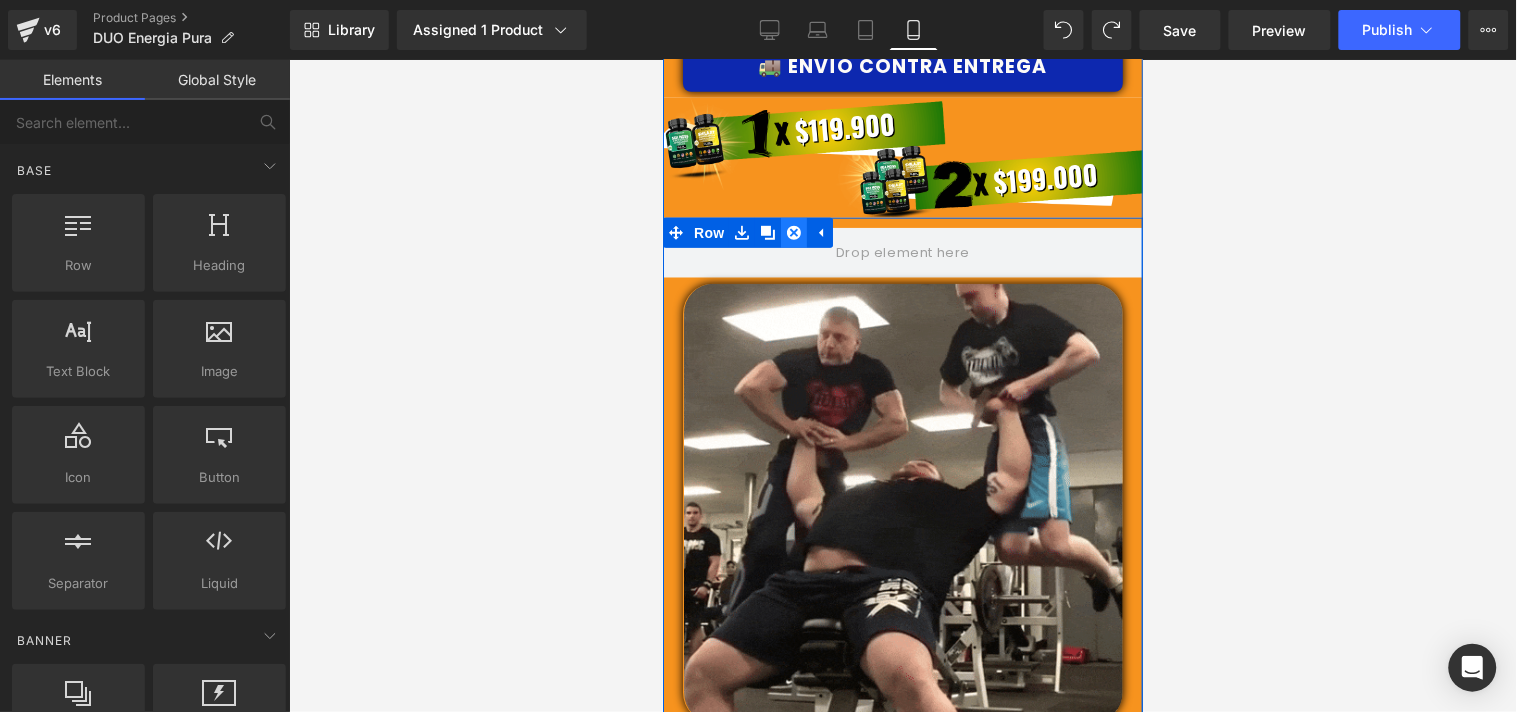 click 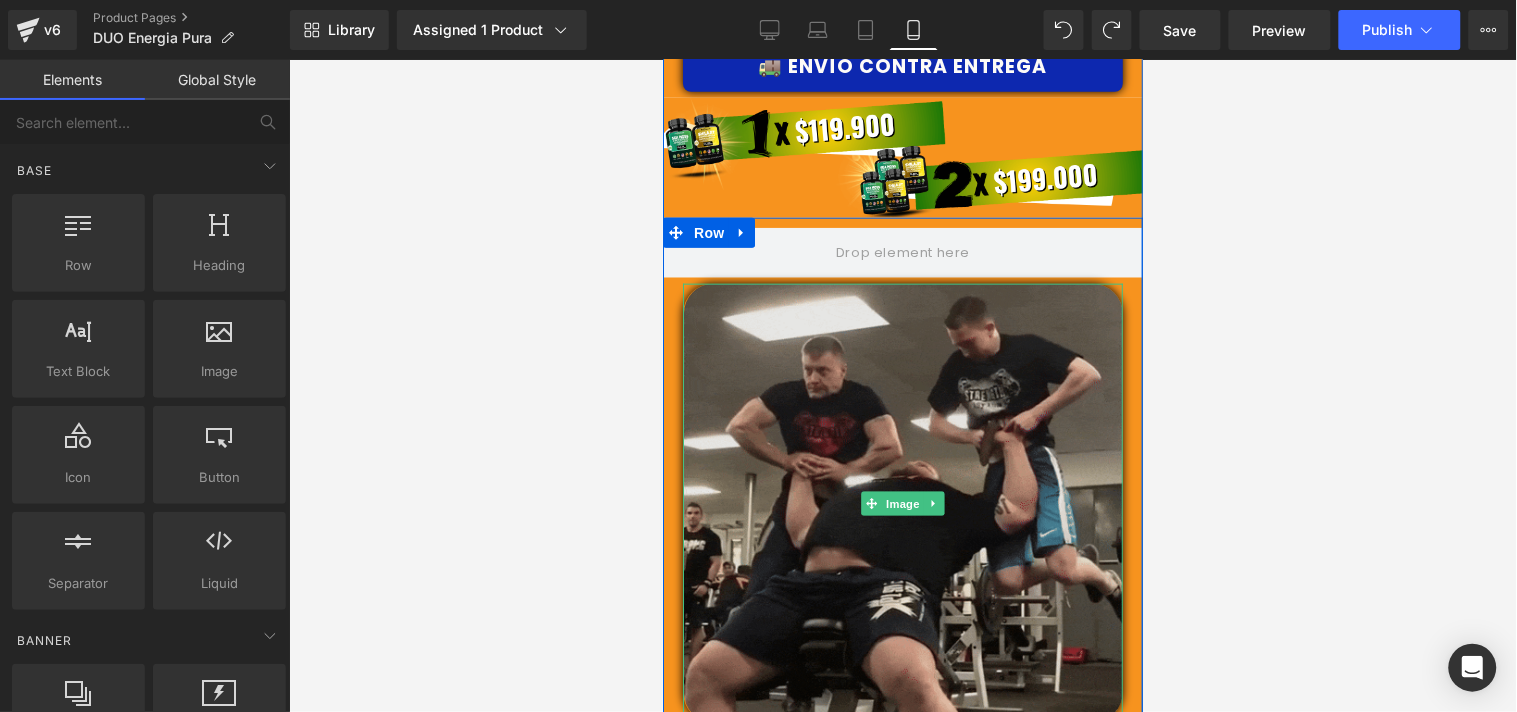 click at bounding box center [902, 502] 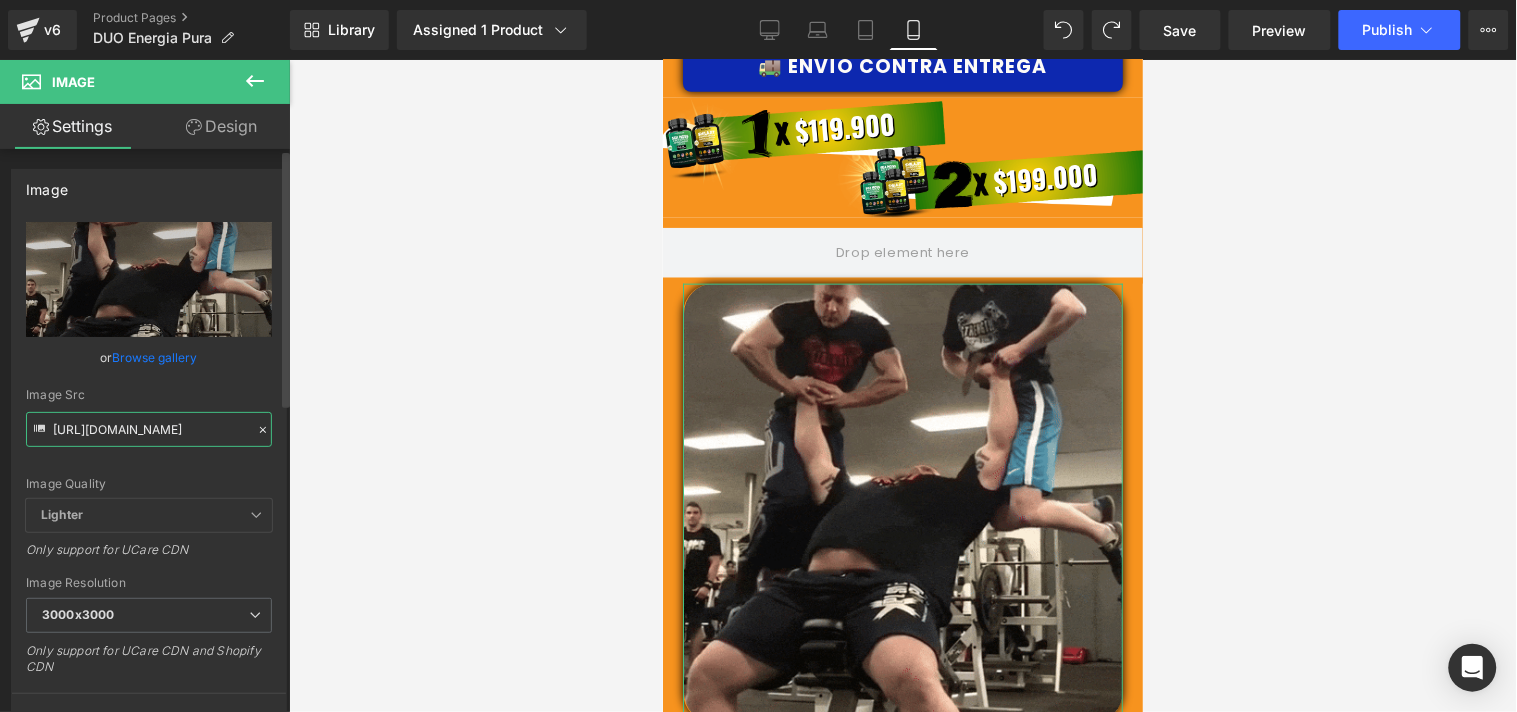 click on "[URL][DOMAIN_NAME]" at bounding box center [149, 429] 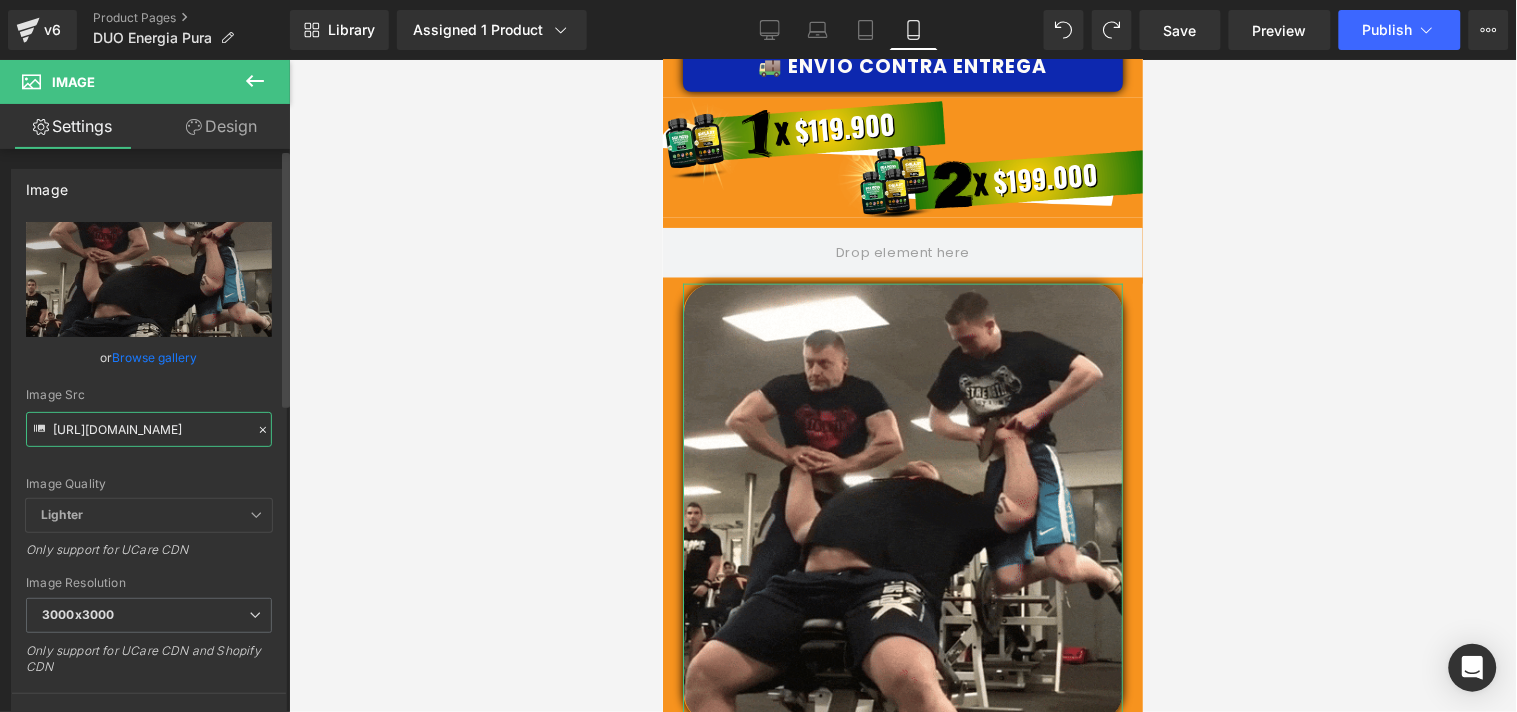 click on "[URL][DOMAIN_NAME]" at bounding box center (149, 429) 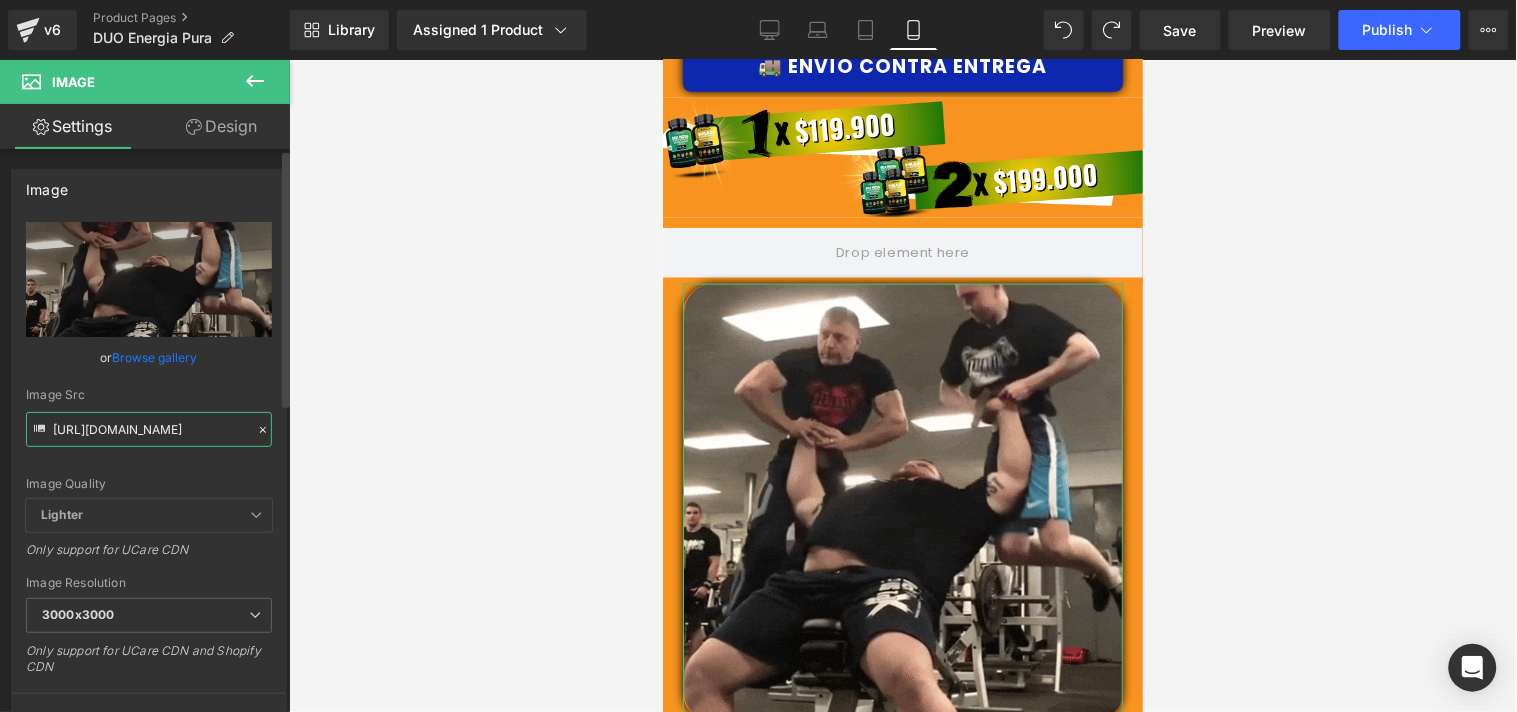 click on "[URL][DOMAIN_NAME]" at bounding box center (149, 429) 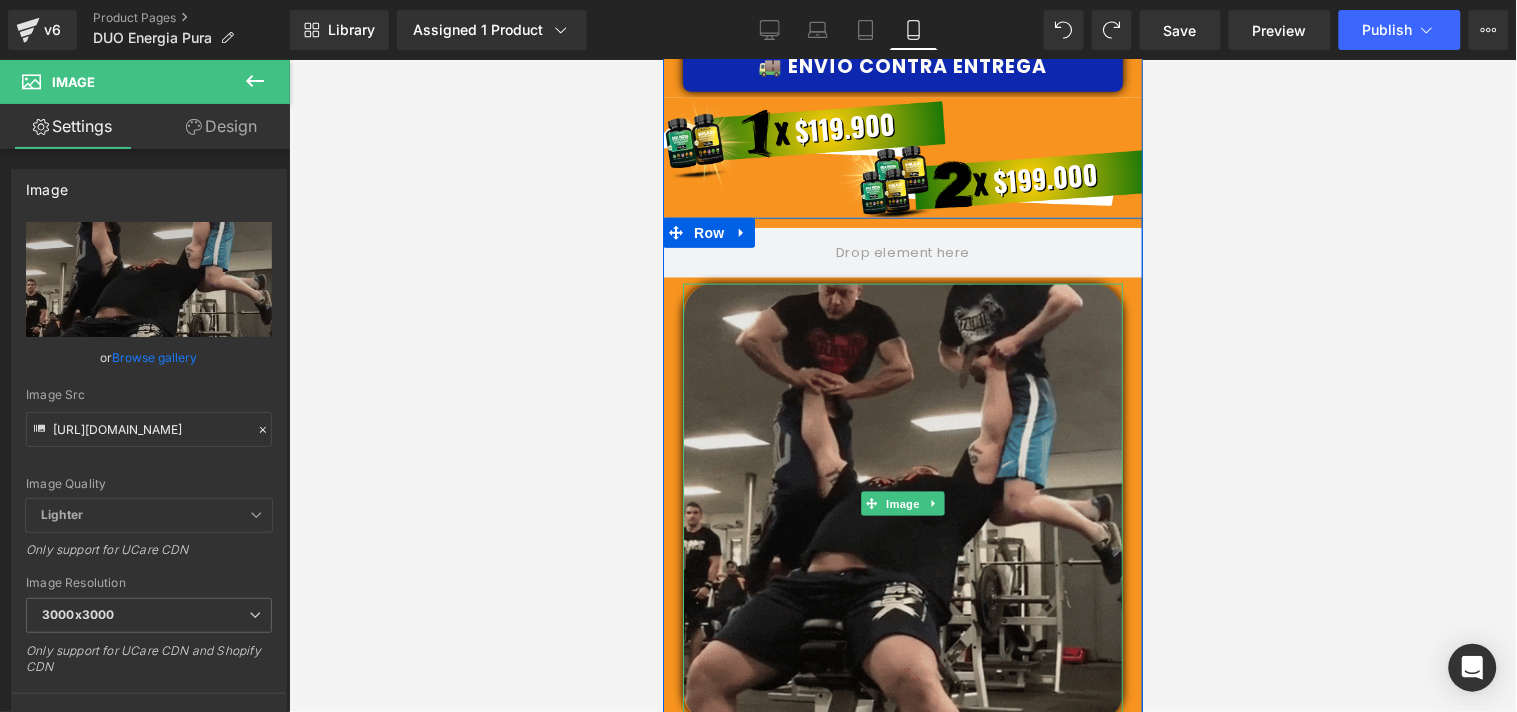 click at bounding box center [902, 502] 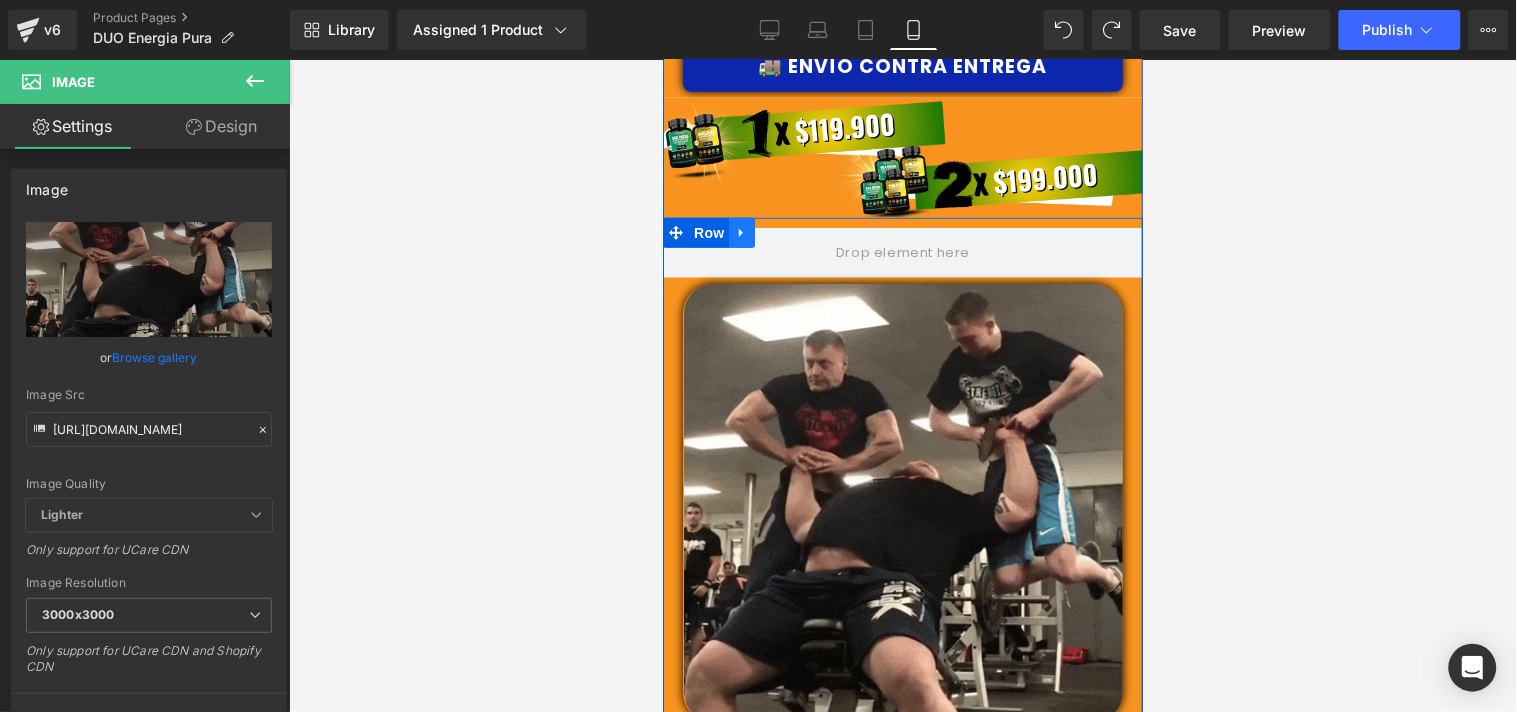 click 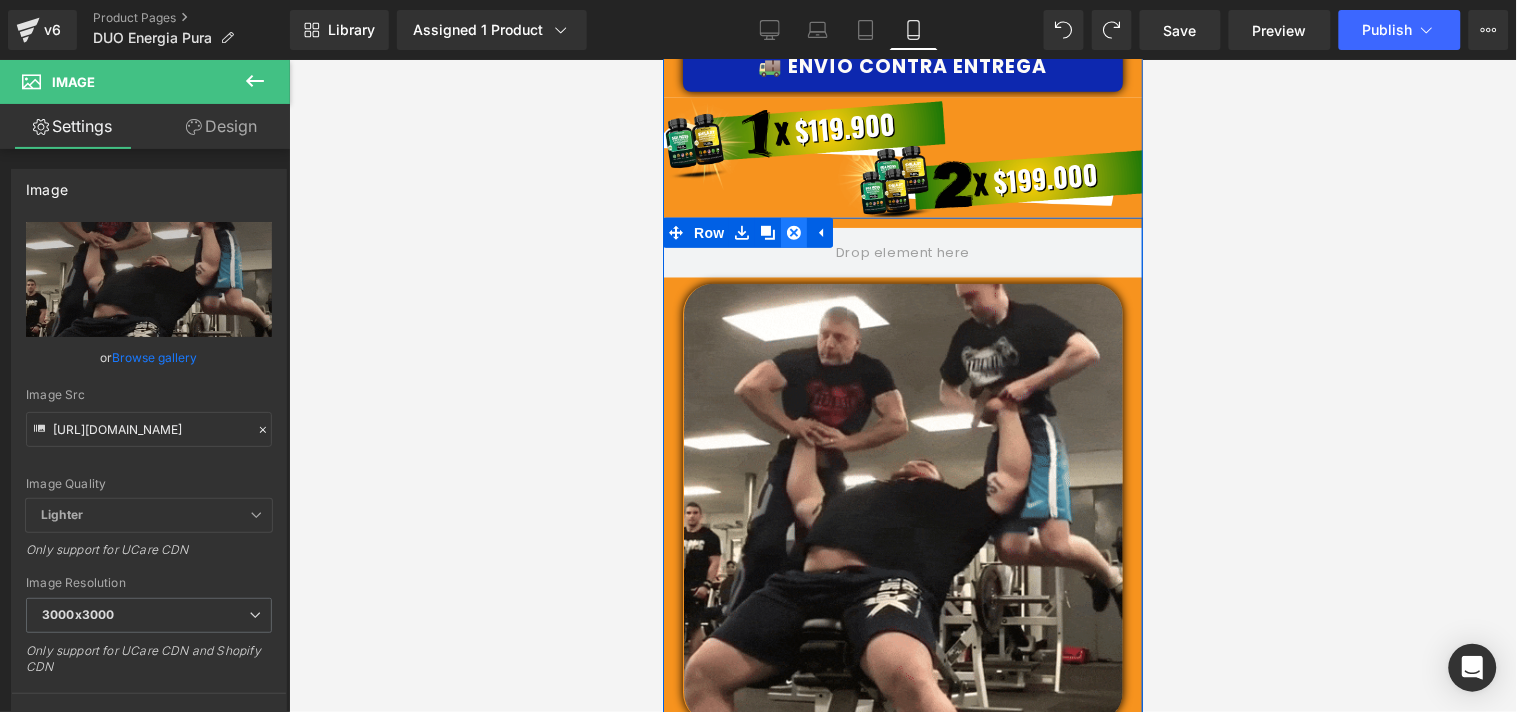 click 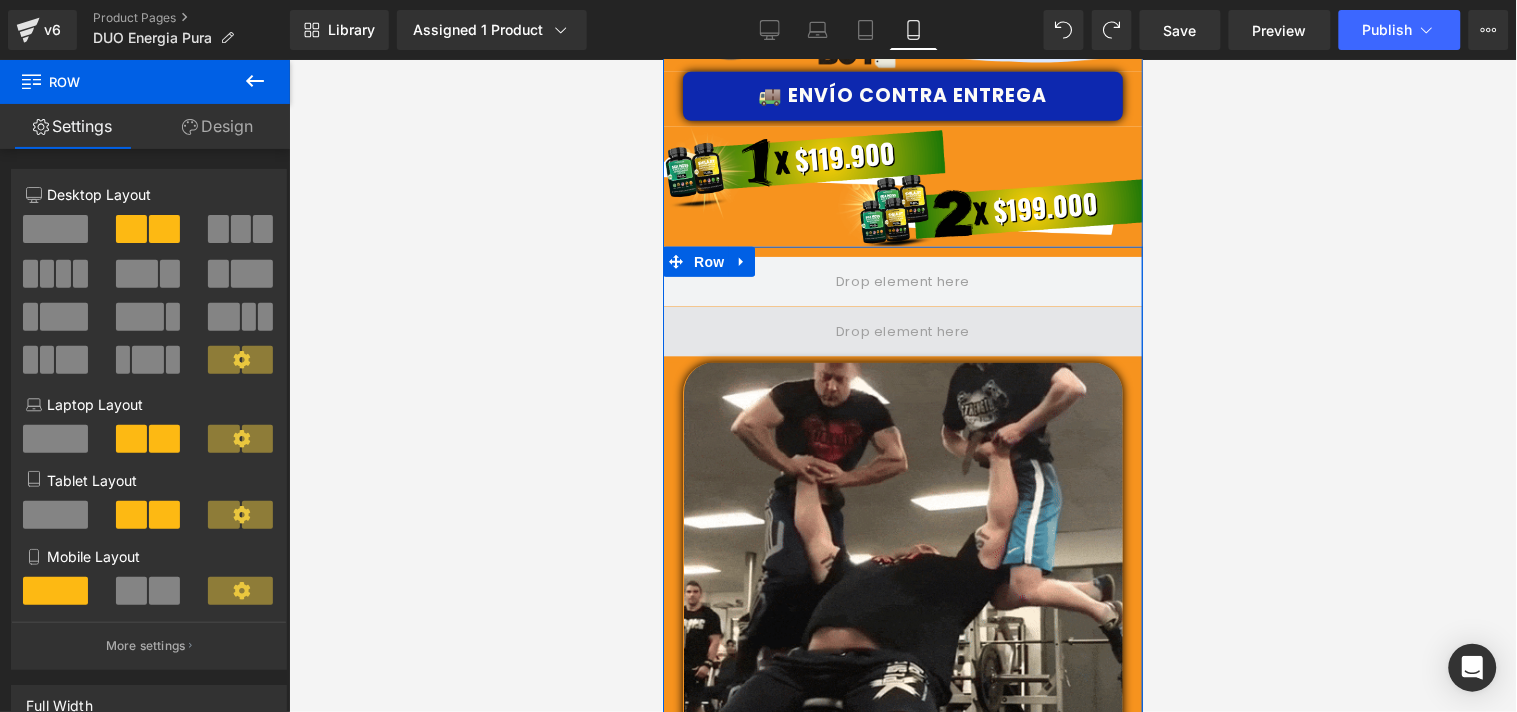 scroll, scrollTop: 4303, scrollLeft: 0, axis: vertical 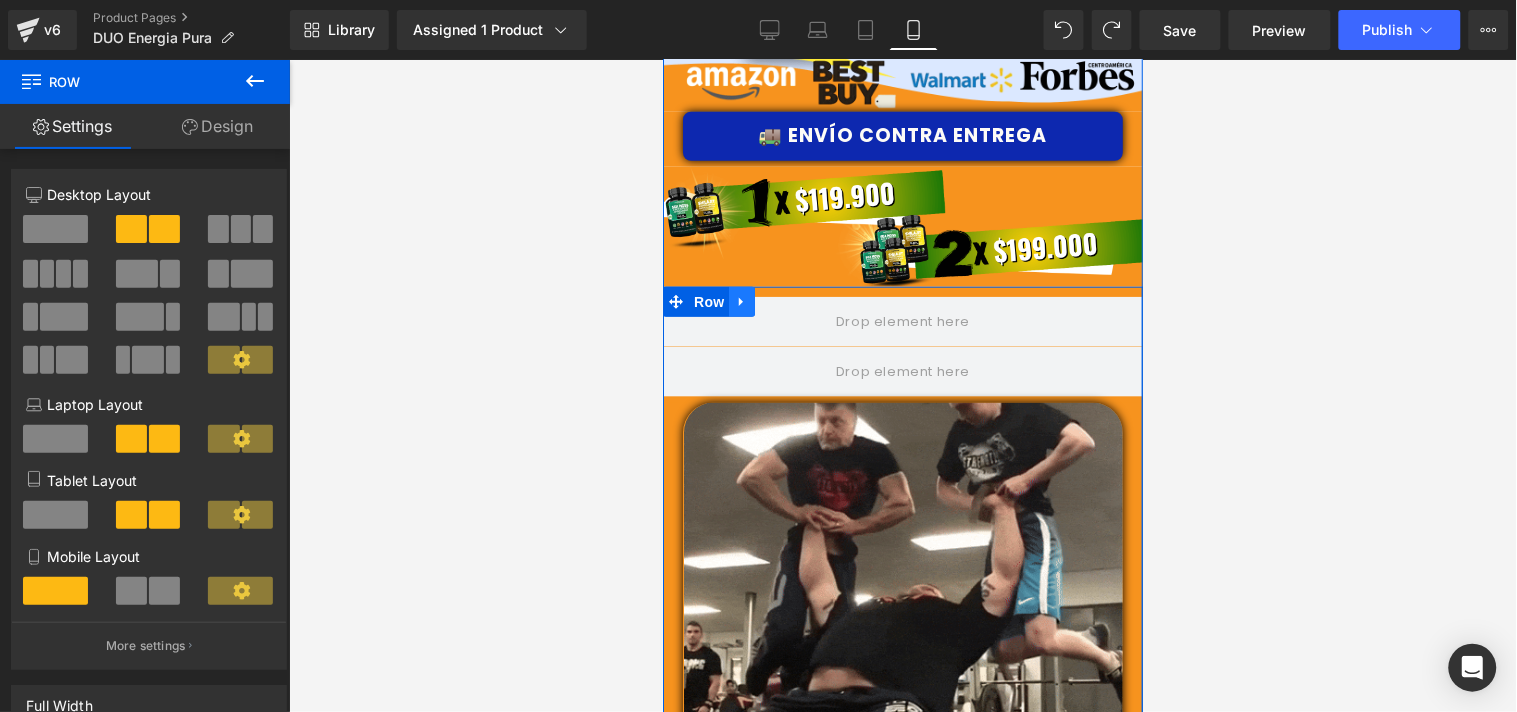 click 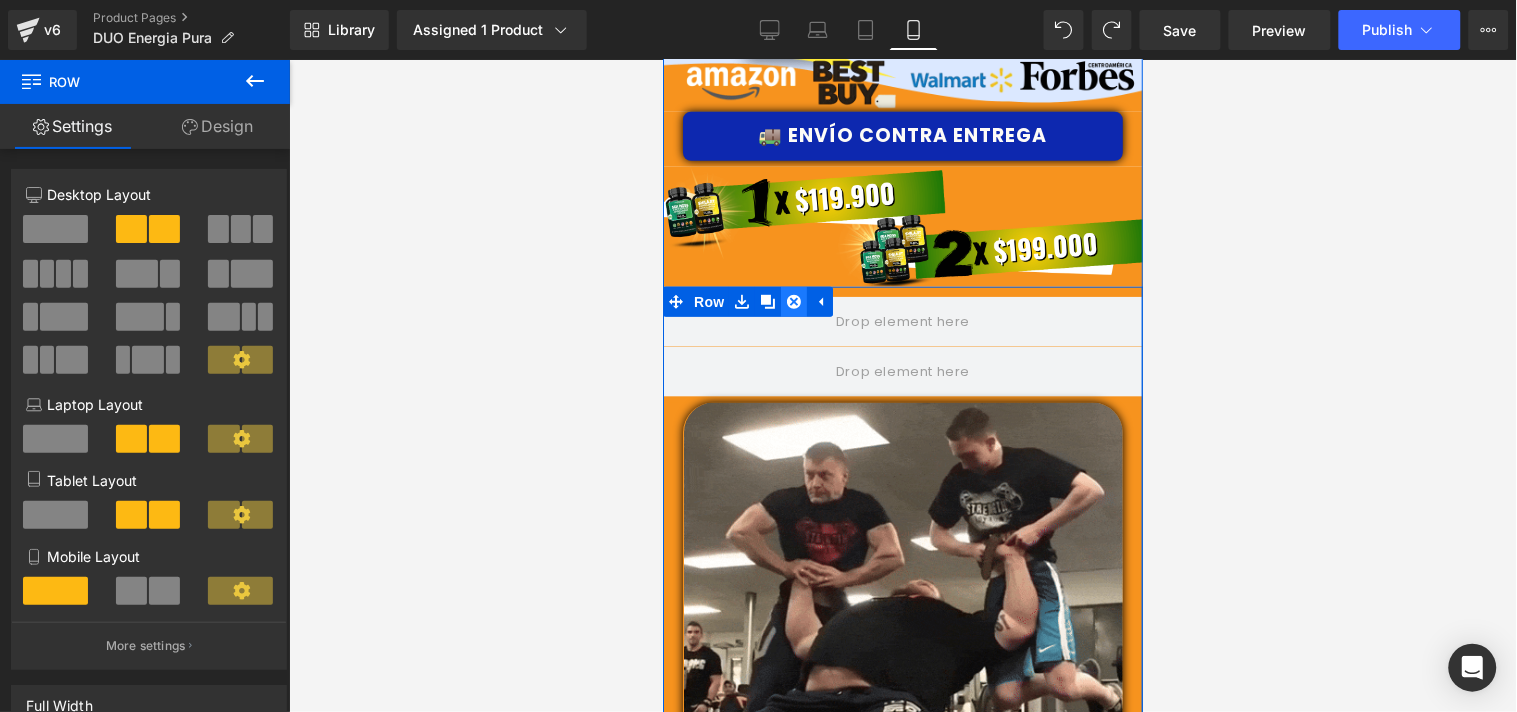 click 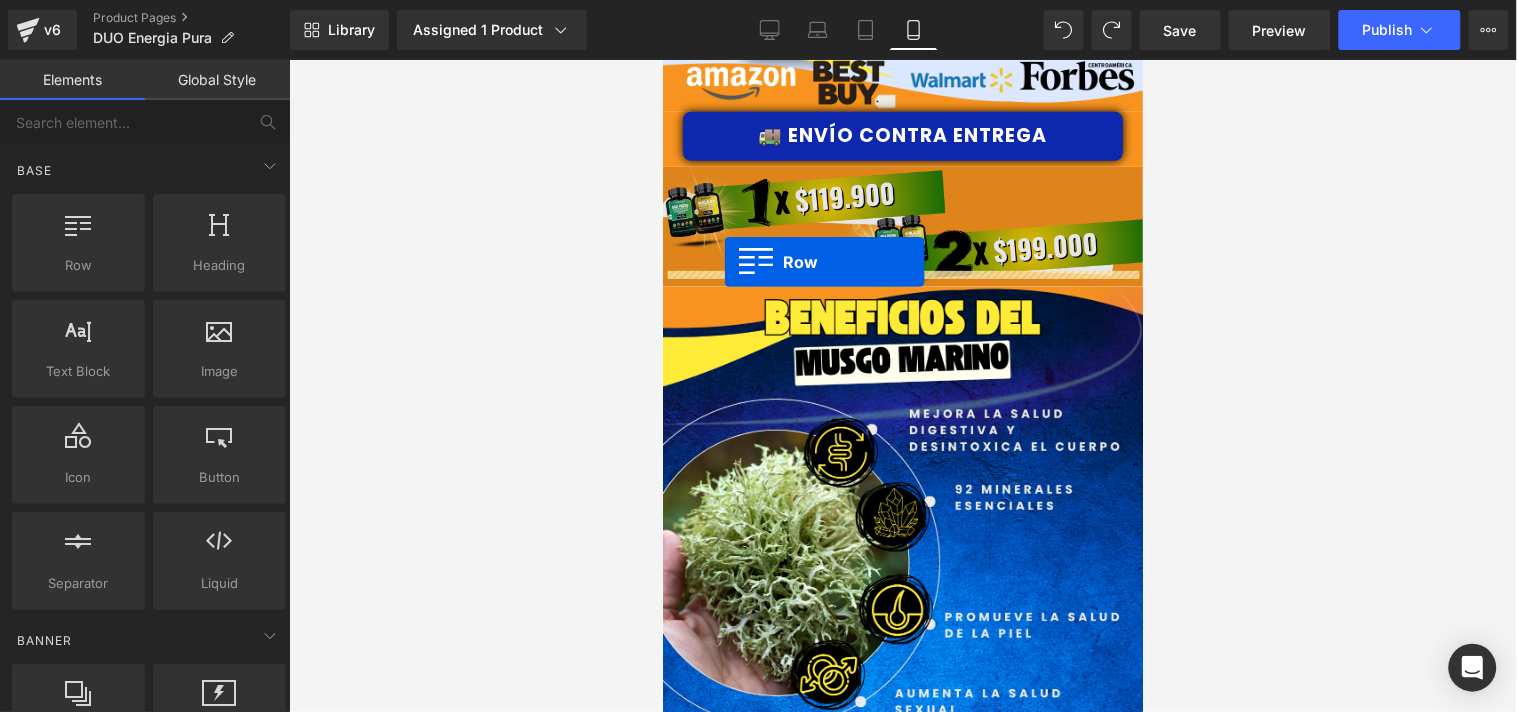 drag, startPoint x: 762, startPoint y: 313, endPoint x: 723, endPoint y: 261, distance: 65 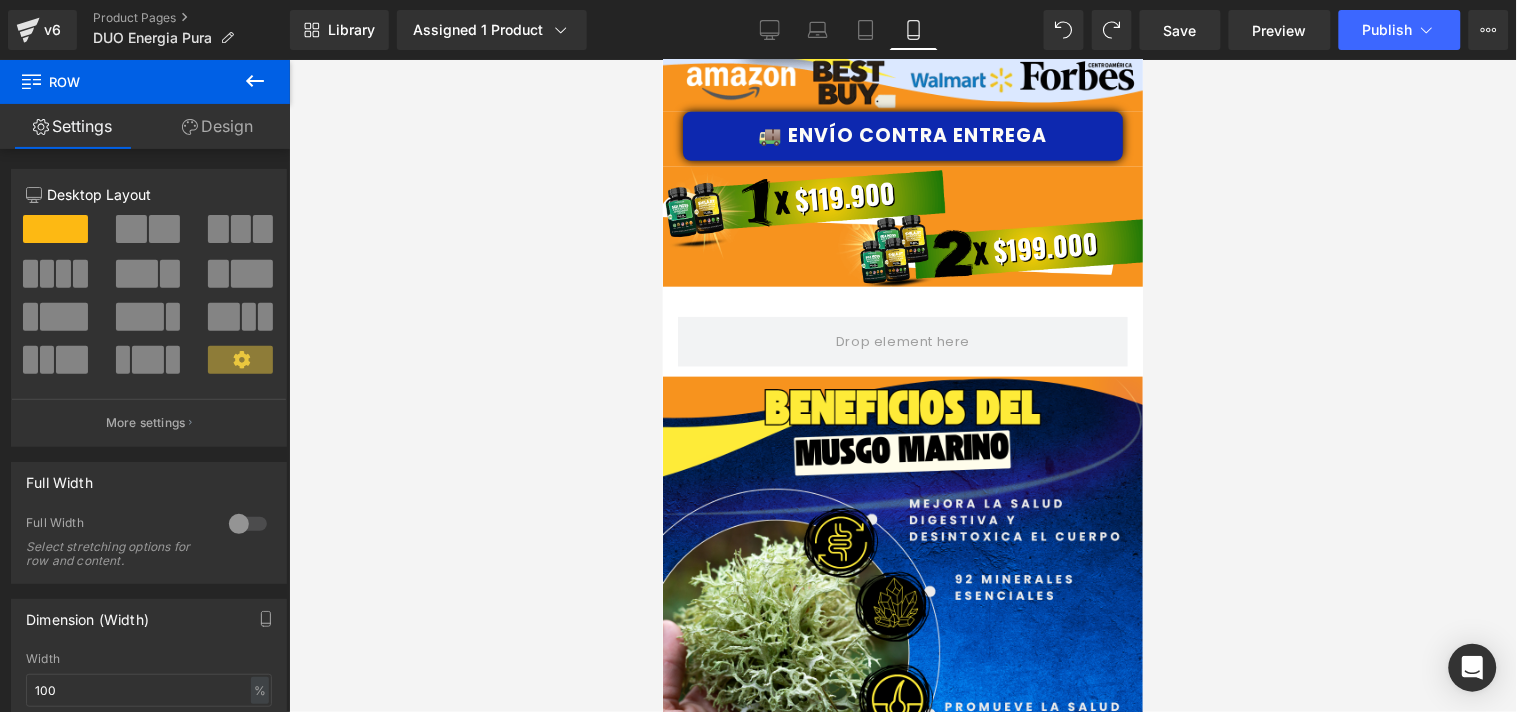 click 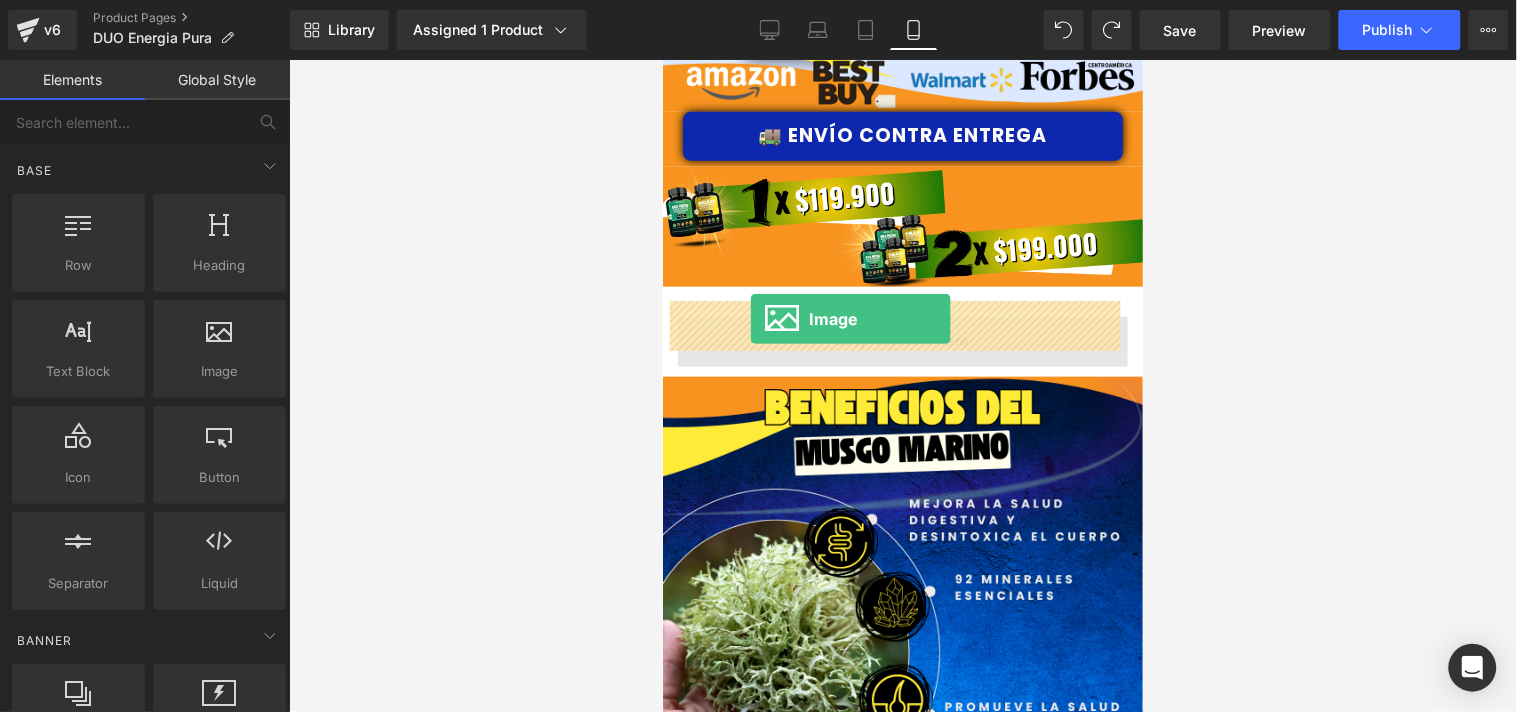 drag, startPoint x: 873, startPoint y: 413, endPoint x: 749, endPoint y: 317, distance: 156.81836 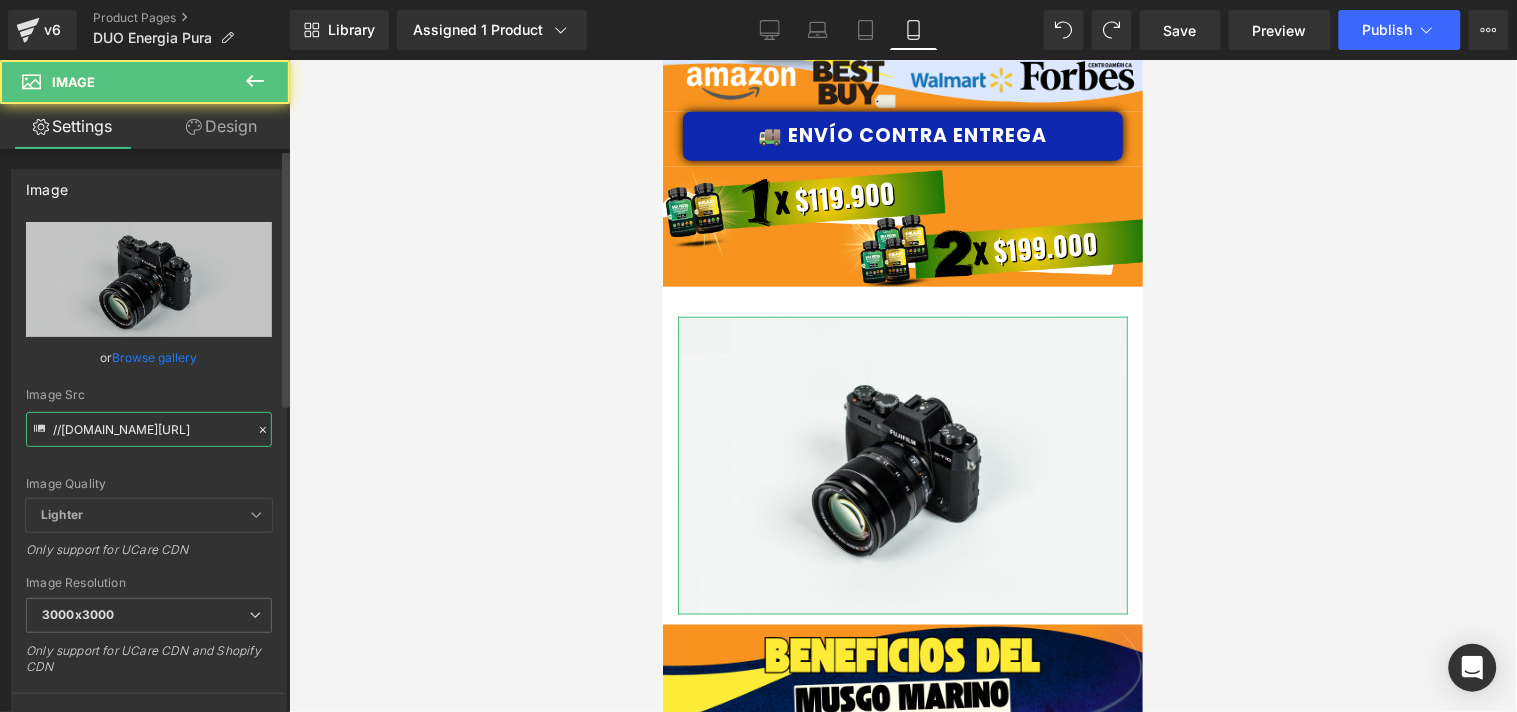 click on "//[DOMAIN_NAME][URL]" at bounding box center [149, 429] 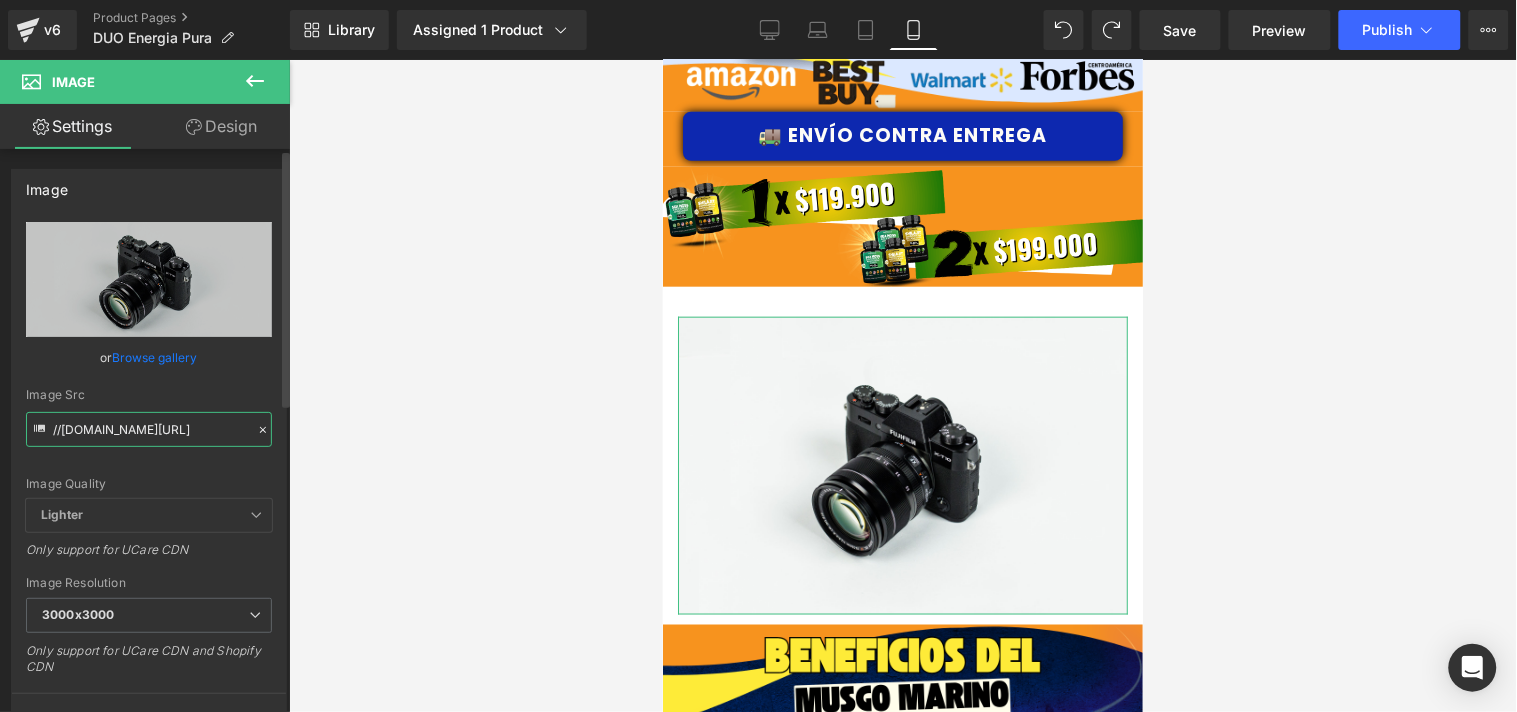 click on "//[DOMAIN_NAME][URL]" at bounding box center [149, 429] 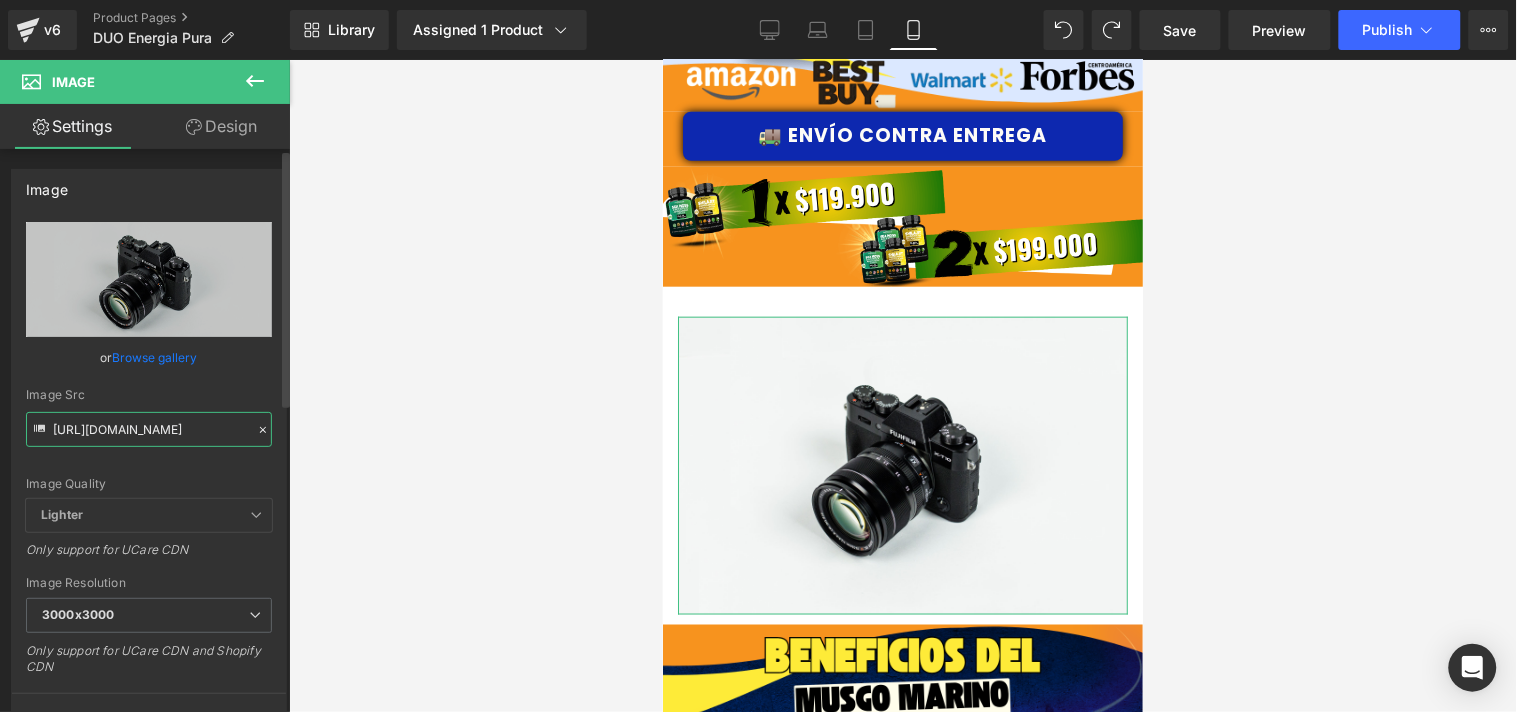 scroll, scrollTop: 0, scrollLeft: 1012, axis: horizontal 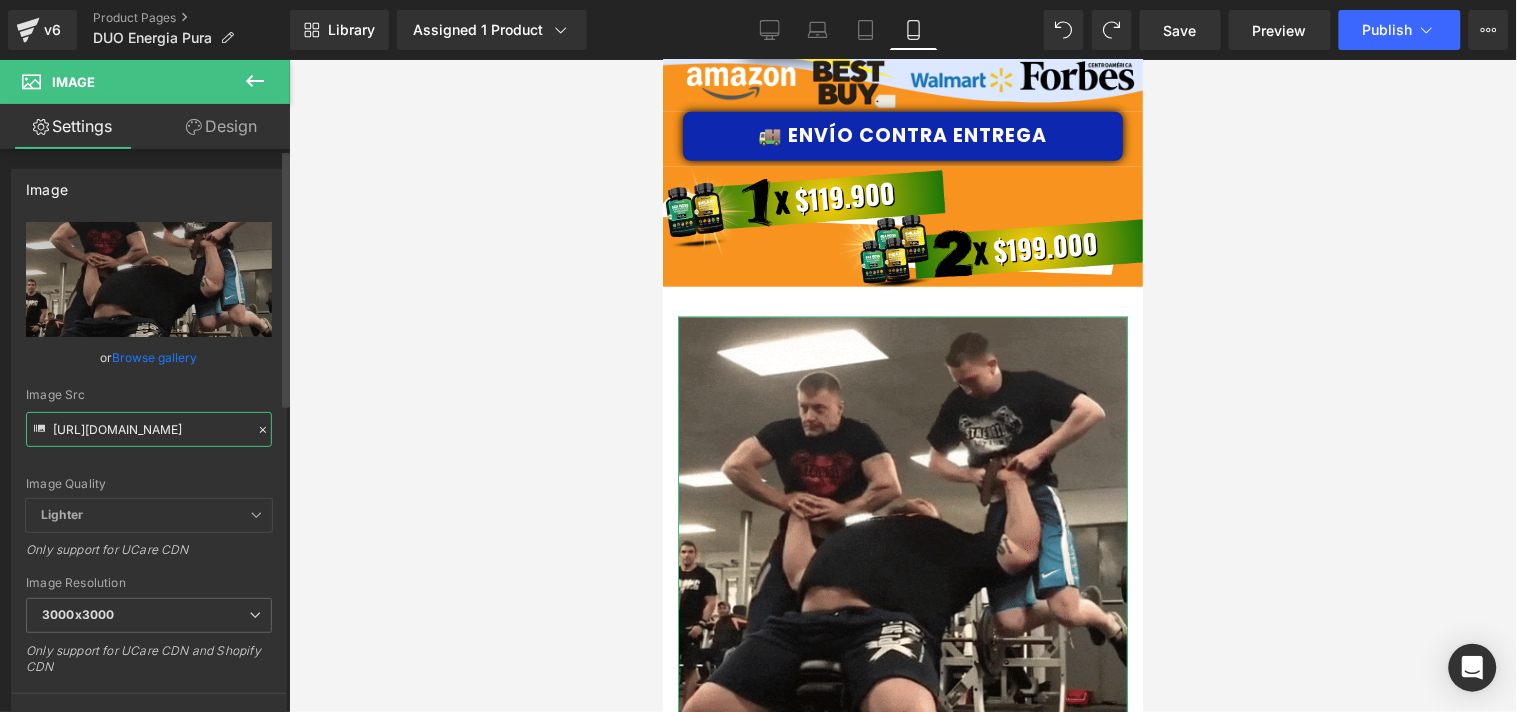 type on "[URL][DOMAIN_NAME]" 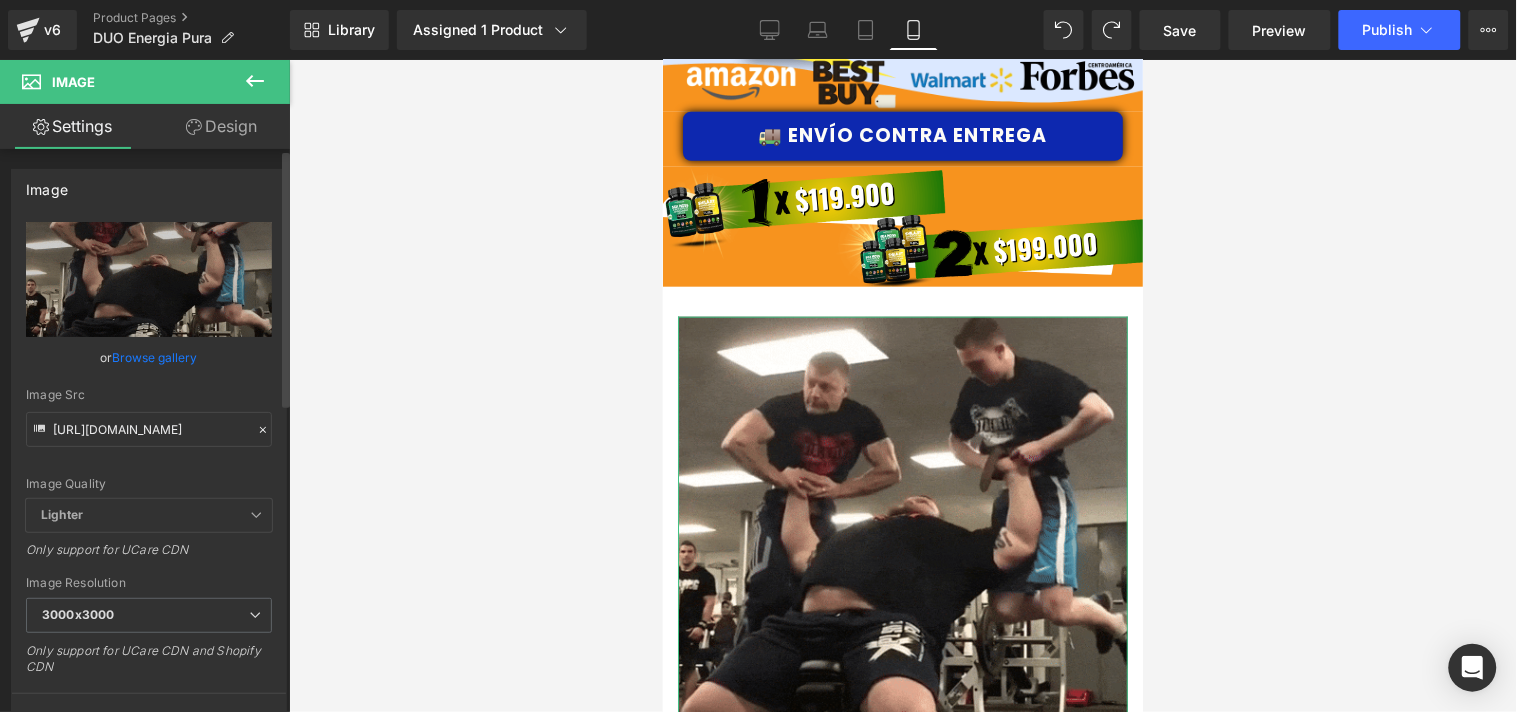 click on "Image Quality Lighter Lightest
Lighter
Lighter Lightest Only support for UCare CDN" at bounding box center (149, 360) 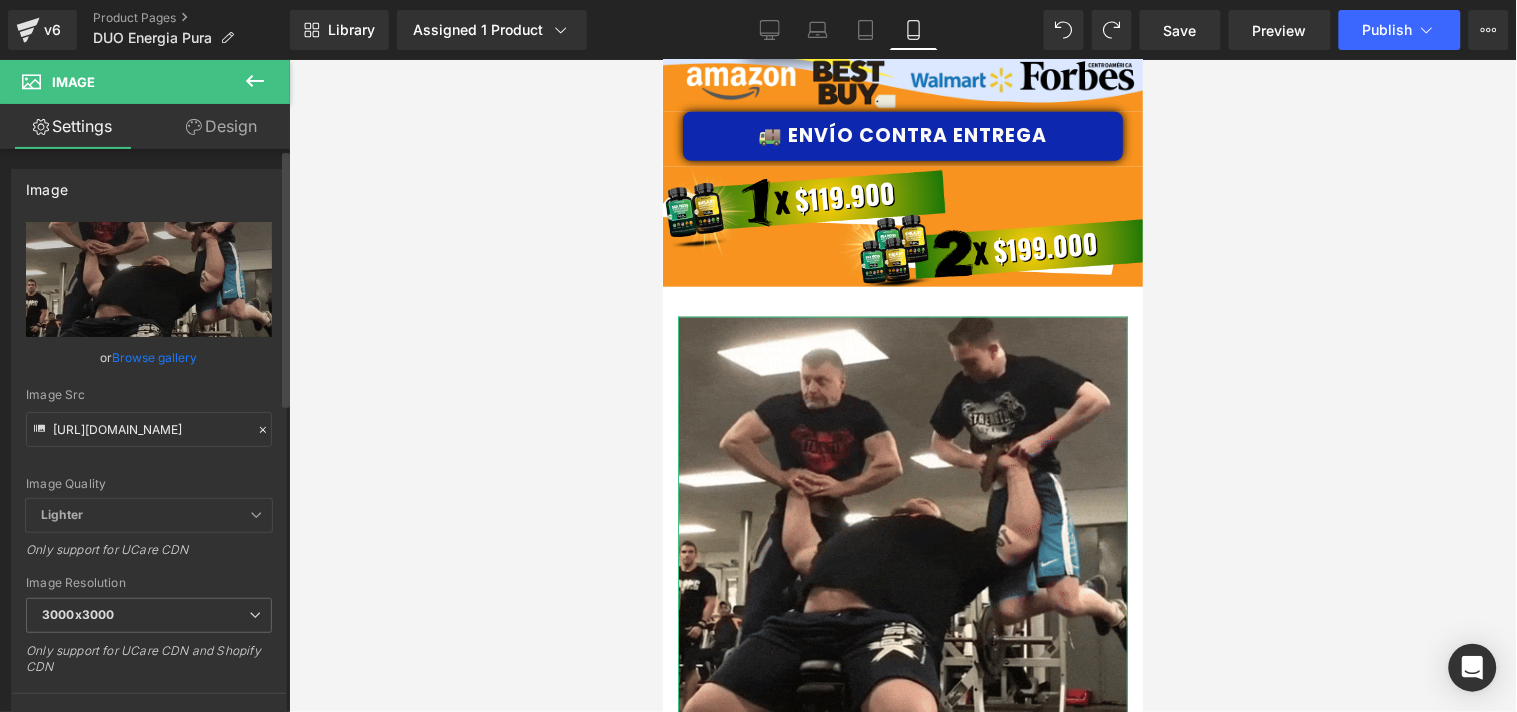 scroll, scrollTop: 0, scrollLeft: 0, axis: both 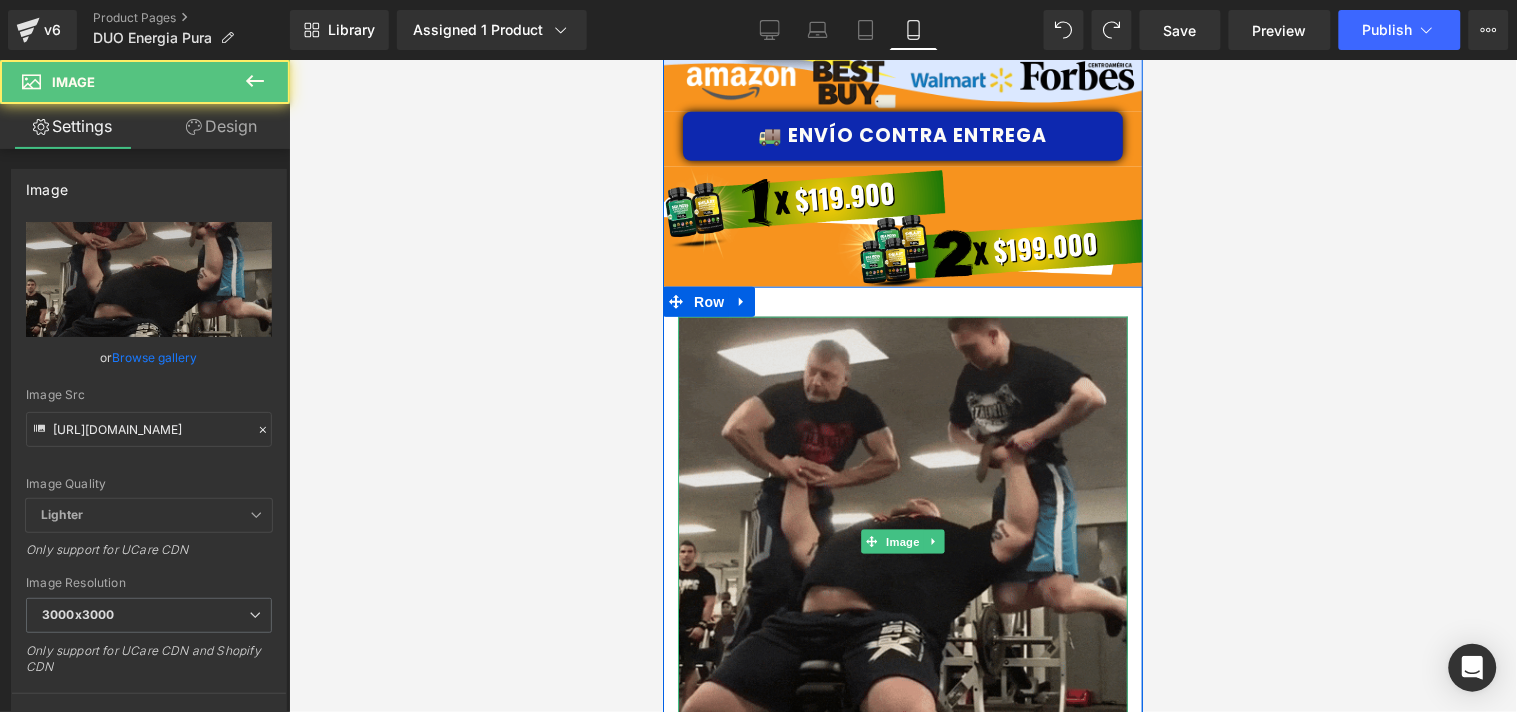 click at bounding box center [902, 541] 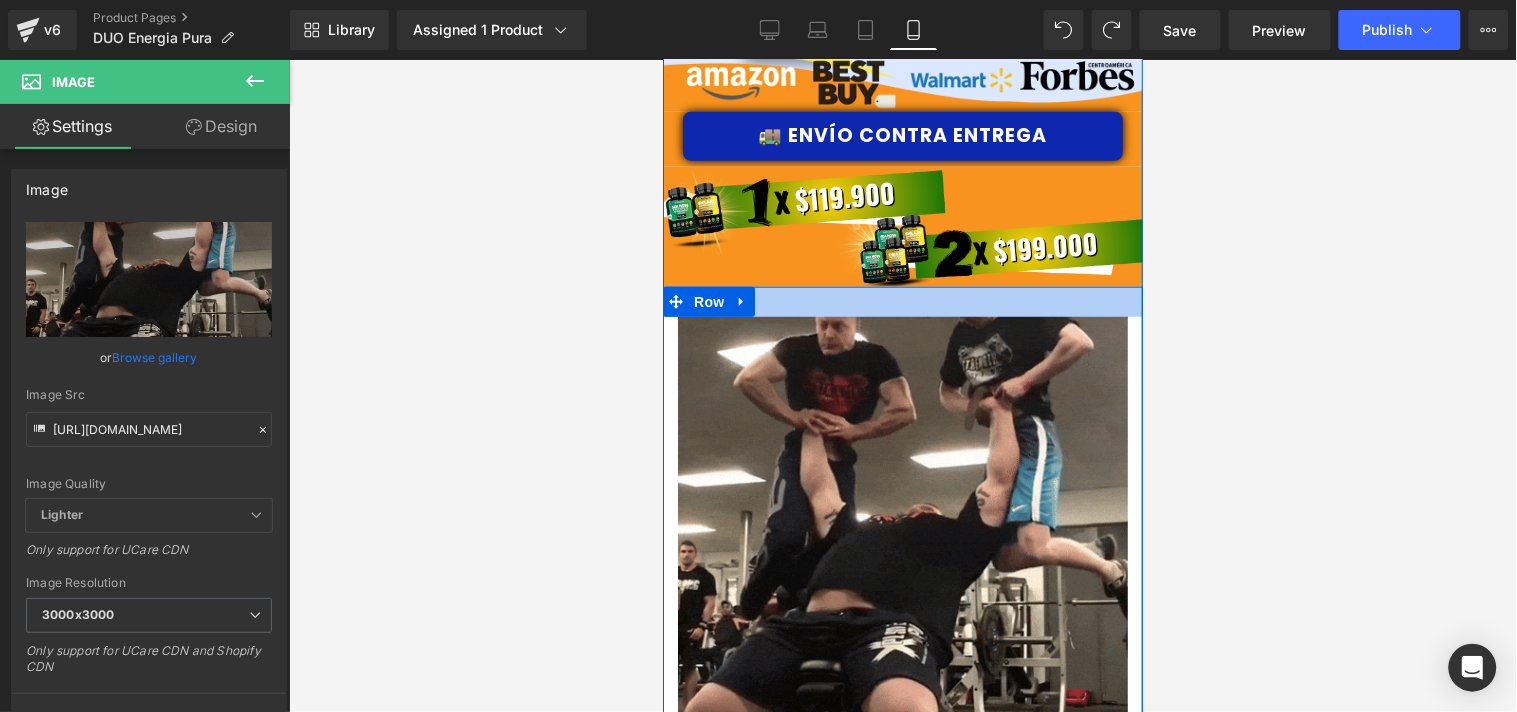 drag, startPoint x: 817, startPoint y: 302, endPoint x: 817, endPoint y: 272, distance: 30 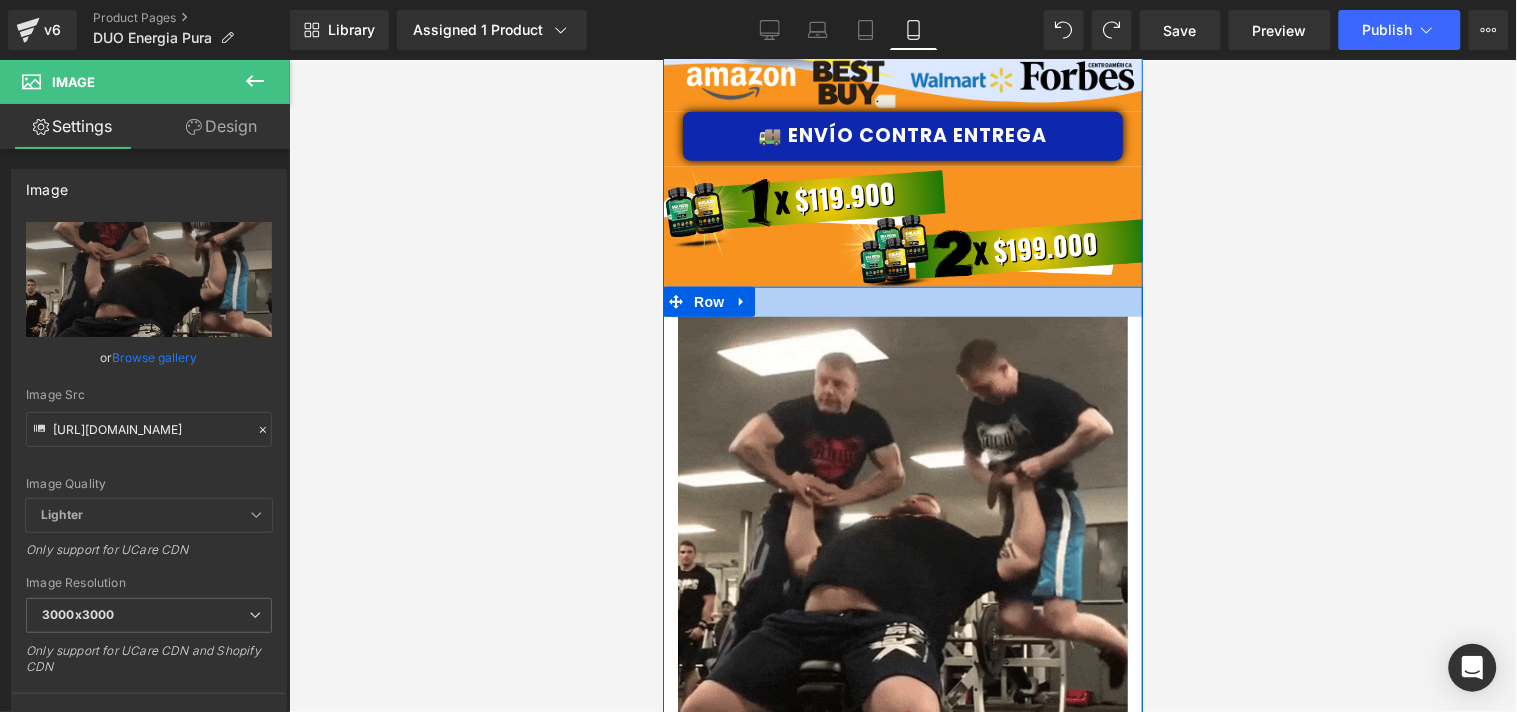 click on "Image
Row" at bounding box center [902, 531] 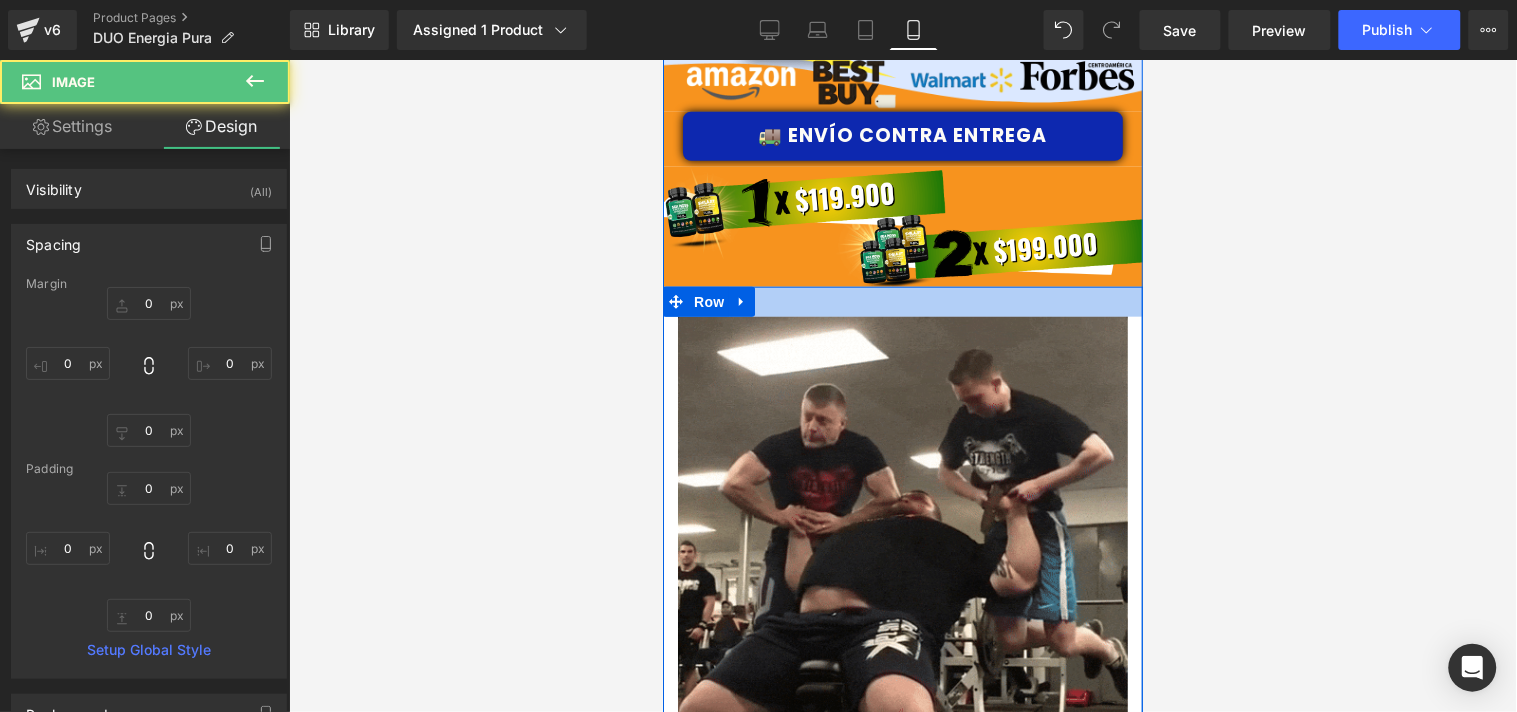 click at bounding box center (902, 301) 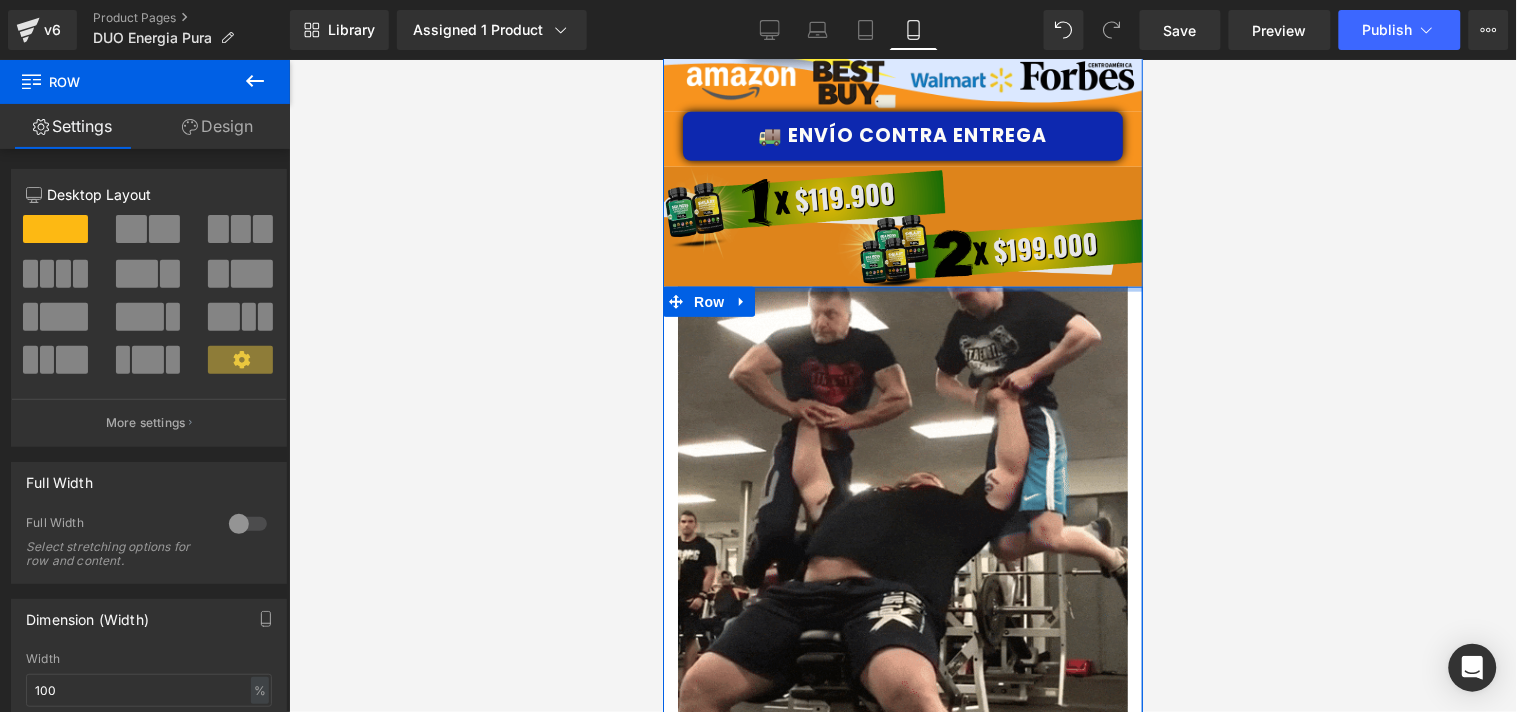 drag, startPoint x: 828, startPoint y: 296, endPoint x: 825, endPoint y: 252, distance: 44.102154 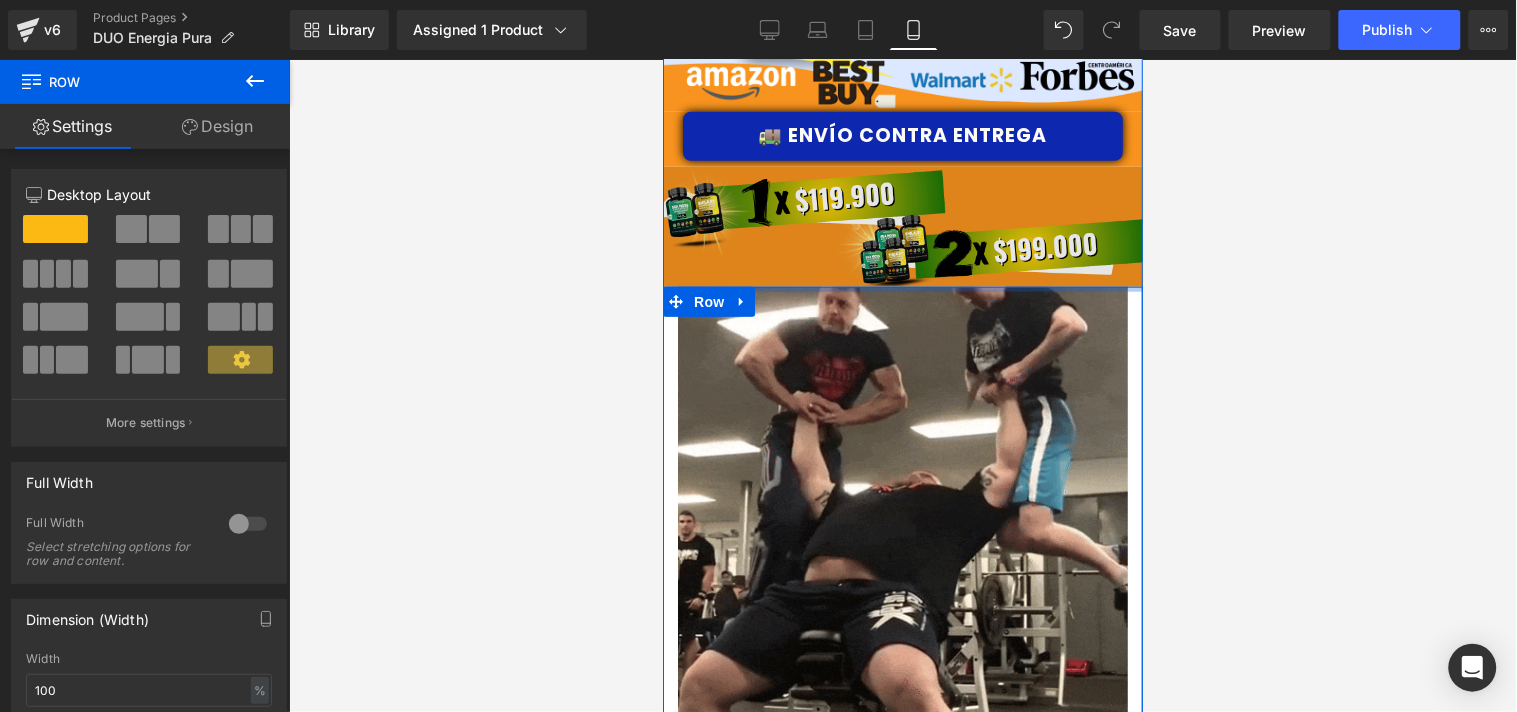 click on "Image         Image         🛒 Comprar Ahora Button         Row         Image         Image         🎁 Reclamar Oferta Button         Row         Image         🧬 Probar el Tratamiento Button         Row         Image         🚚 Envío Contra Entrega Button         Row         Image
Image
Row" at bounding box center (902, -1721) 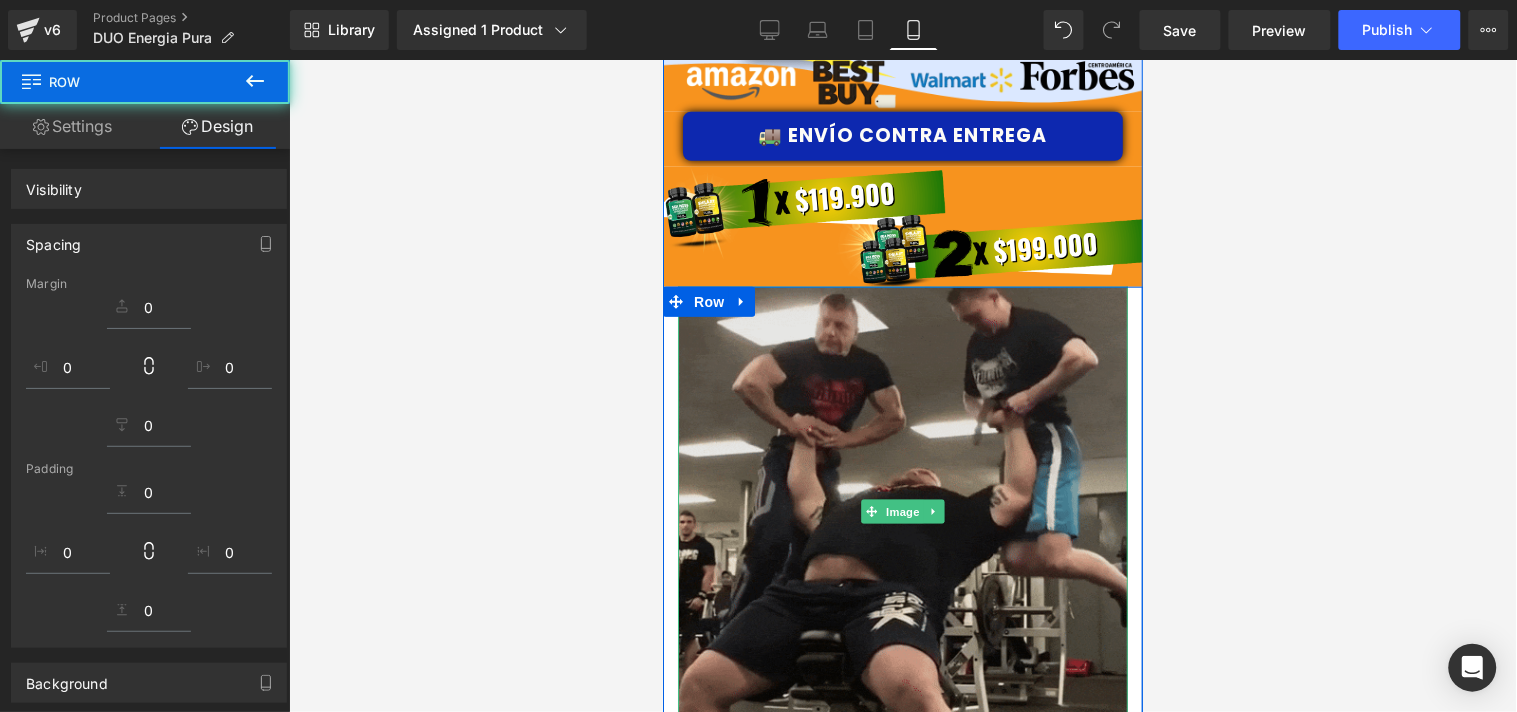 click at bounding box center (902, 511) 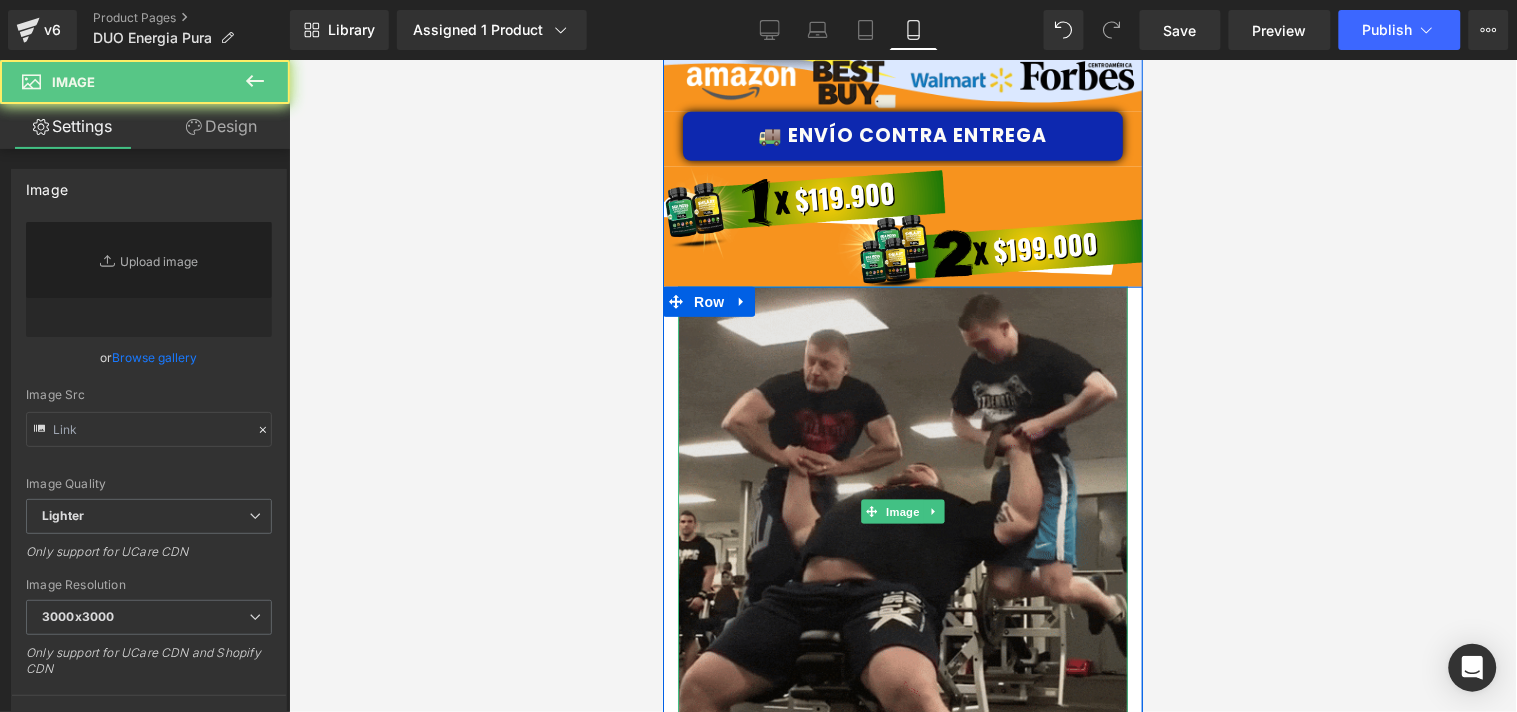 type on "[URL][DOMAIN_NAME]" 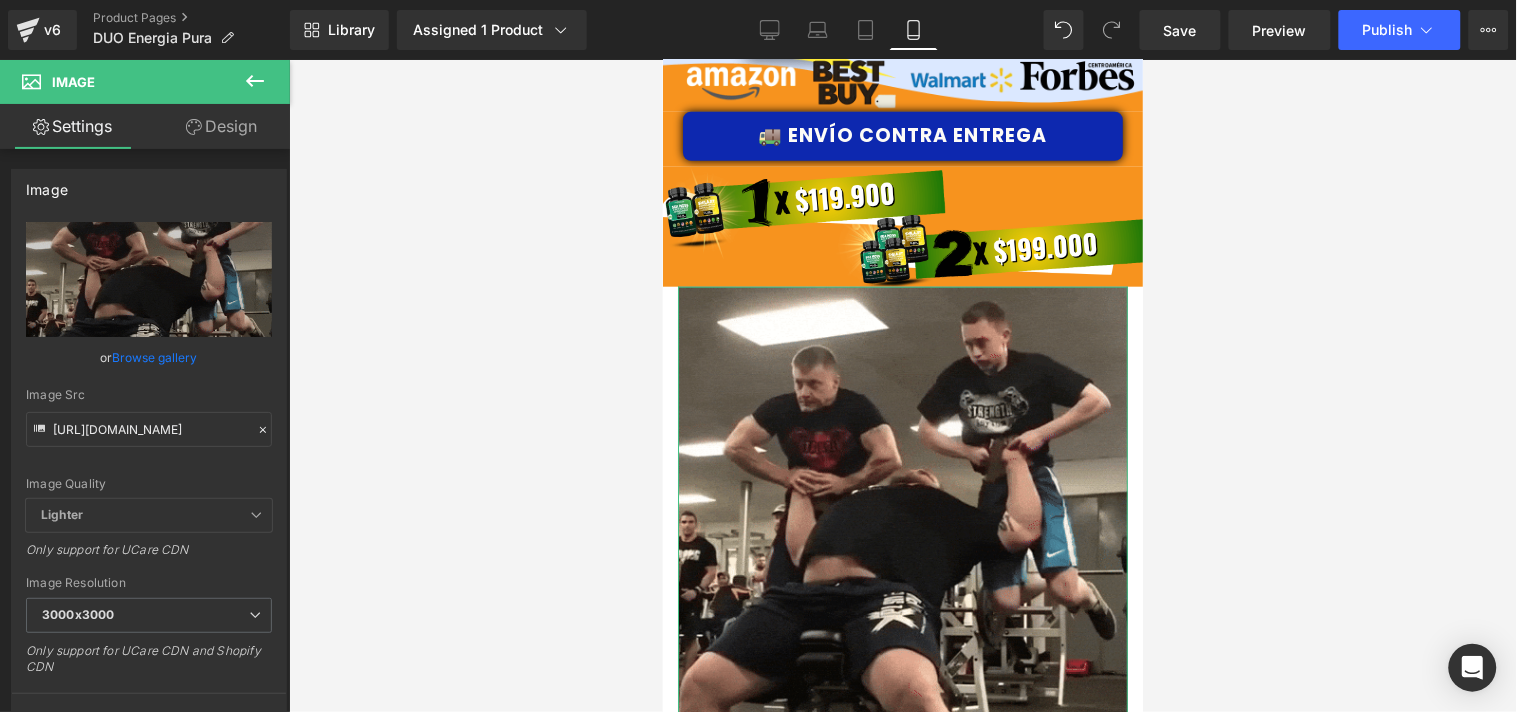 click on "Design" at bounding box center [221, 126] 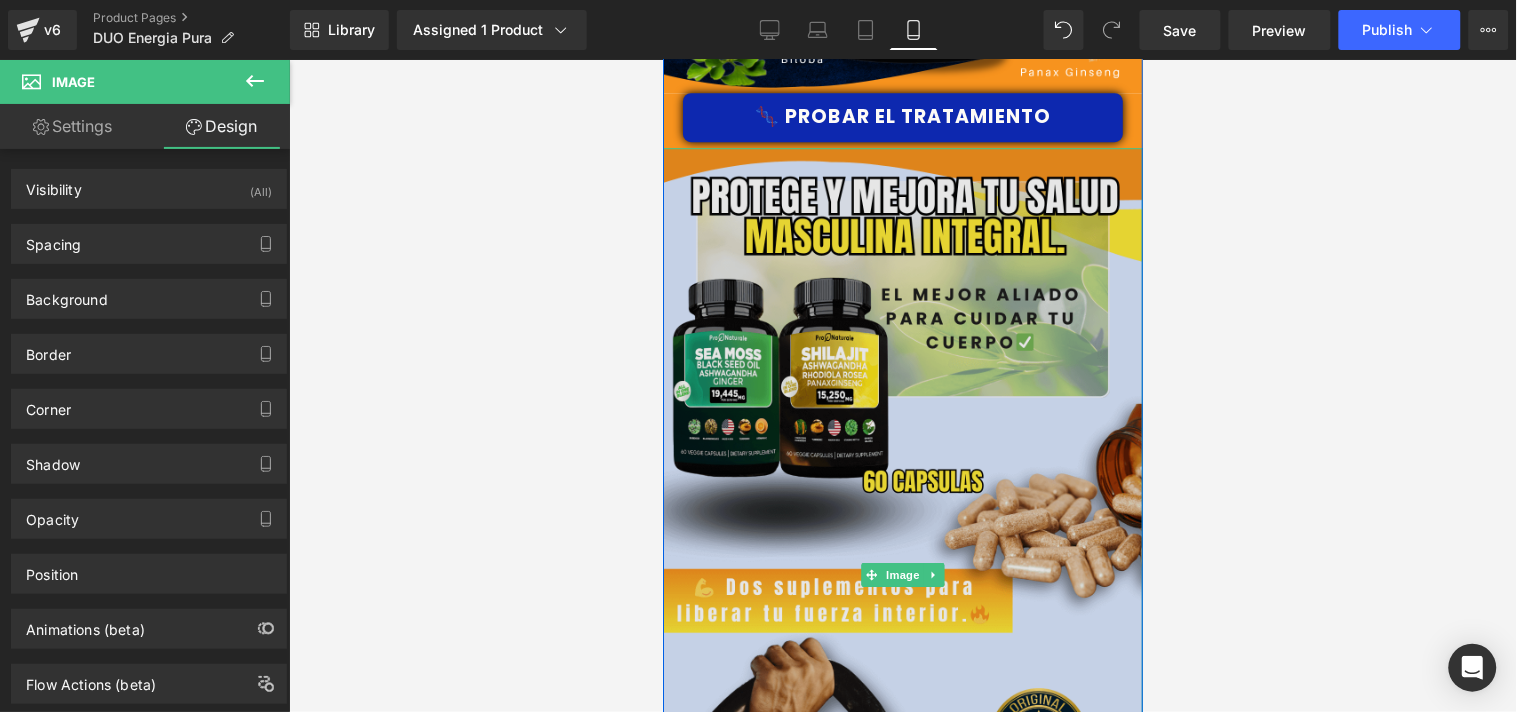 scroll, scrollTop: 3192, scrollLeft: 0, axis: vertical 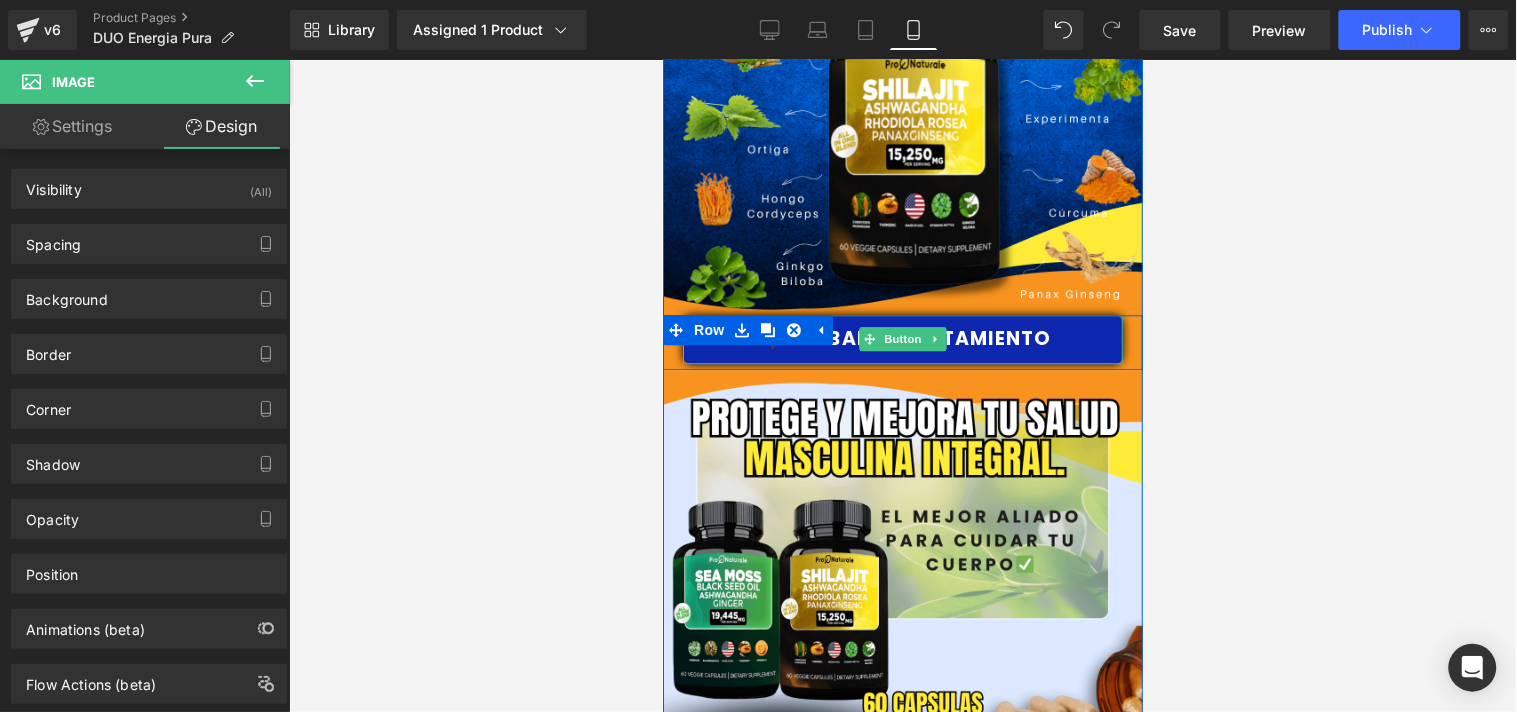 click on "🧬 Probar el Tratamiento" at bounding box center [902, 338] 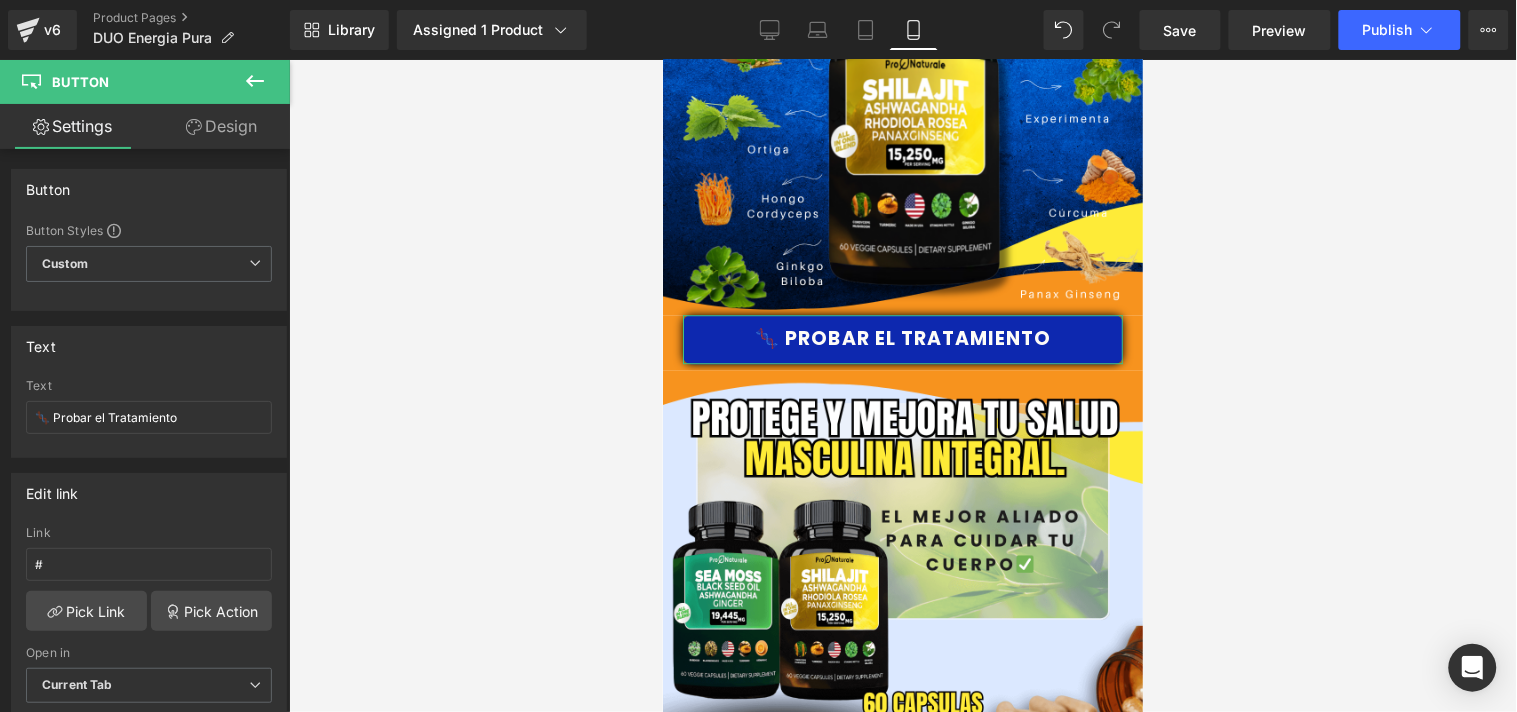 click on "Design" at bounding box center (221, 126) 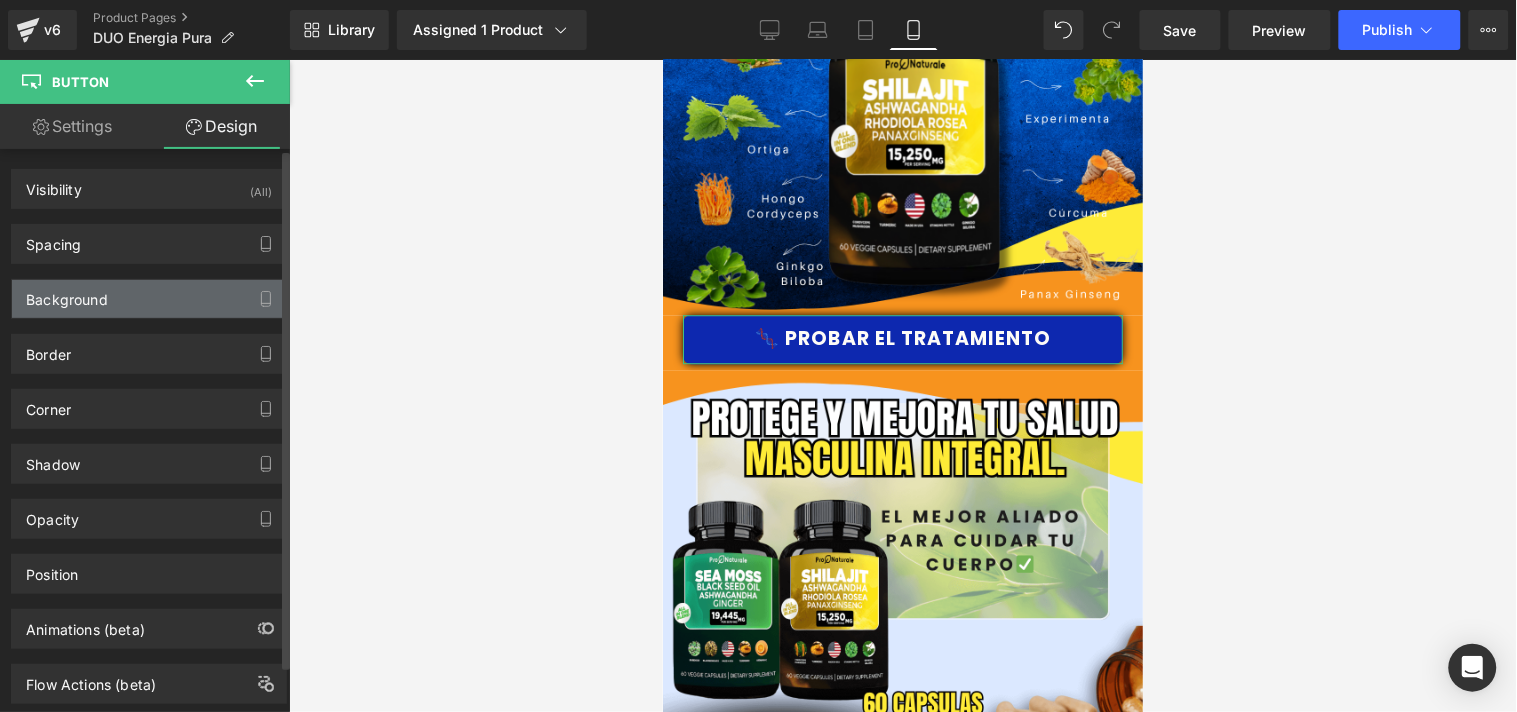 click on "Background" at bounding box center [67, 294] 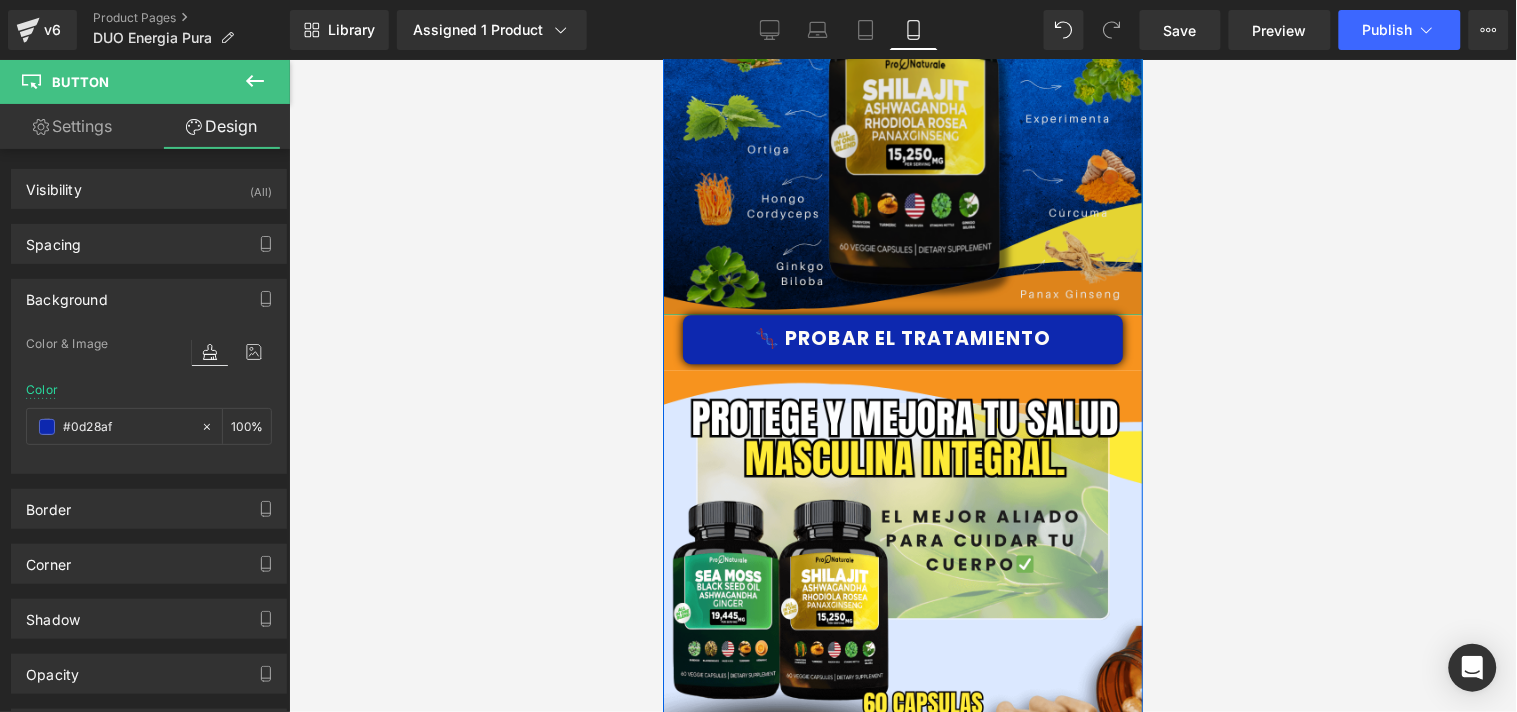 click at bounding box center (902, -113) 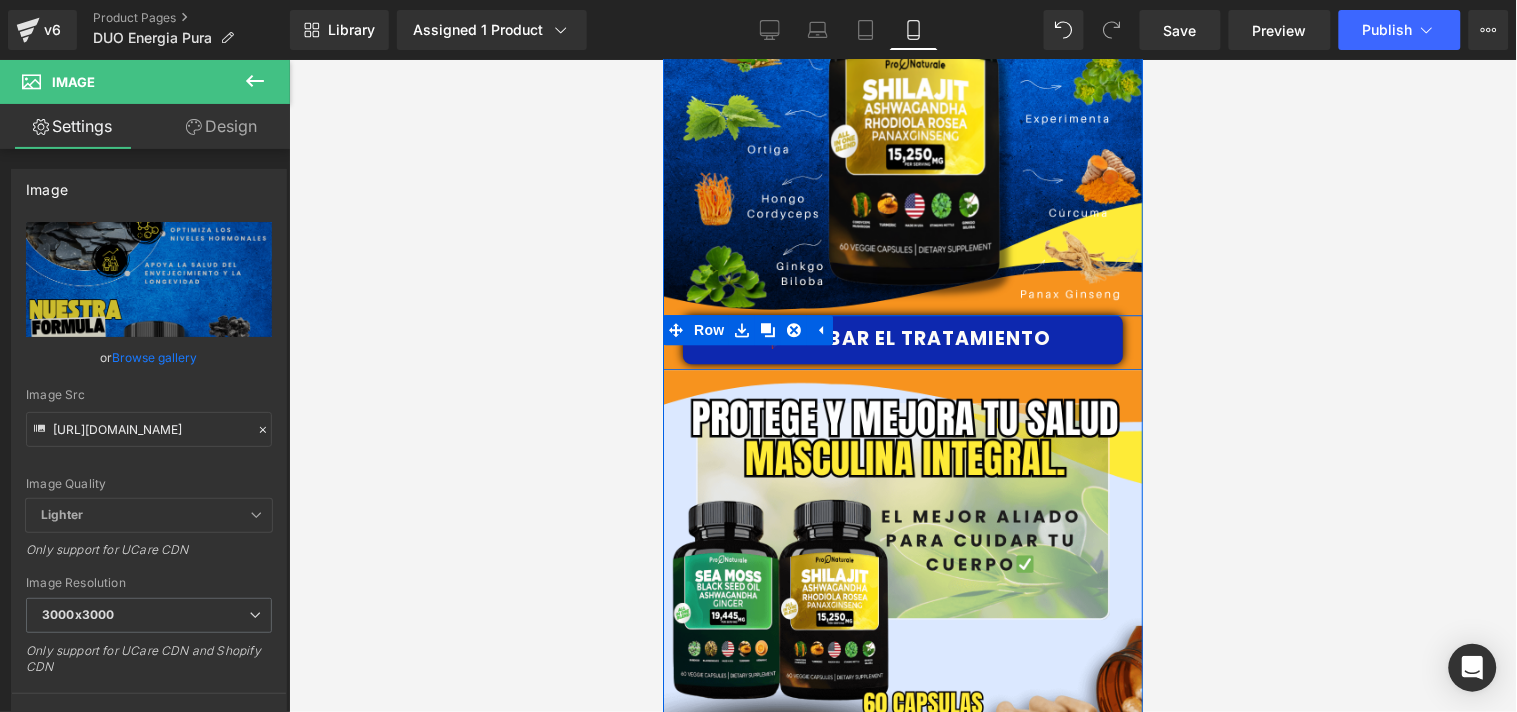 click on "🧬 Probar el Tratamiento Button" at bounding box center [902, 338] 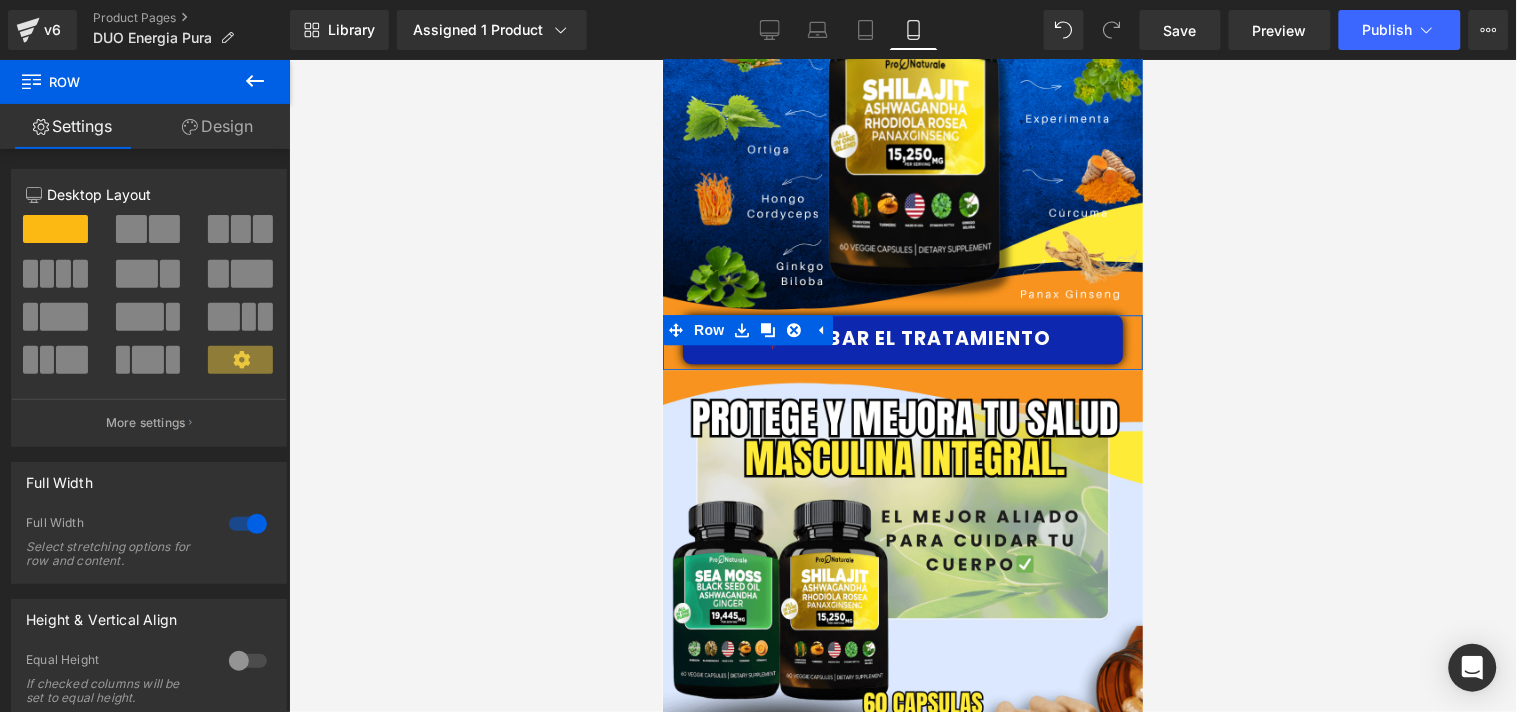 click on "Design" at bounding box center (217, 126) 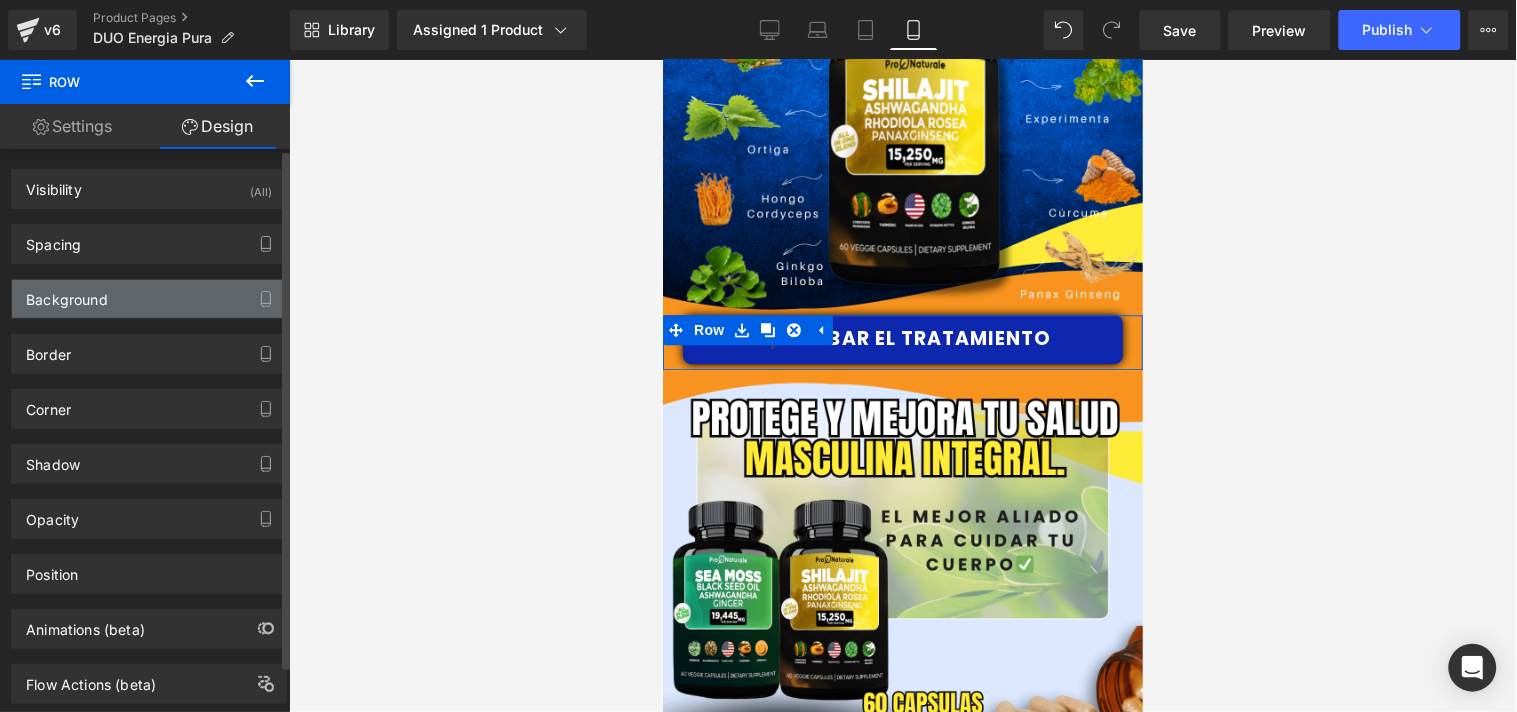 click on "Background" at bounding box center (149, 299) 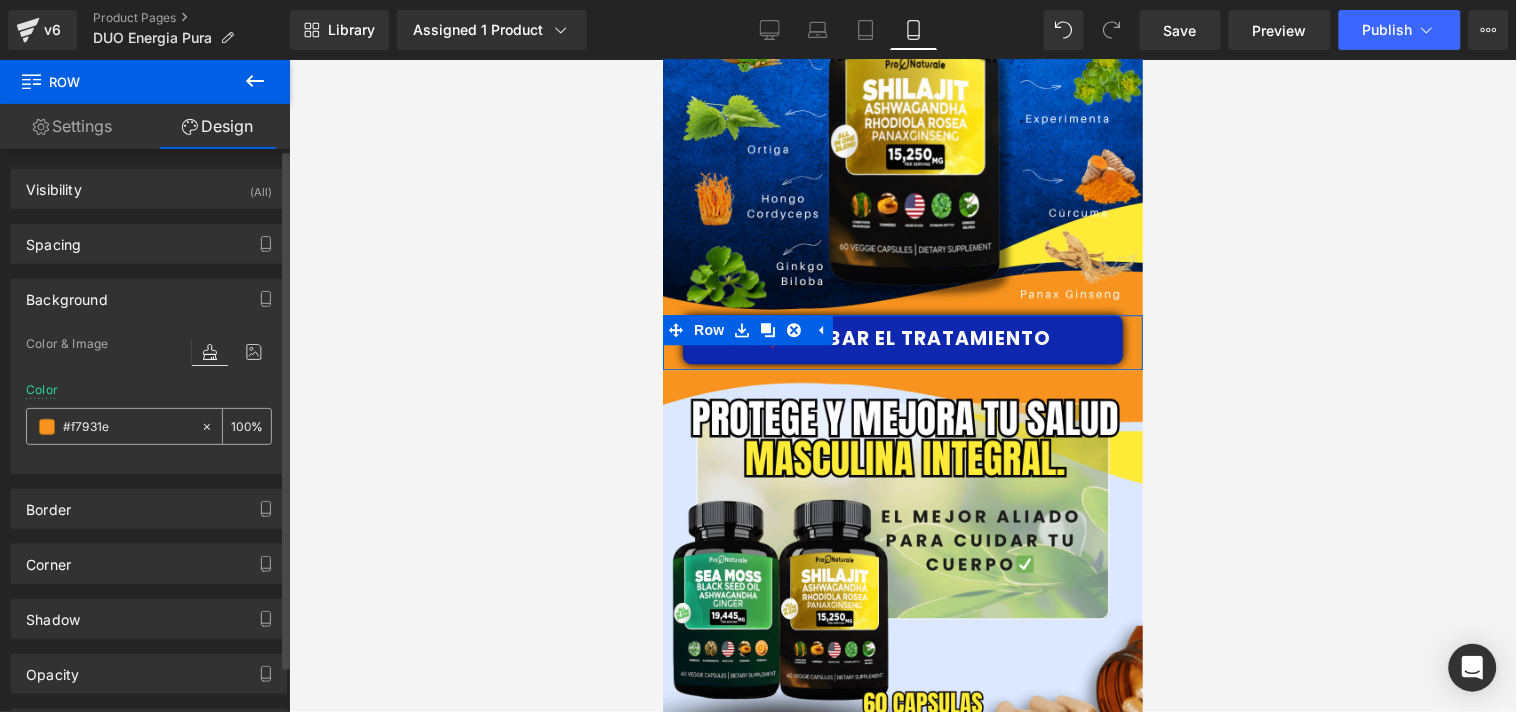 click on "#f7931e" at bounding box center (127, 427) 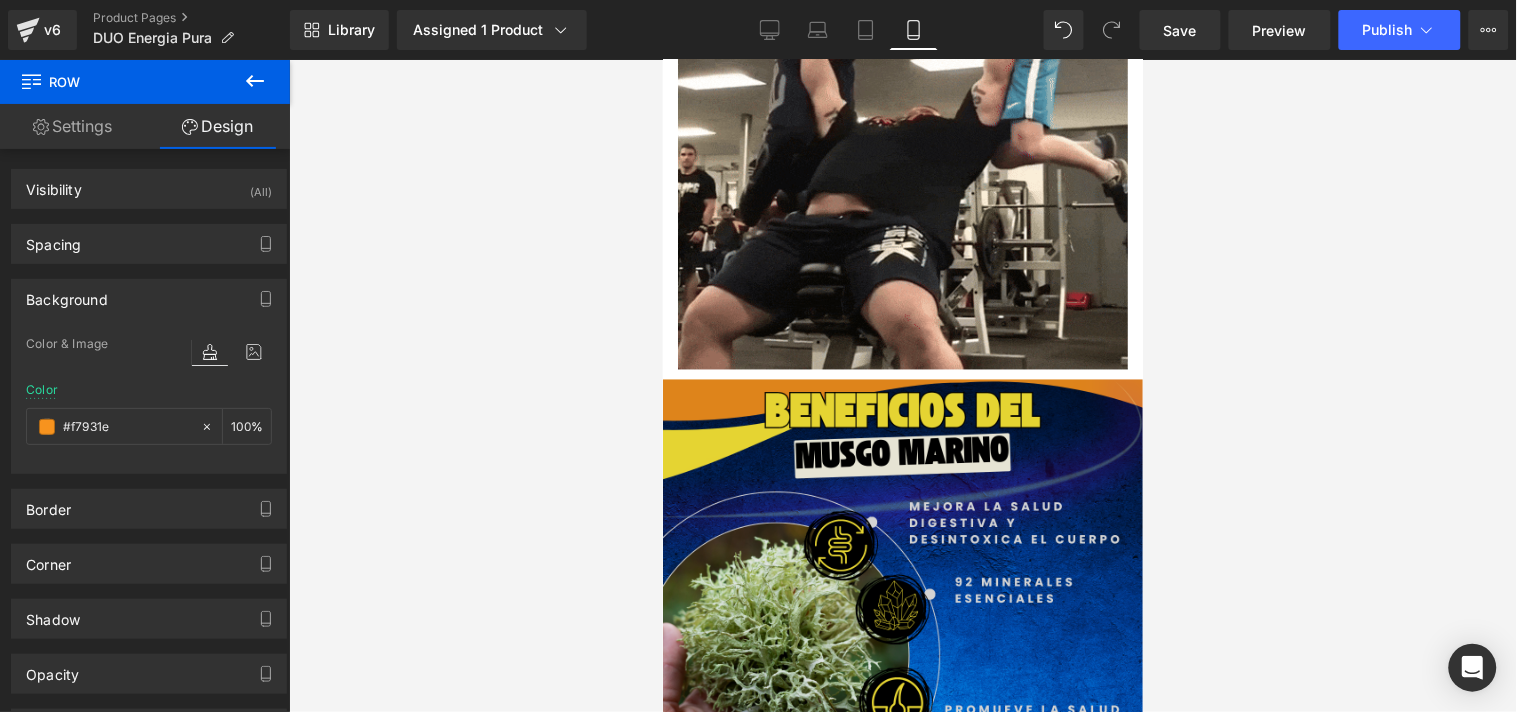 scroll, scrollTop: 4525, scrollLeft: 0, axis: vertical 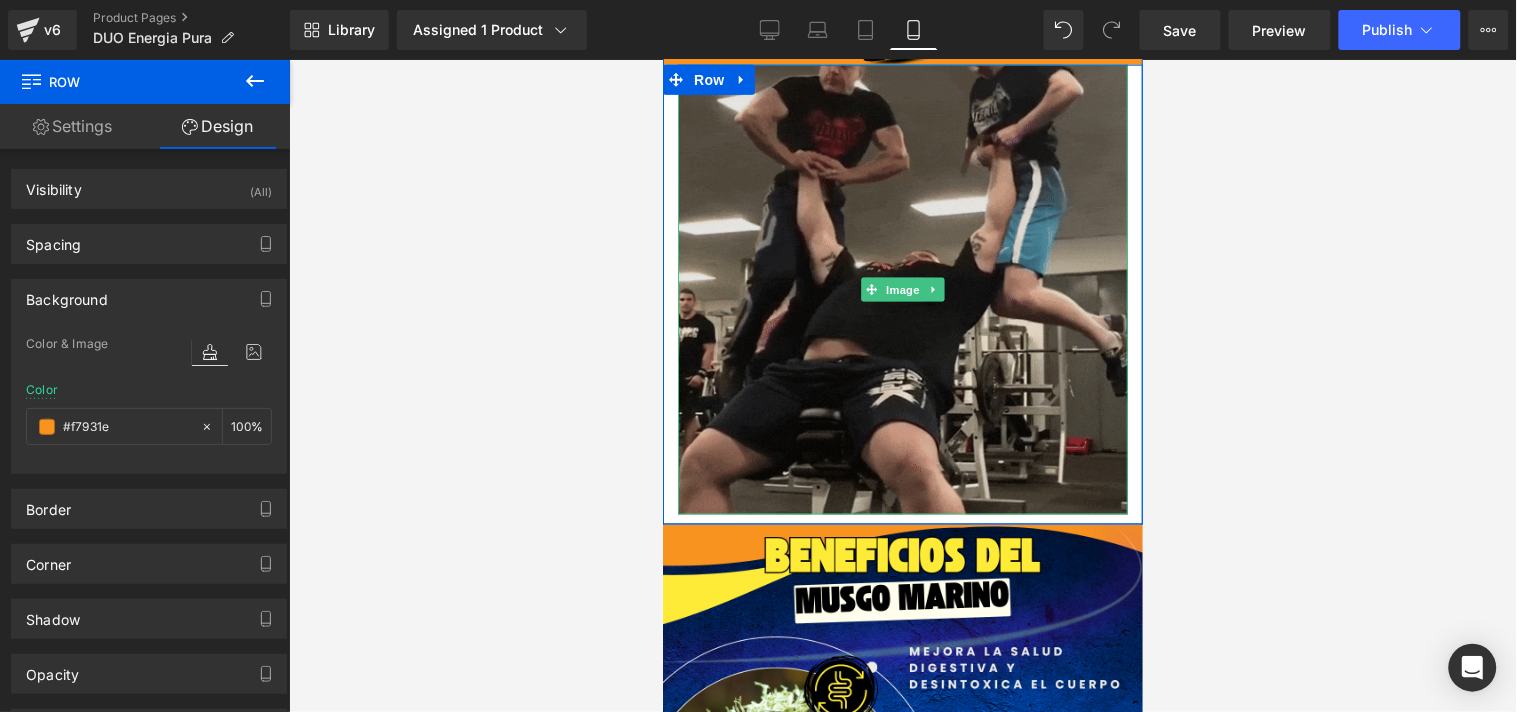 click at bounding box center (902, 289) 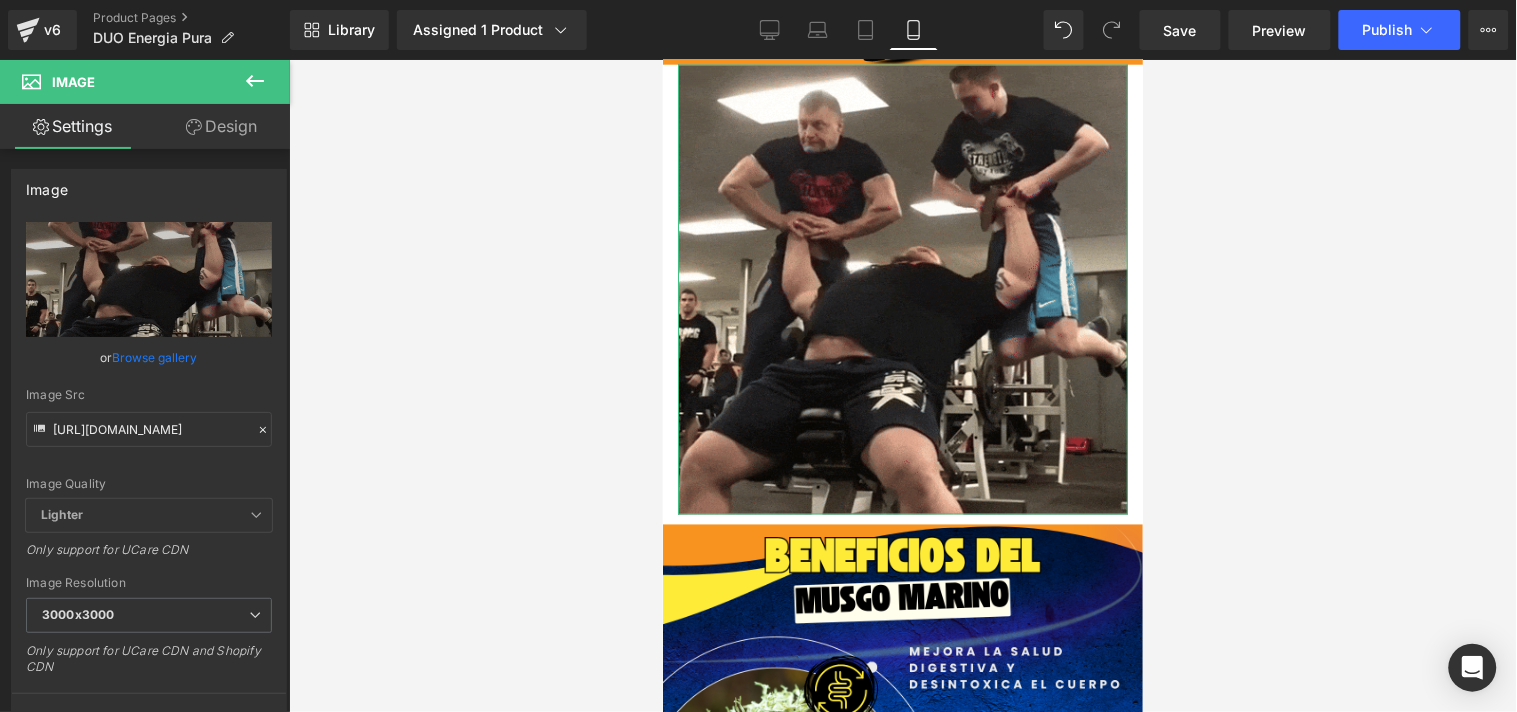 click on "Design" at bounding box center (221, 126) 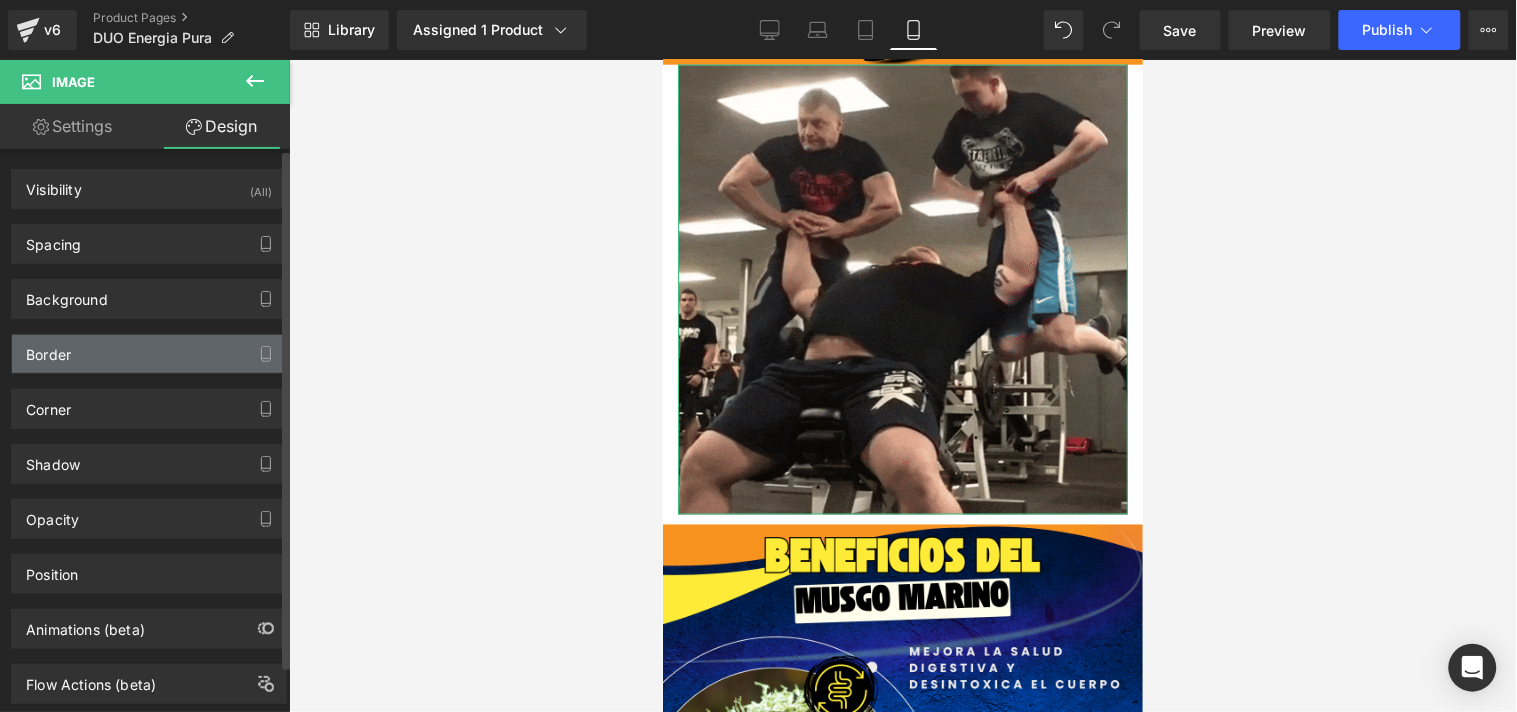 type on "transparent" 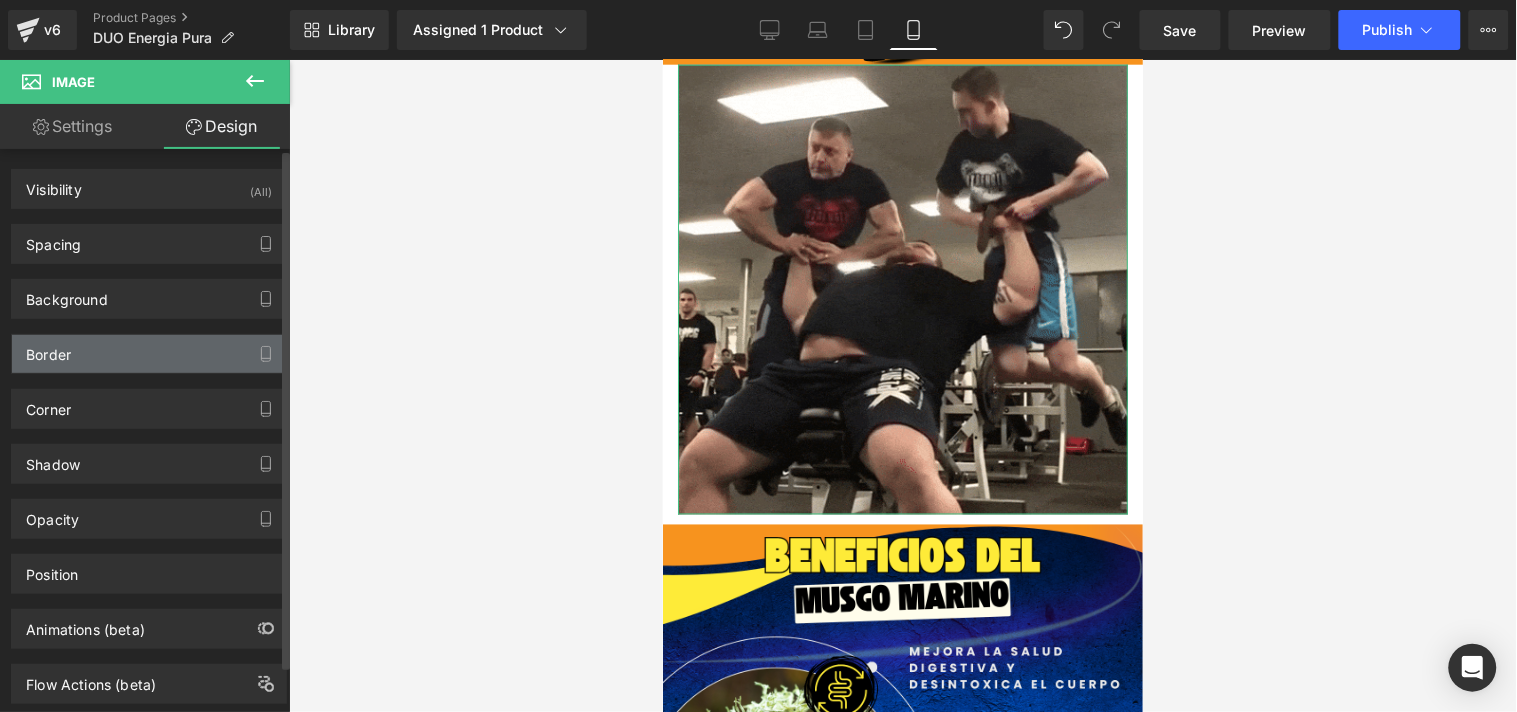 type on "0" 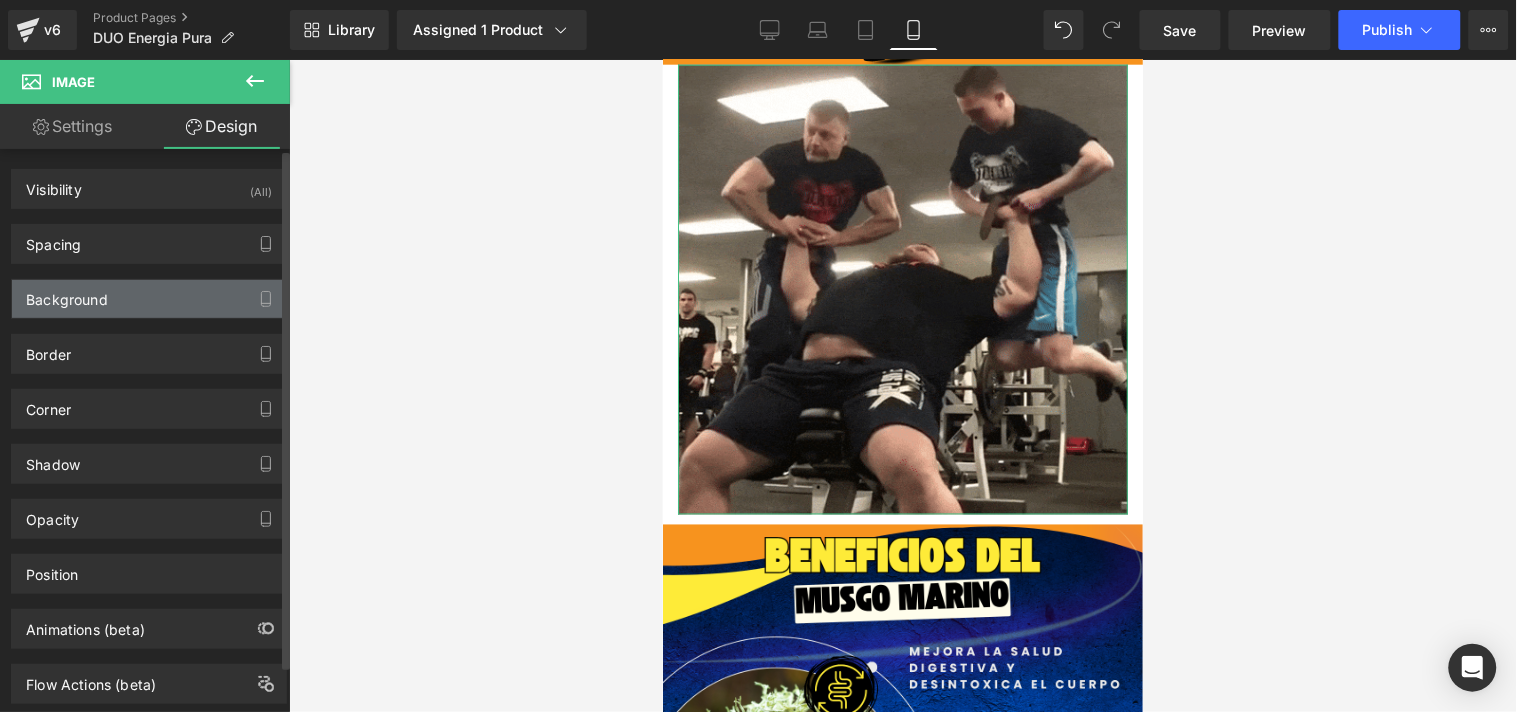 click on "Background" at bounding box center (67, 294) 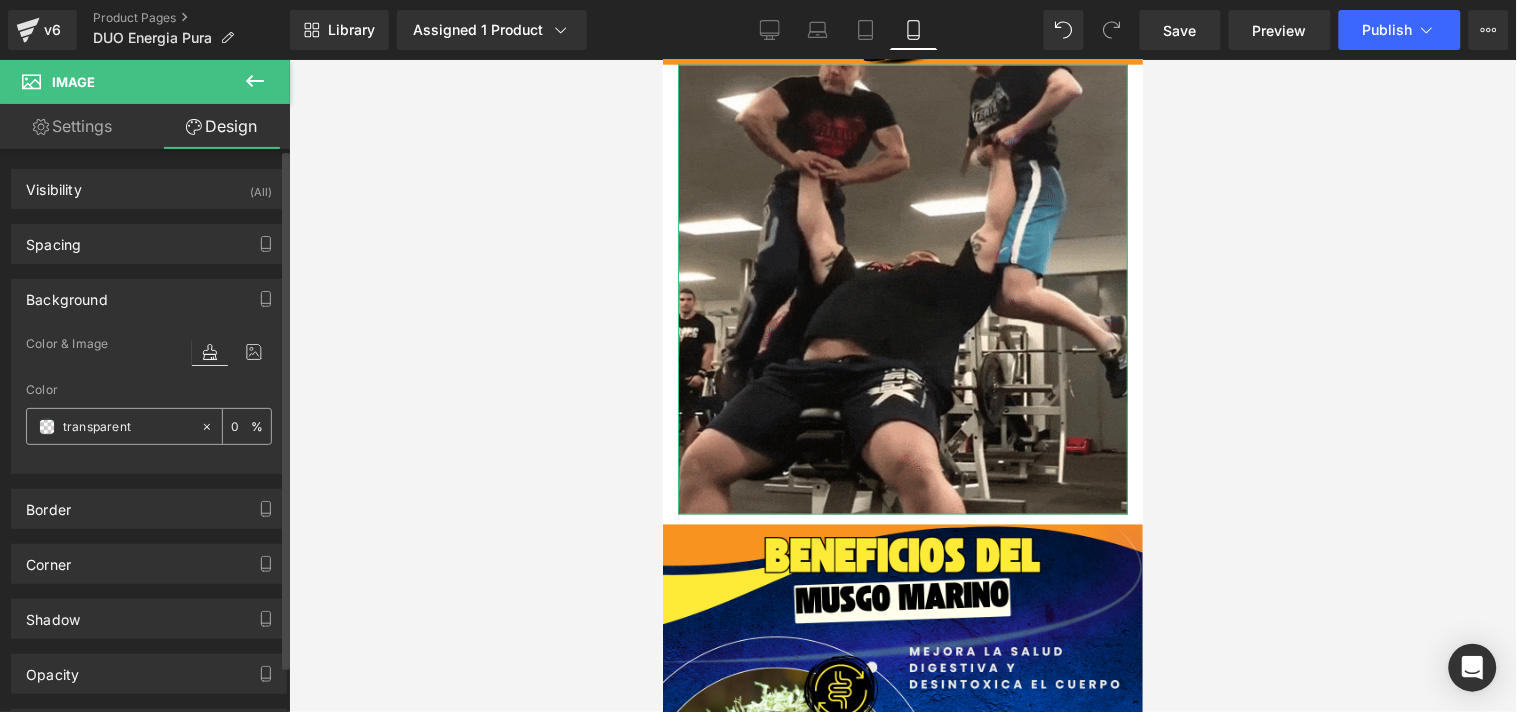 click on "transparent" at bounding box center [127, 427] 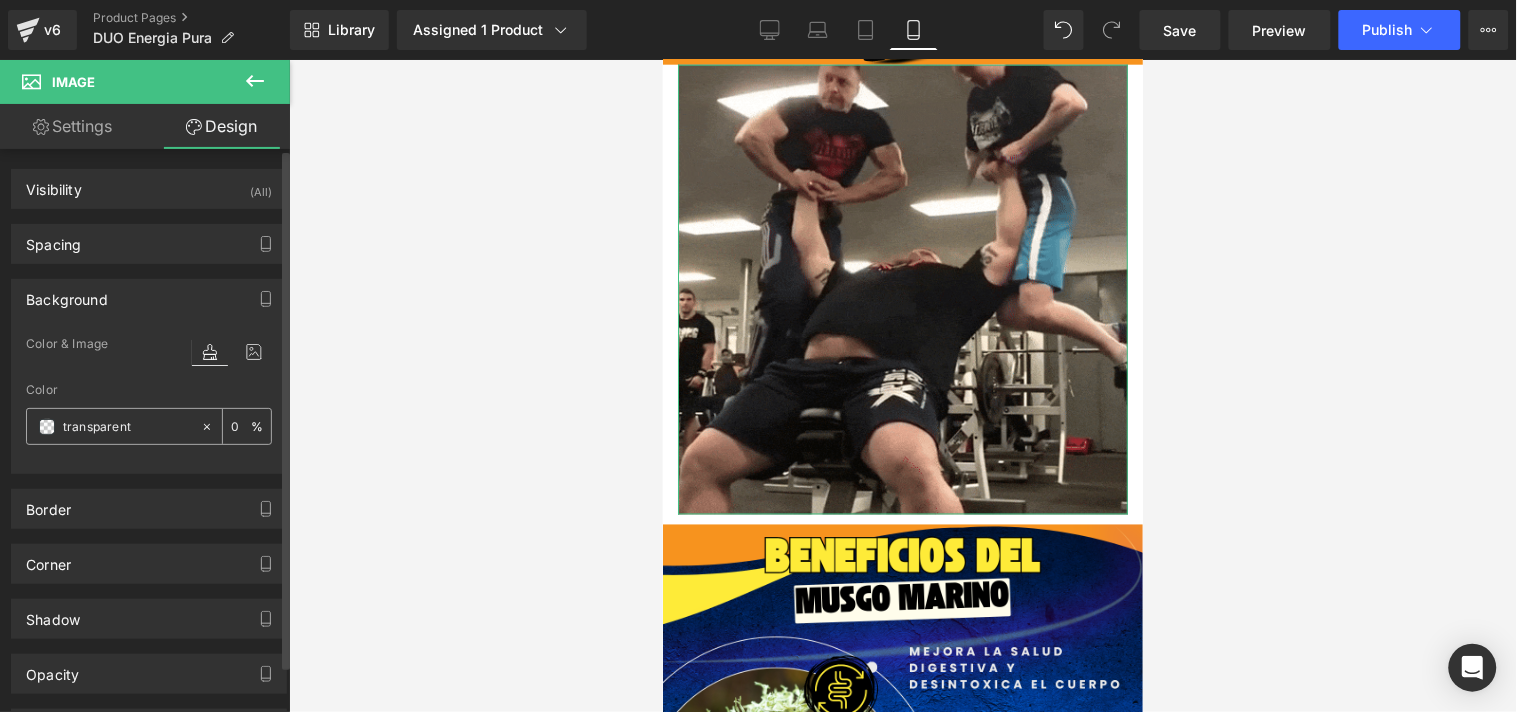click on "transparent" at bounding box center [127, 427] 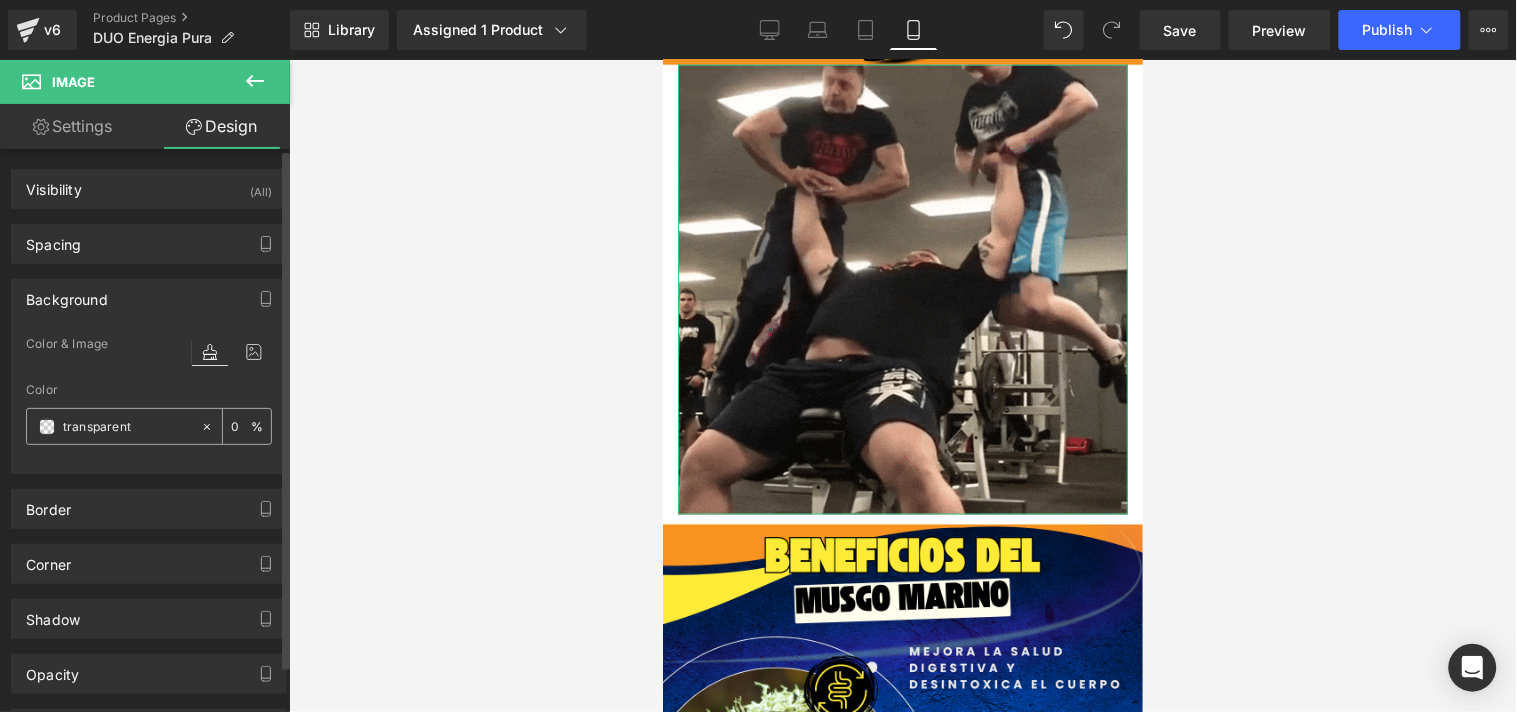 paste on "#f7931e" 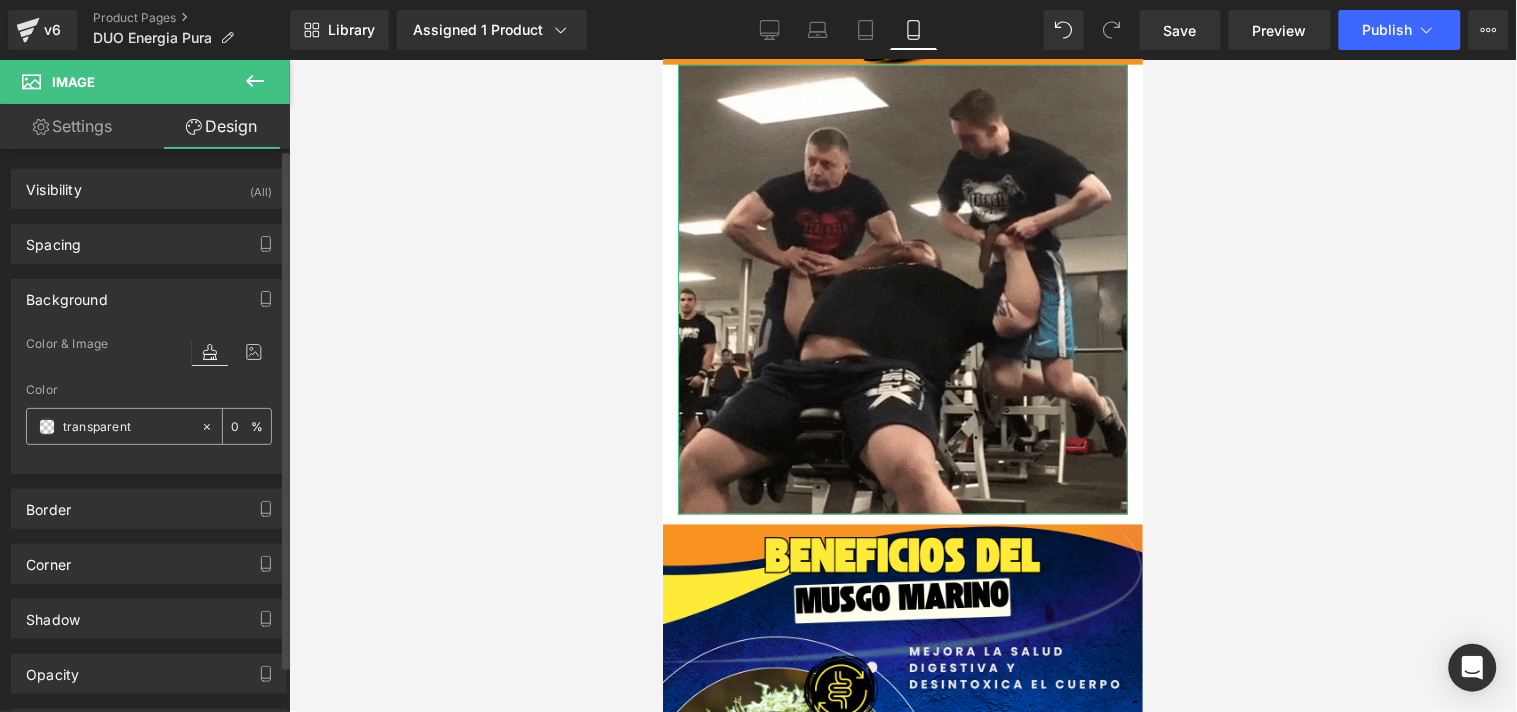 type on "#f7931e" 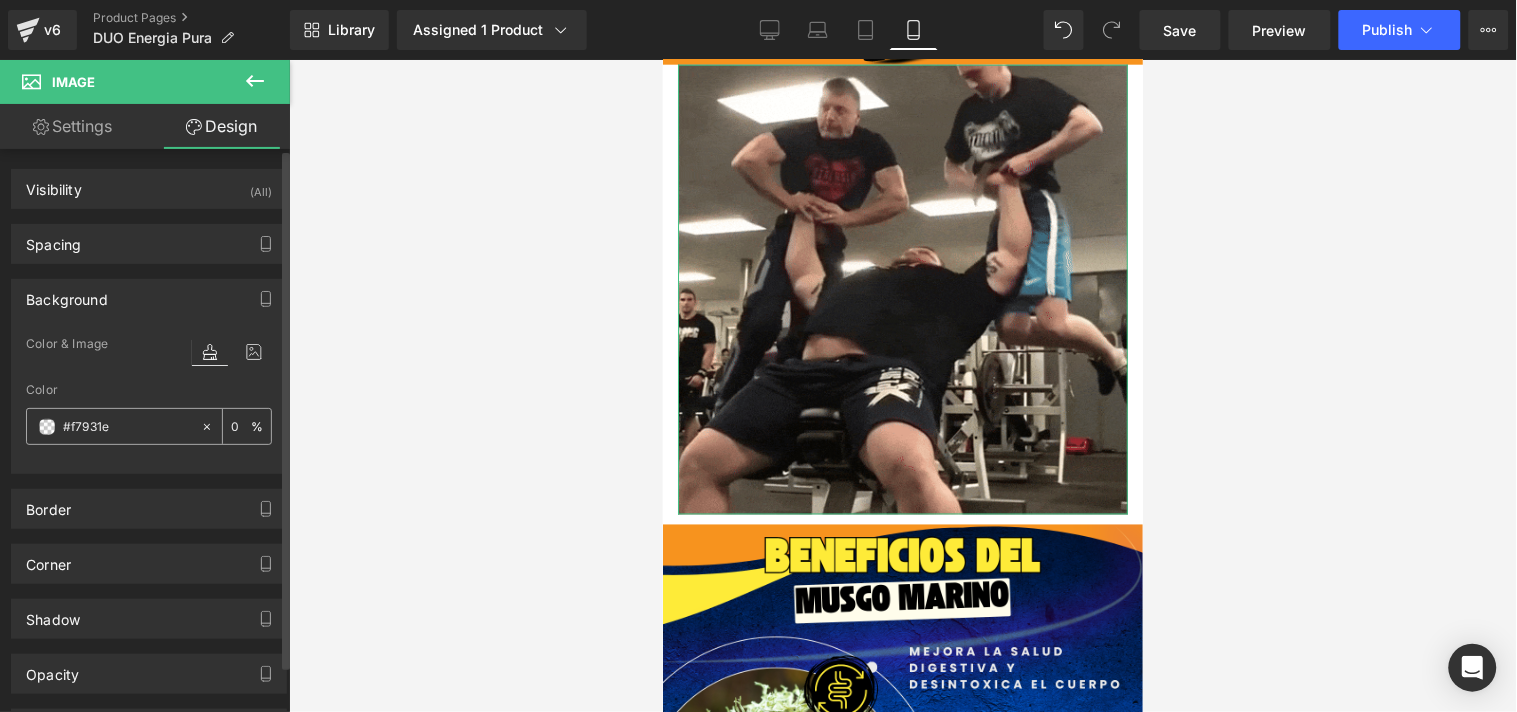 type on "100" 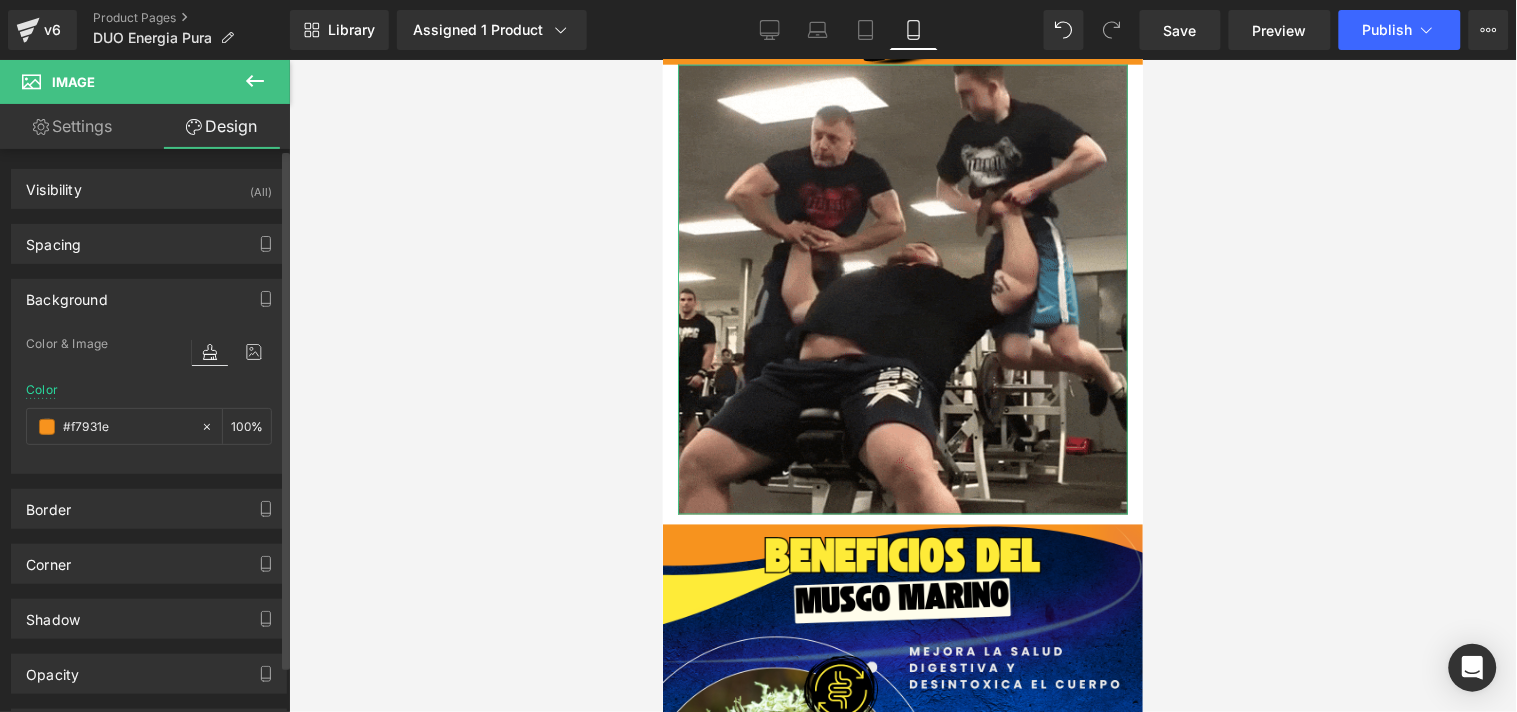 type on "#f7931e" 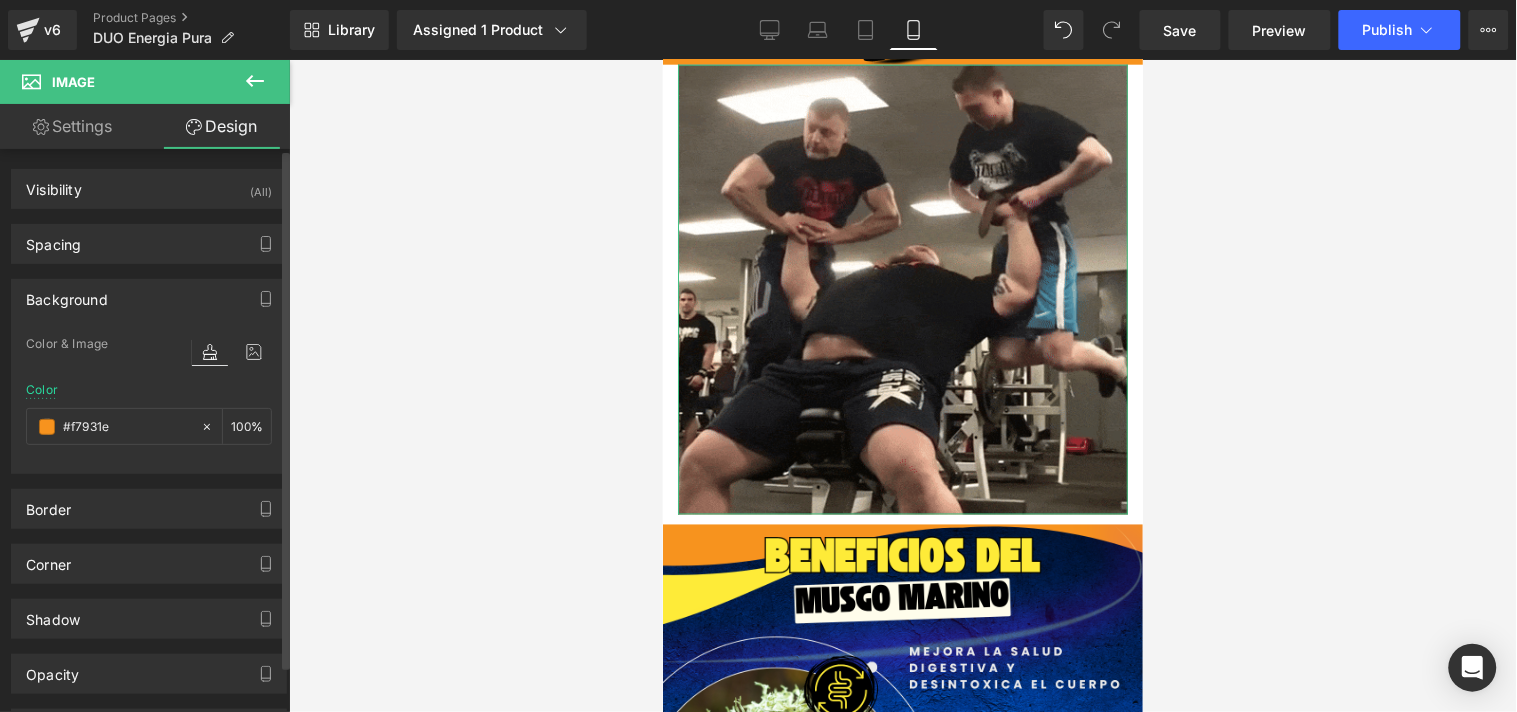 click on "Background" at bounding box center (67, 294) 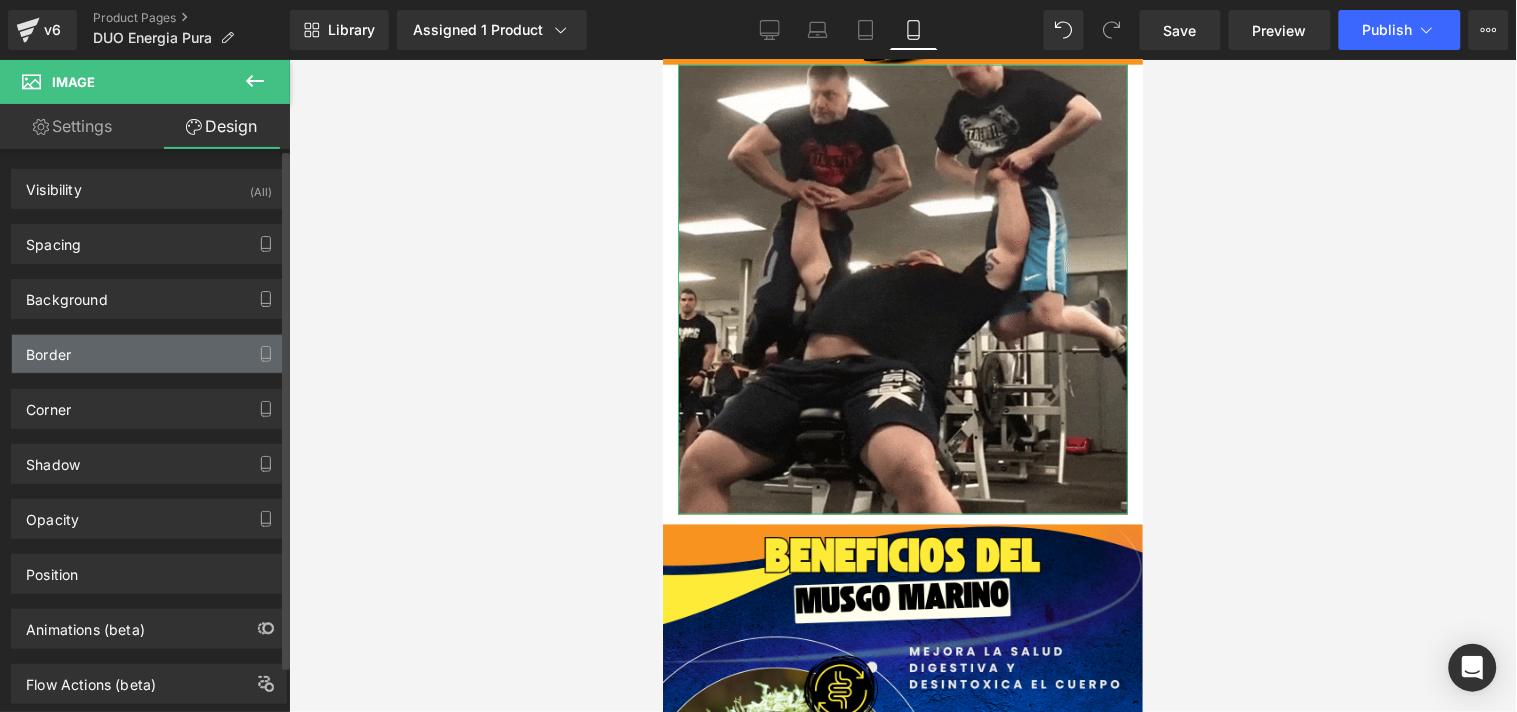 click on "Border" at bounding box center (48, 349) 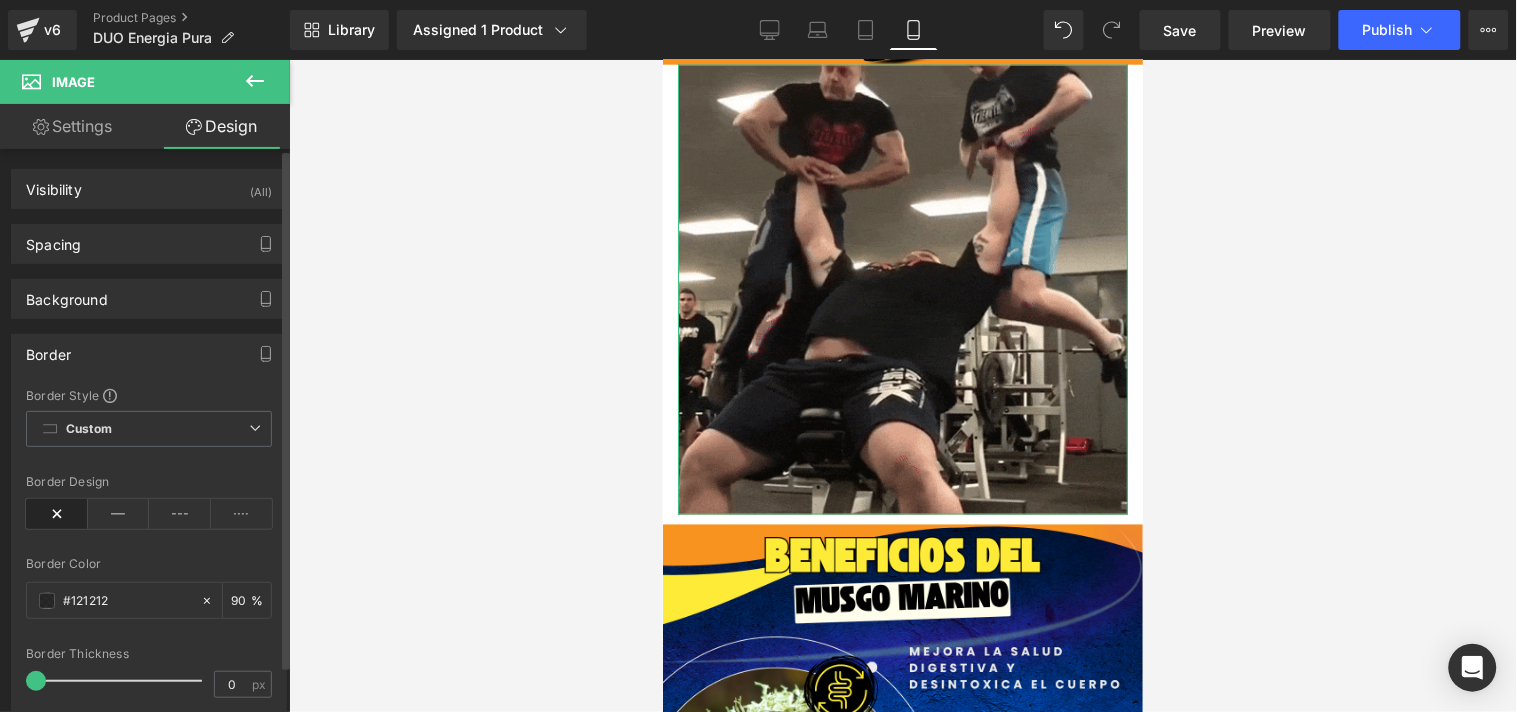 click on "Border" at bounding box center [48, 349] 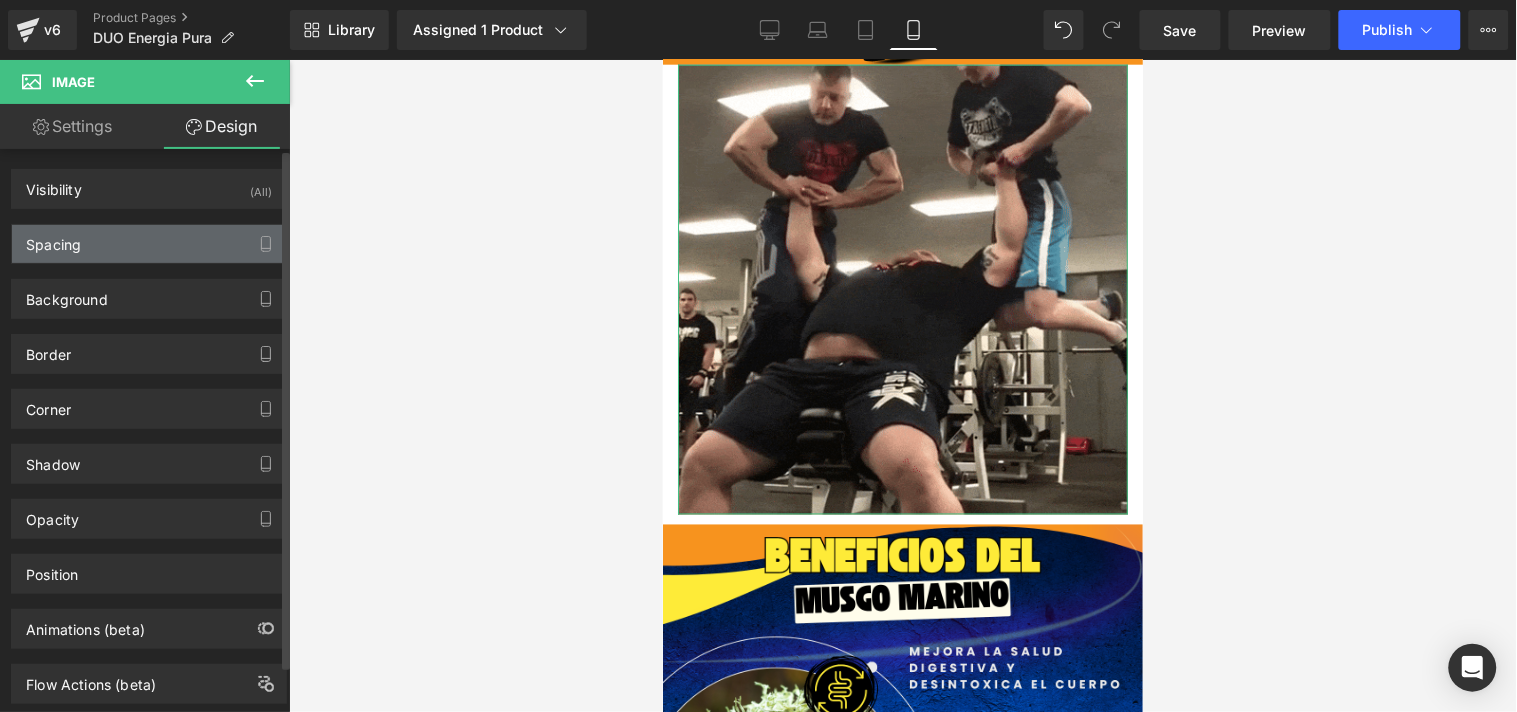 click on "Spacing" at bounding box center [53, 239] 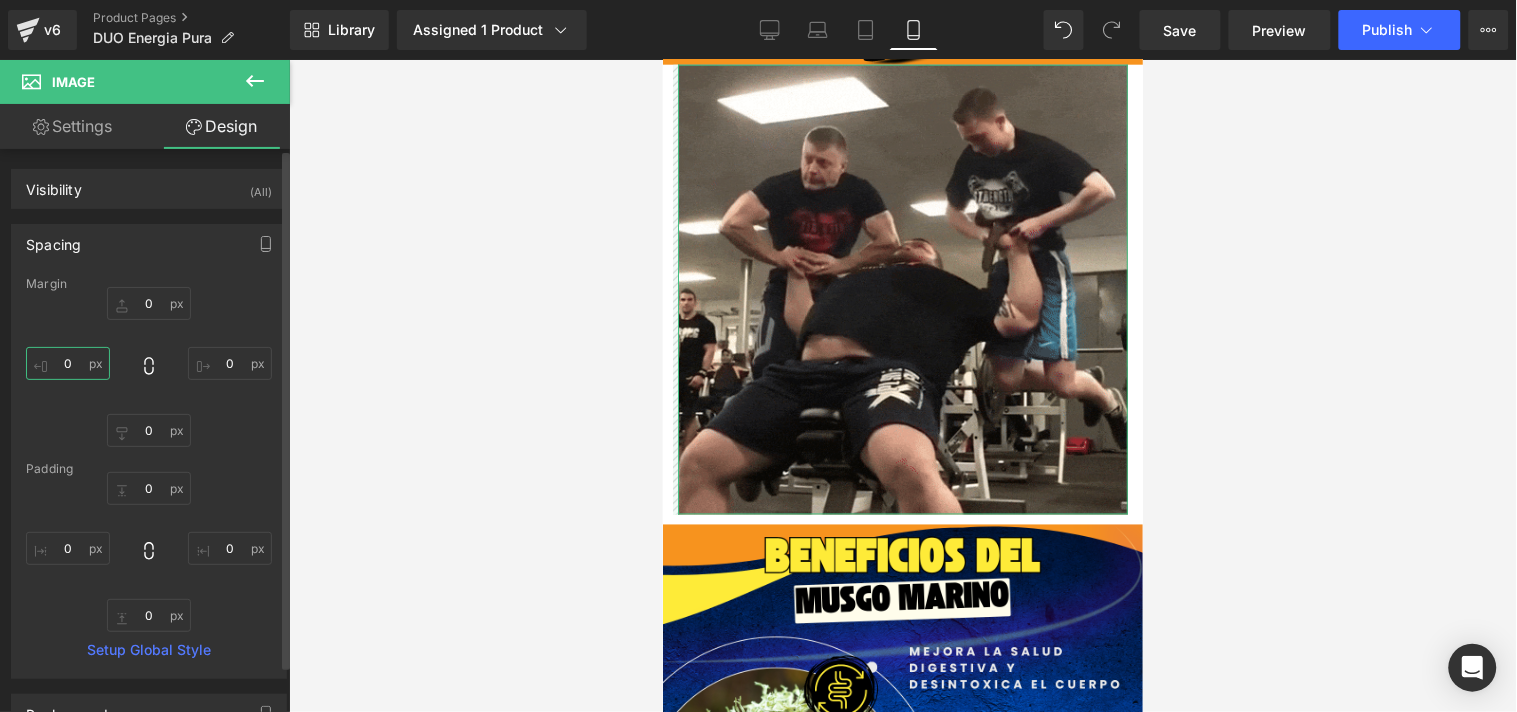 click on "0" at bounding box center (68, 363) 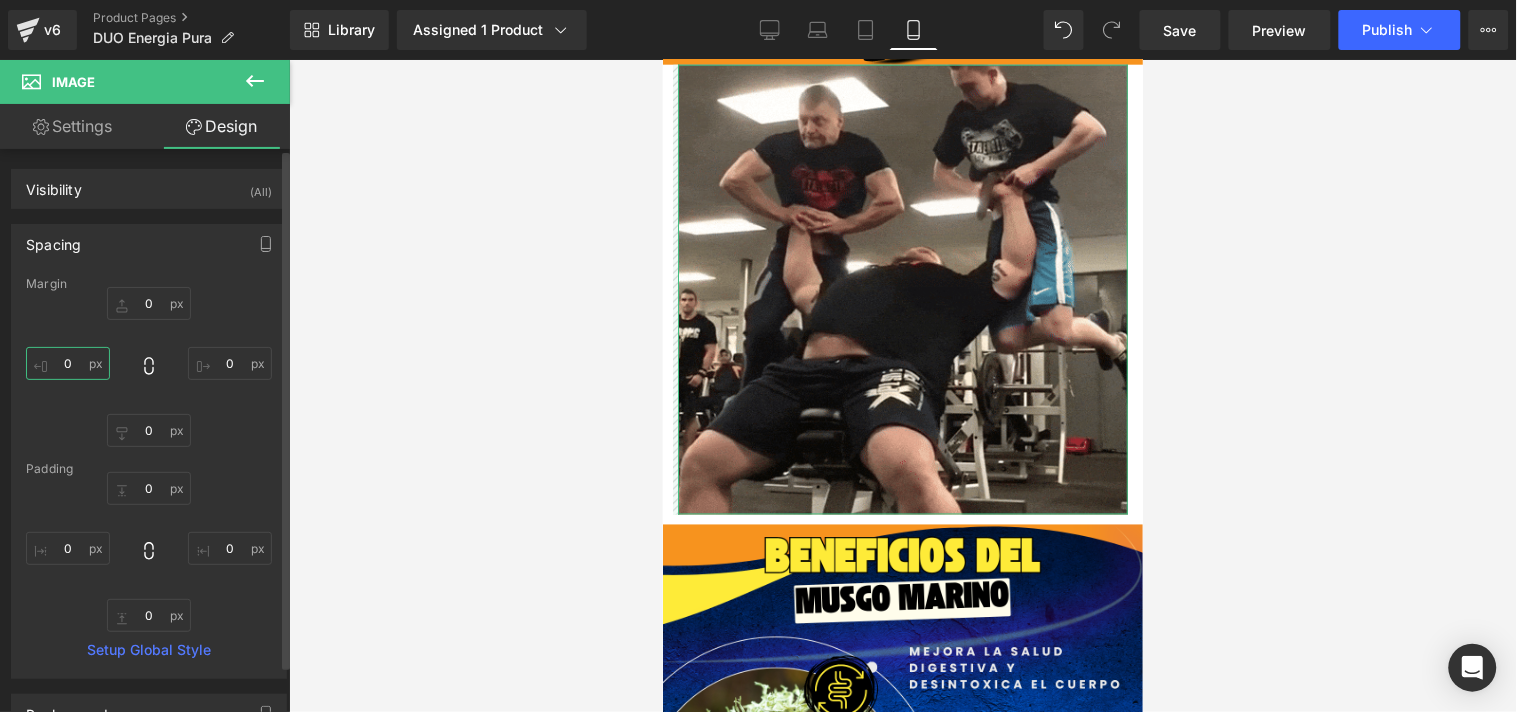click on "0" at bounding box center (68, 363) 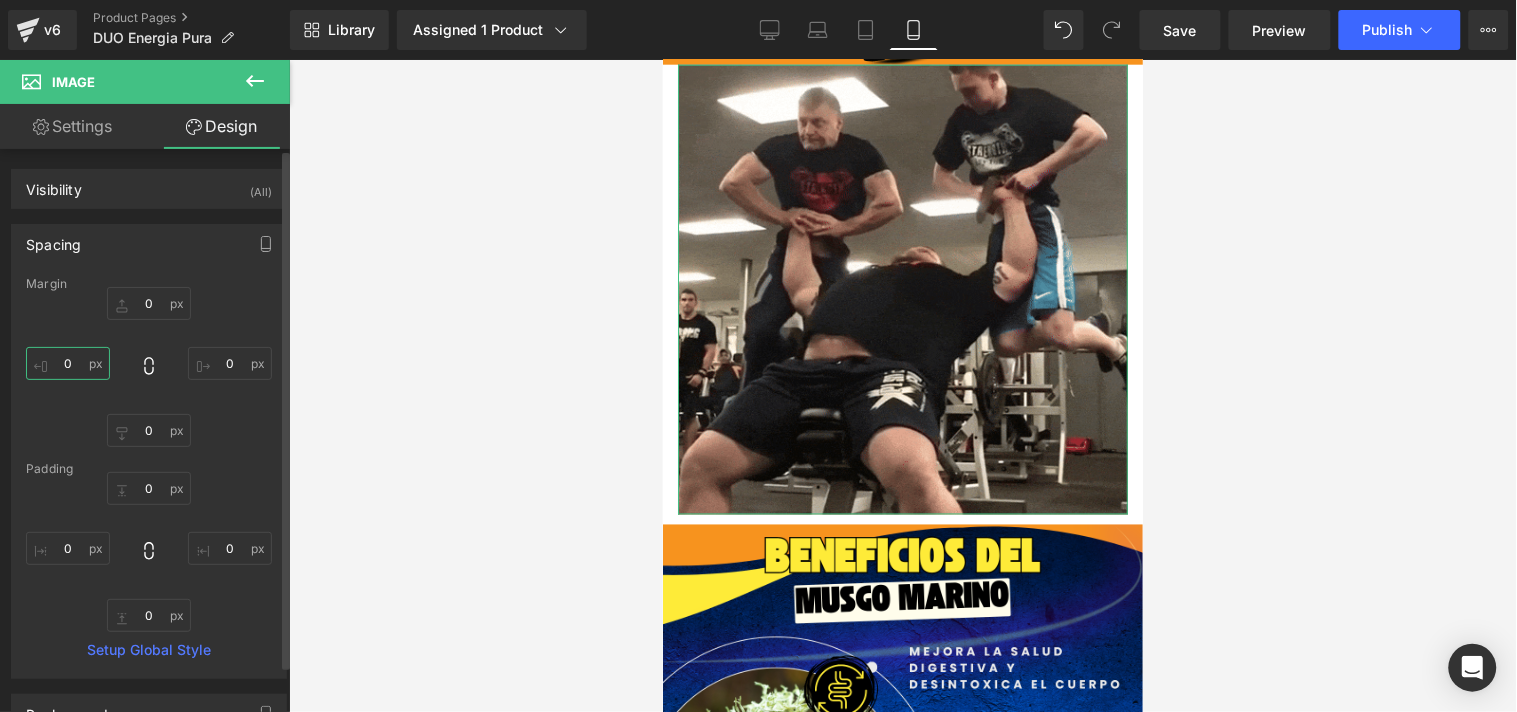 click on "0" at bounding box center (68, 363) 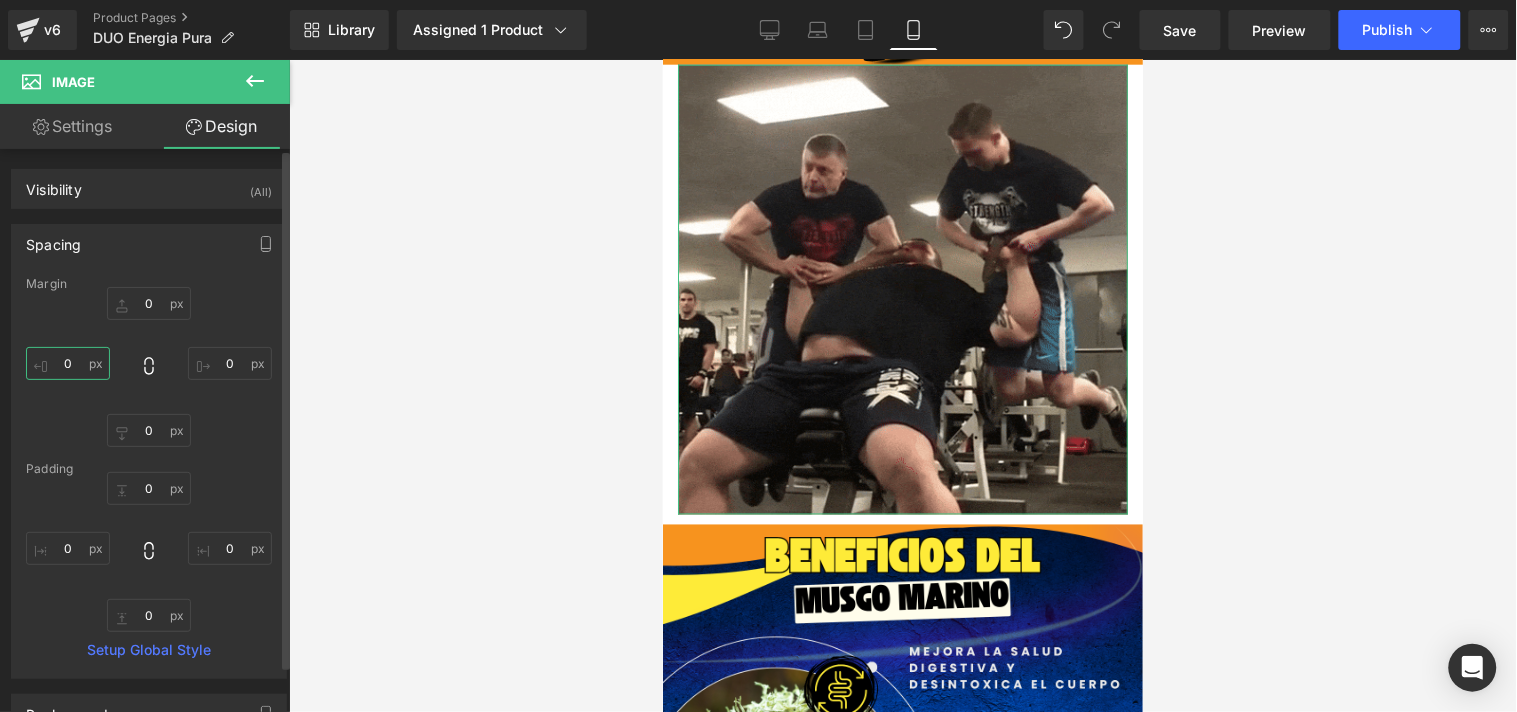 click on "0" at bounding box center (68, 363) 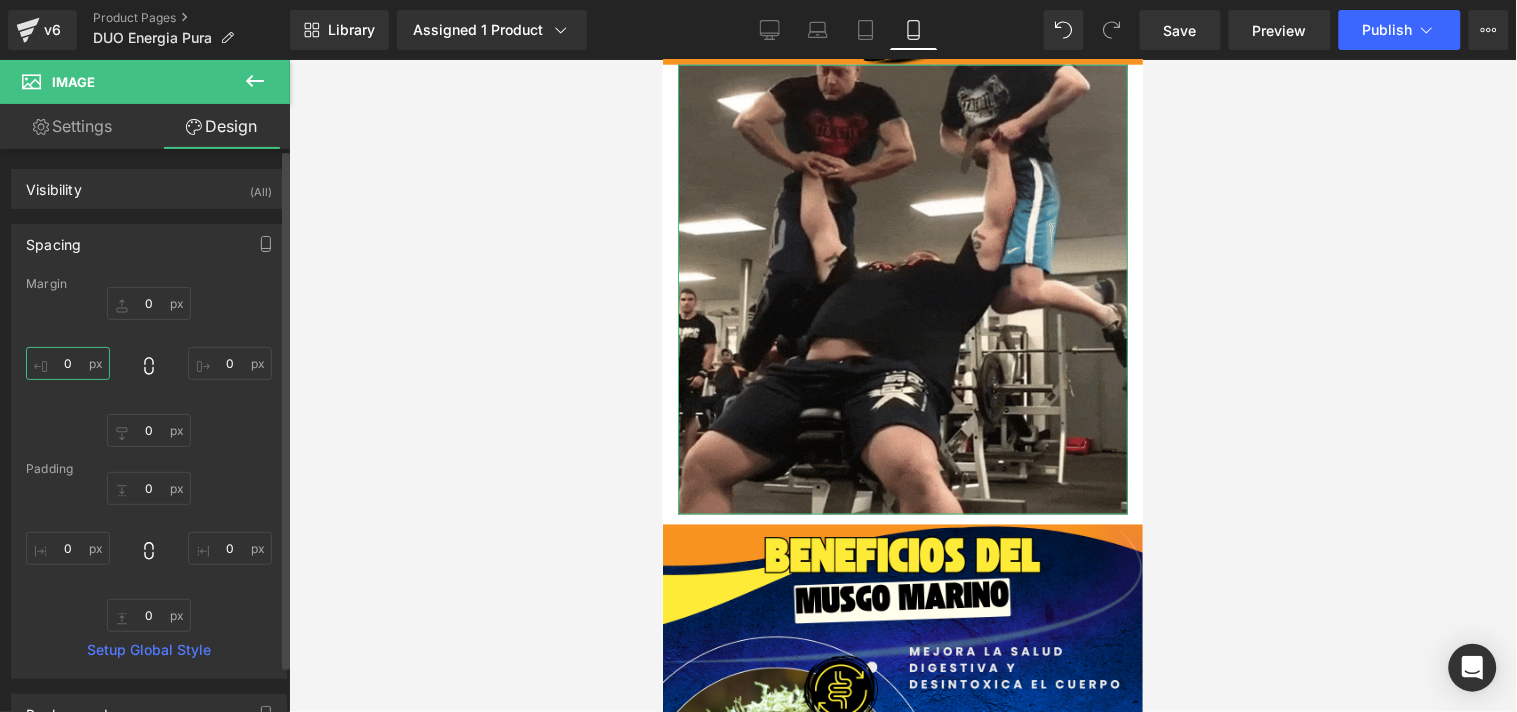 click on "0" at bounding box center [68, 363] 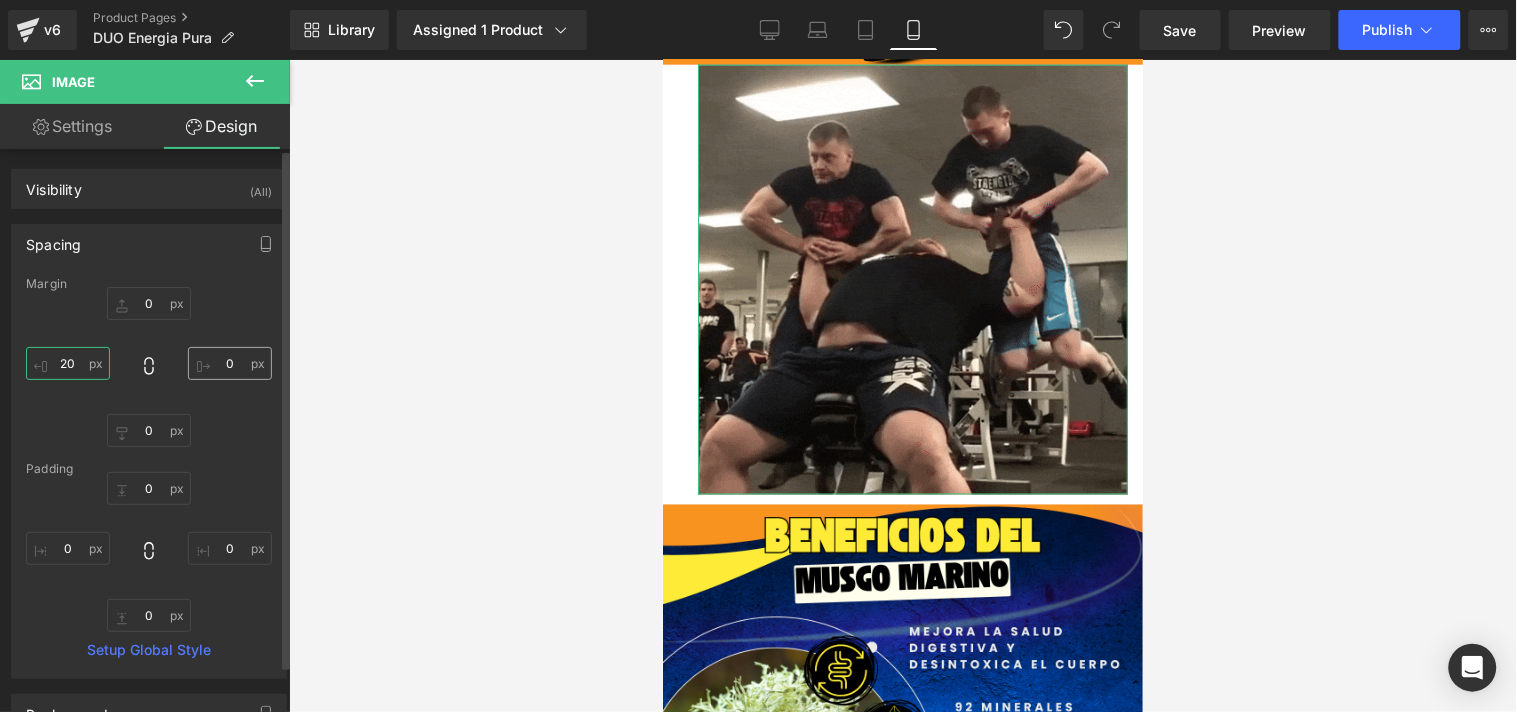 type on "20" 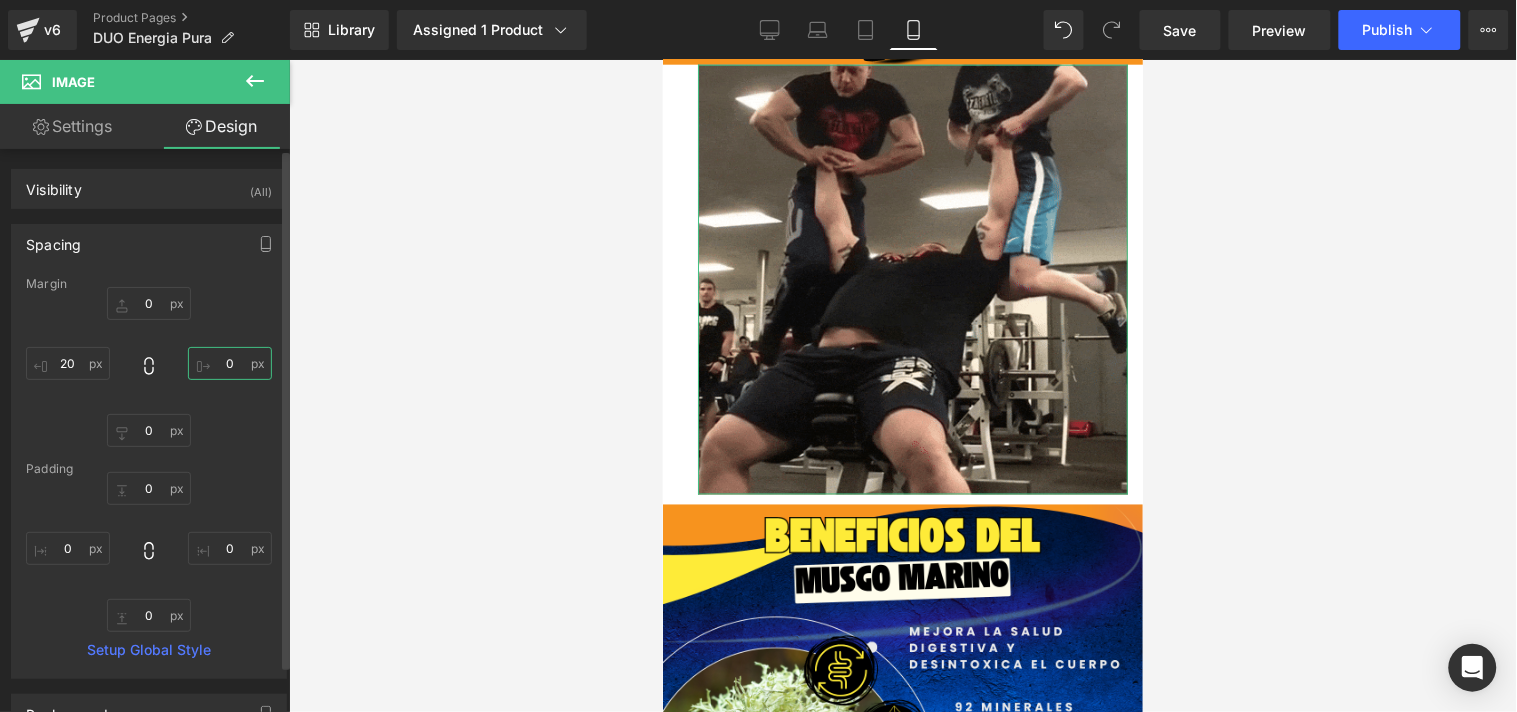 click on "0" at bounding box center [230, 363] 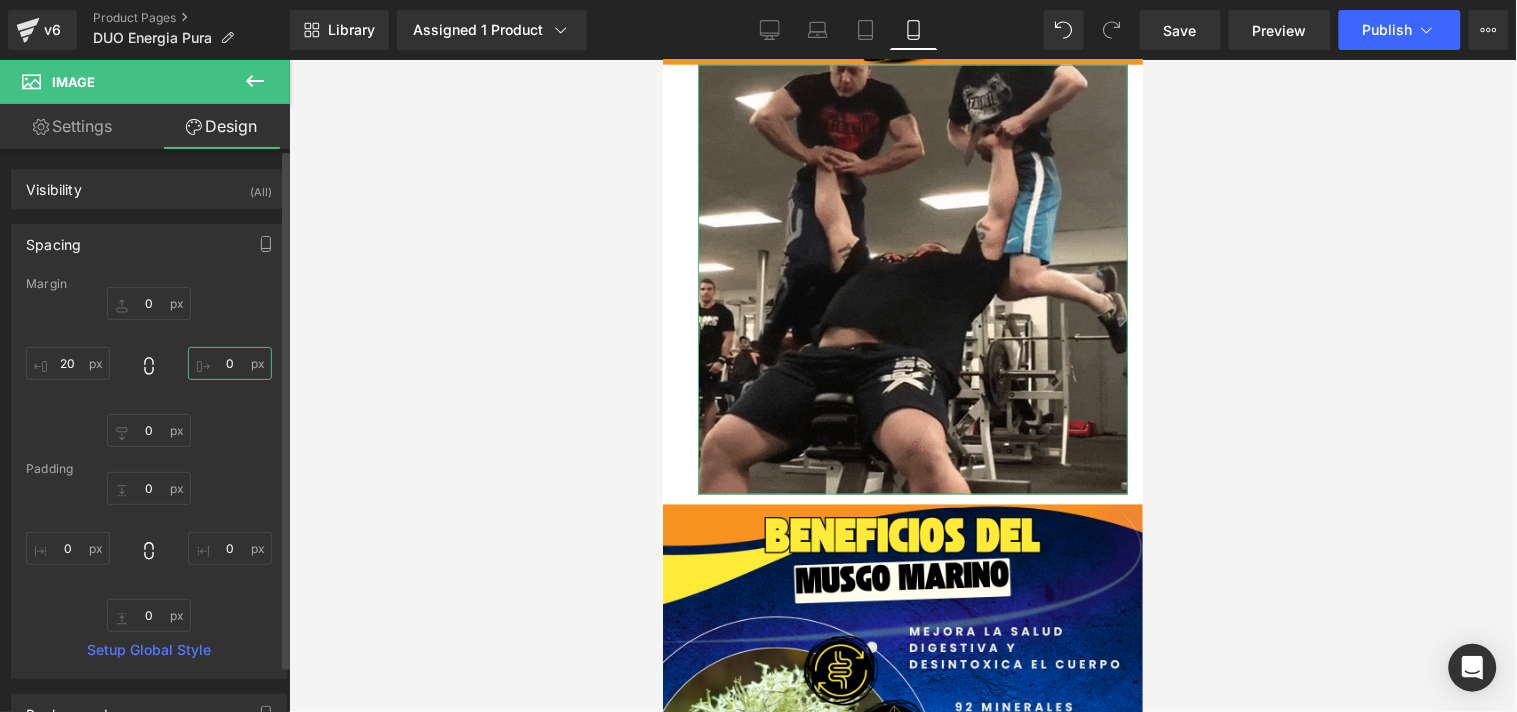 click on "0" at bounding box center (230, 363) 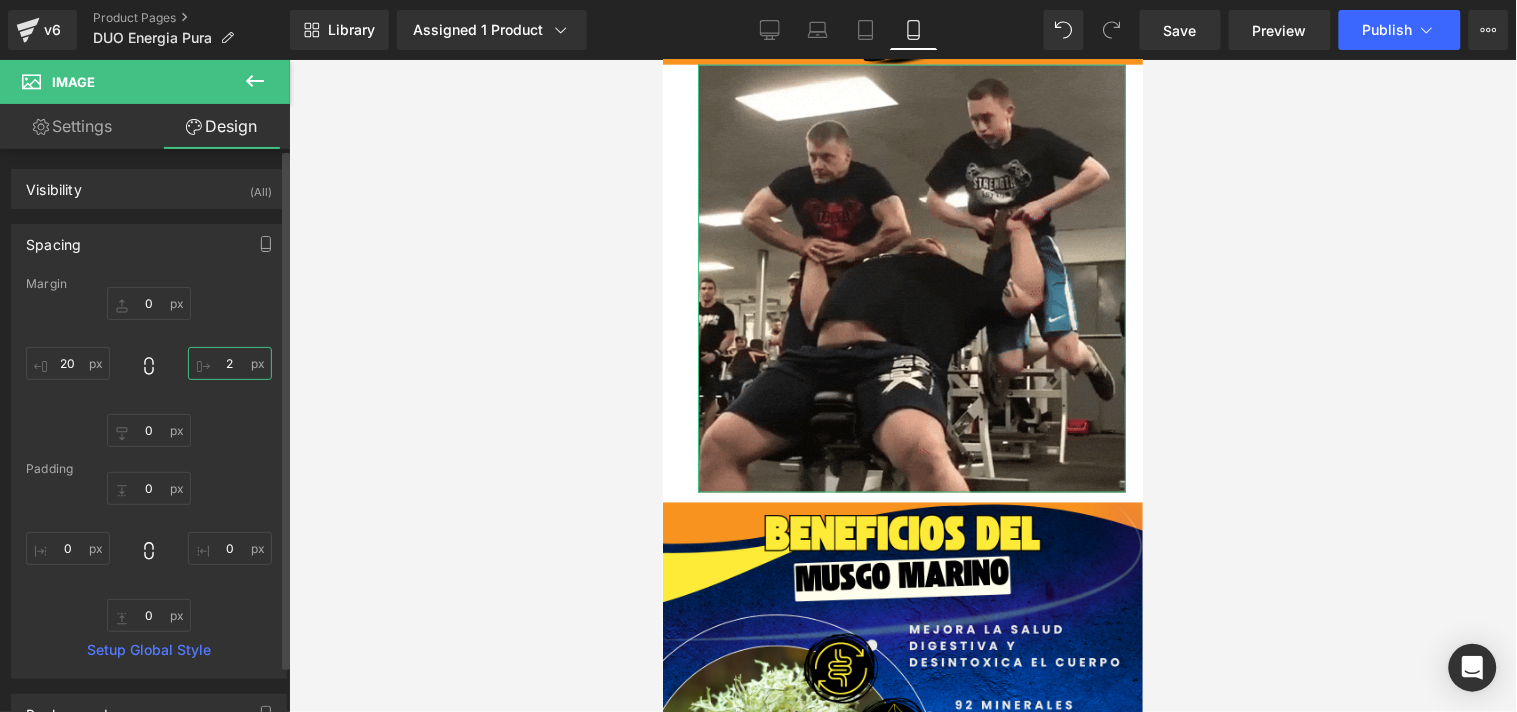type on "20" 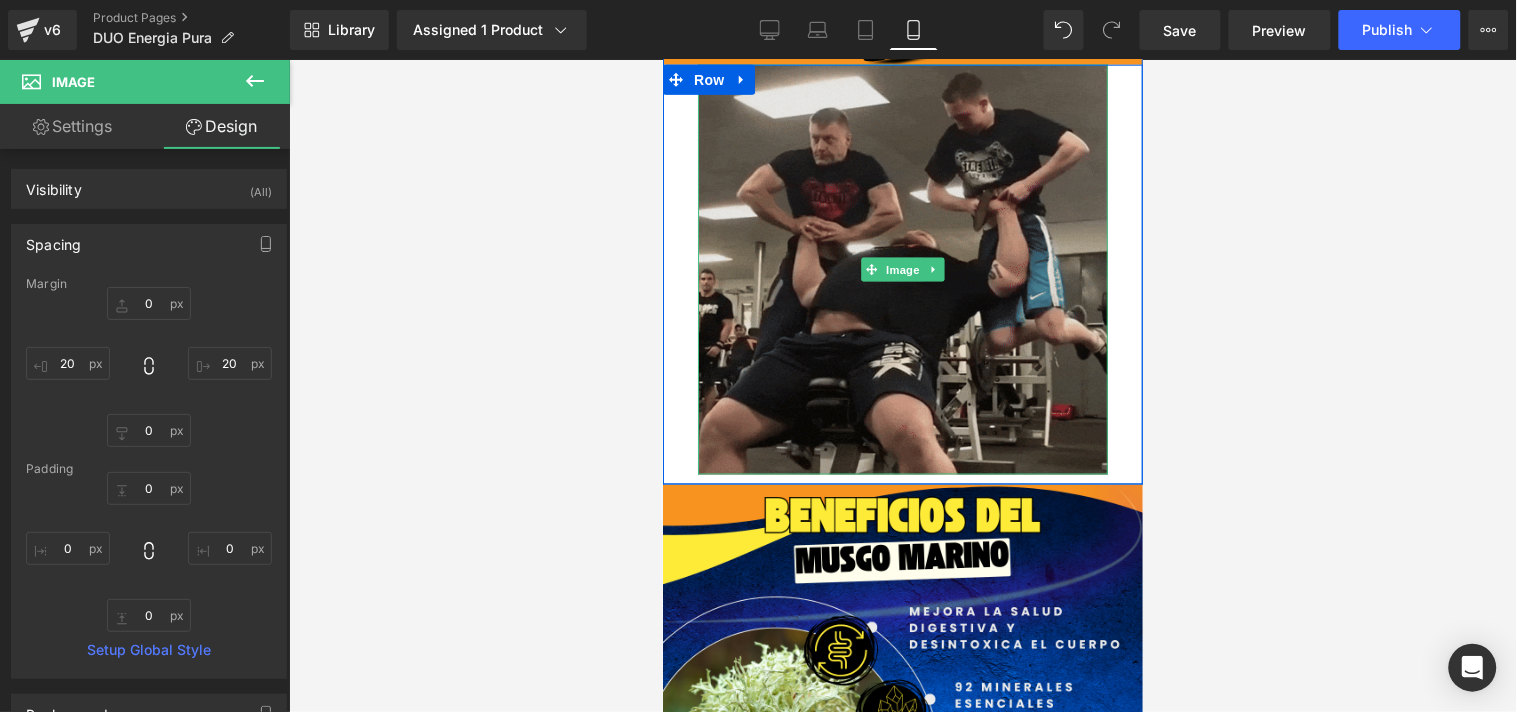 click at bounding box center [902, 269] 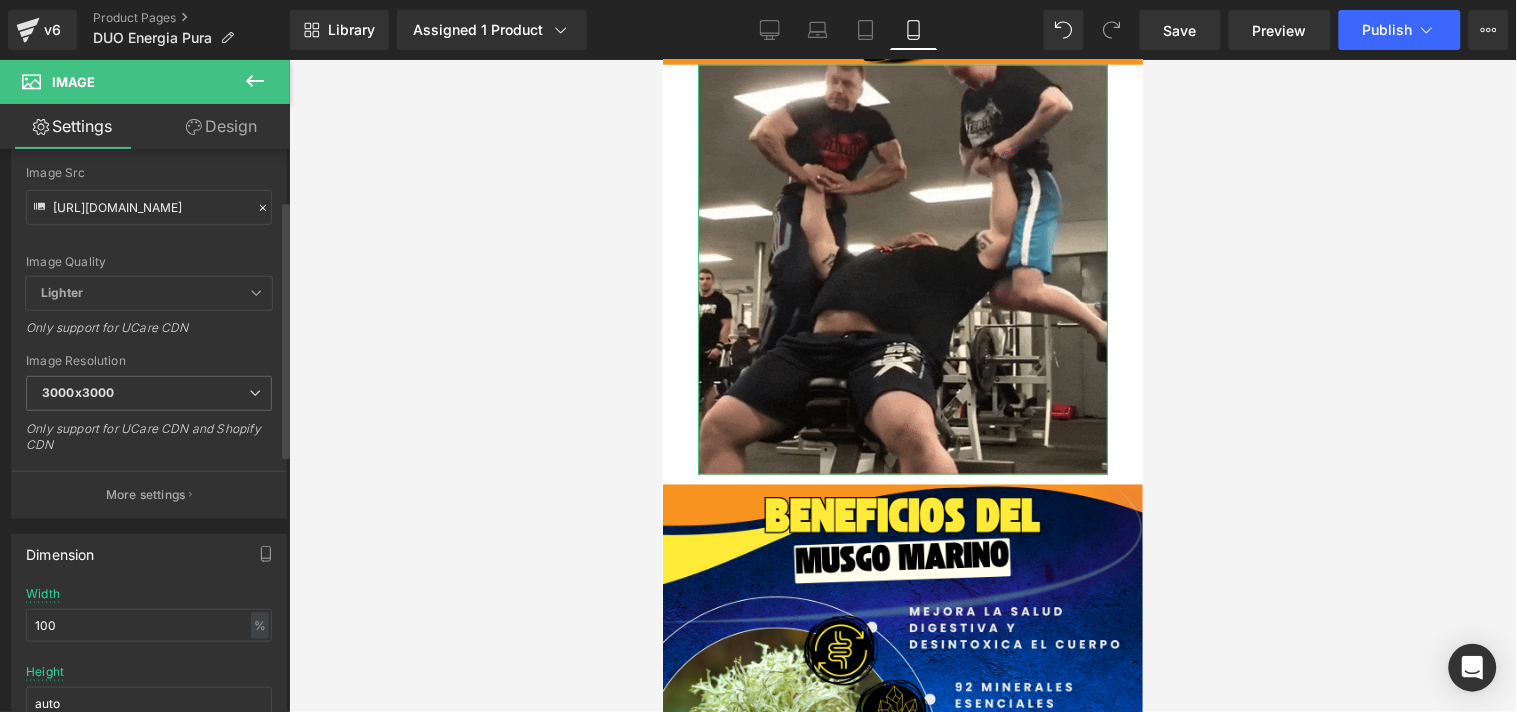 scroll, scrollTop: 0, scrollLeft: 0, axis: both 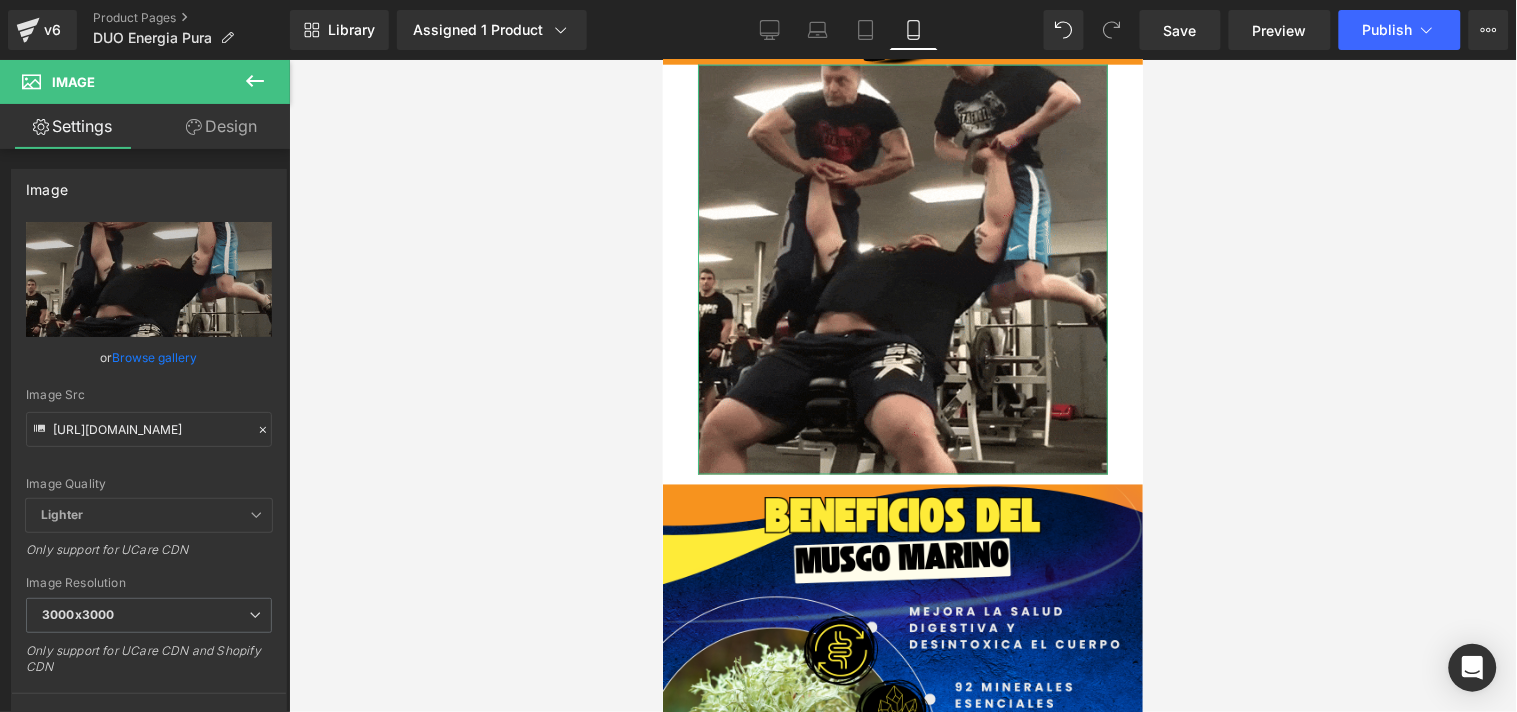 click on "Design" at bounding box center (221, 126) 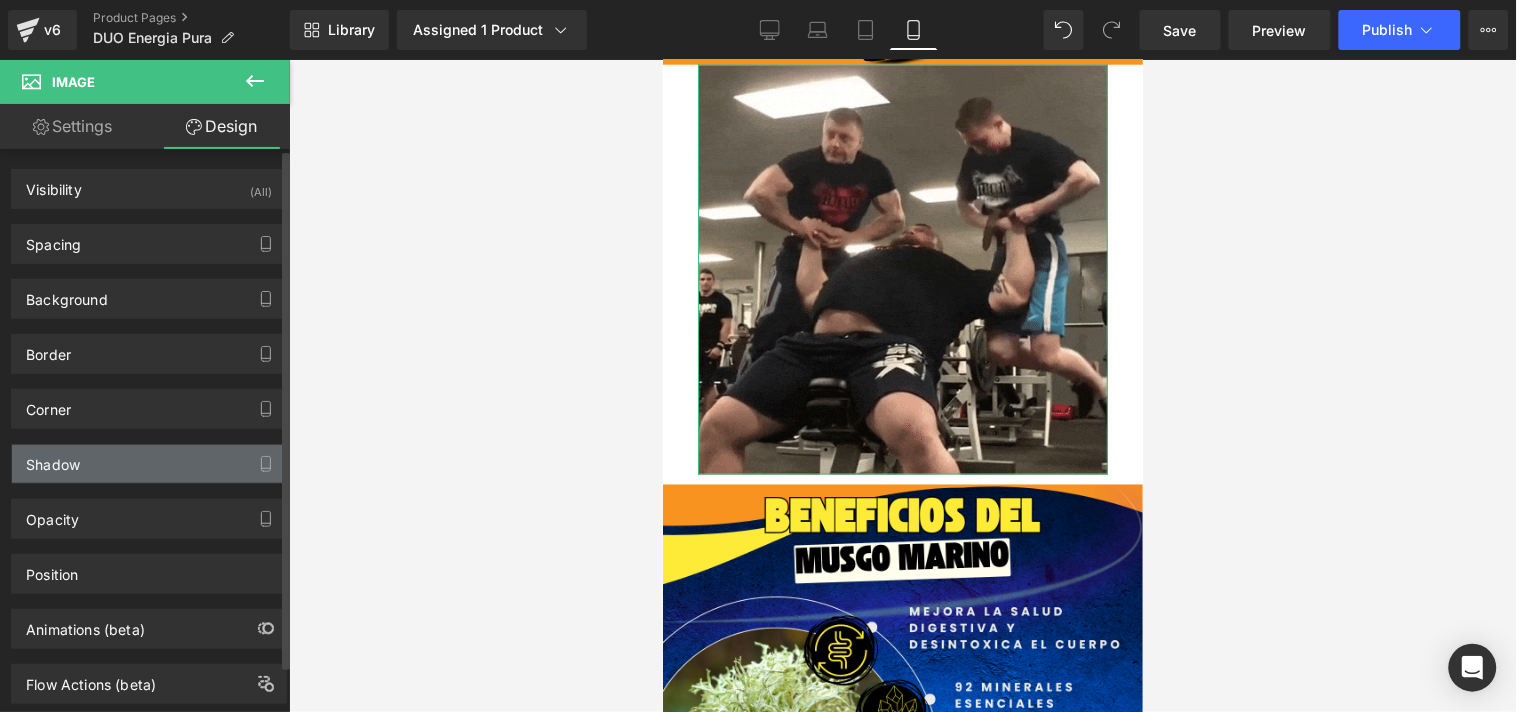 click on "Shadow" at bounding box center [149, 464] 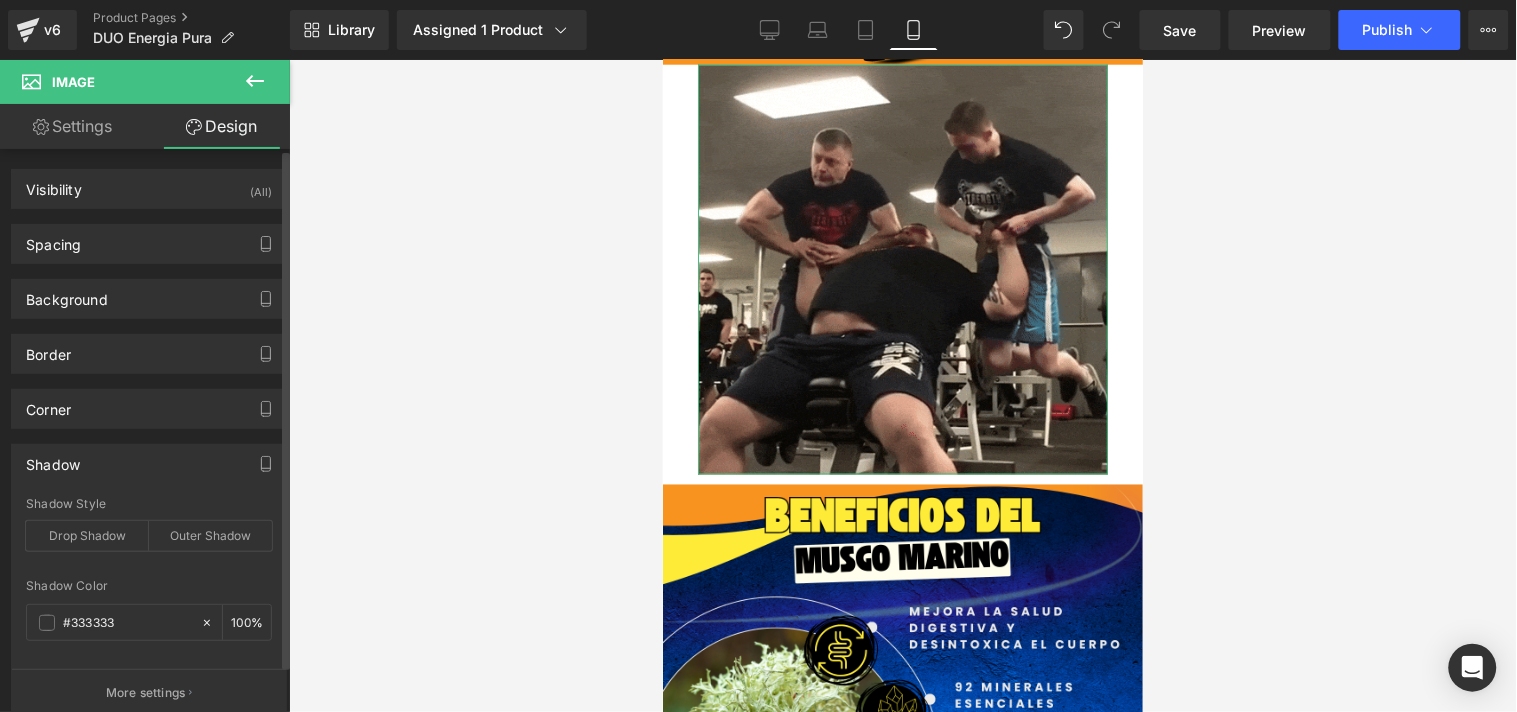 click on "Shadow Style Drop Shadow Outer Shadow" at bounding box center [149, 535] 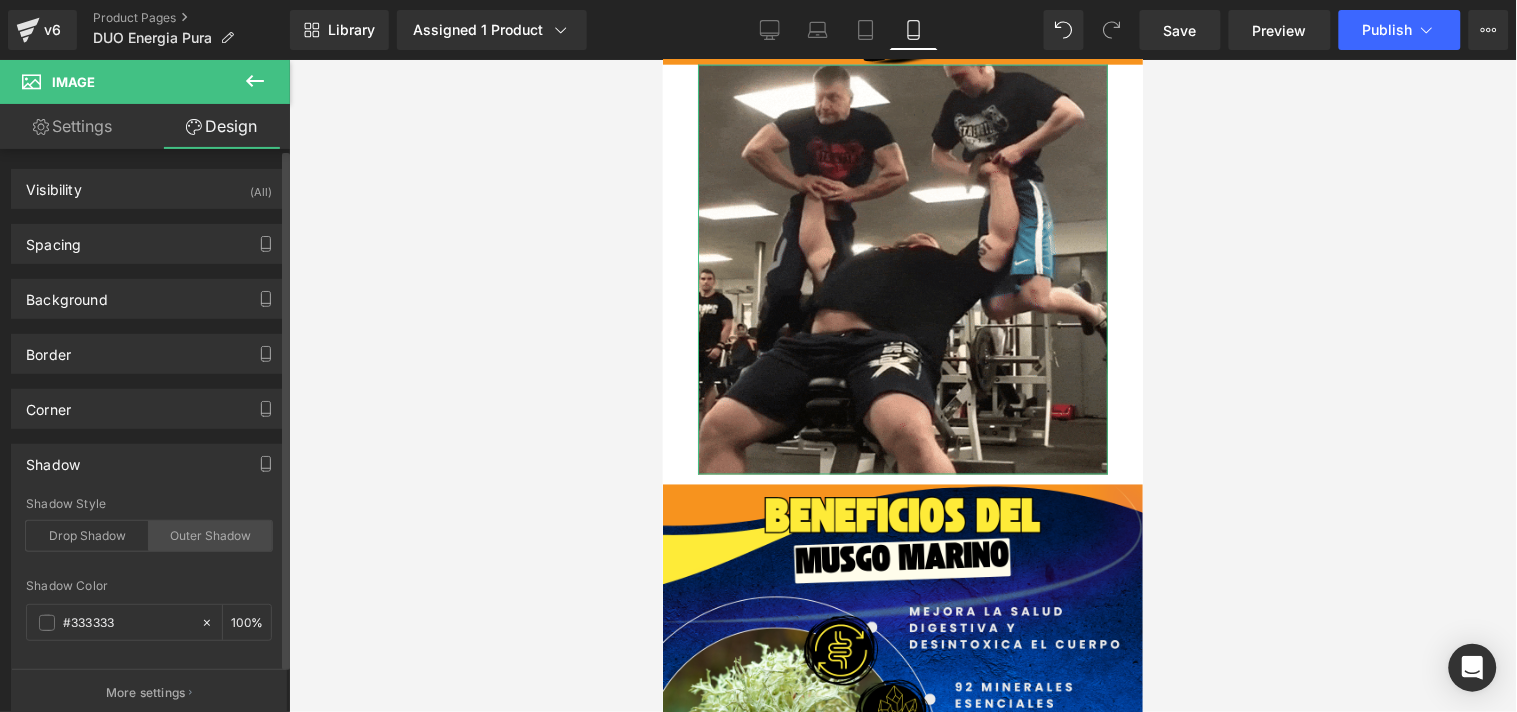 click on "Outer Shadow" at bounding box center (210, 536) 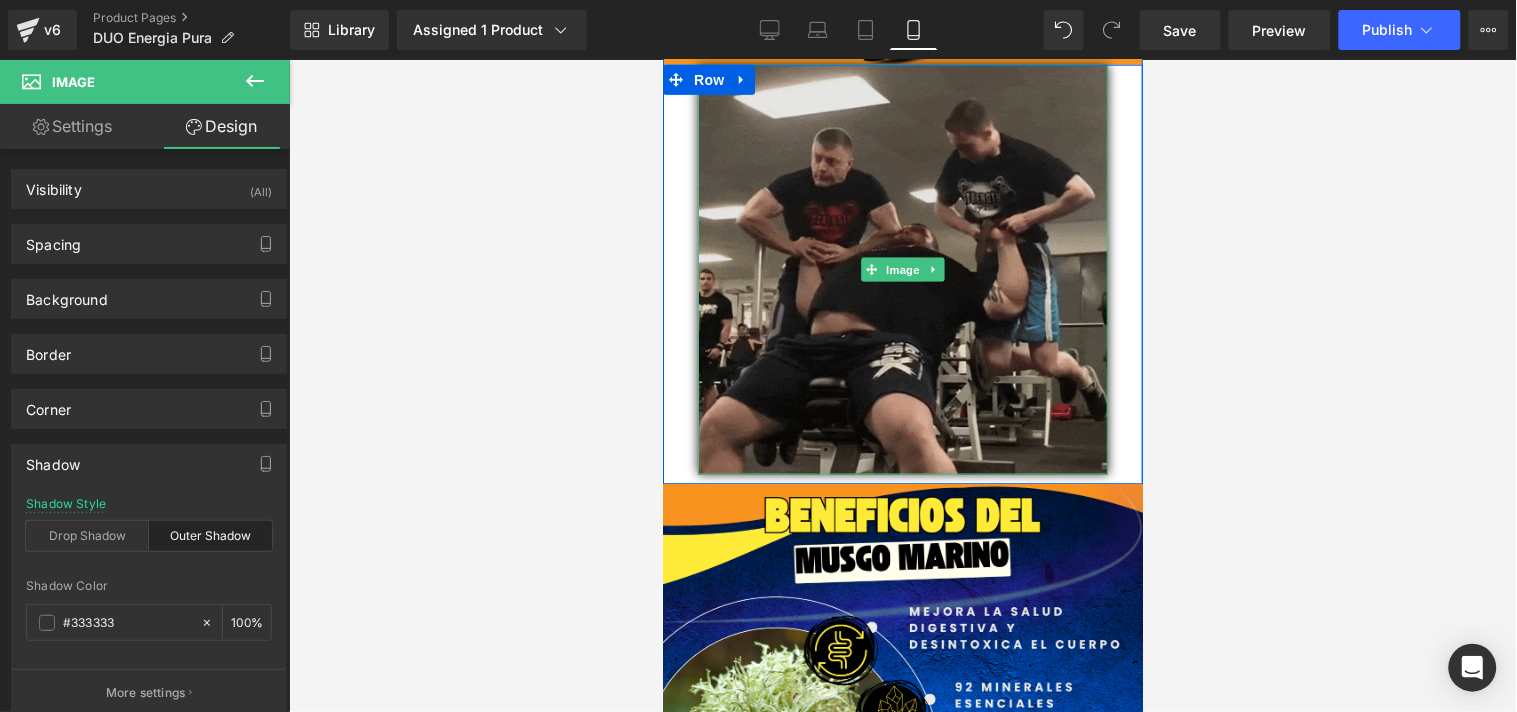 click at bounding box center (902, 269) 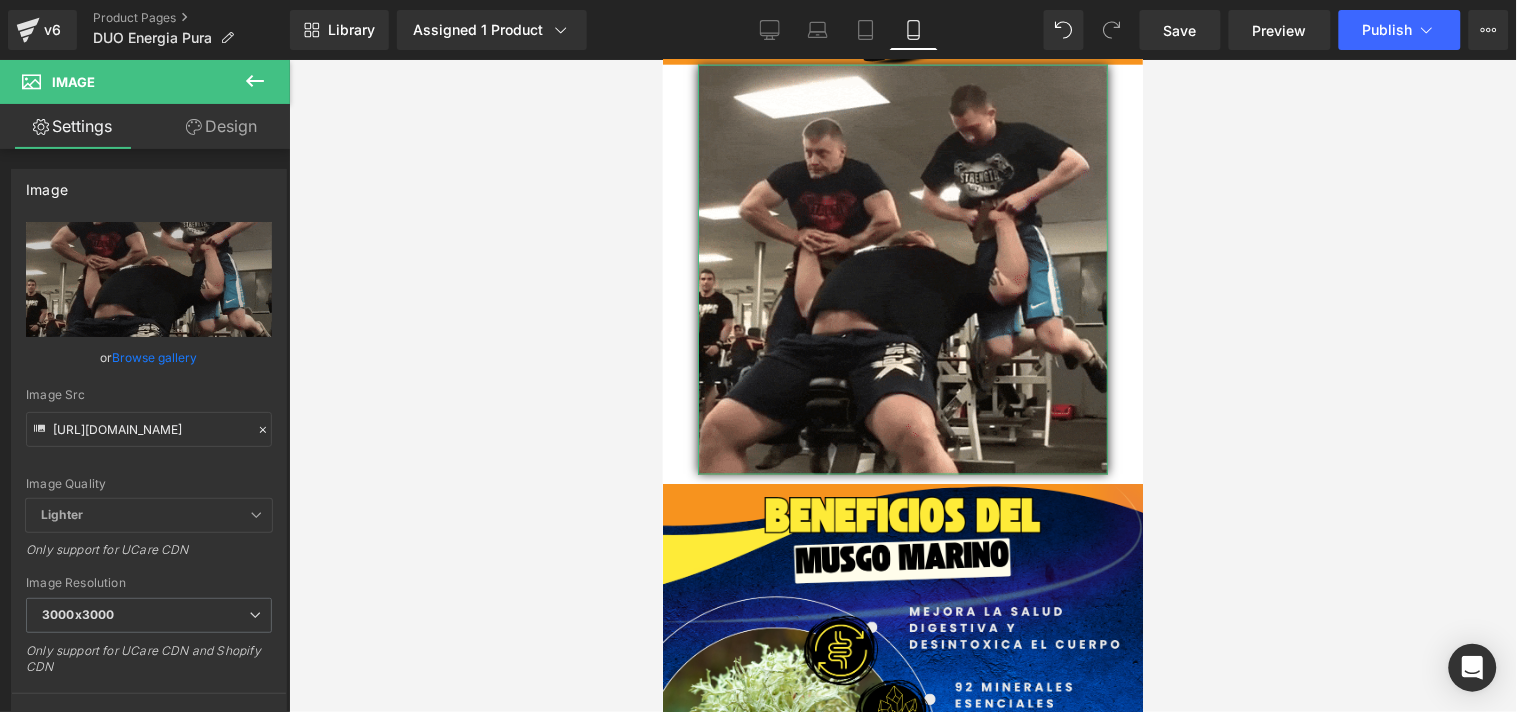 click on "Design" at bounding box center [221, 126] 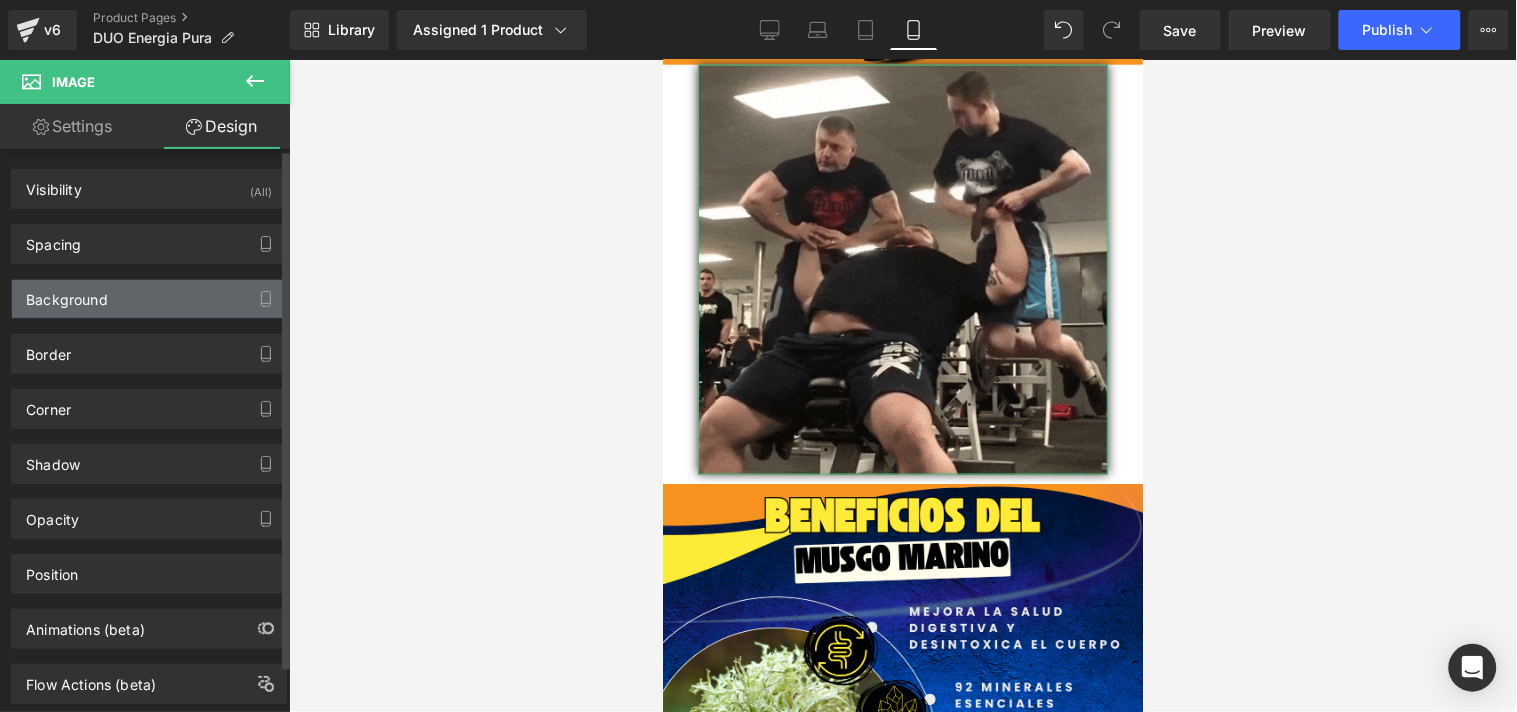 click on "Background" at bounding box center (149, 299) 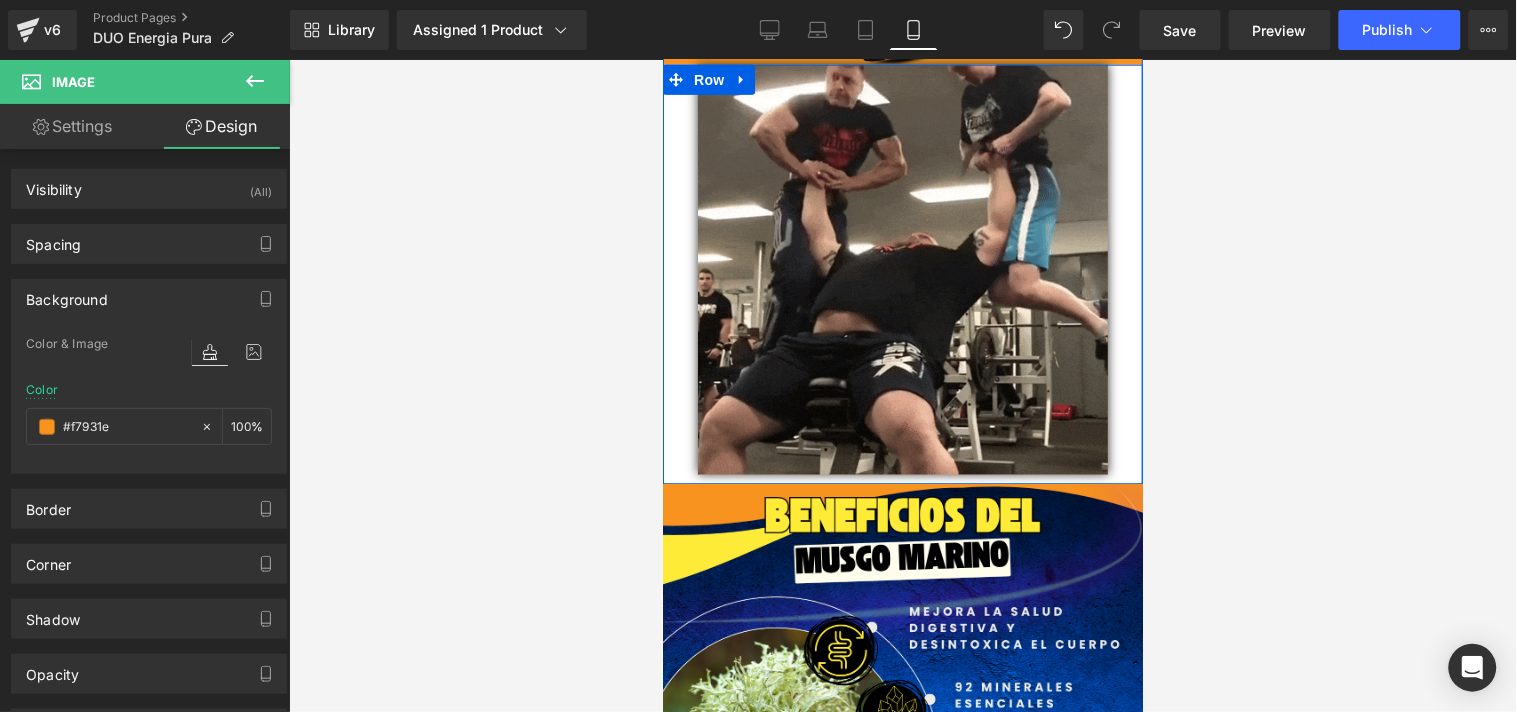 click on "Image" at bounding box center (902, 269) 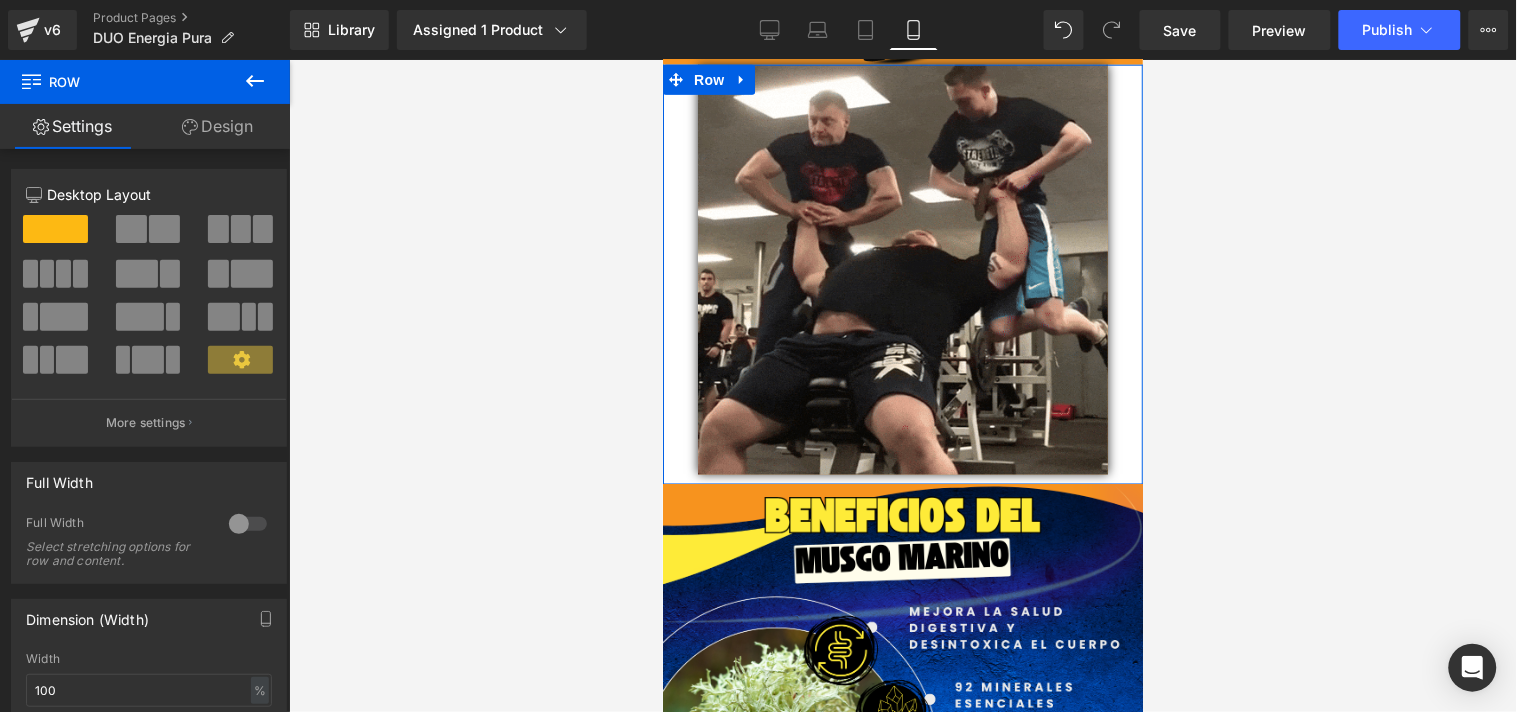 click on "Design" at bounding box center (217, 126) 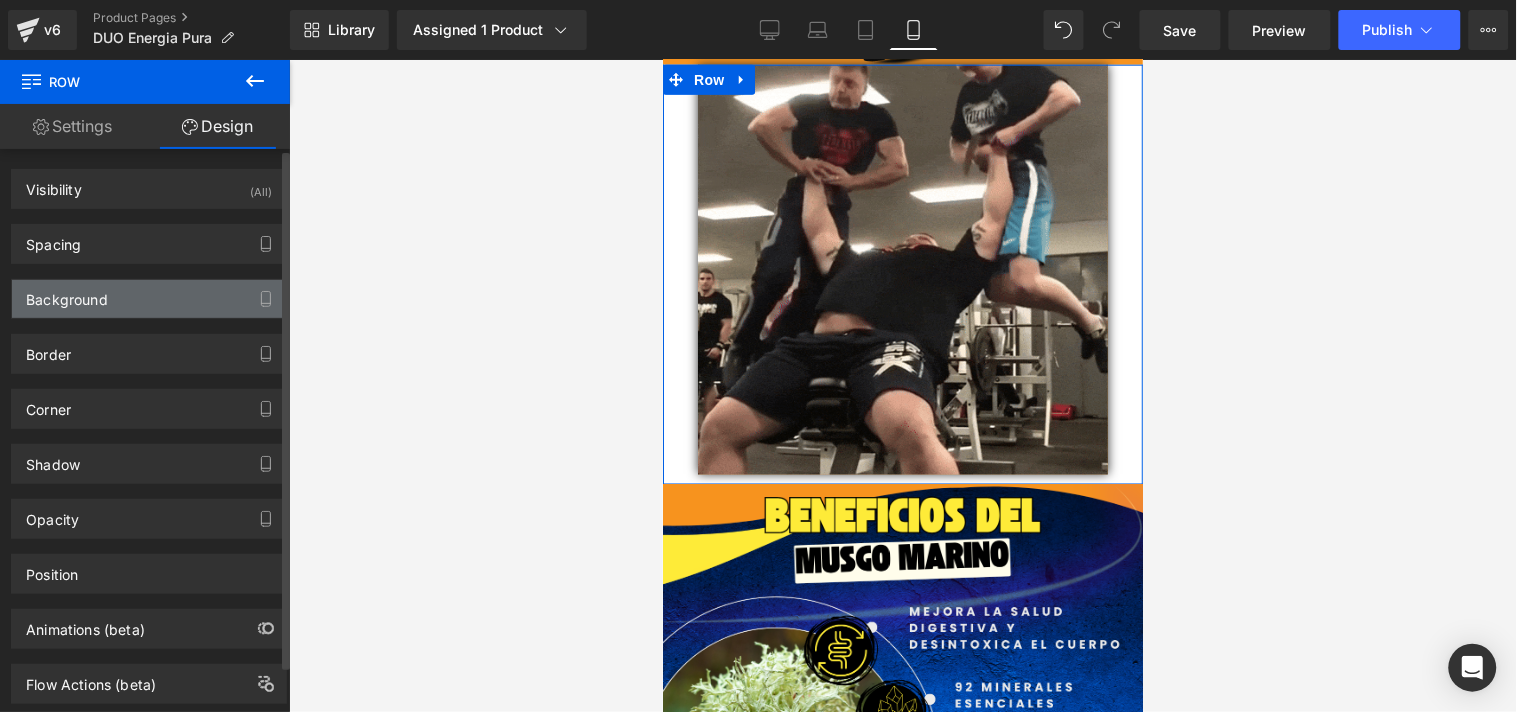 click on "Background" at bounding box center (149, 299) 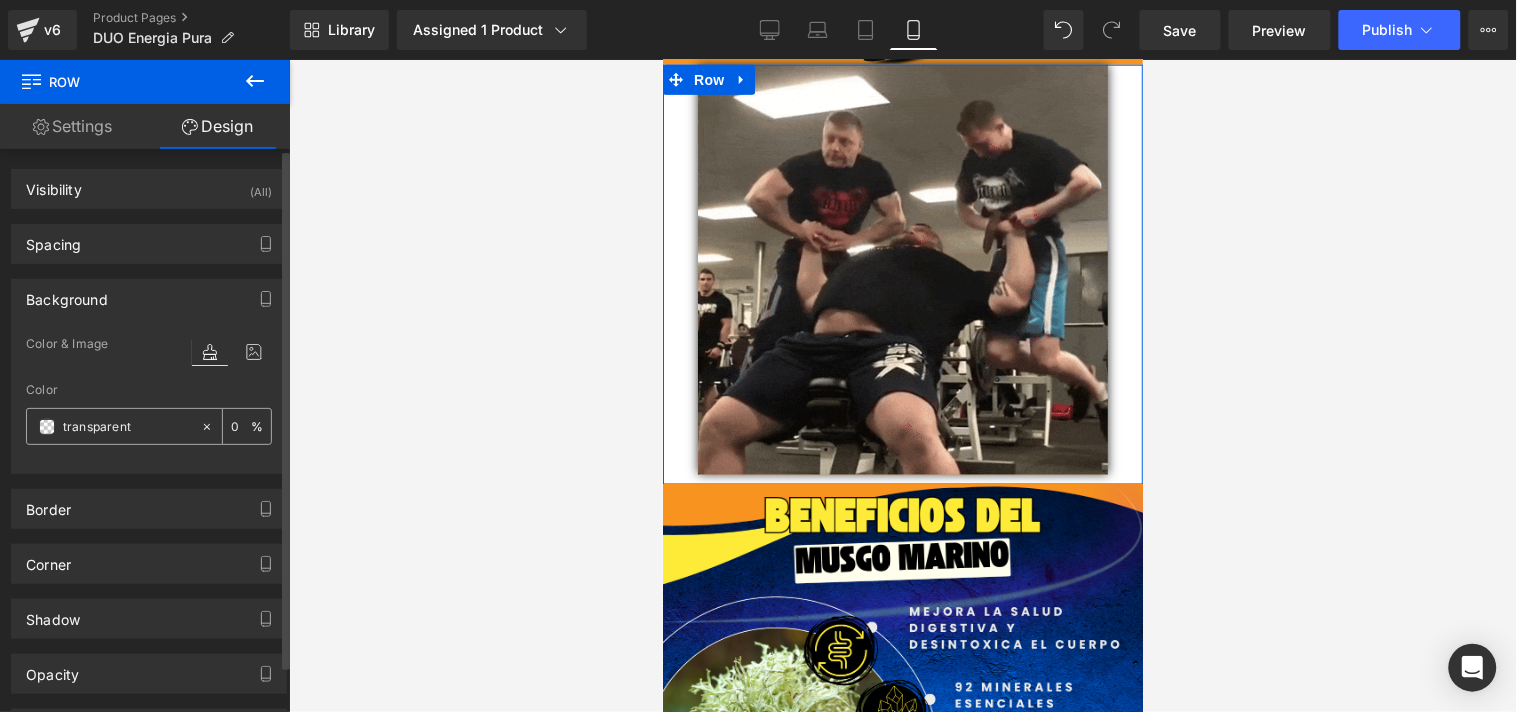 click on "transparent" at bounding box center (127, 427) 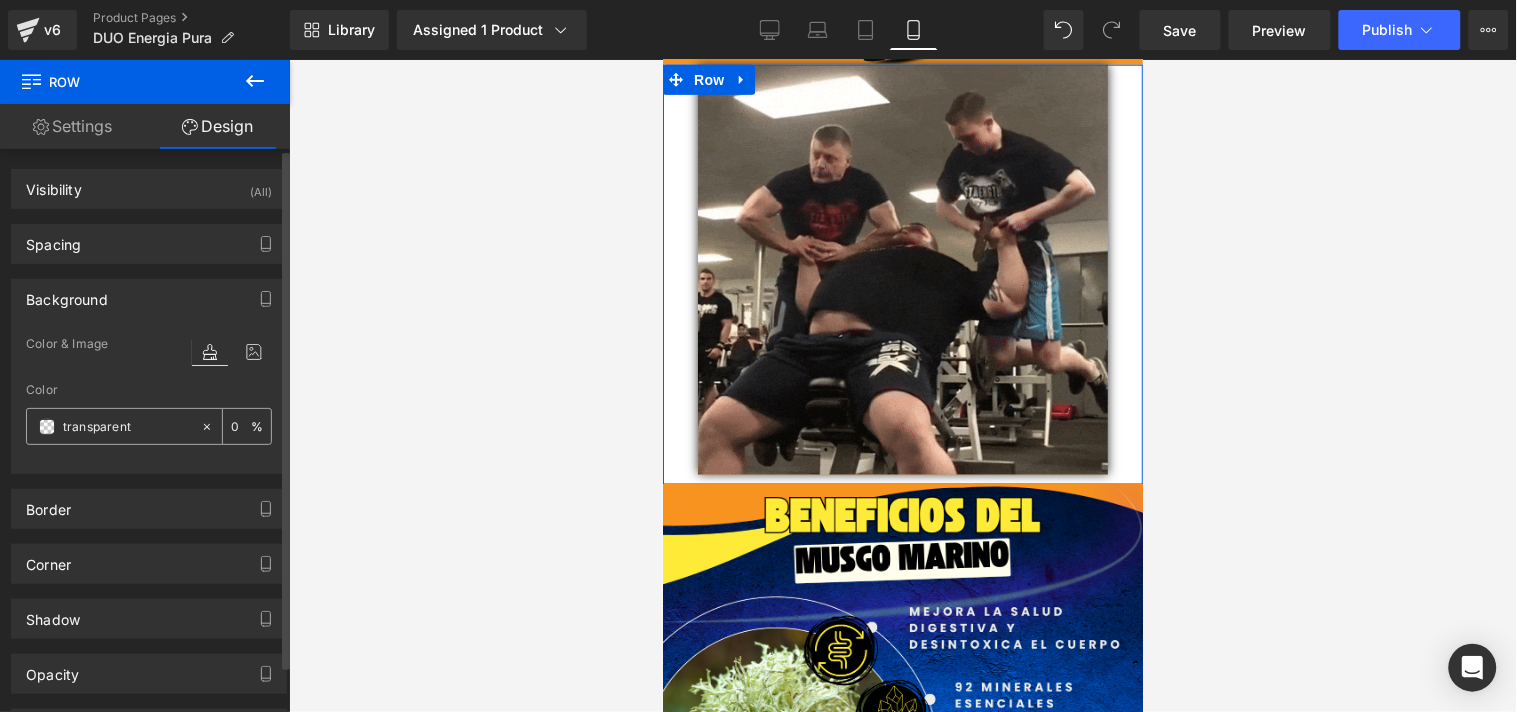 click on "transparent" at bounding box center [127, 427] 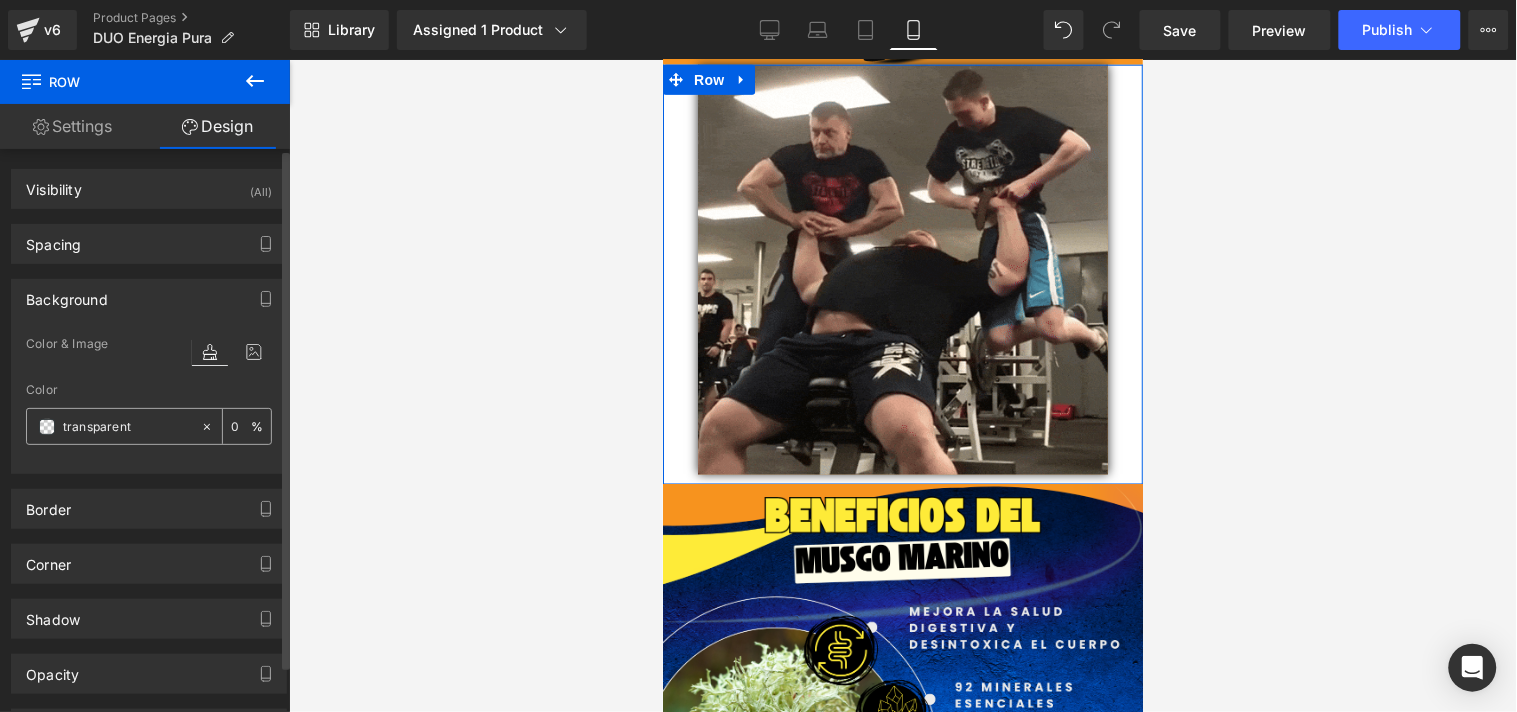 paste on "#f7931e" 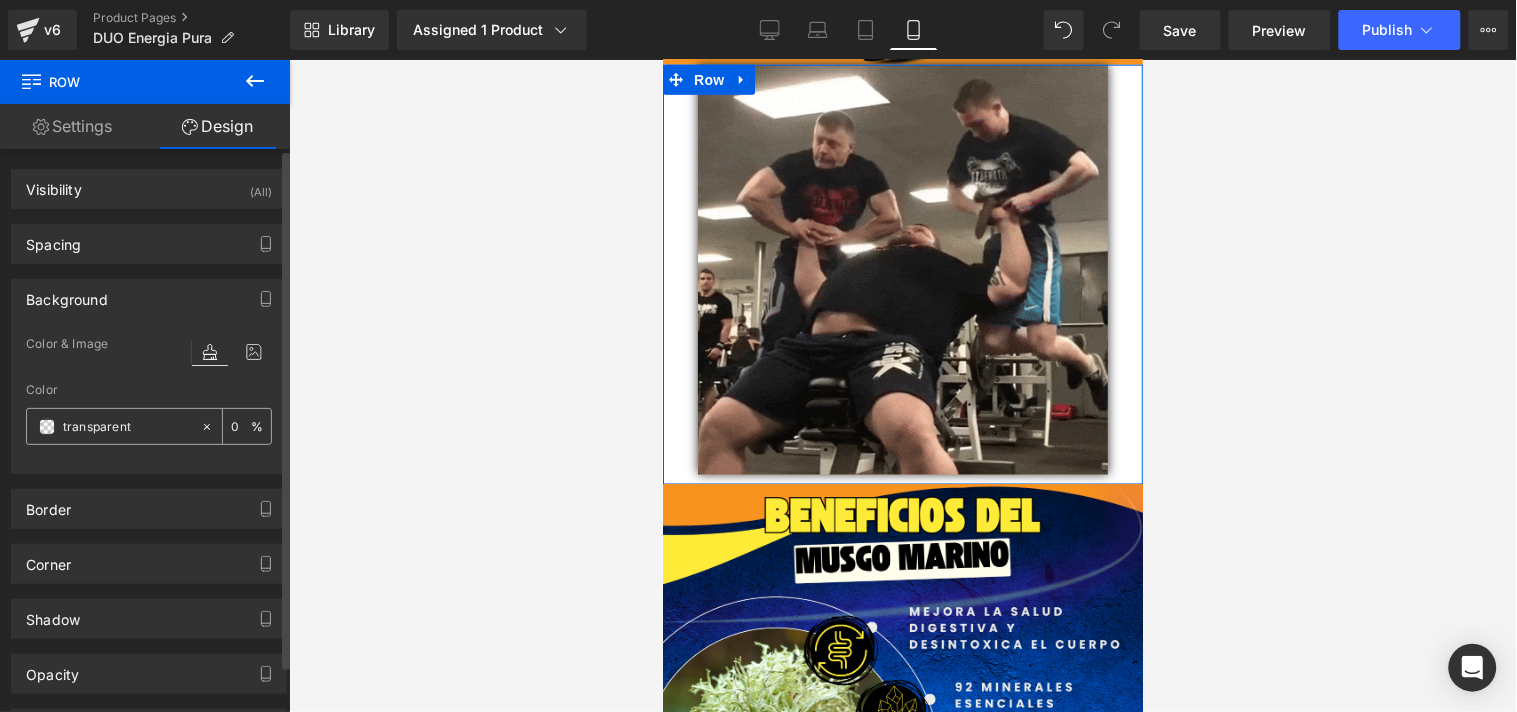 type on "#f7931e" 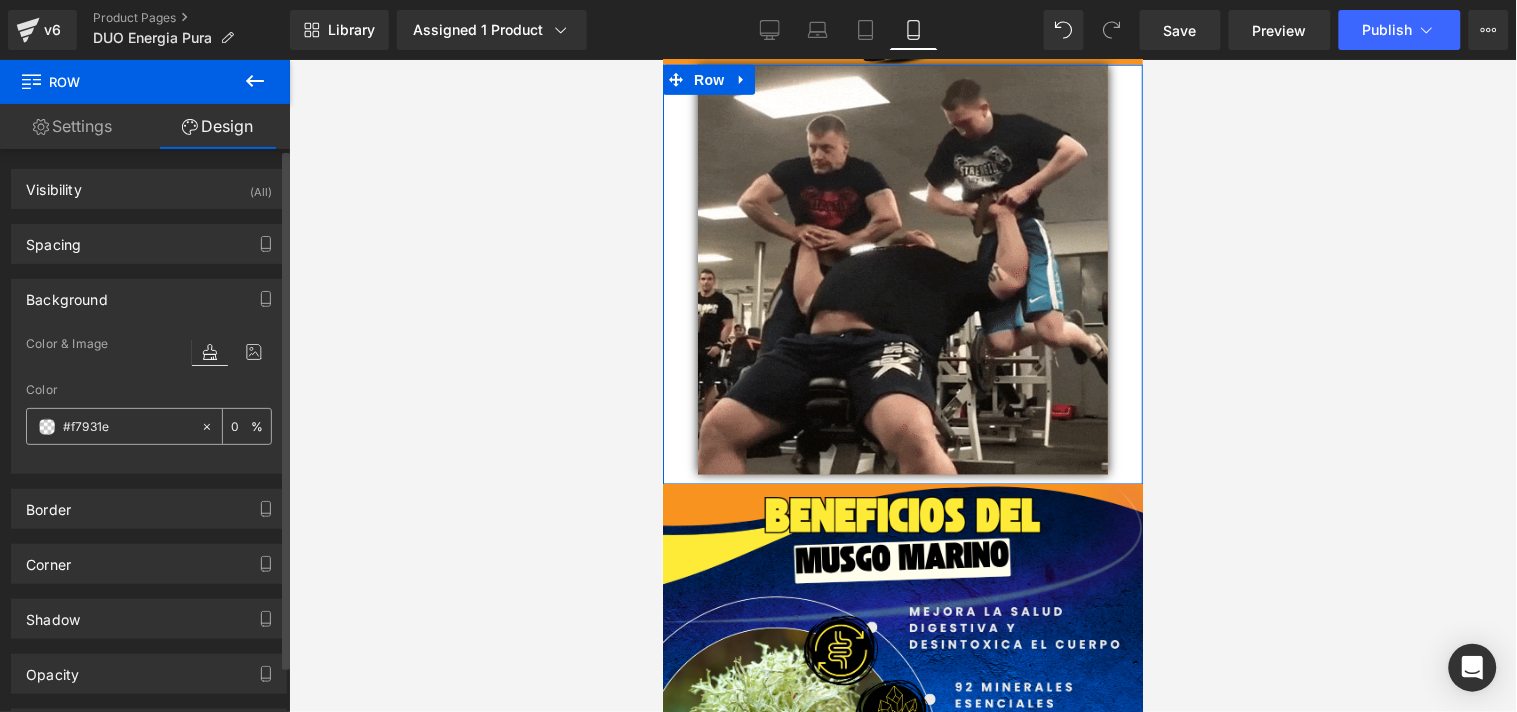 type on "100" 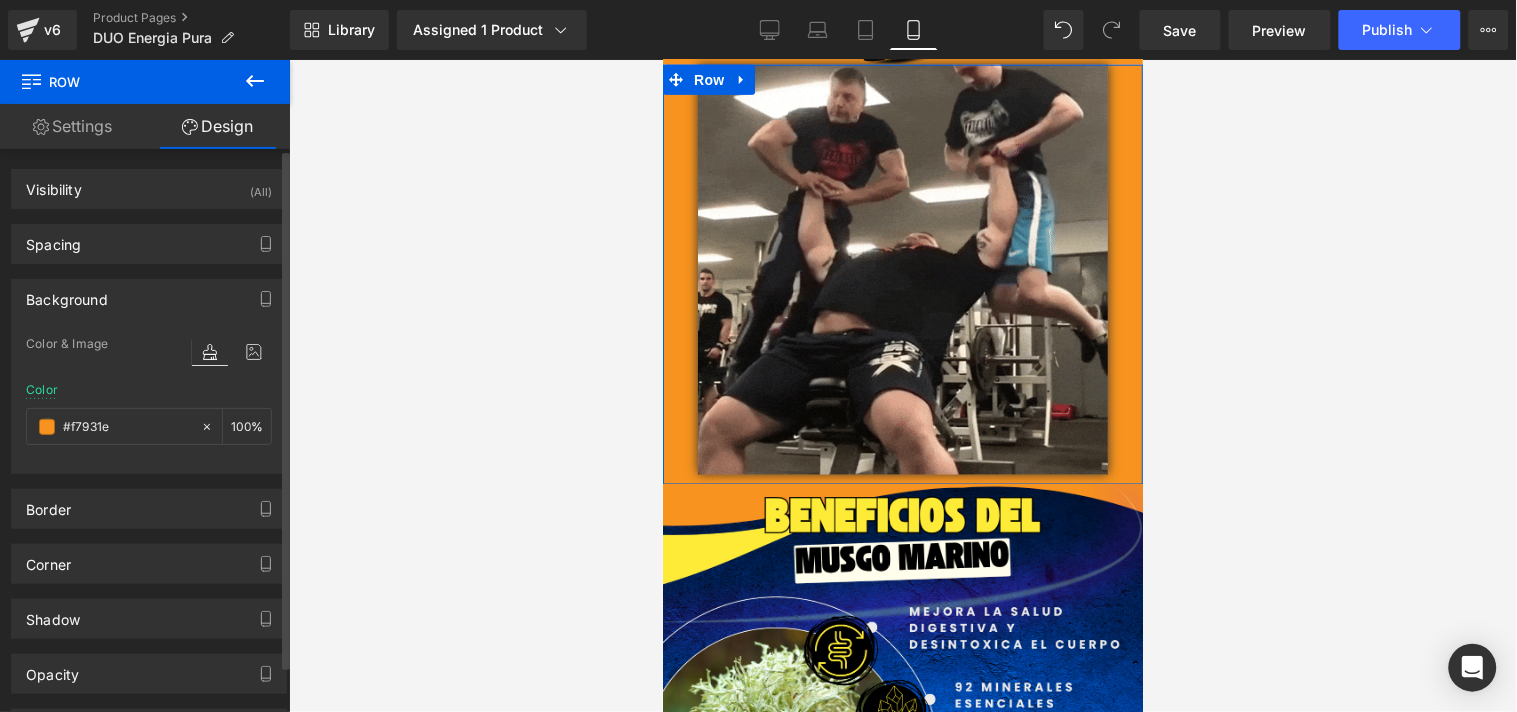 type on "#f7931e" 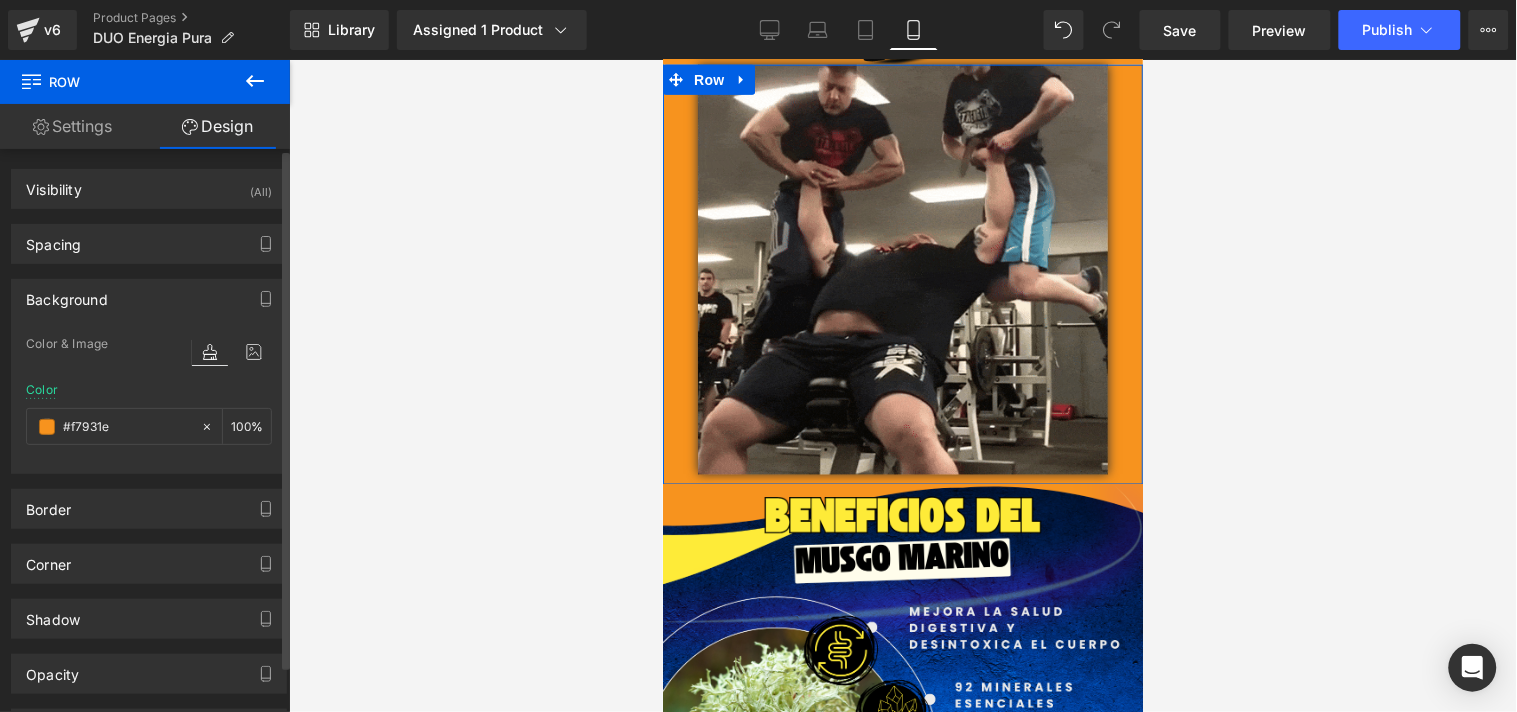 click at bounding box center (149, 461) 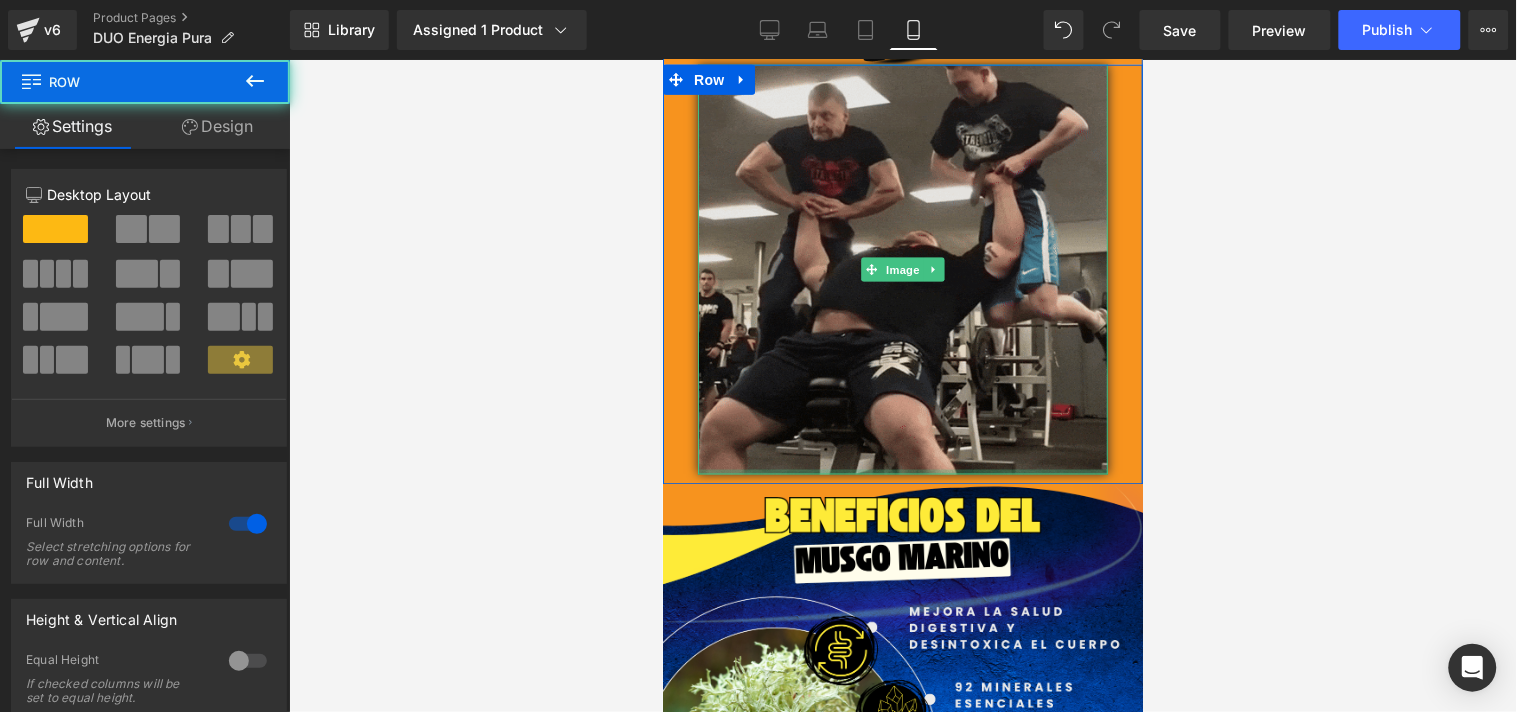 drag, startPoint x: 1002, startPoint y: 464, endPoint x: 1002, endPoint y: 452, distance: 12 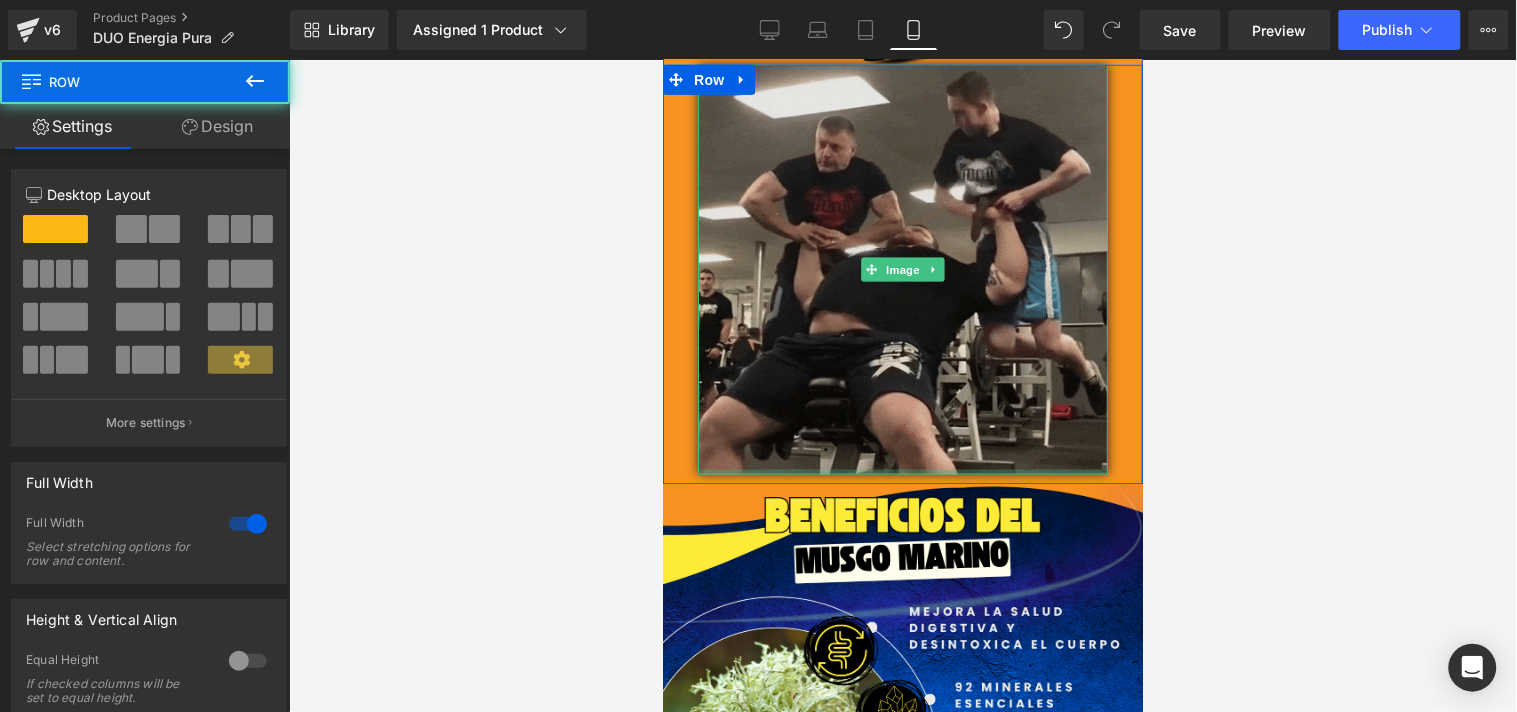 click on "Image         Image         🛒 Comprar Ahora Button         Row         Image         Image         🎁 Reclamar Oferta Button         Row         Image         🧬 Probar el Tratamiento Button         Row         Image         🚚 Envío Contra Entrega Button         Row         Image
Image
Row         Row" at bounding box center [902, -1963] 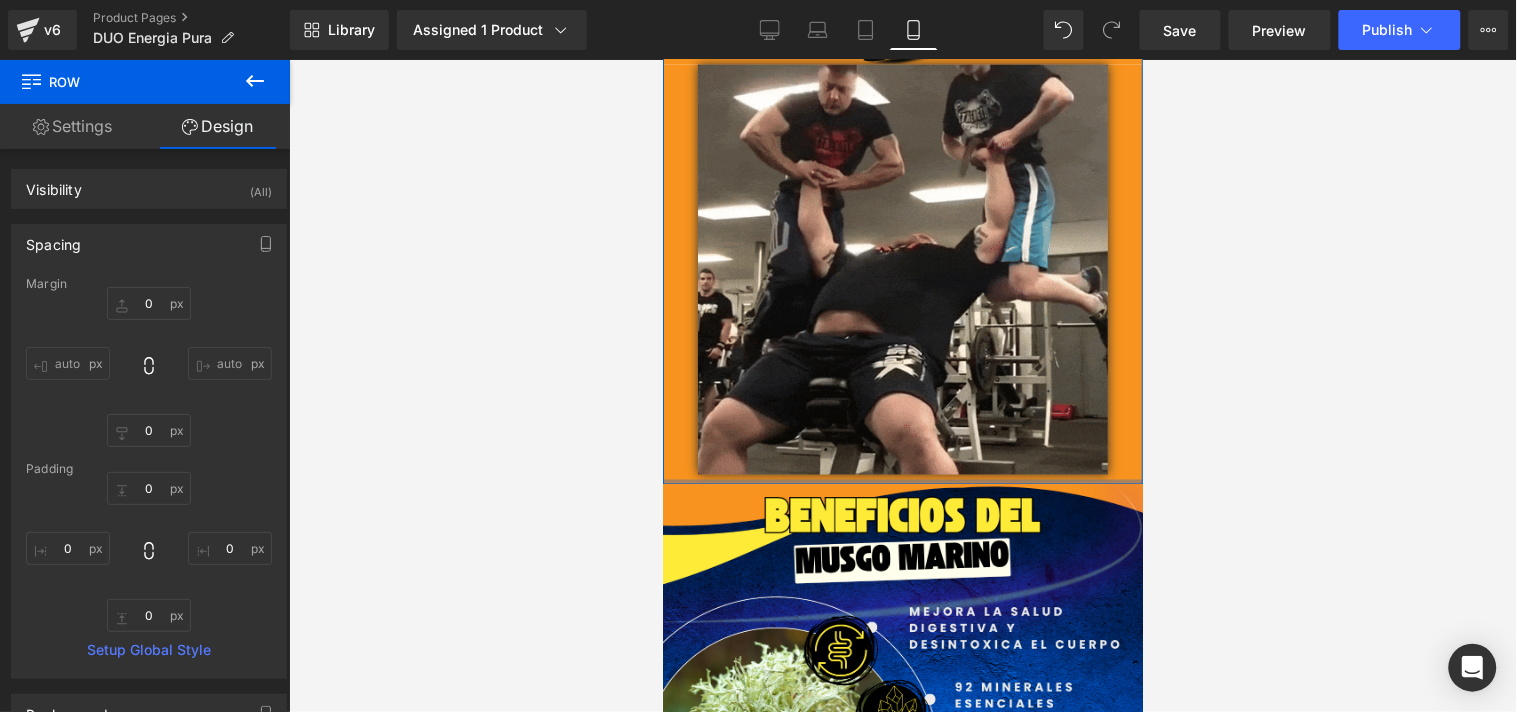 type on "0px" 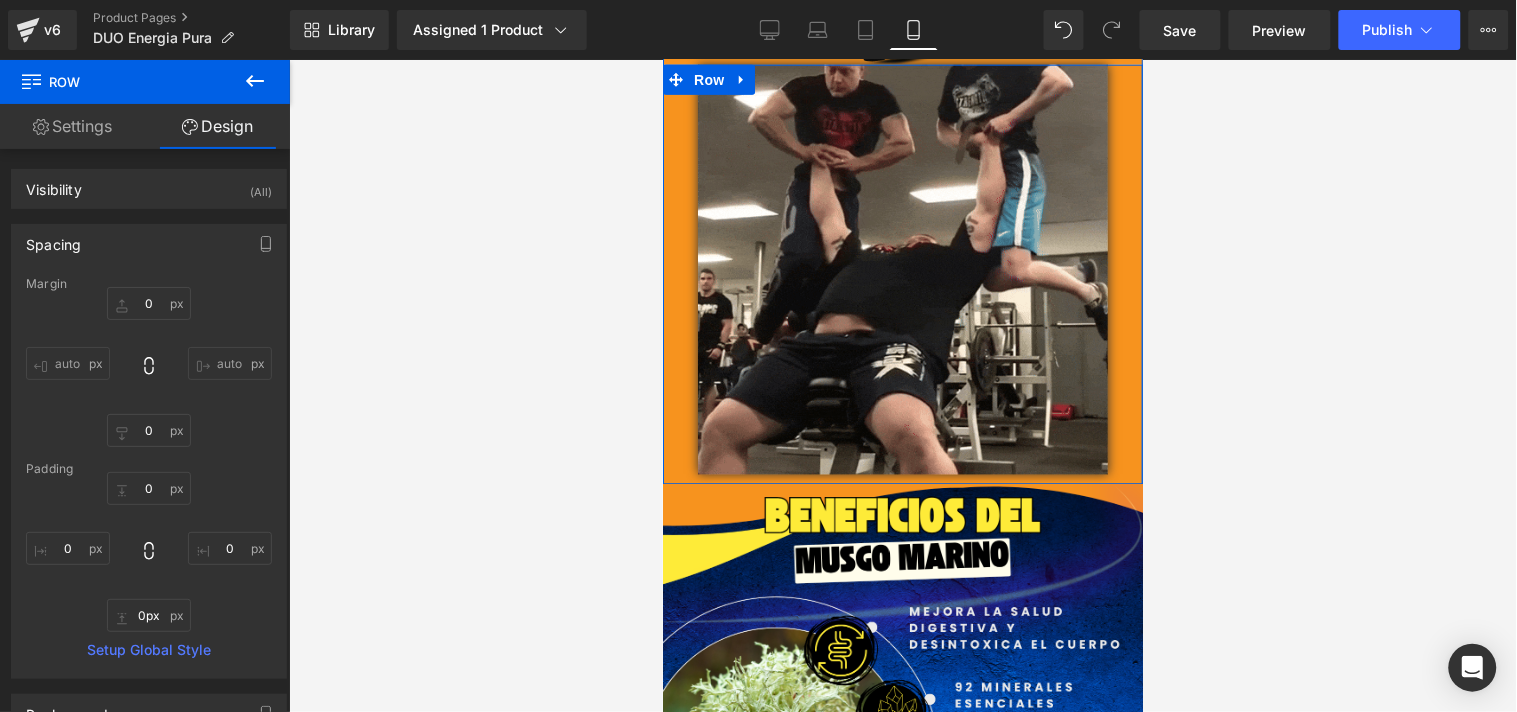 click on "Image         Image         🛒 Comprar Ahora Button         Row         Image         Image         🎁 Reclamar Oferta Button         Row         Image         🧬 Probar el Tratamiento Button         Row         Image         🚚 Envío Contra Entrega Button         Row         Image
Image
Row         Row" at bounding box center (902, -1963) 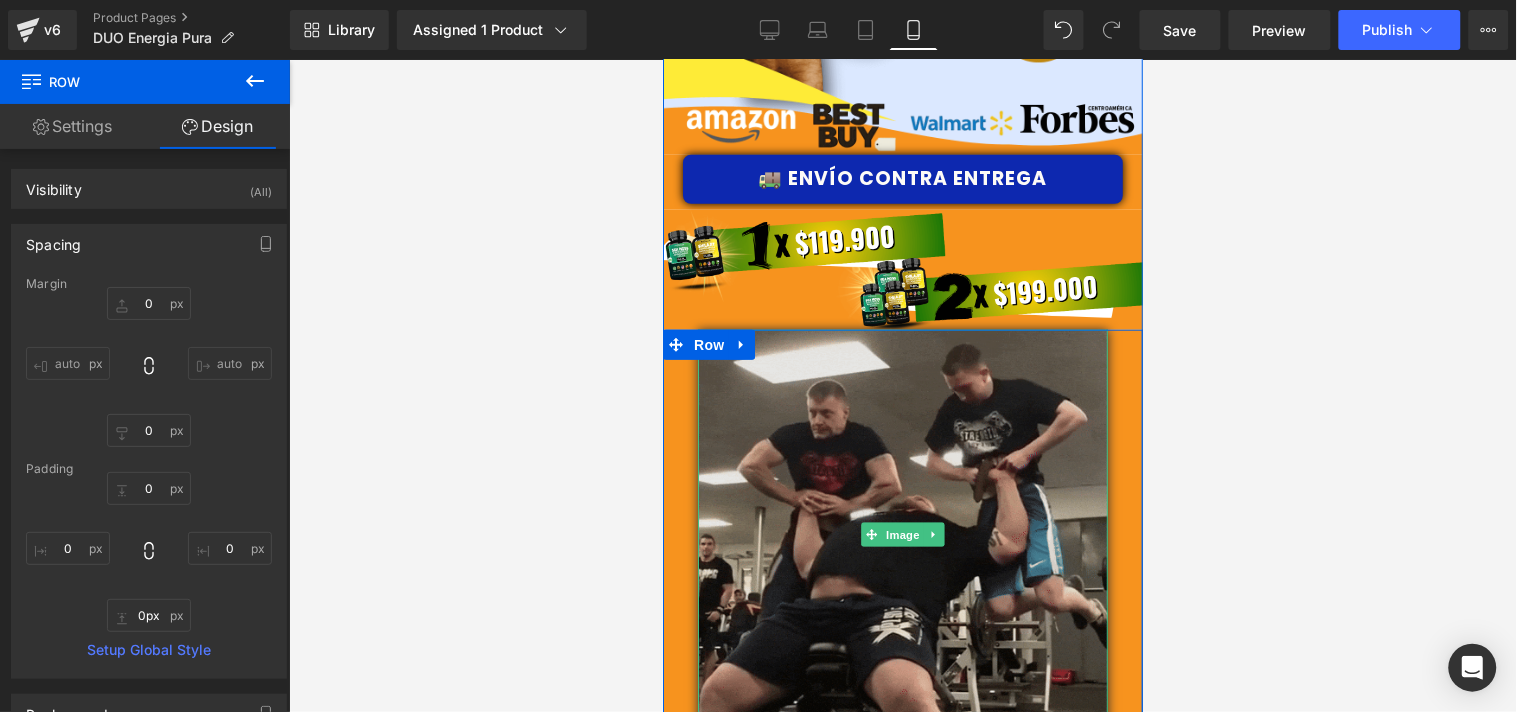 scroll, scrollTop: 4303, scrollLeft: 0, axis: vertical 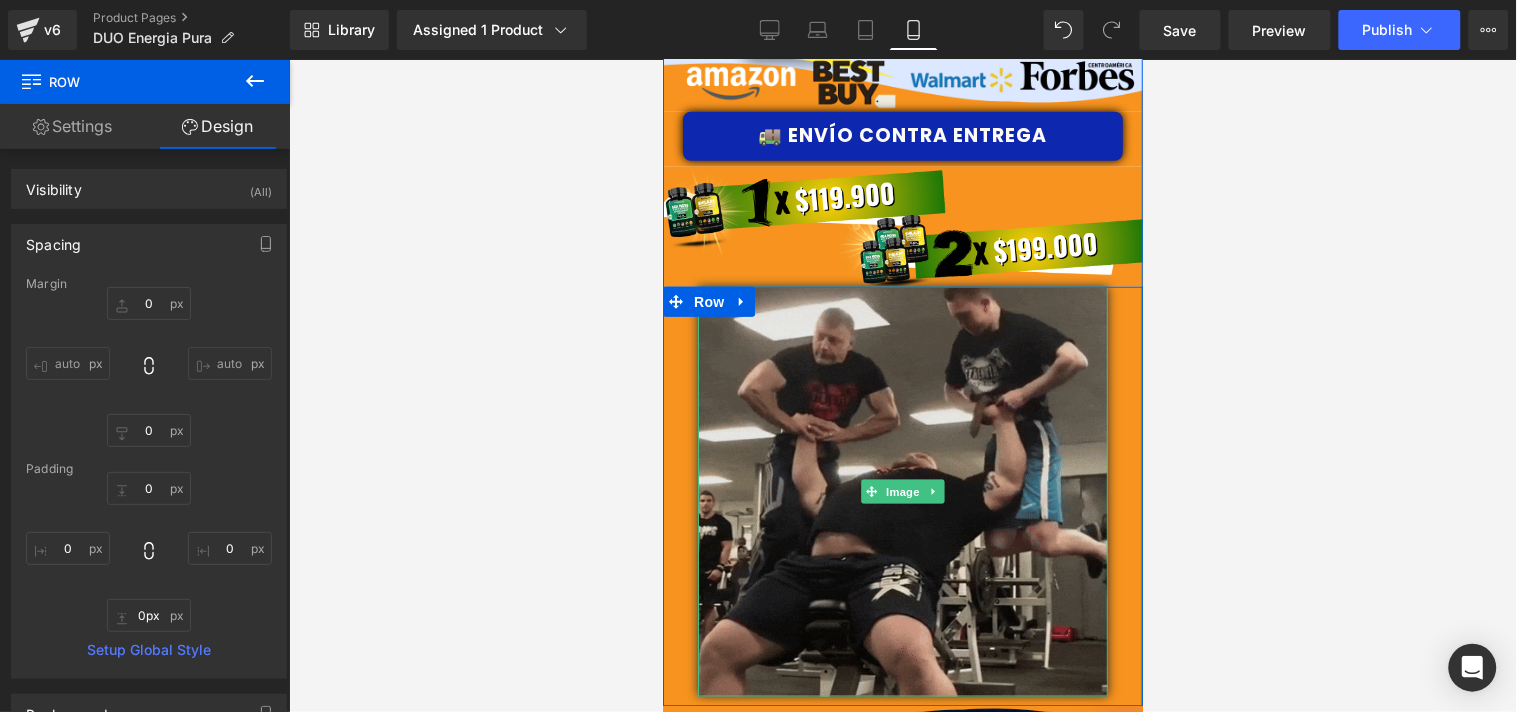 click at bounding box center [902, 491] 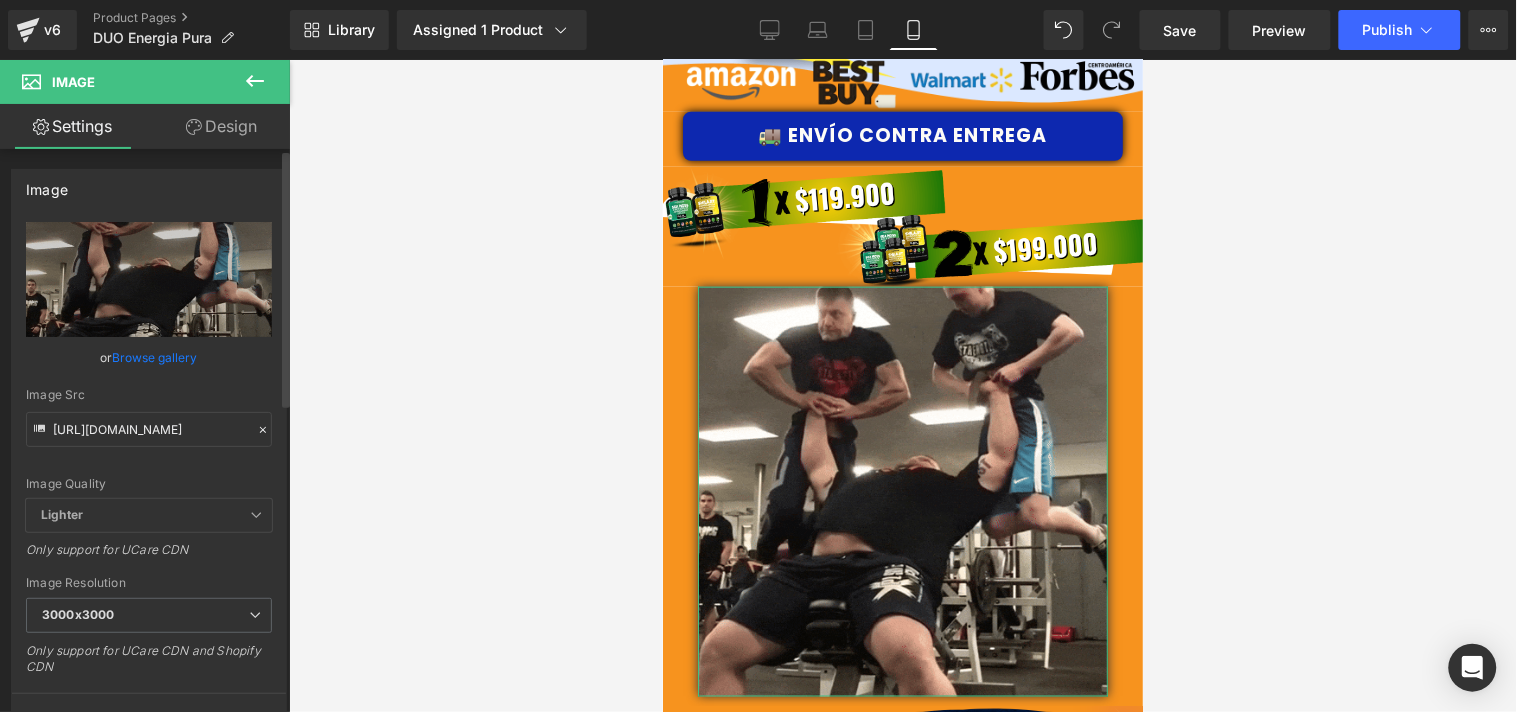 click on "Image" at bounding box center [47, 184] 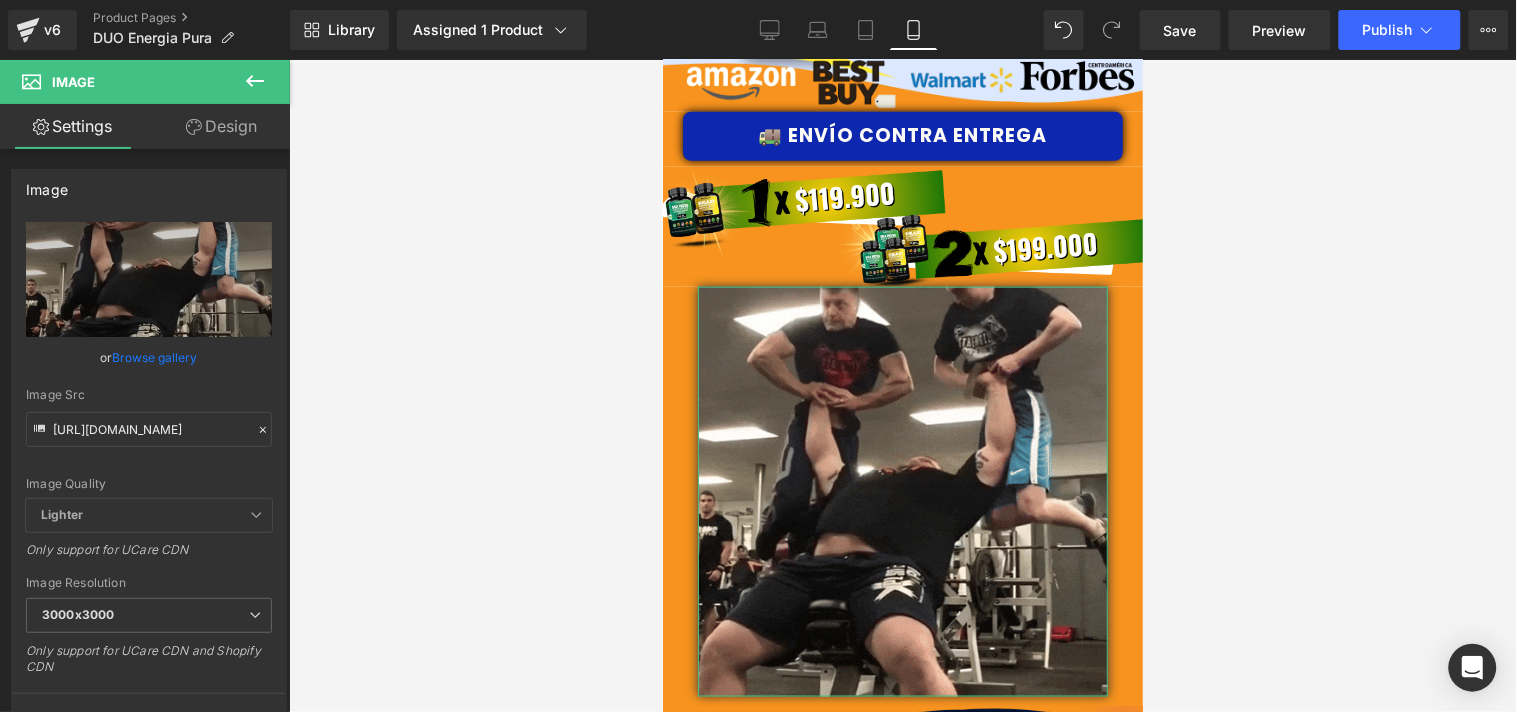 click on "Design" at bounding box center (221, 126) 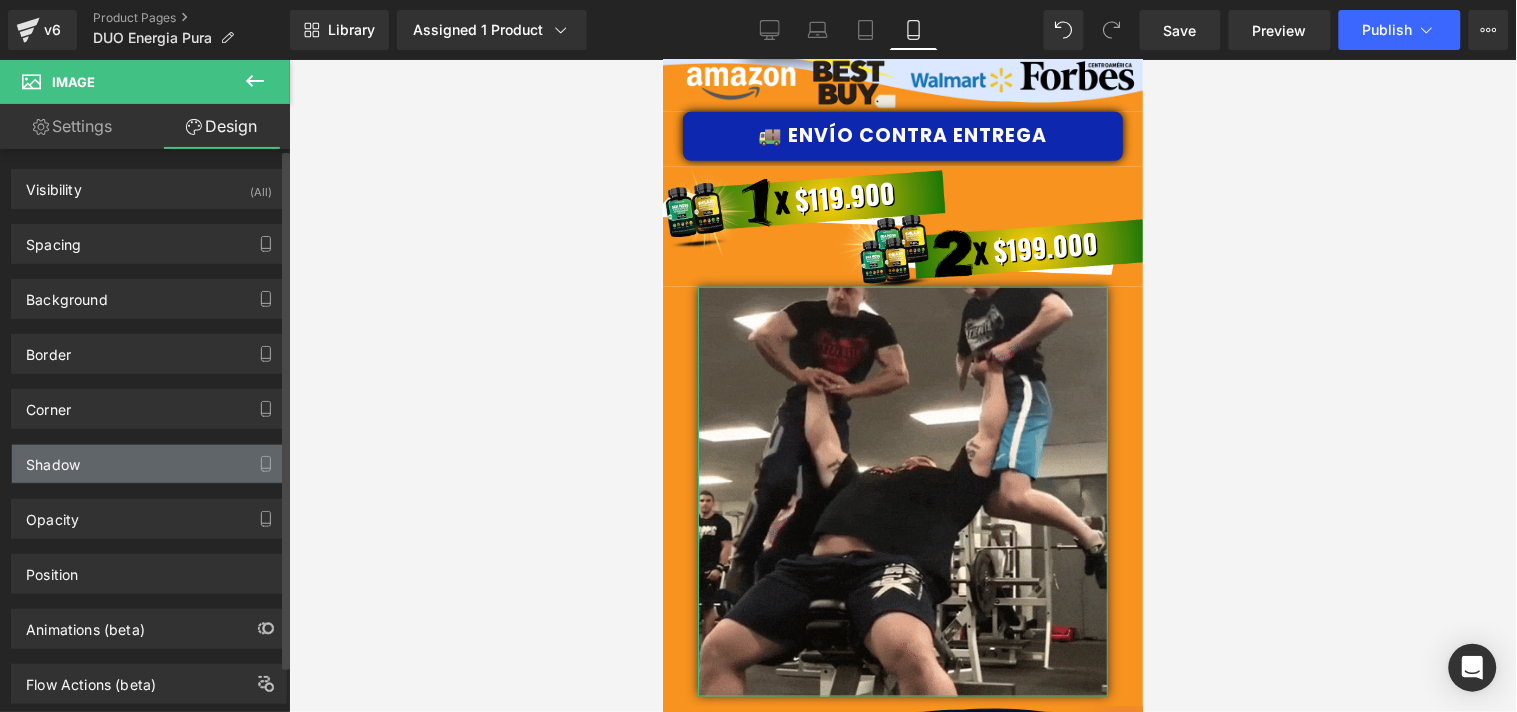 type on "0" 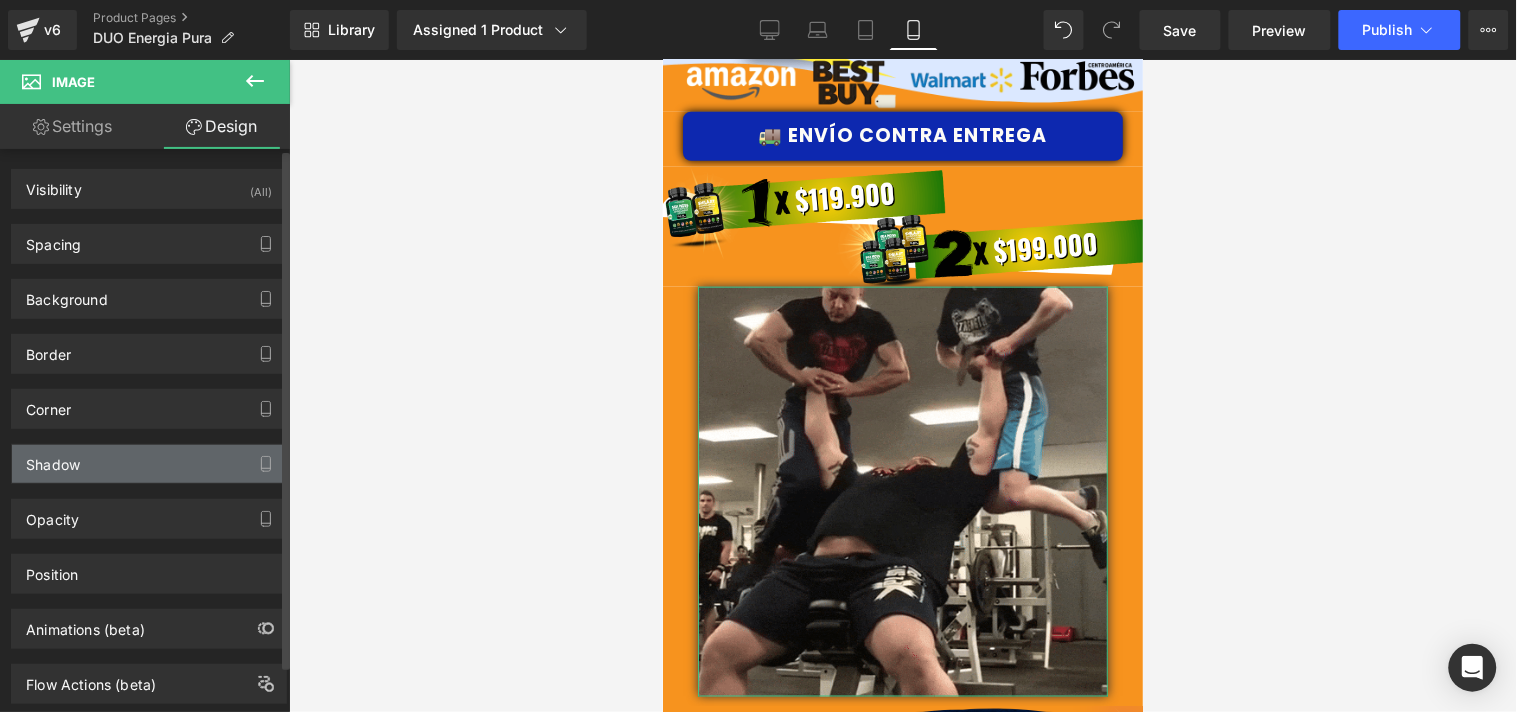 type on "0" 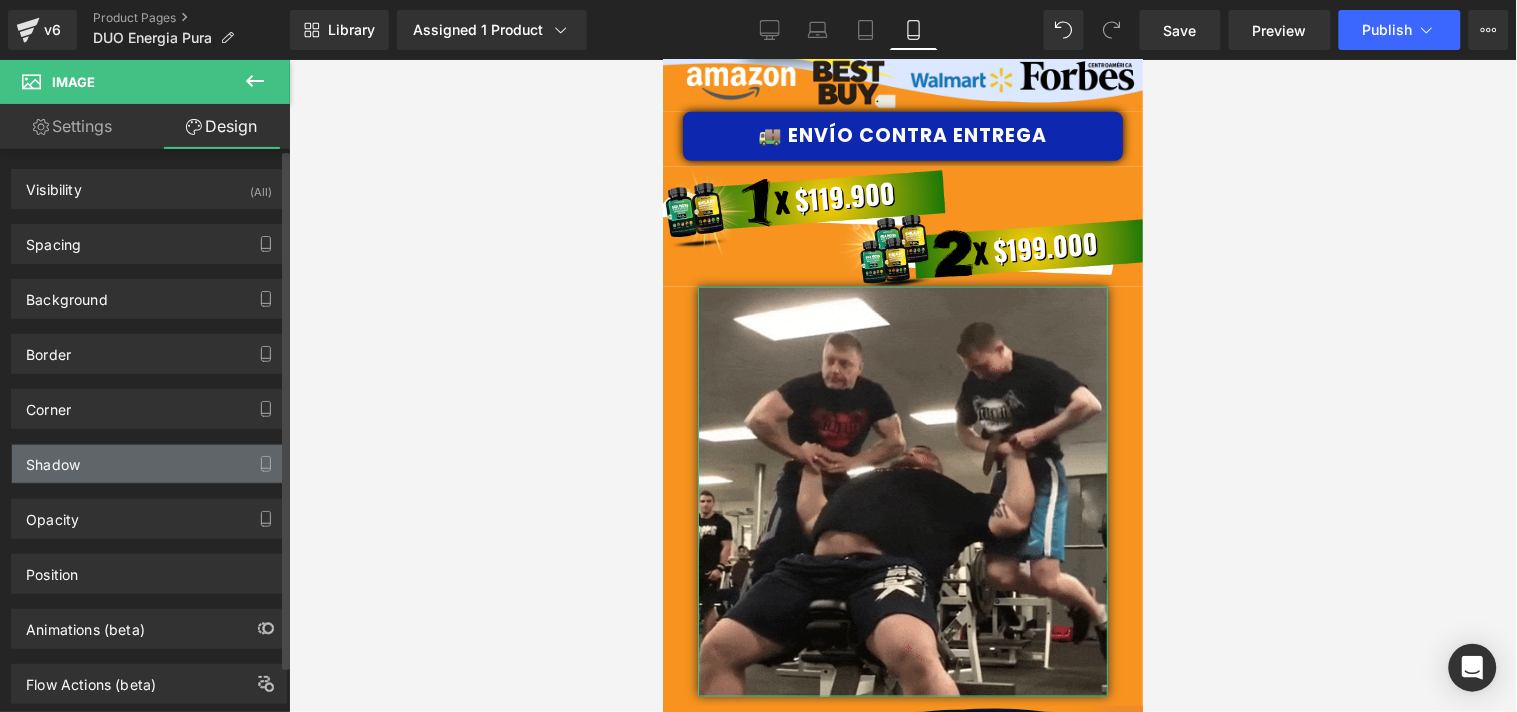 type on "0" 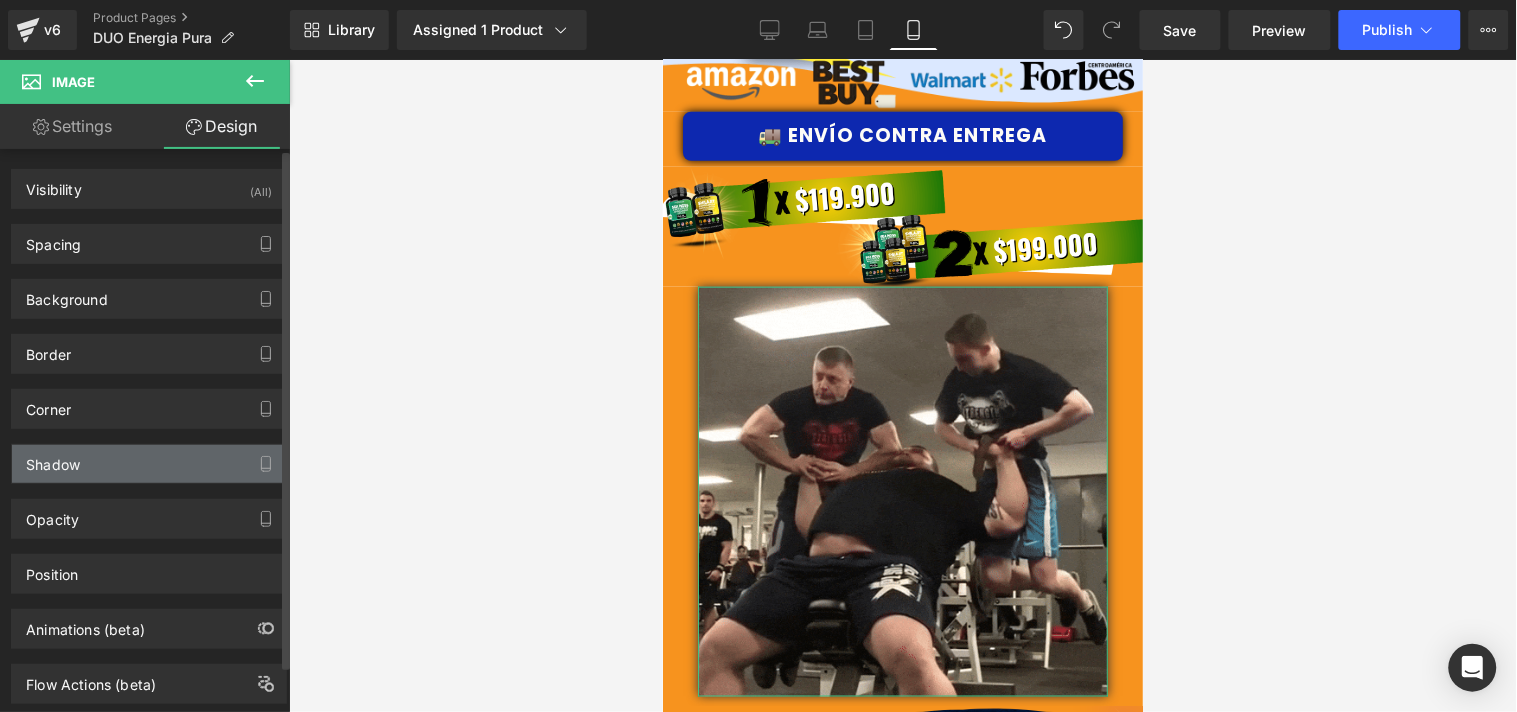 type on "0" 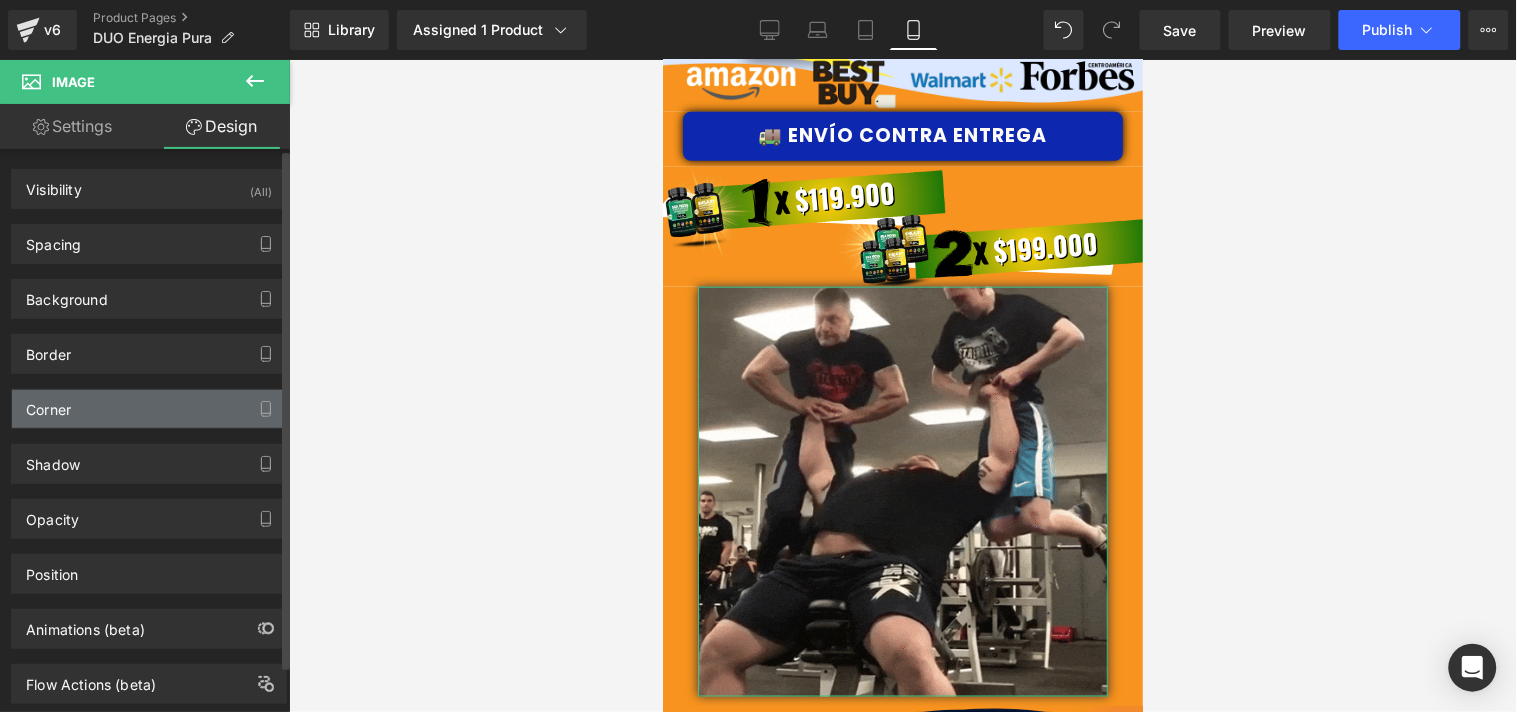 click on "Corner" at bounding box center [149, 409] 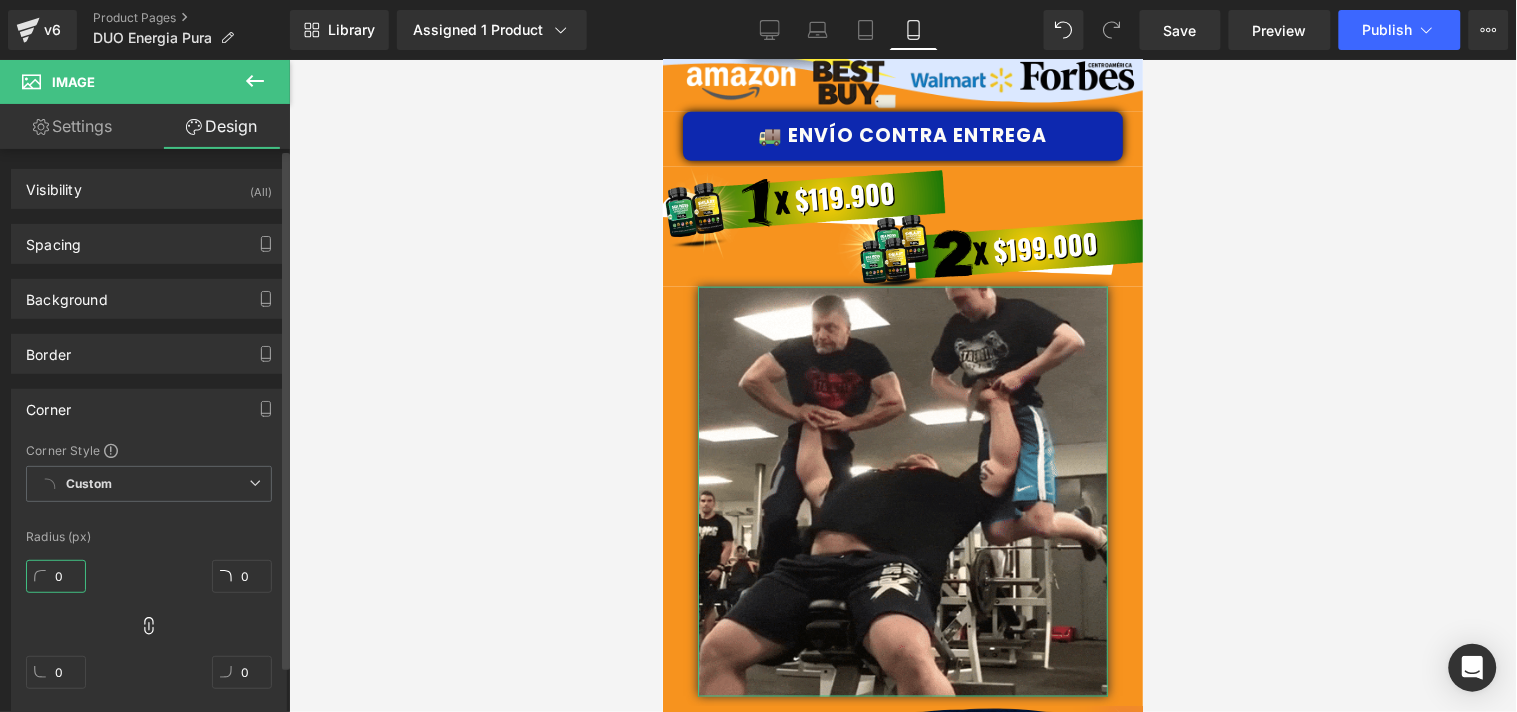 click on "0" at bounding box center (56, 576) 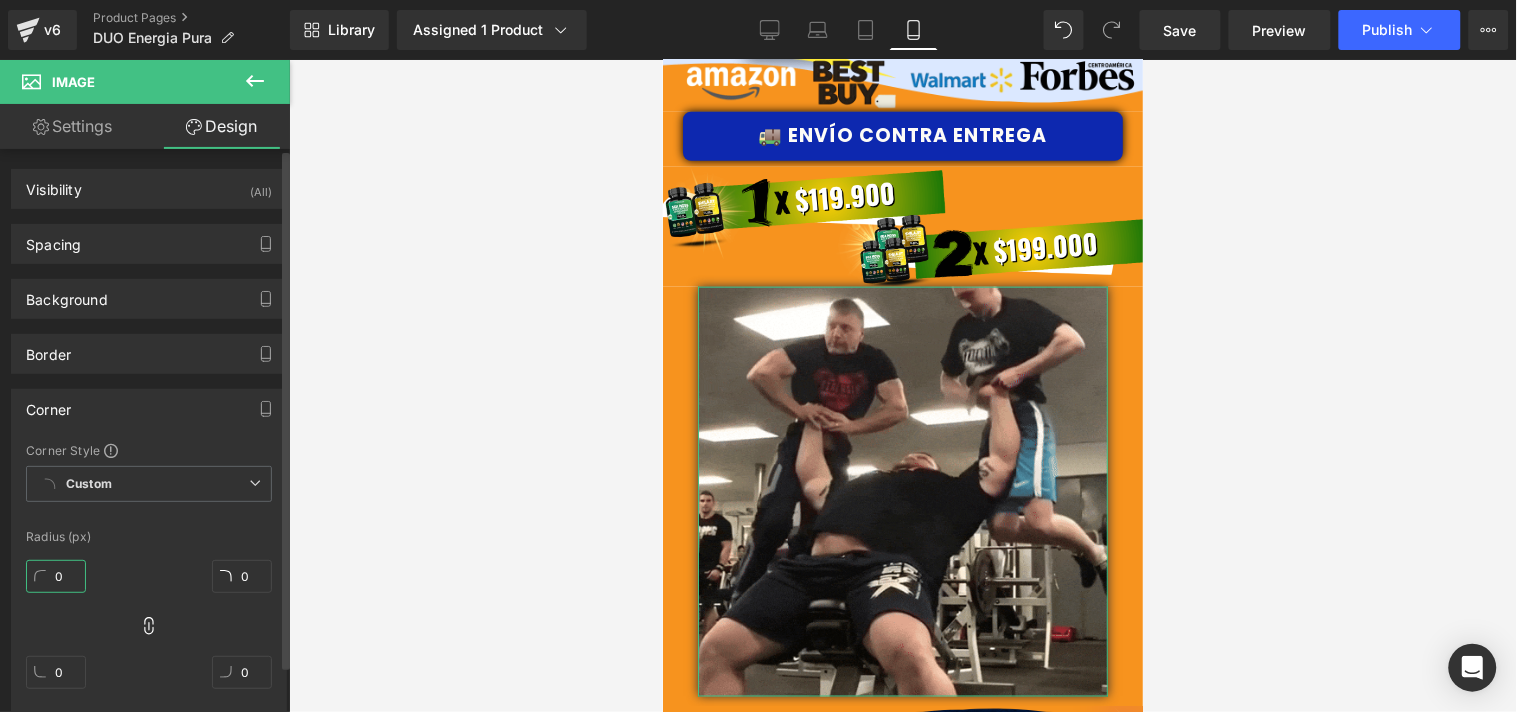 click on "0" at bounding box center [56, 576] 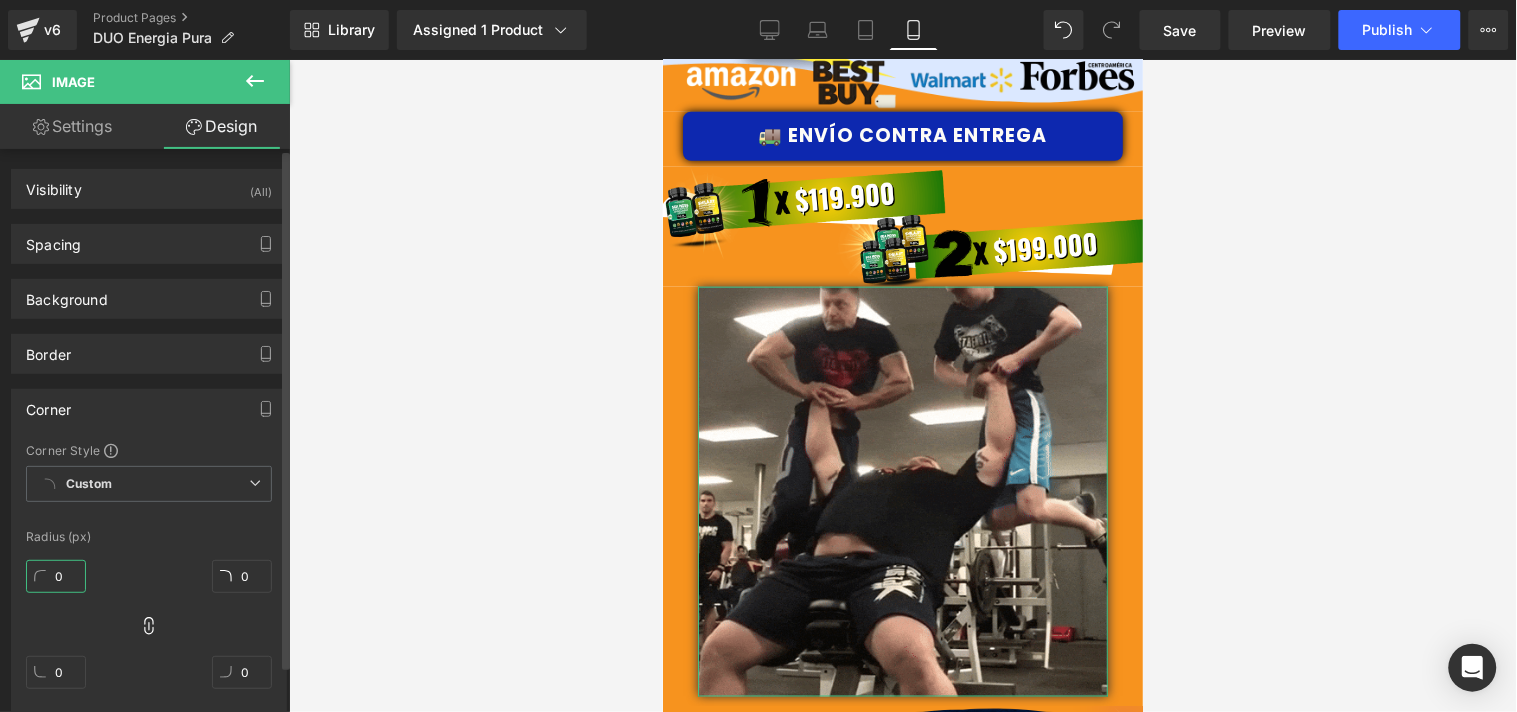 type on "2" 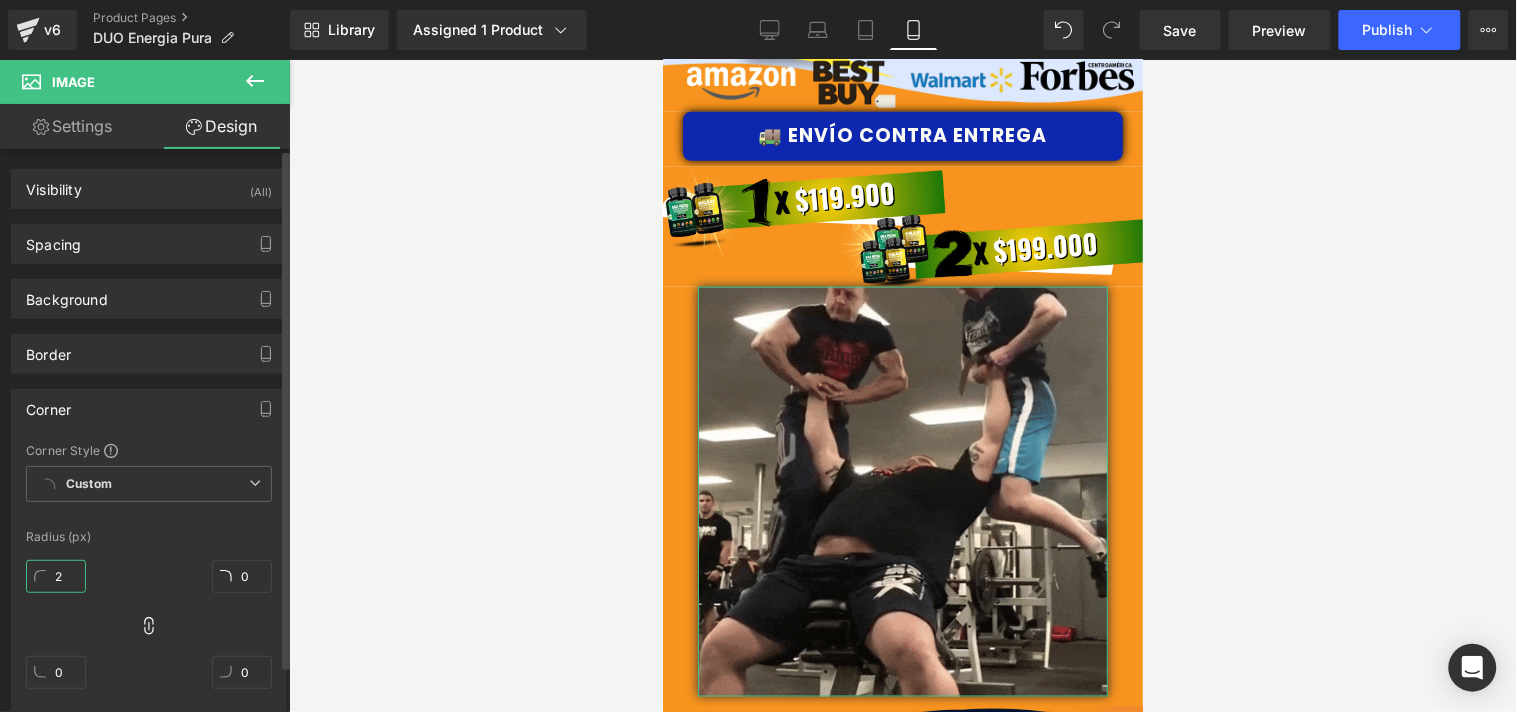 type on "2" 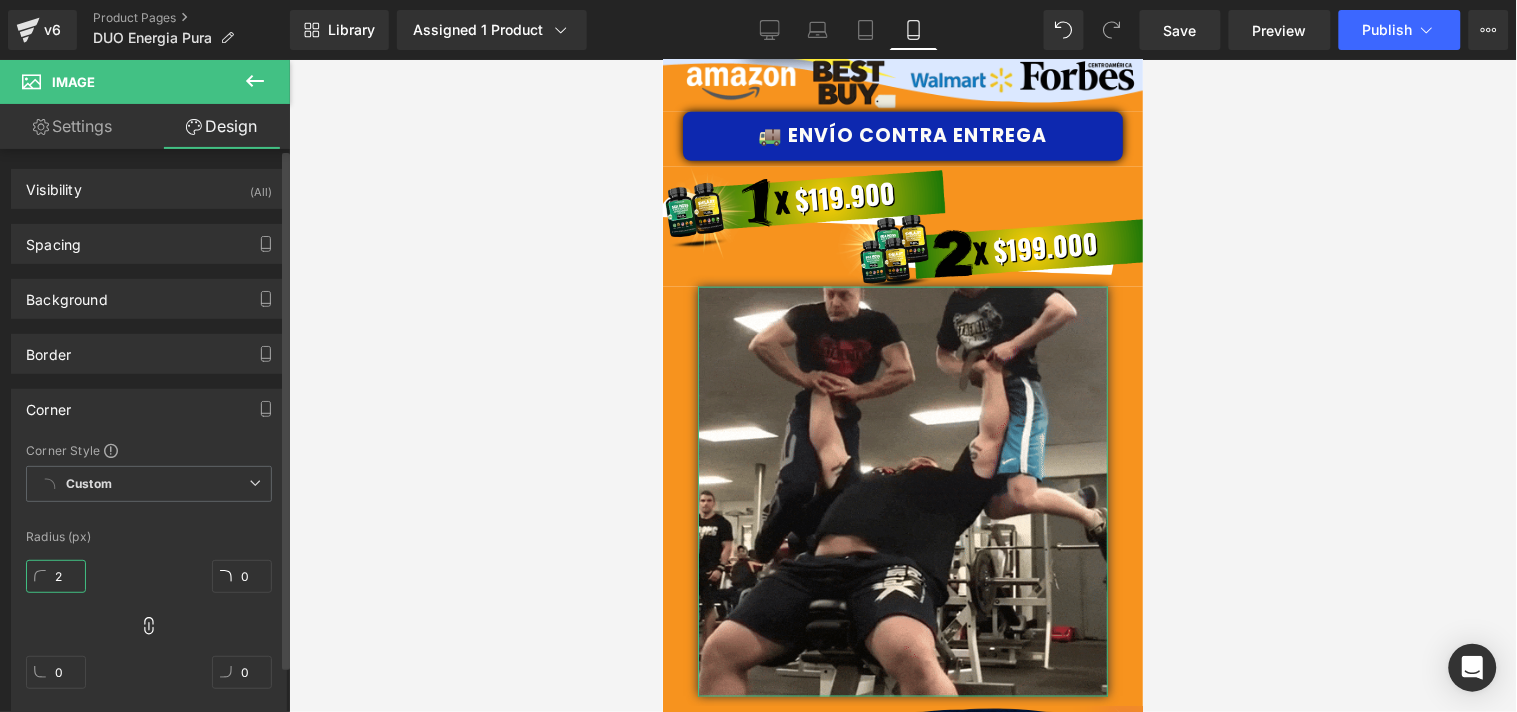 type on "2" 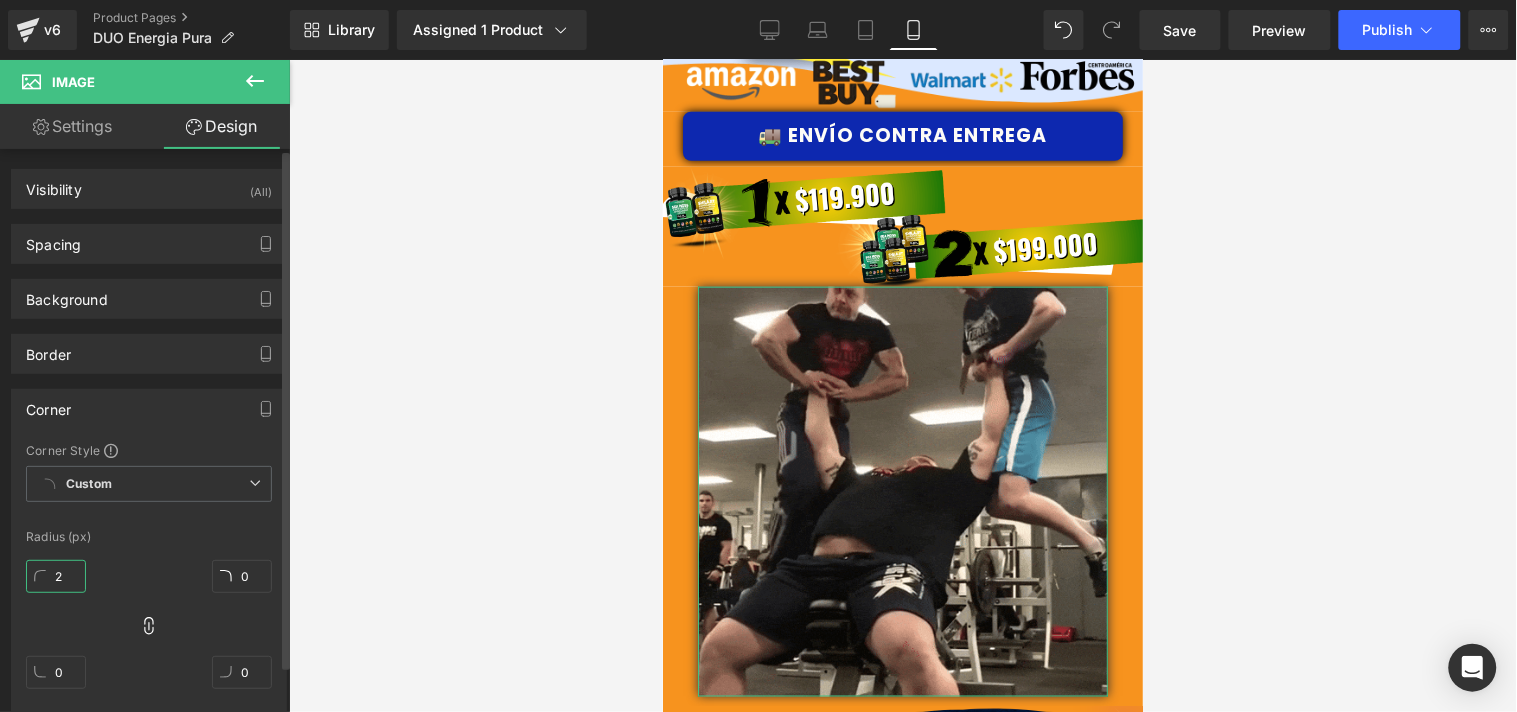 type on "2" 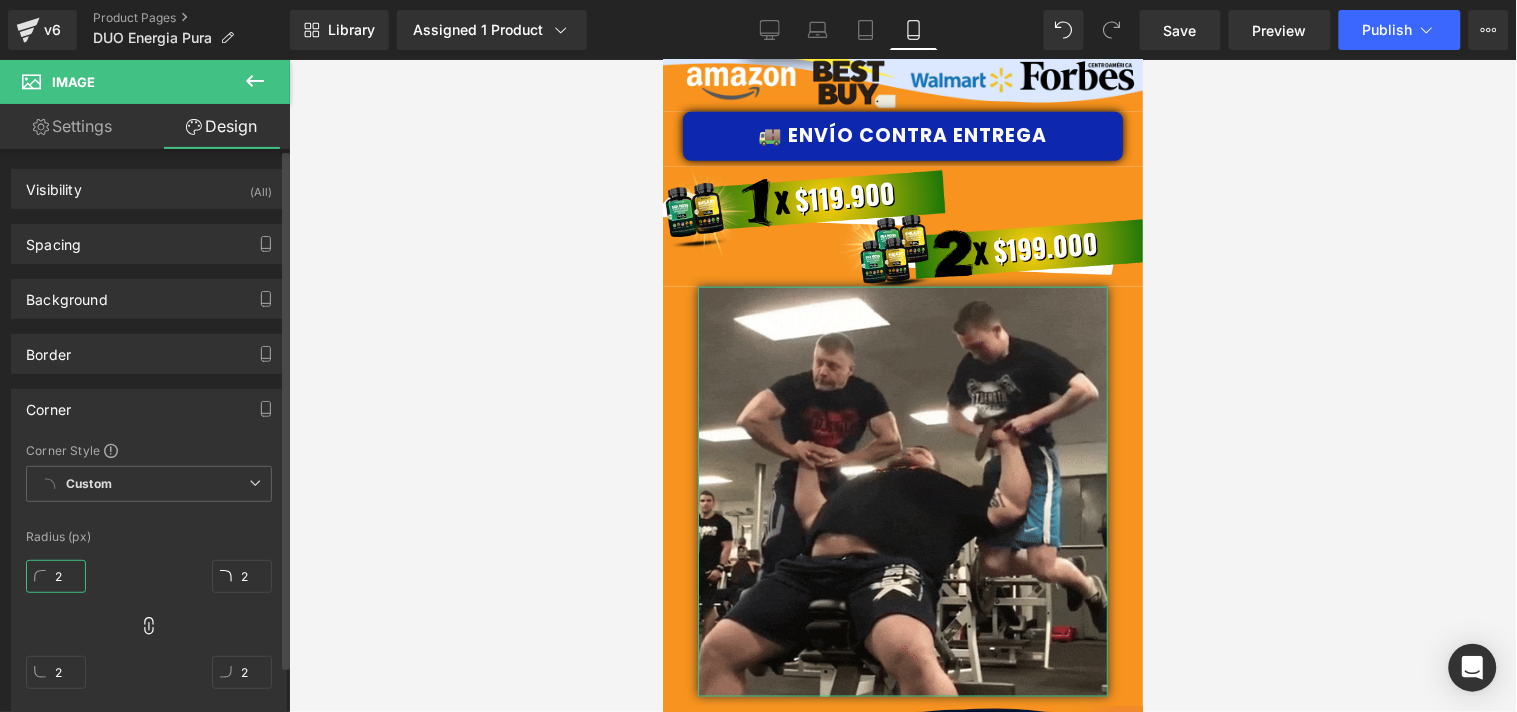 type on "20" 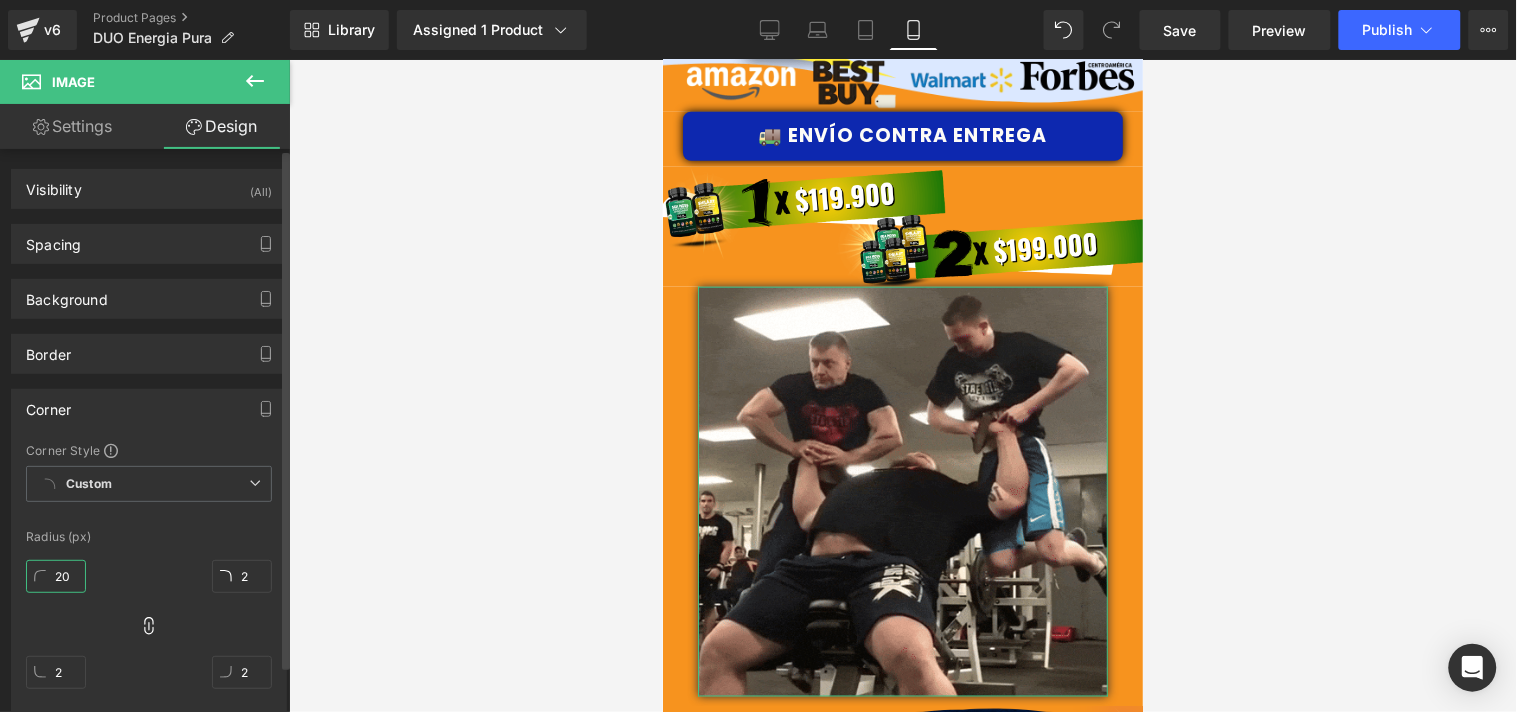 type on "20" 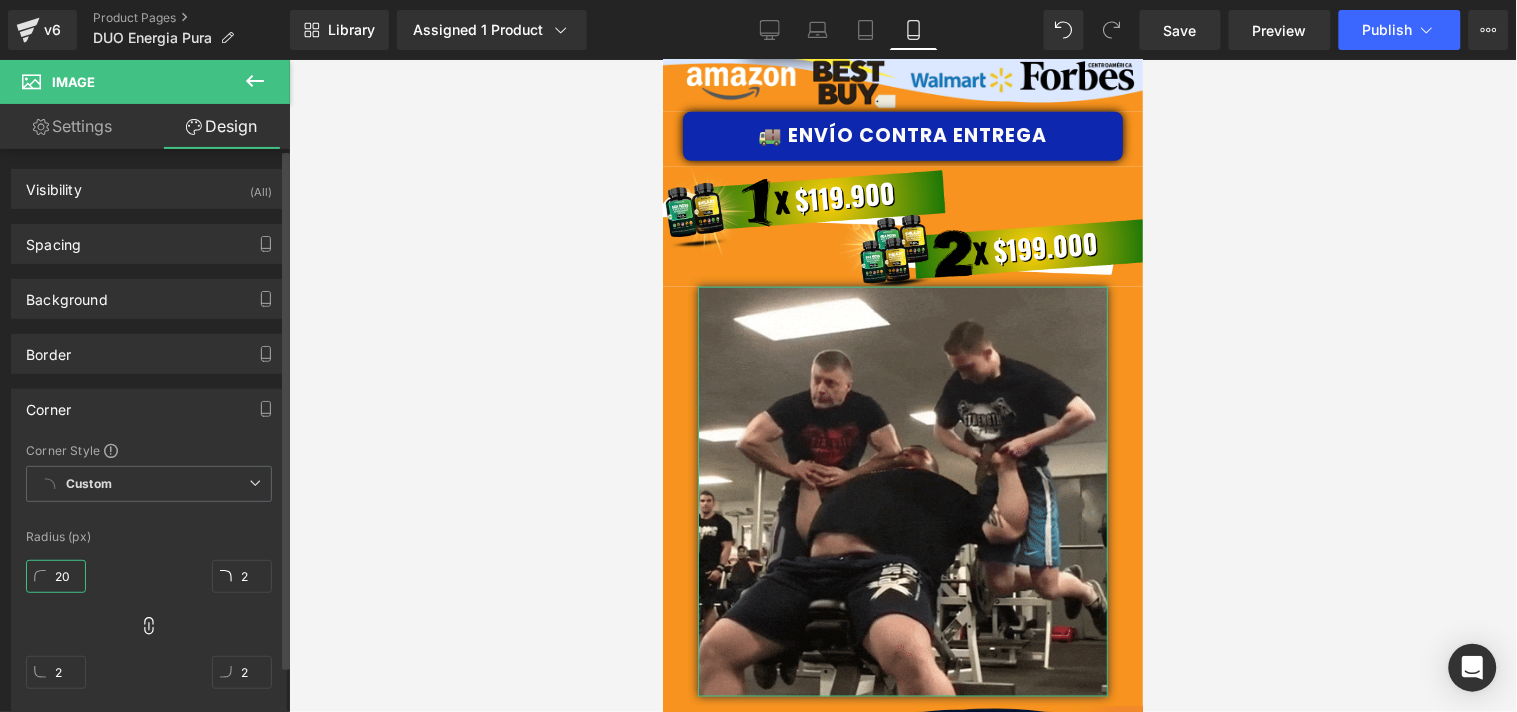 type on "20" 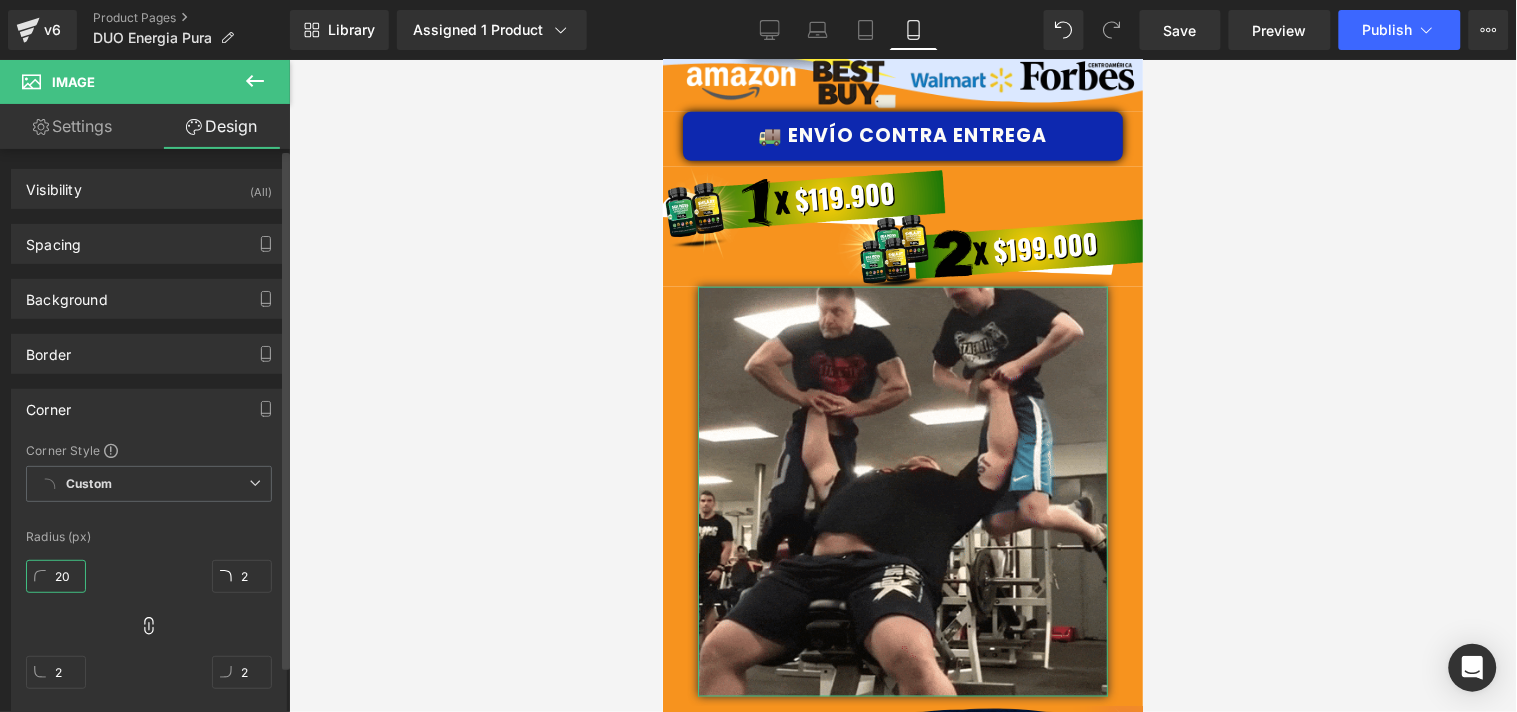 type on "20" 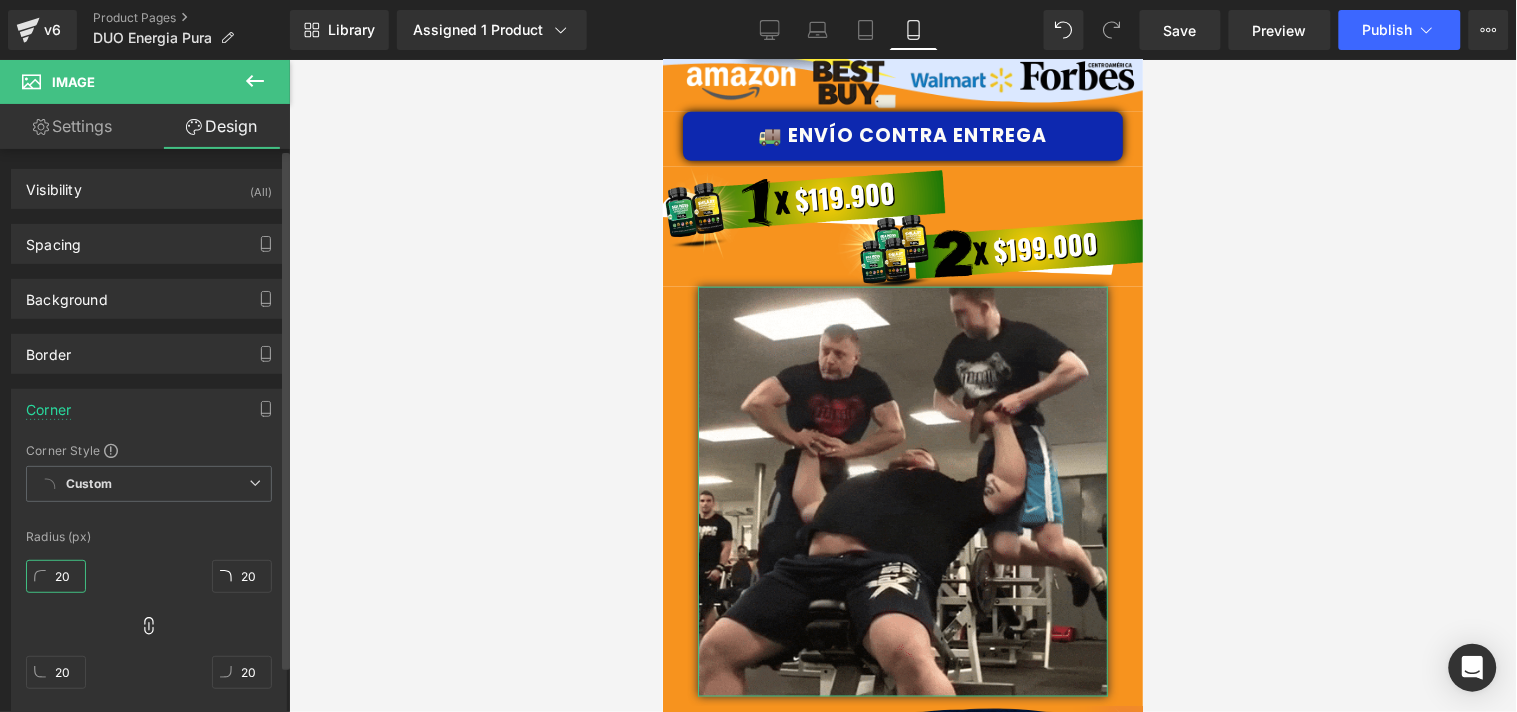 type on "20" 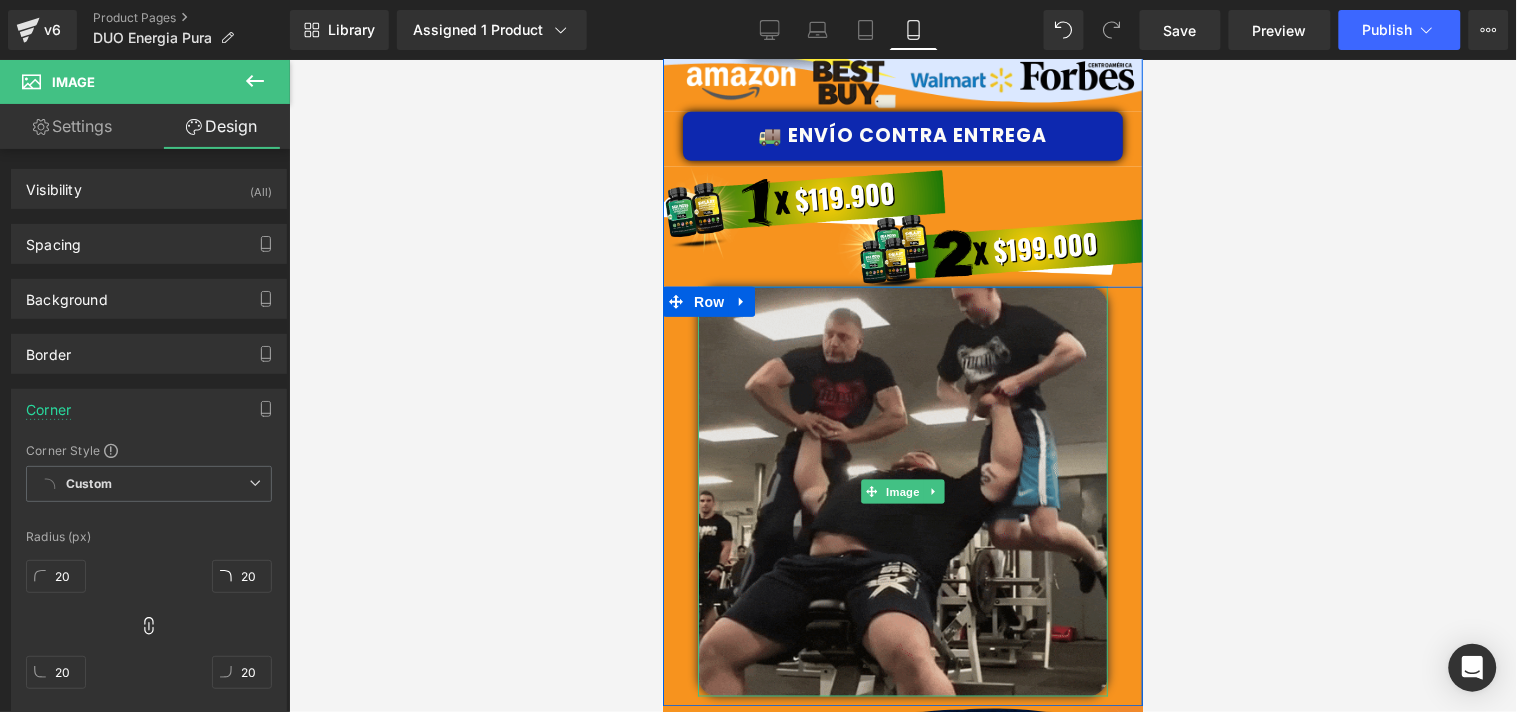 click at bounding box center (902, 491) 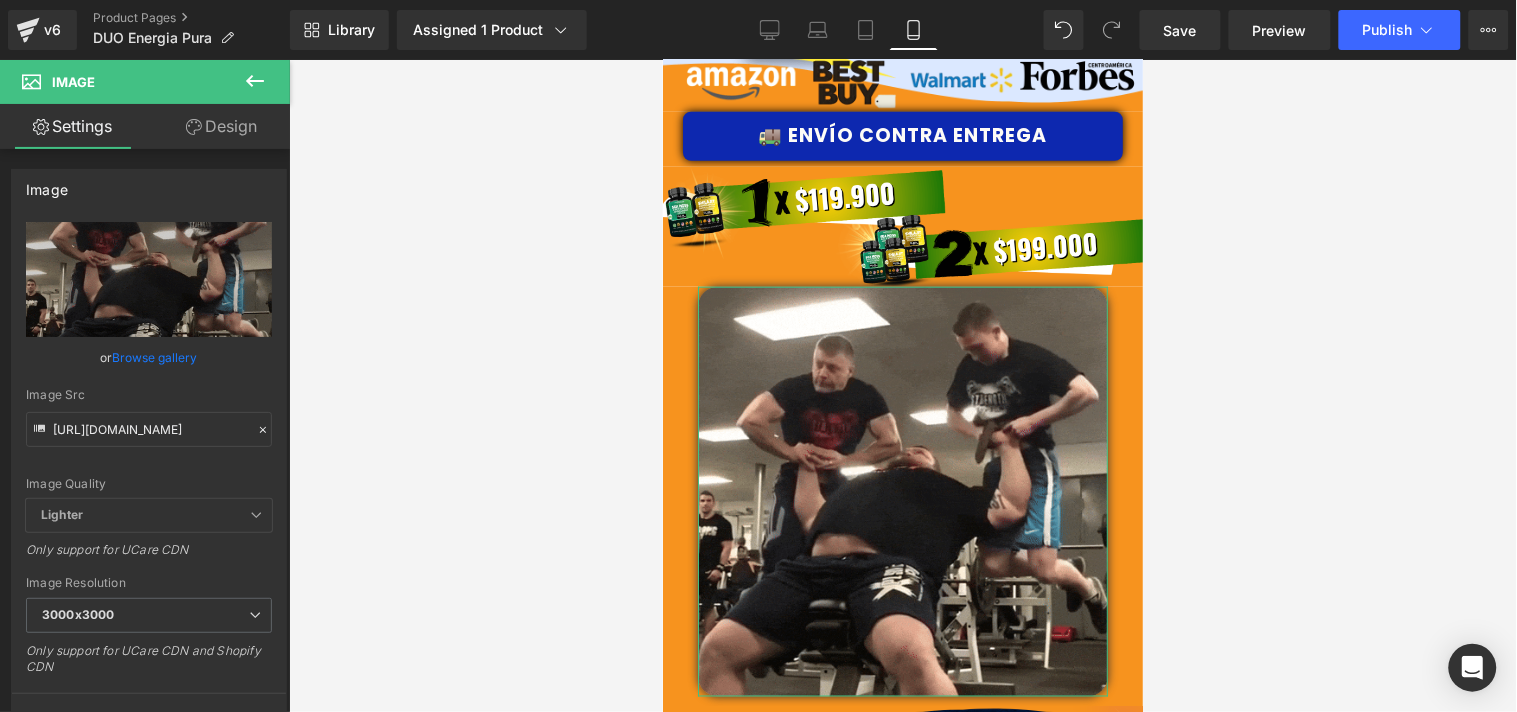 click on "Design" at bounding box center (221, 126) 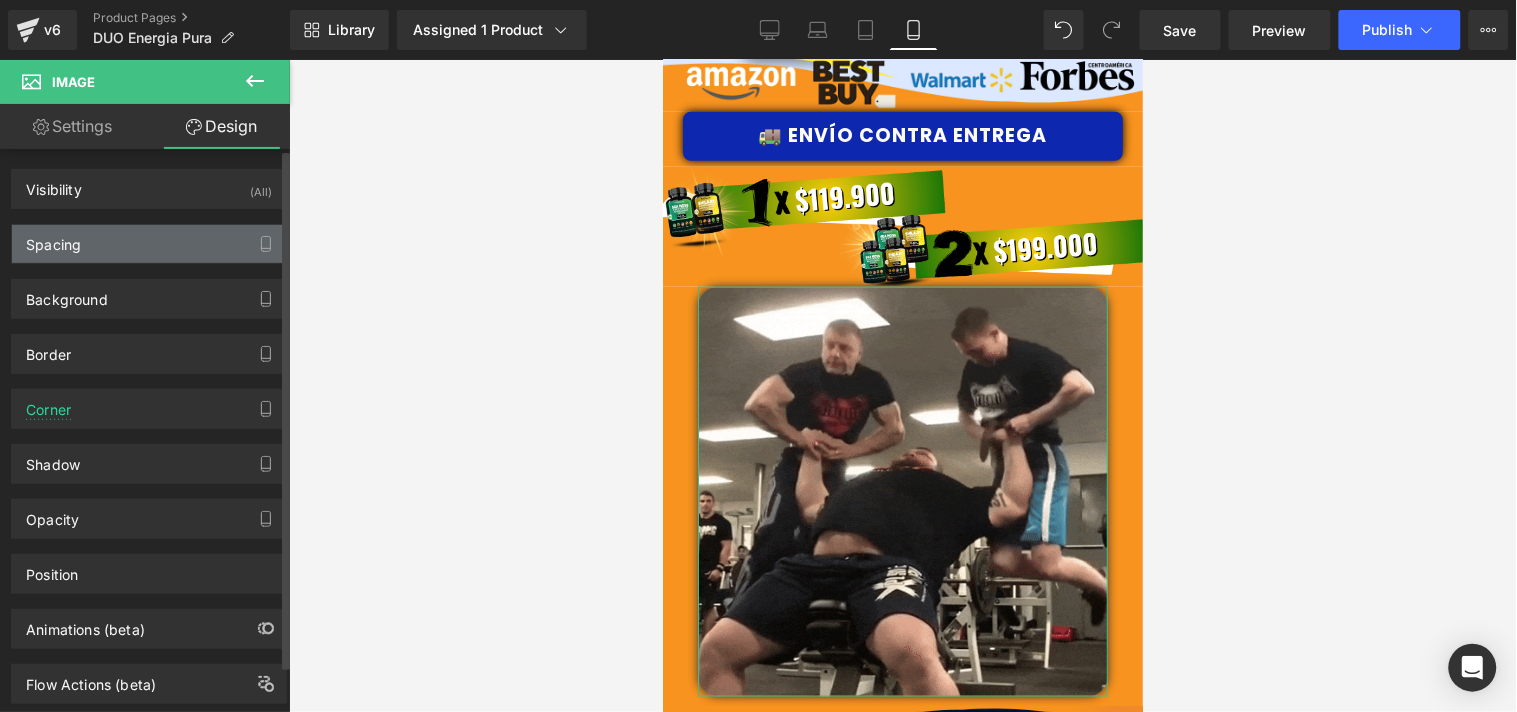 click on "Spacing" at bounding box center [149, 244] 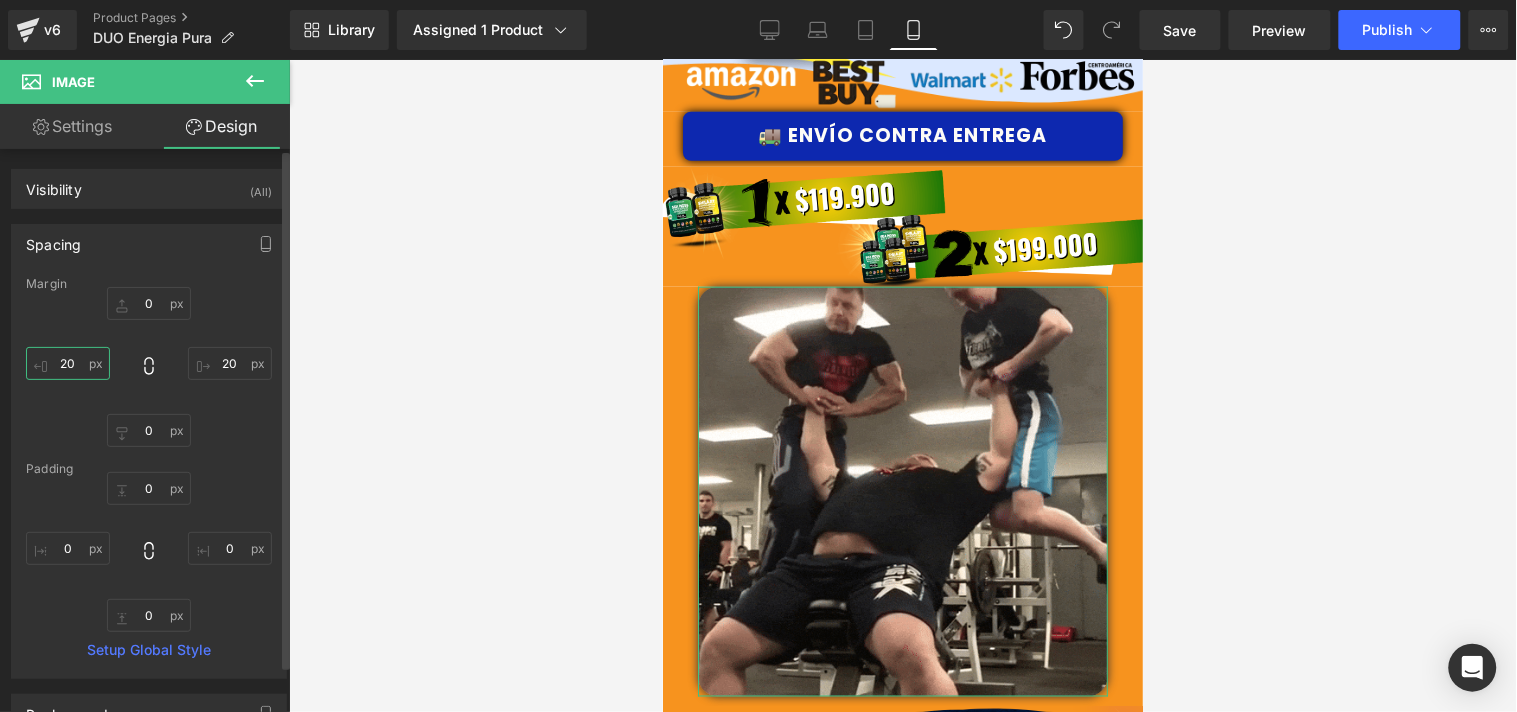 click on "20" at bounding box center (68, 363) 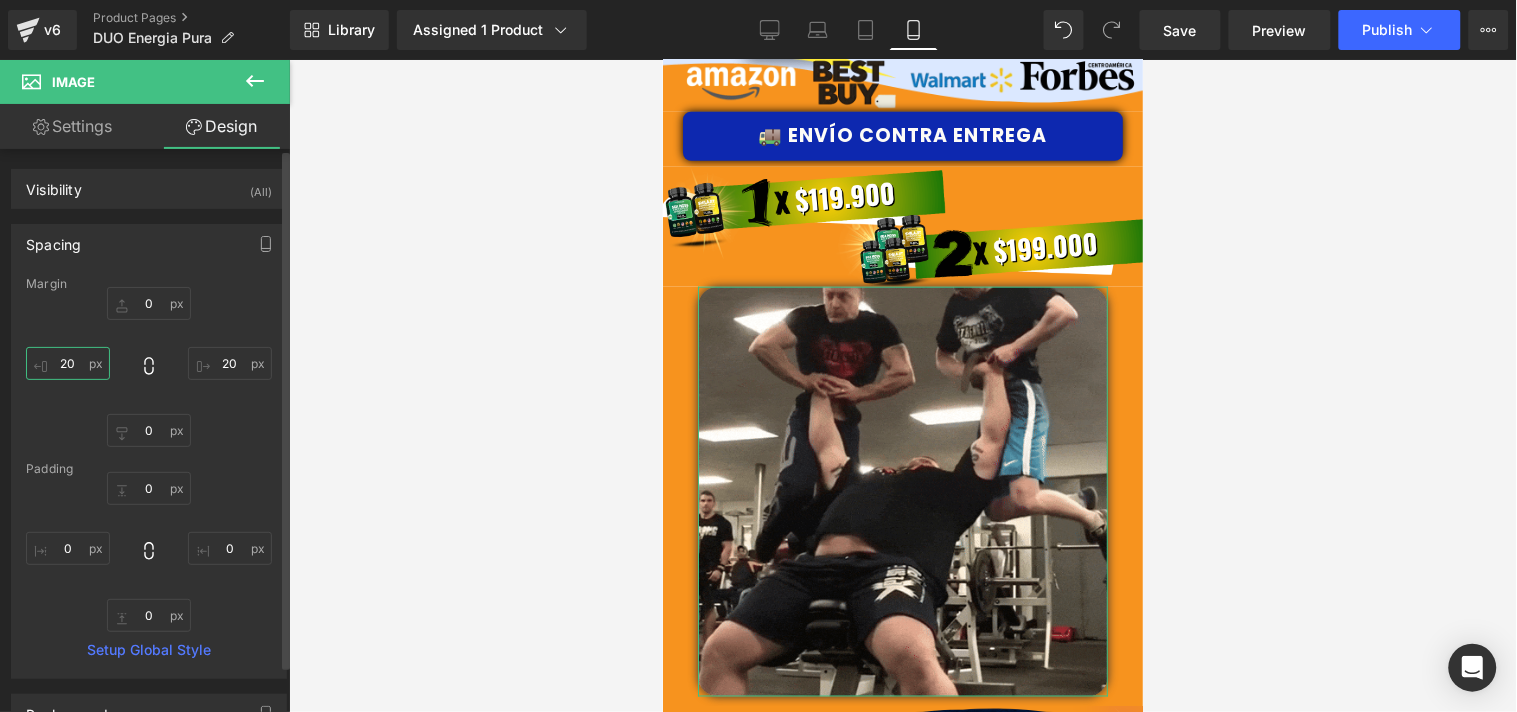 click on "20" at bounding box center (68, 363) 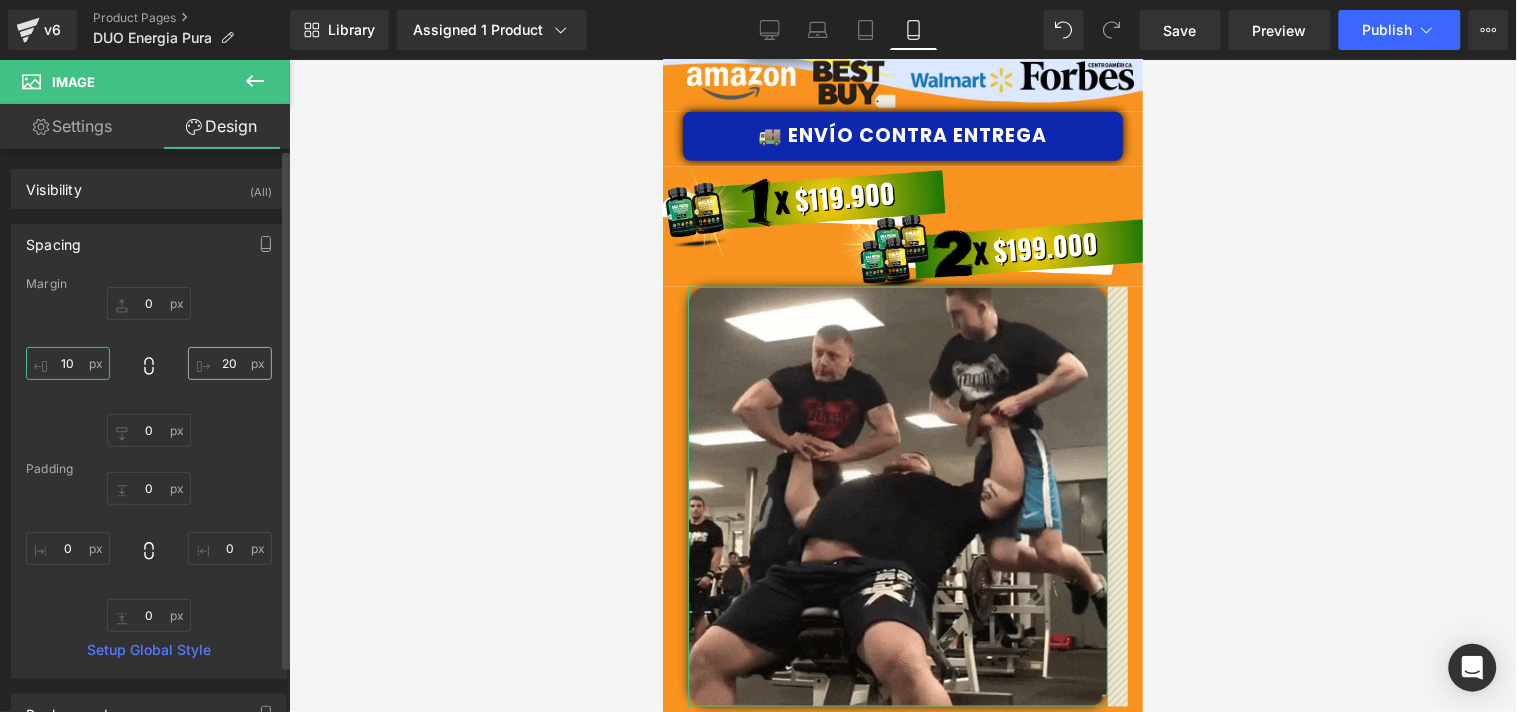 type on "10" 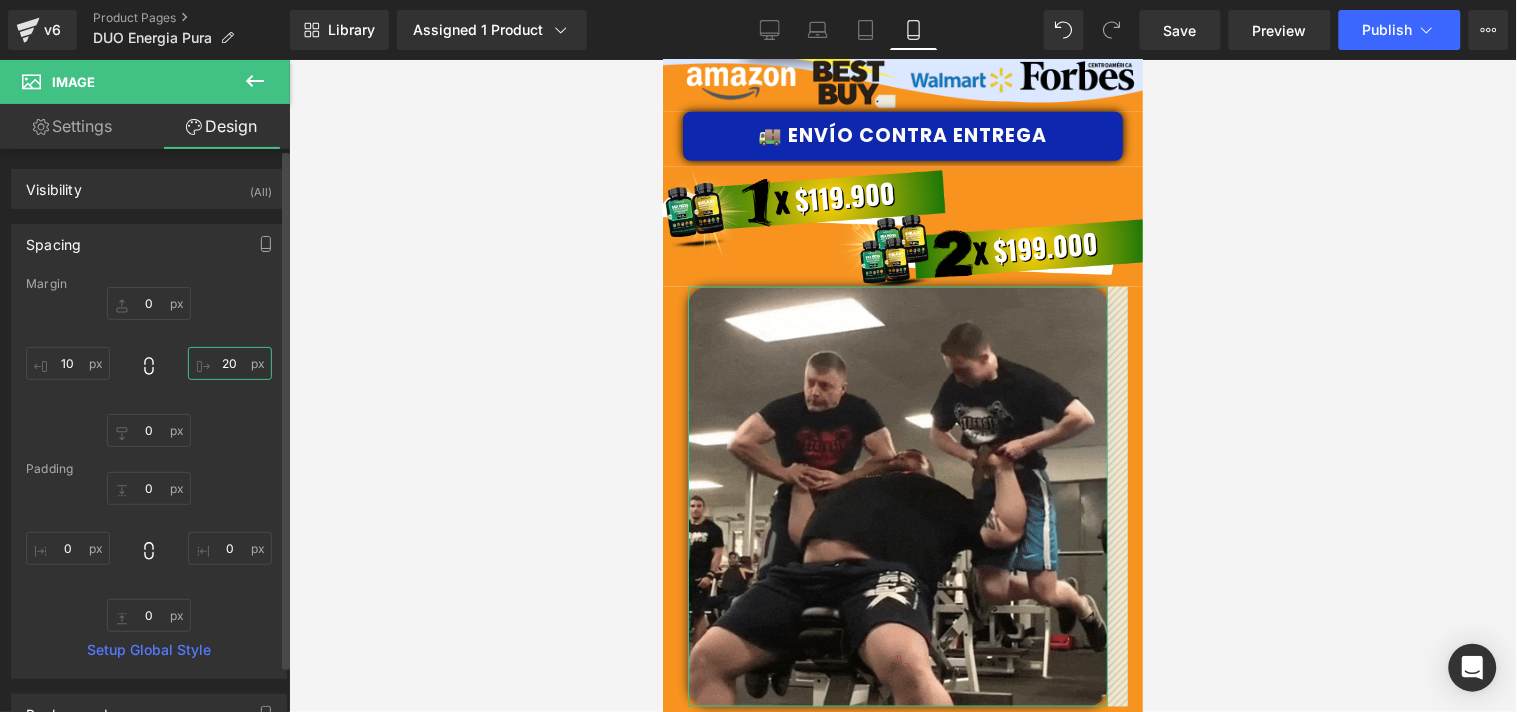 click on "20" at bounding box center (230, 363) 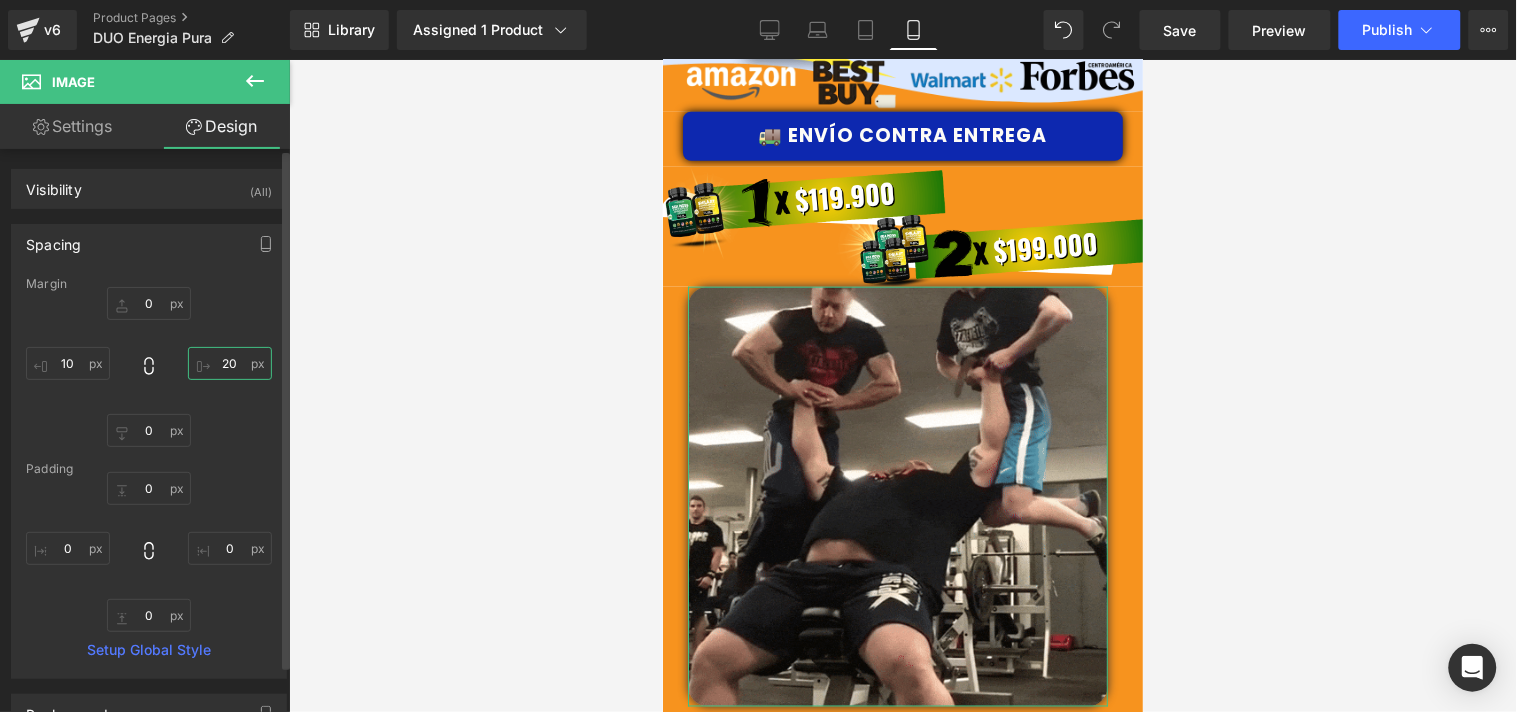 click on "20" at bounding box center [230, 363] 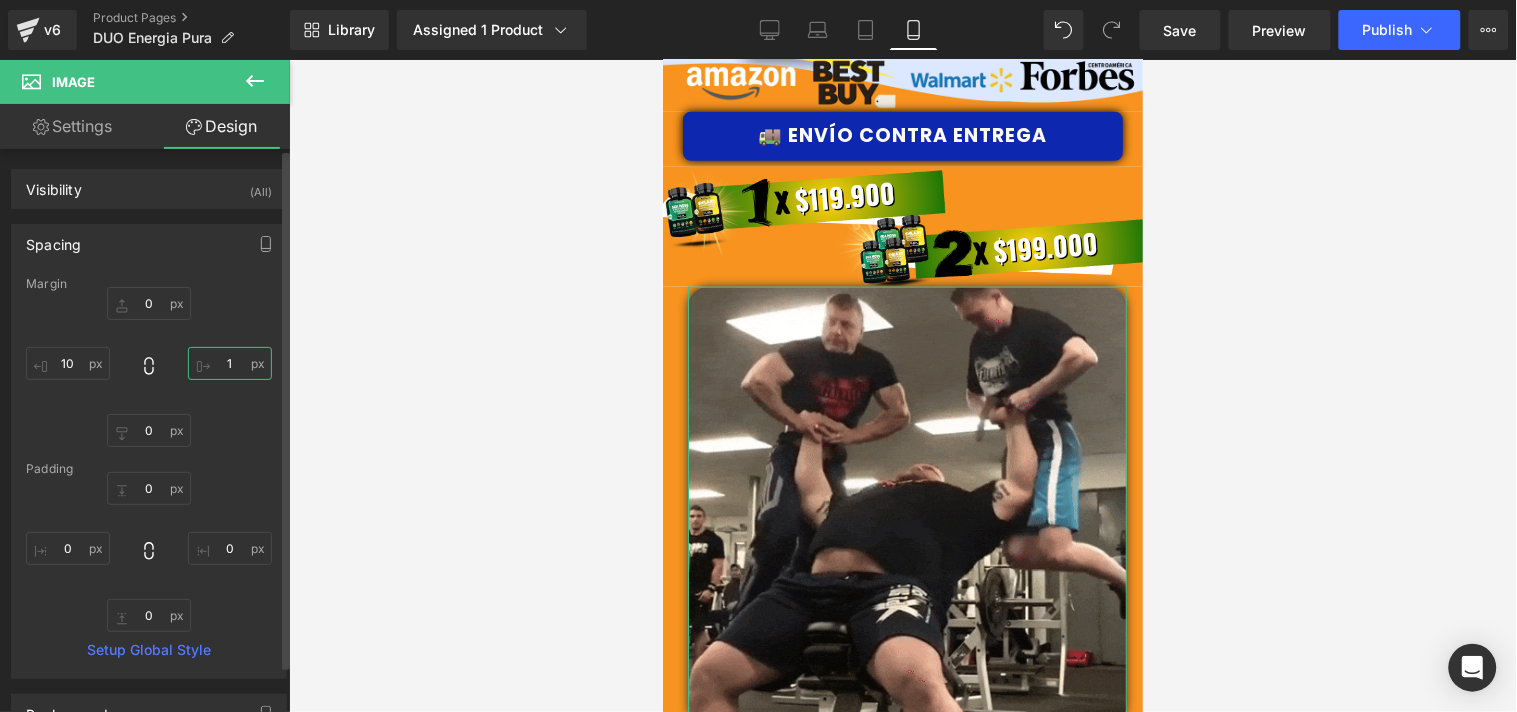 type on "10" 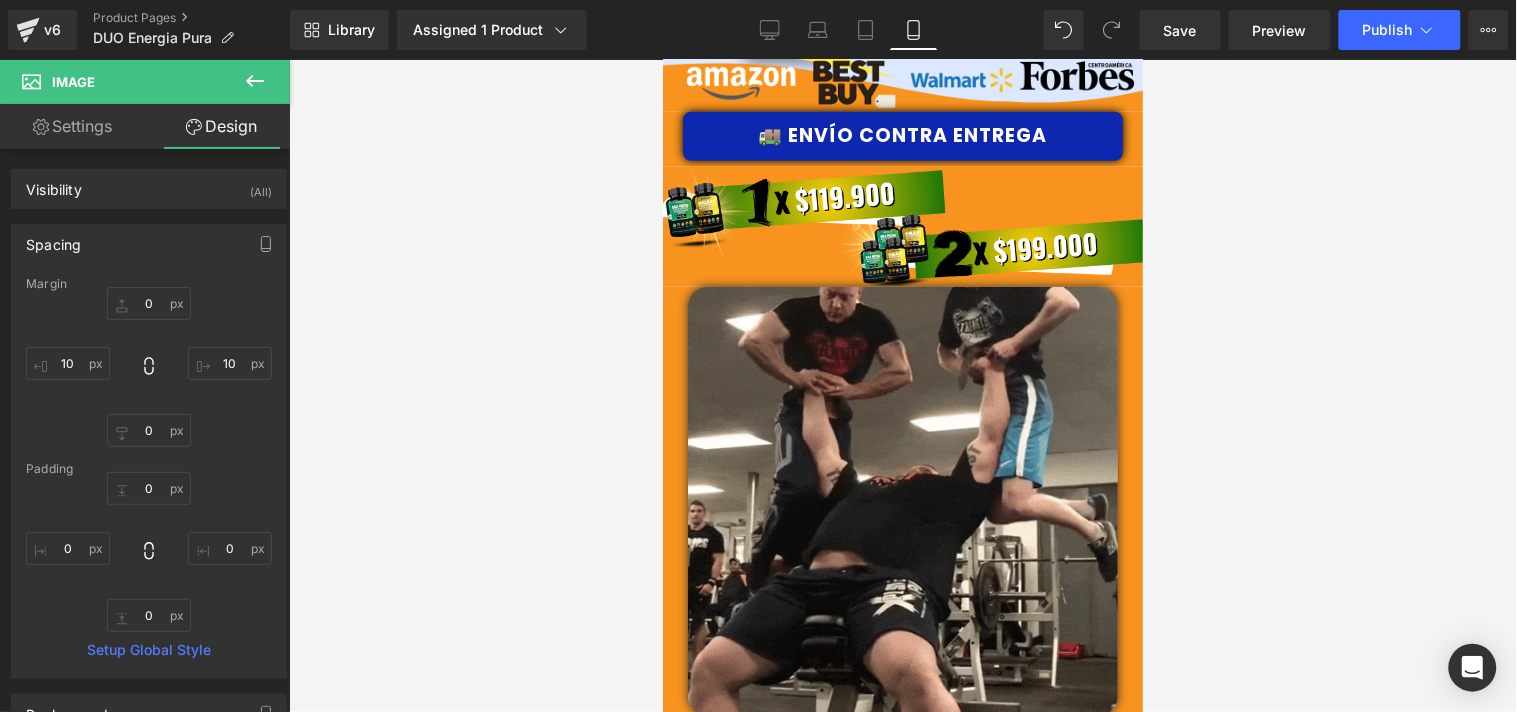click at bounding box center (903, 386) 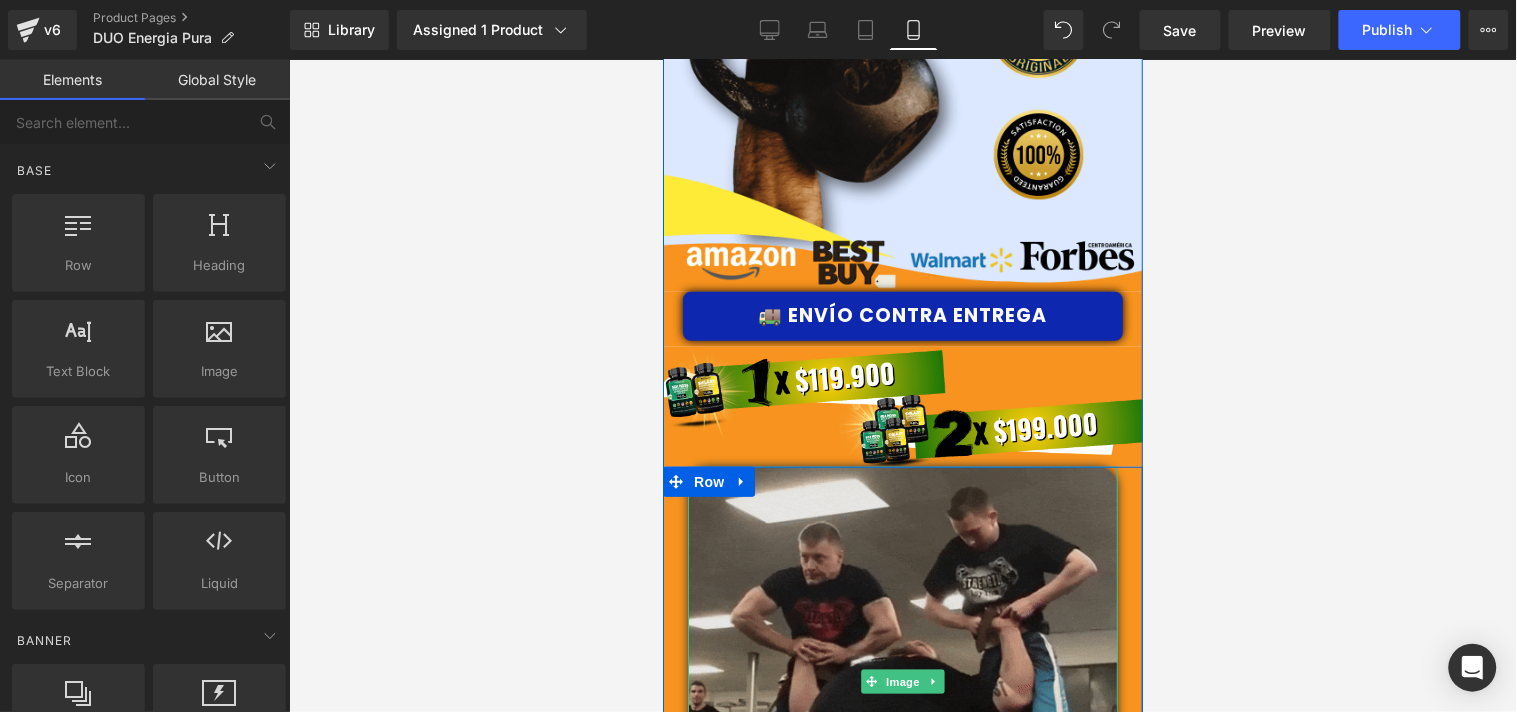 scroll, scrollTop: 4081, scrollLeft: 0, axis: vertical 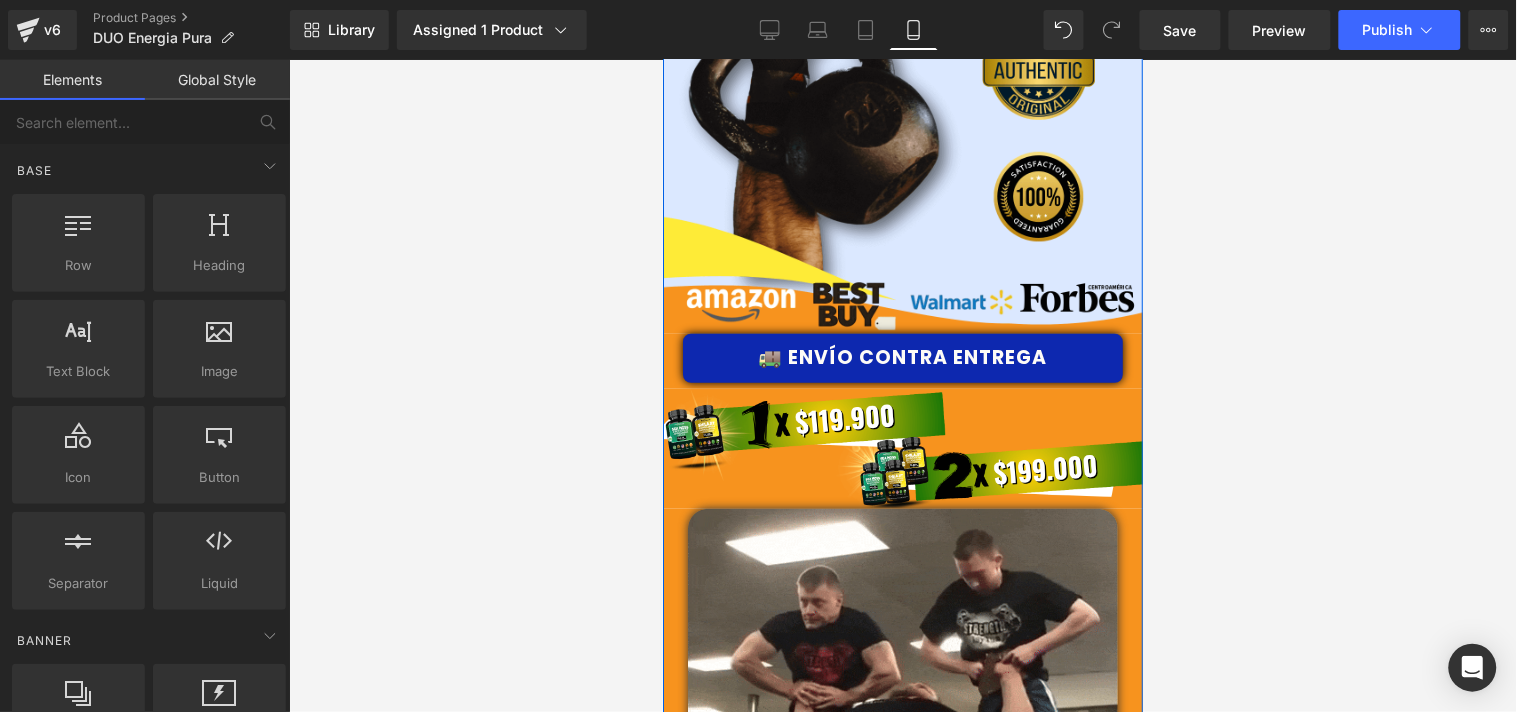 click on "🚚 Envío Contra Entrega Button" at bounding box center [902, 357] 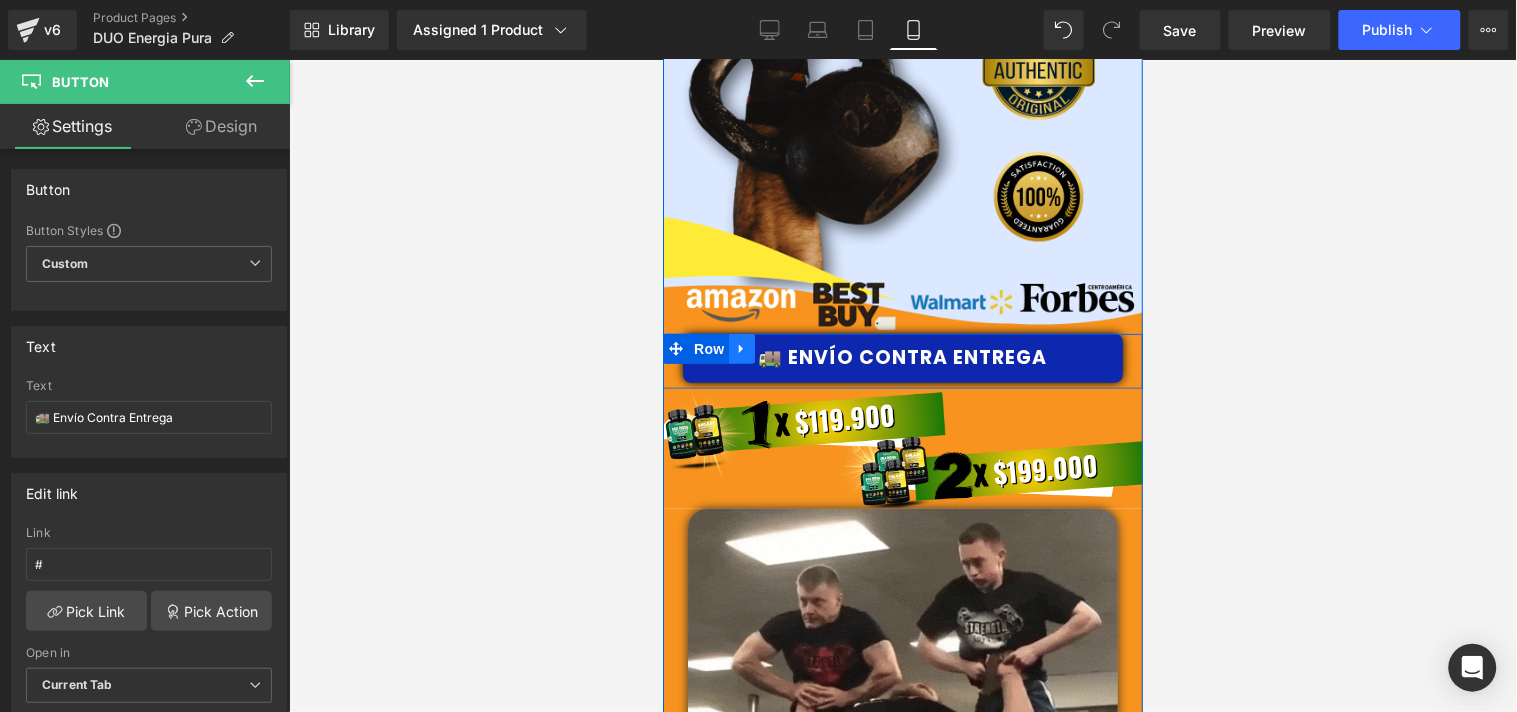 click 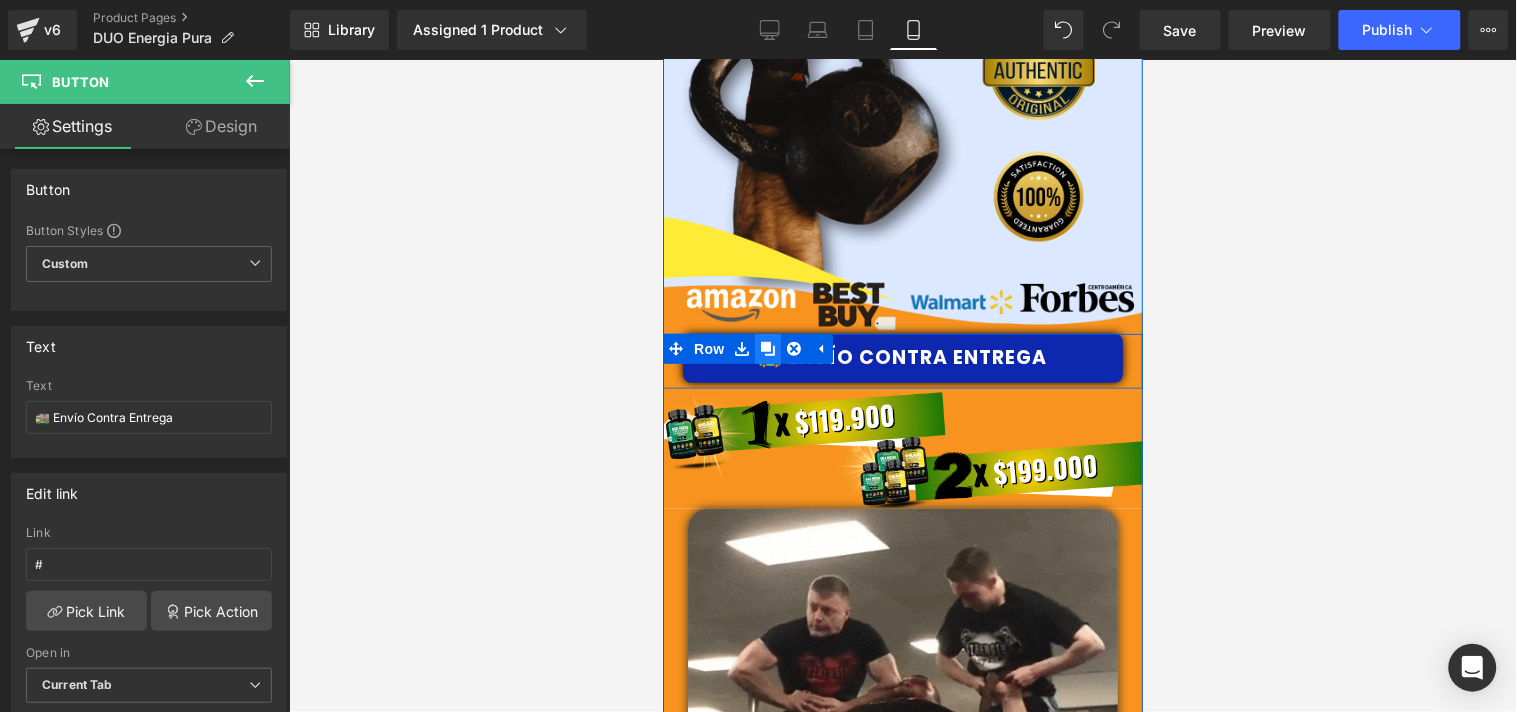click 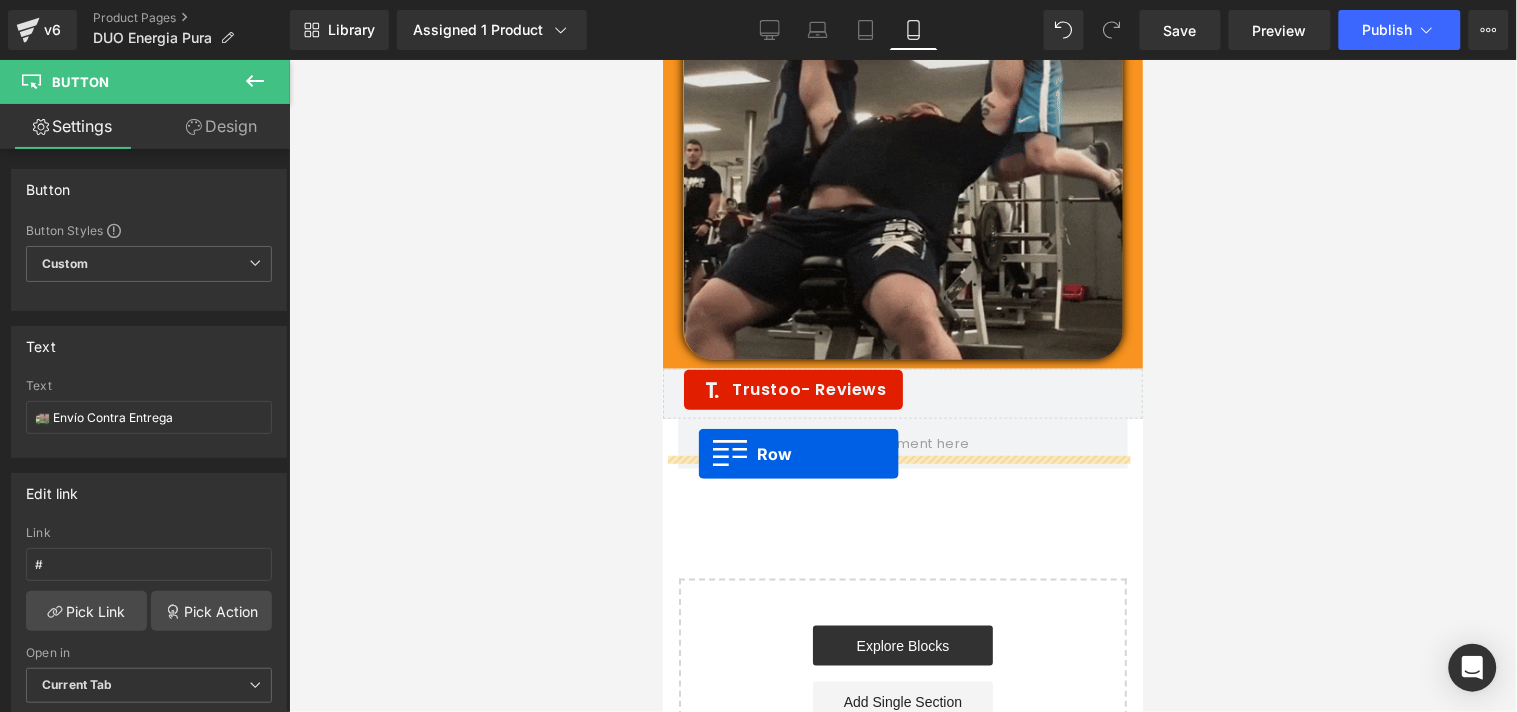 scroll, scrollTop: 6081, scrollLeft: 0, axis: vertical 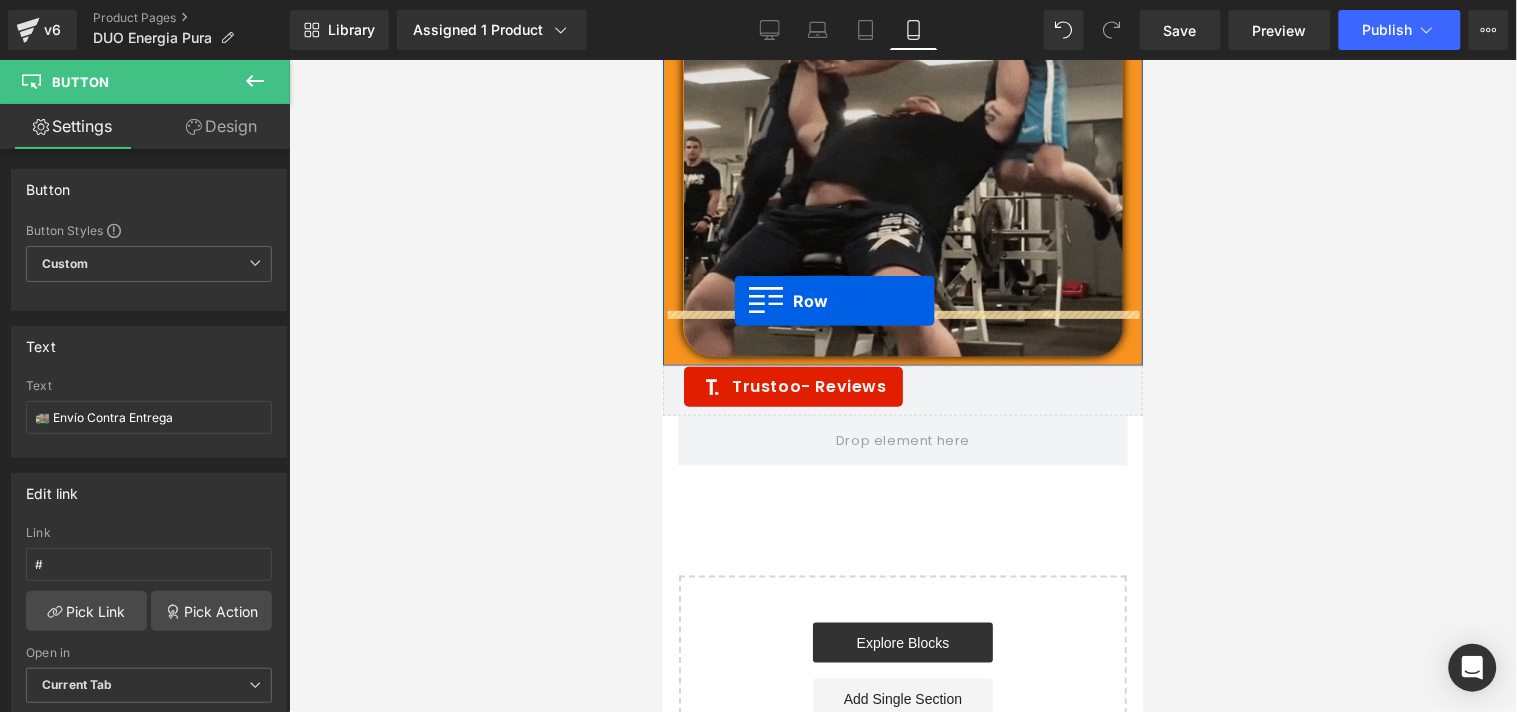 drag, startPoint x: 665, startPoint y: 383, endPoint x: 733, endPoint y: 300, distance: 107.298645 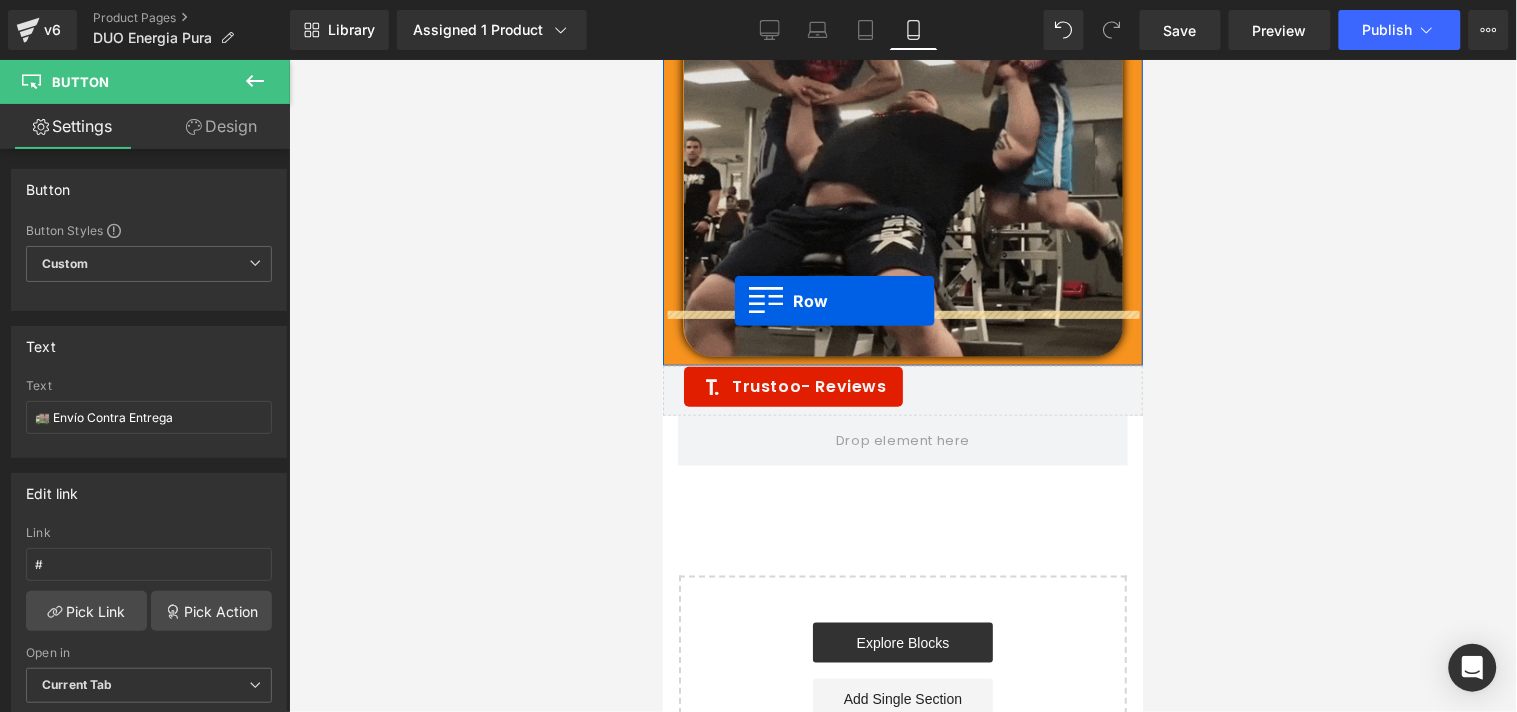 scroll, scrollTop: 6031, scrollLeft: 0, axis: vertical 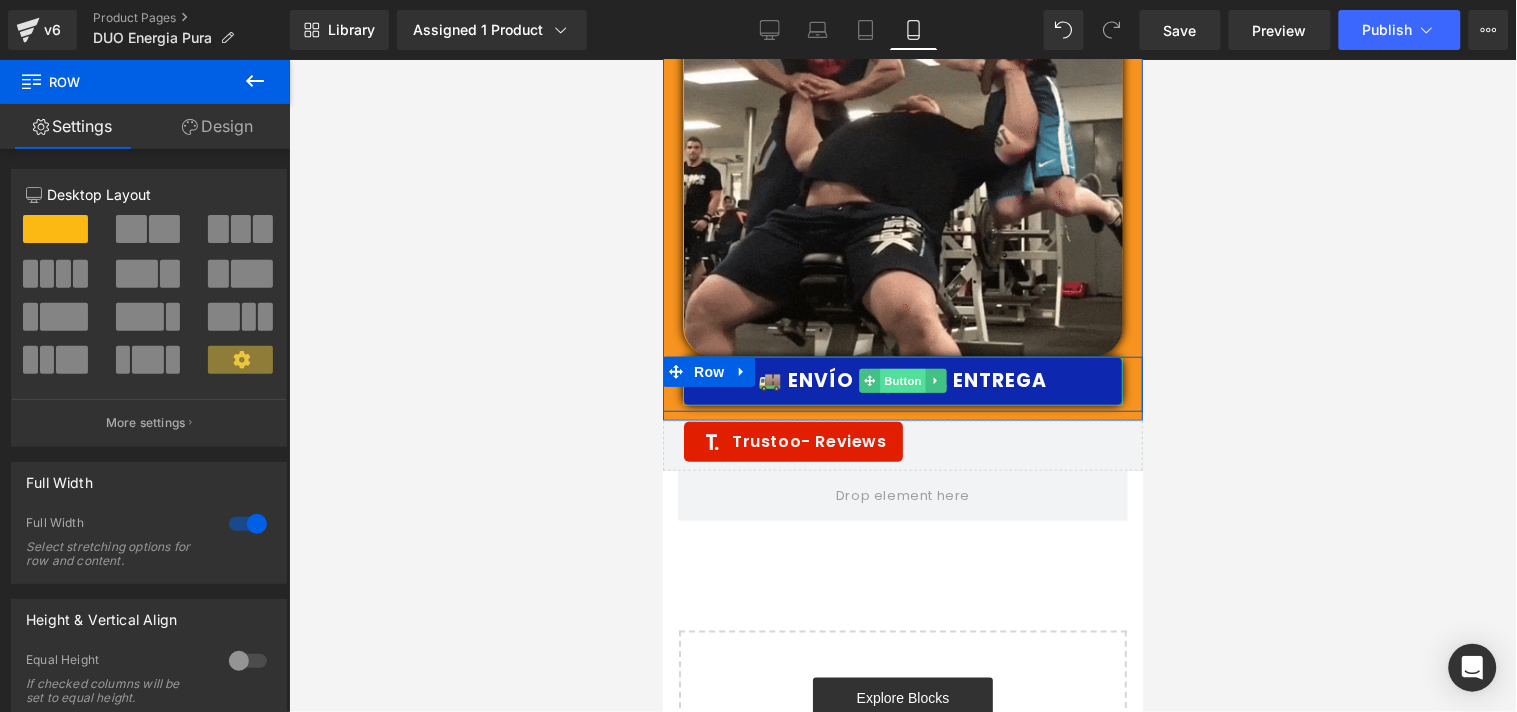click on "Button" at bounding box center (902, 380) 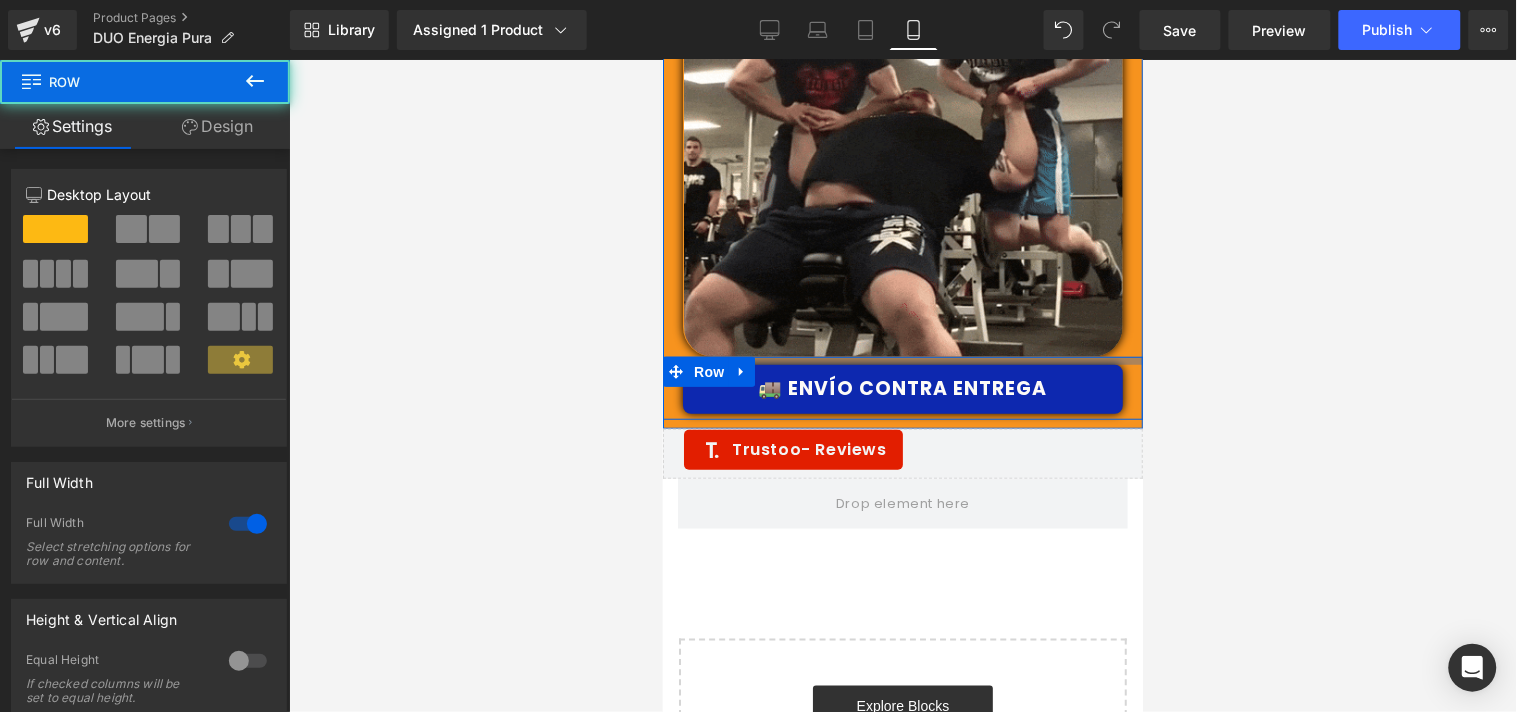 click on "🚚 Envío Contra Entrega Button         Row" at bounding box center [902, 387] 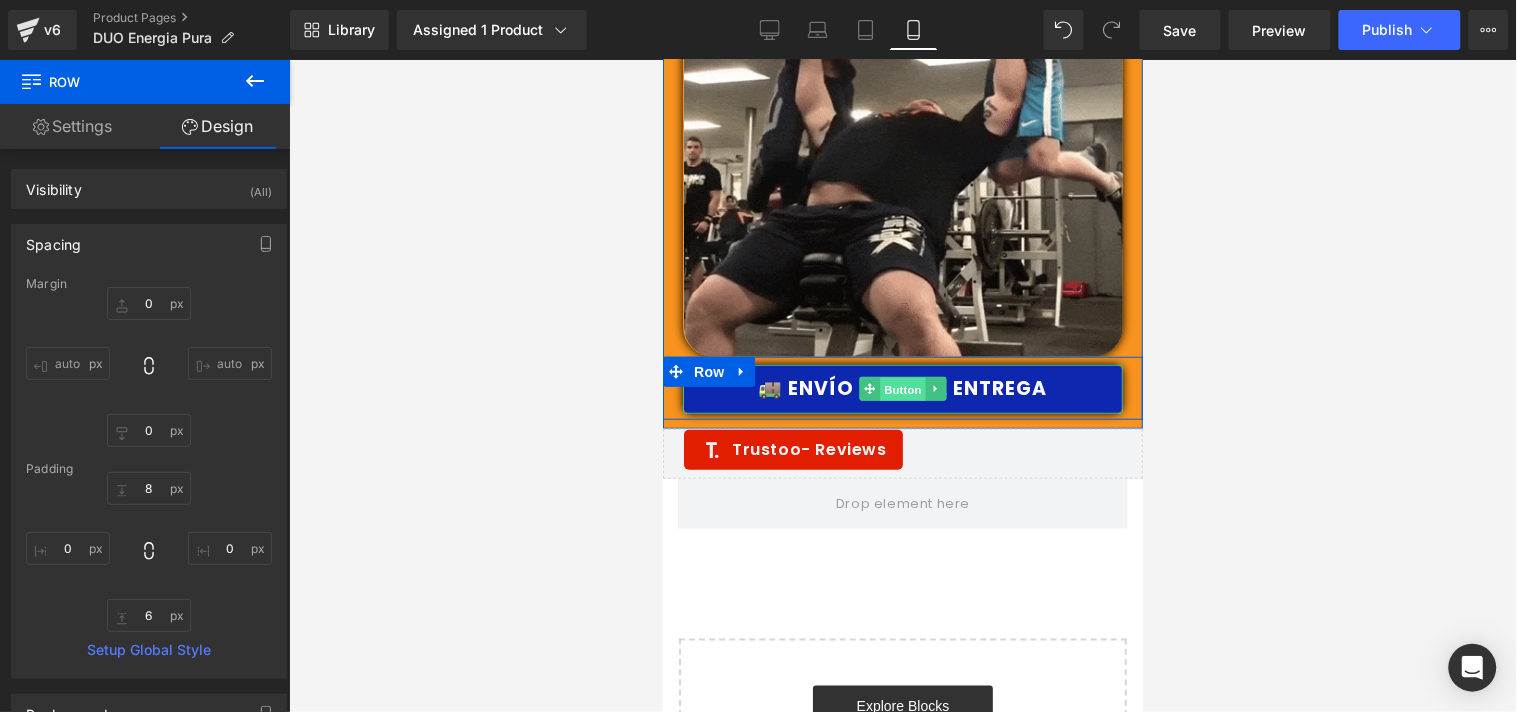 click on "Button" at bounding box center [902, 389] 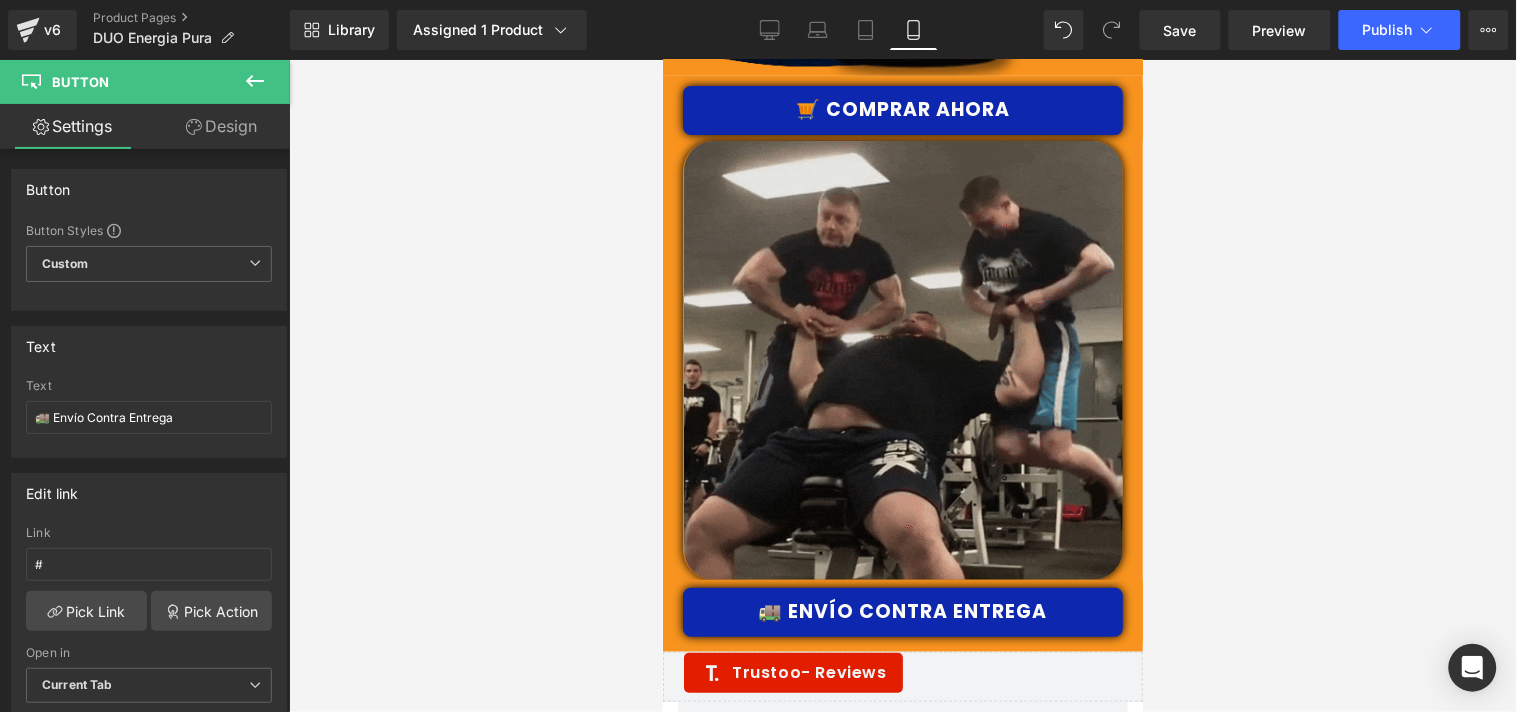 scroll, scrollTop: 5586, scrollLeft: 0, axis: vertical 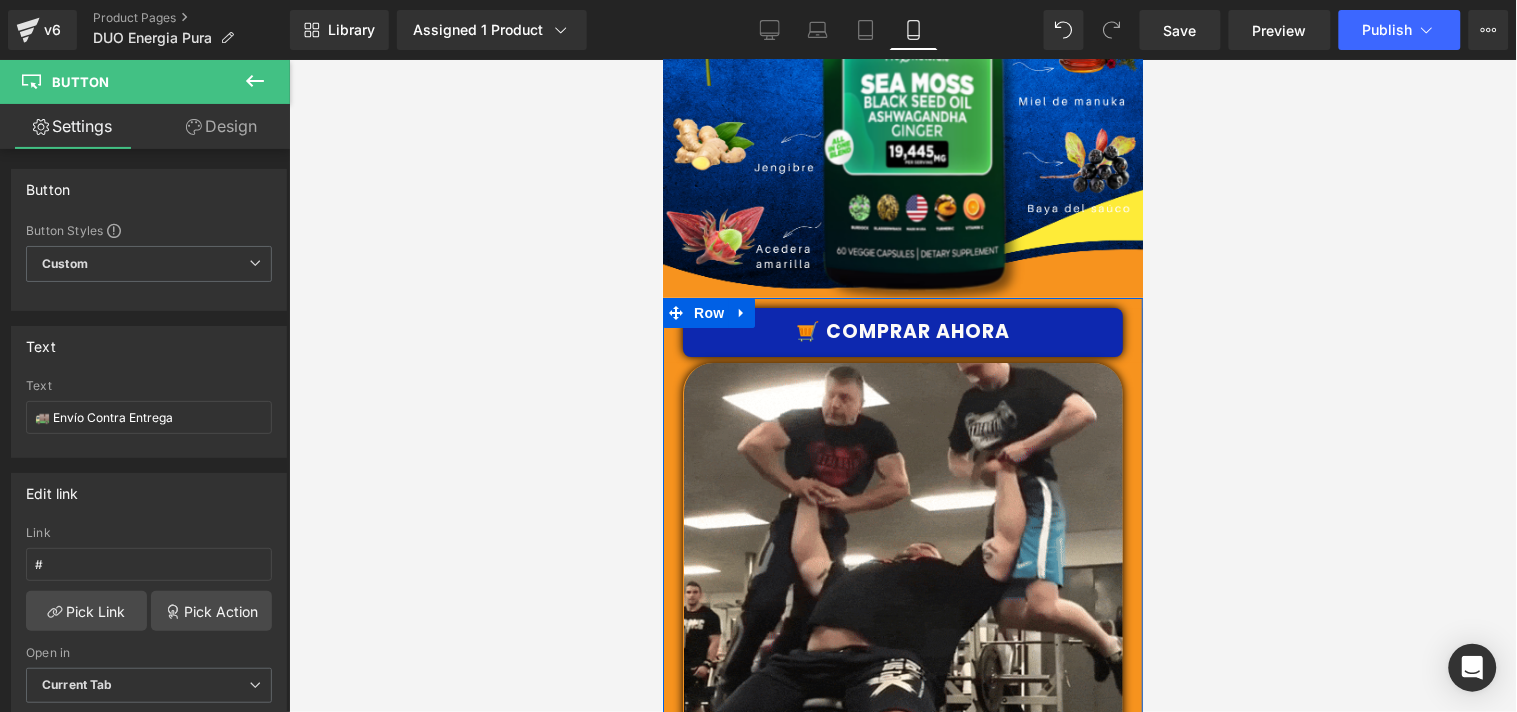 click on "🛒 Comprar Ahora Button         Row         Image         🚚 Envío Contra Entrega Button         Row" at bounding box center [902, 585] 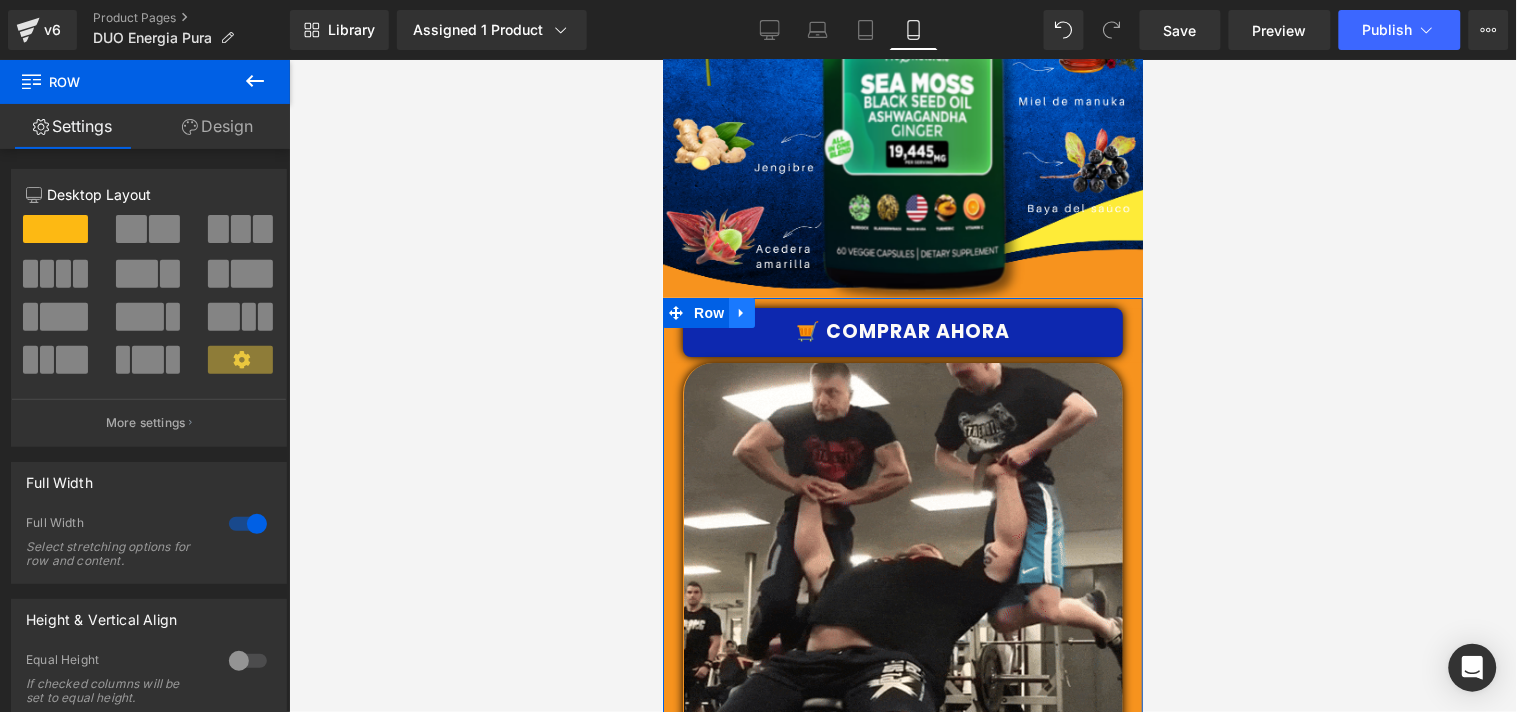 click at bounding box center [741, 312] 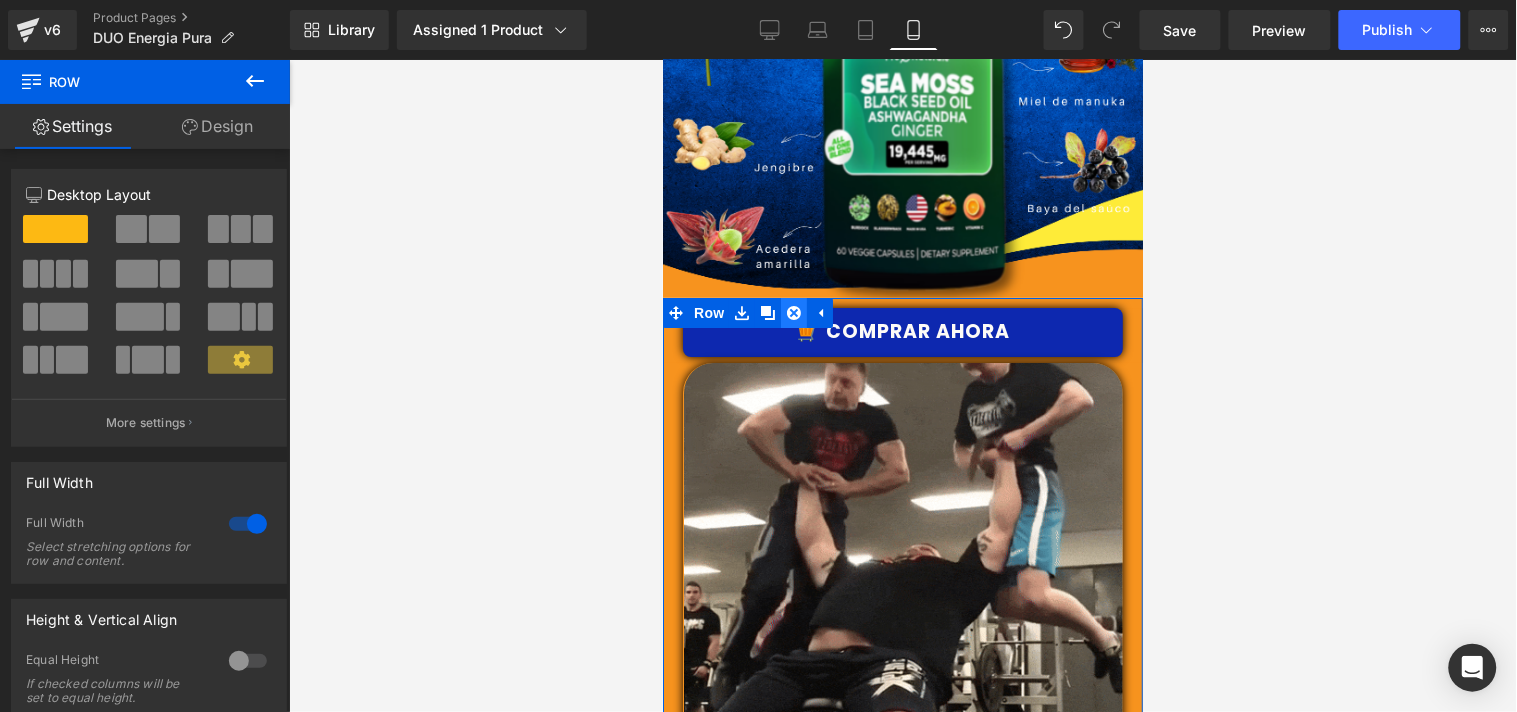 click 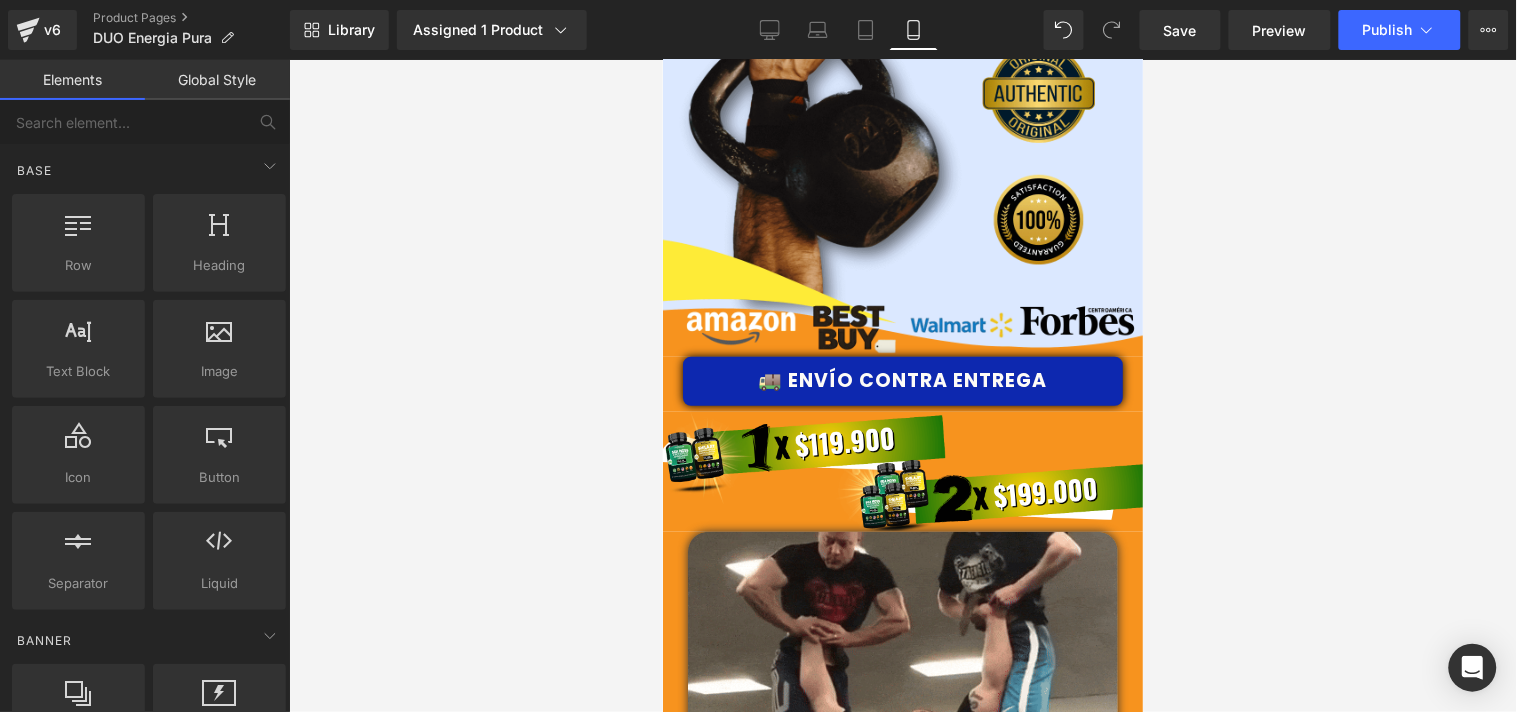 scroll, scrollTop: 4031, scrollLeft: 0, axis: vertical 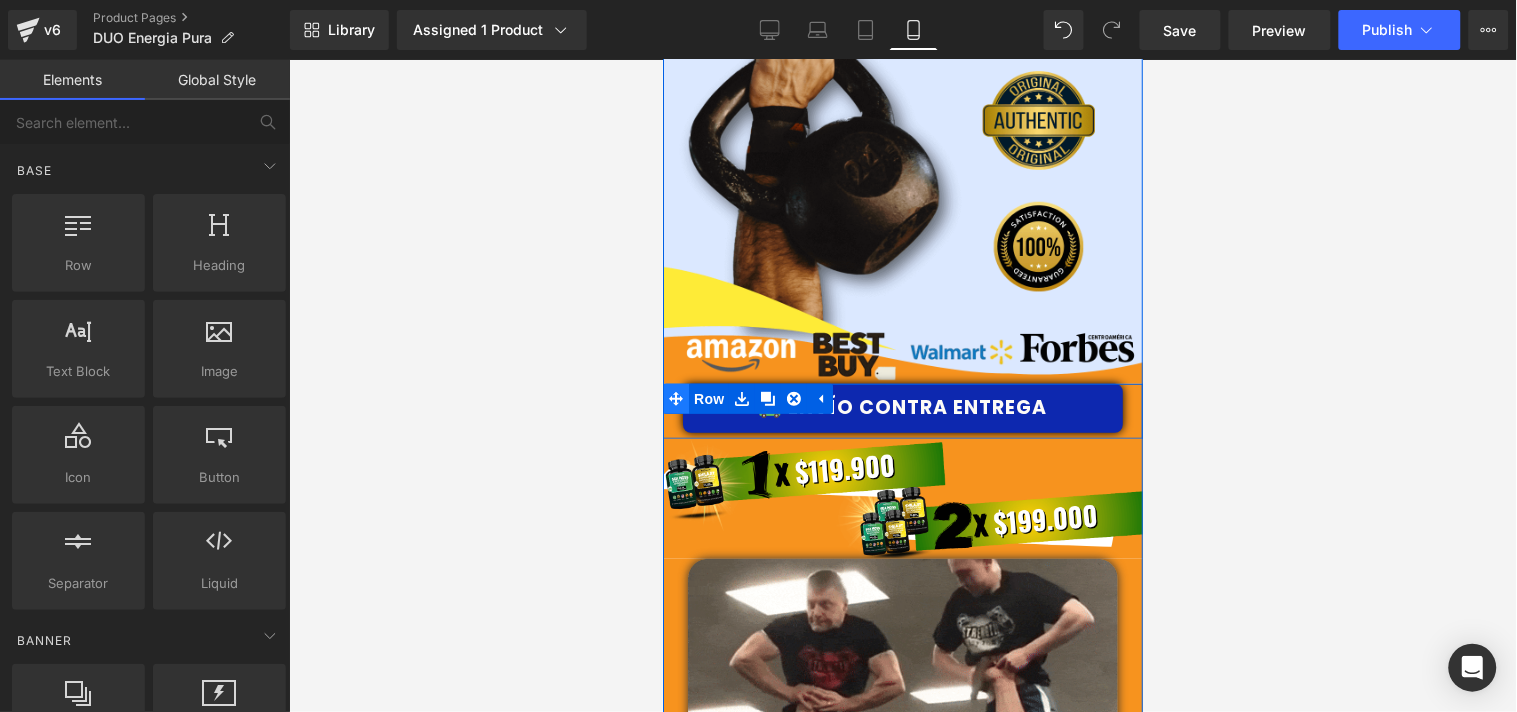 click 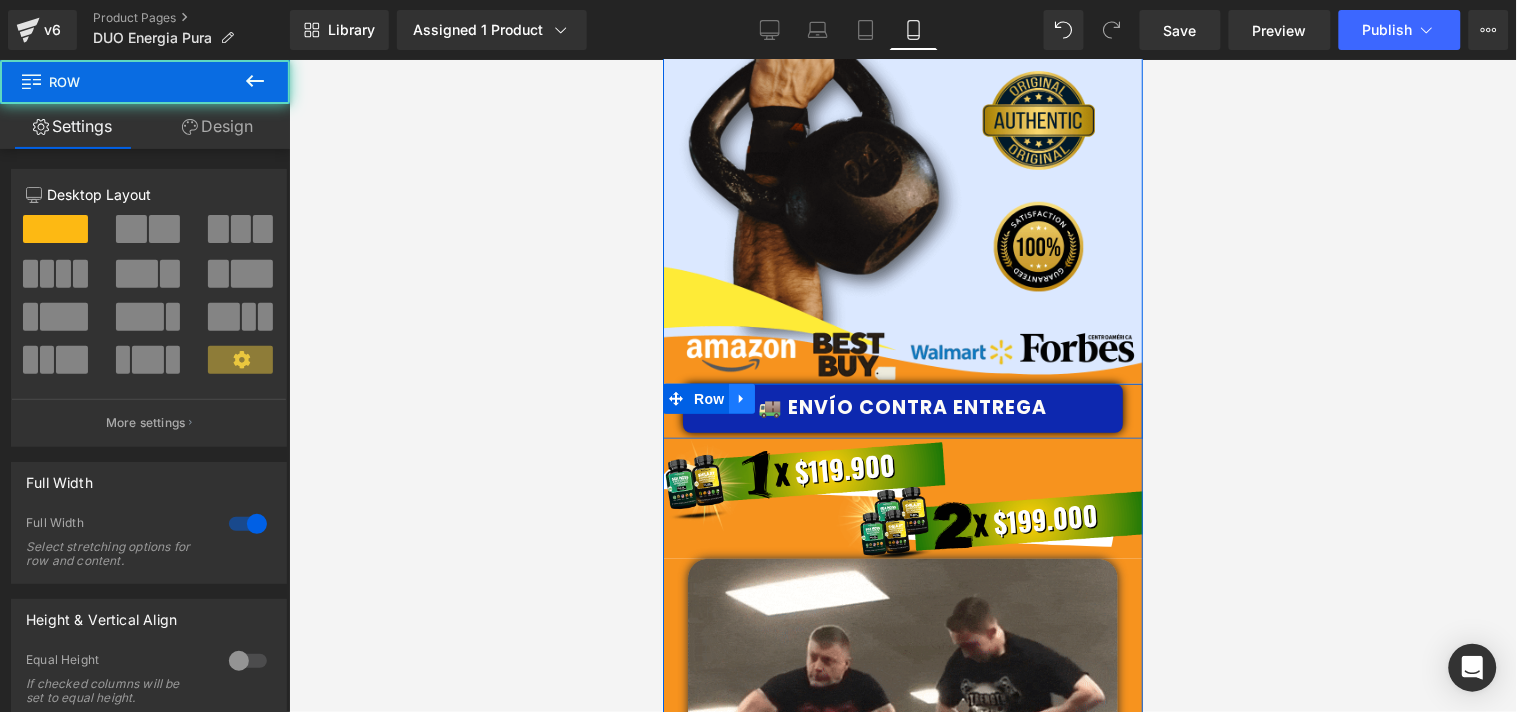 click 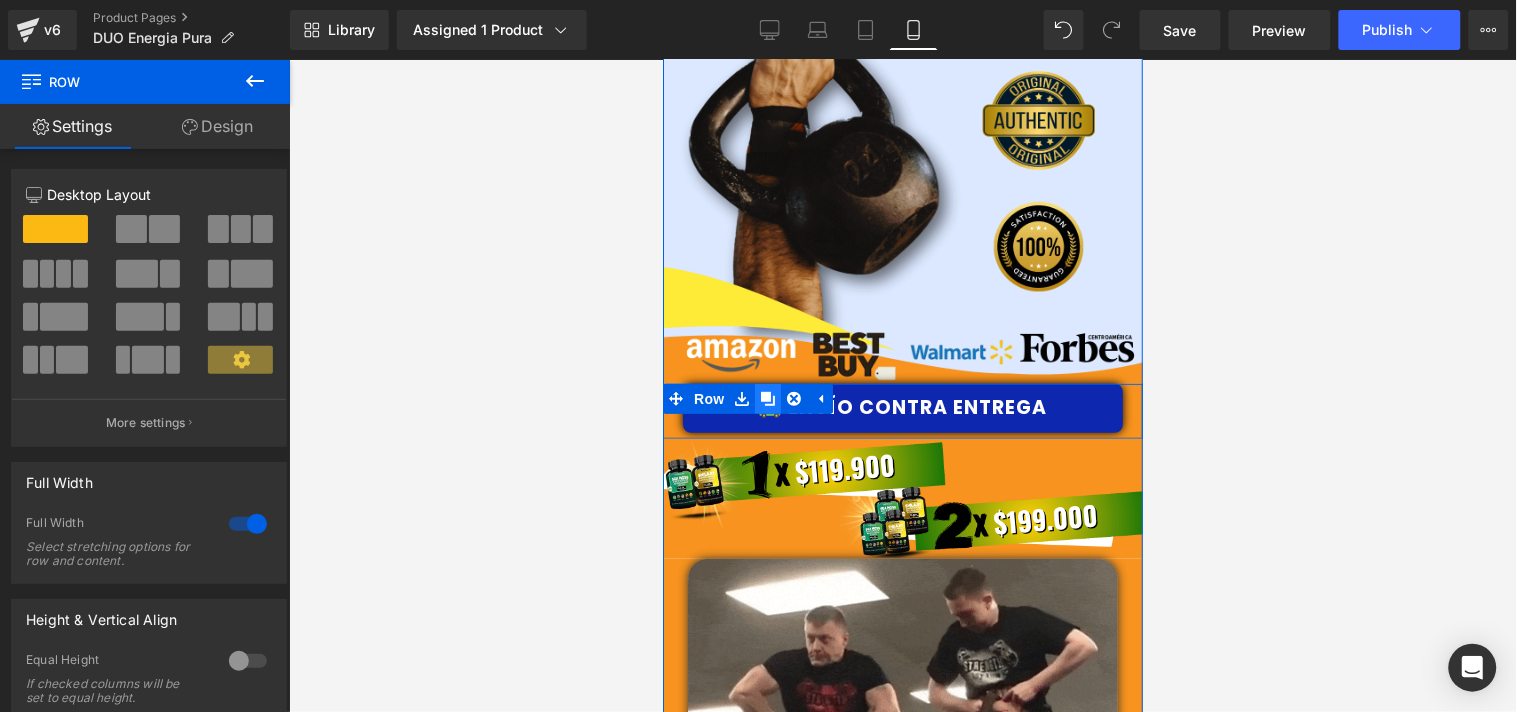 click 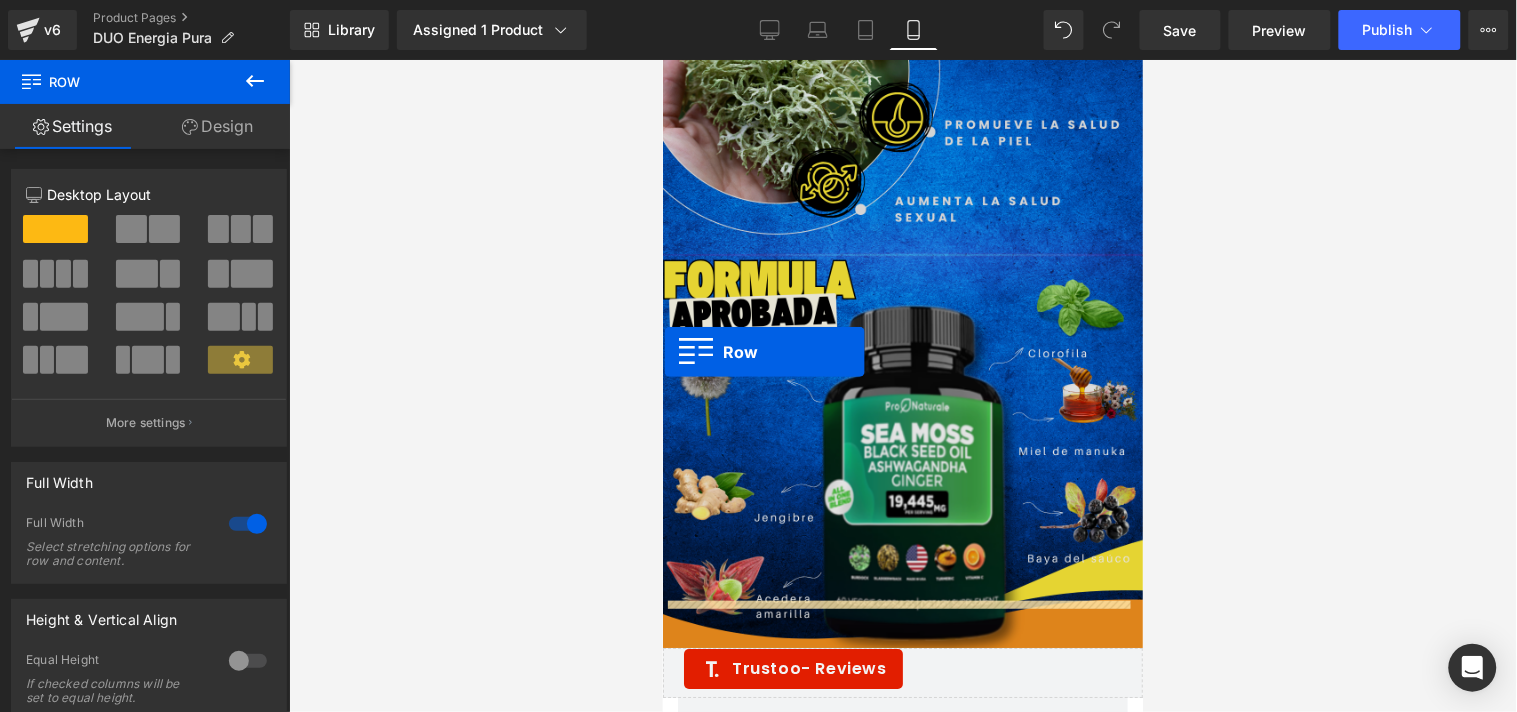 scroll, scrollTop: 5364, scrollLeft: 0, axis: vertical 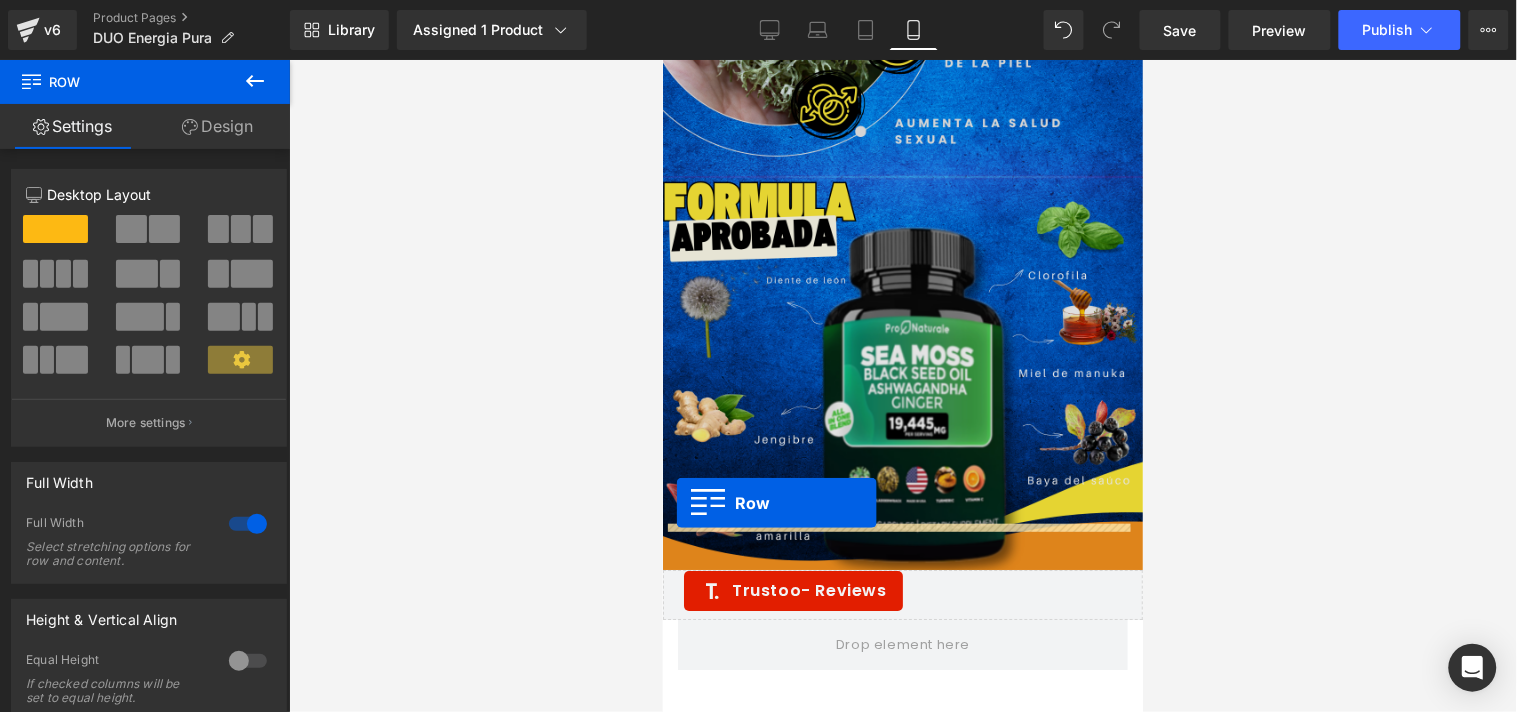 drag, startPoint x: 663, startPoint y: 429, endPoint x: 675, endPoint y: 502, distance: 73.97973 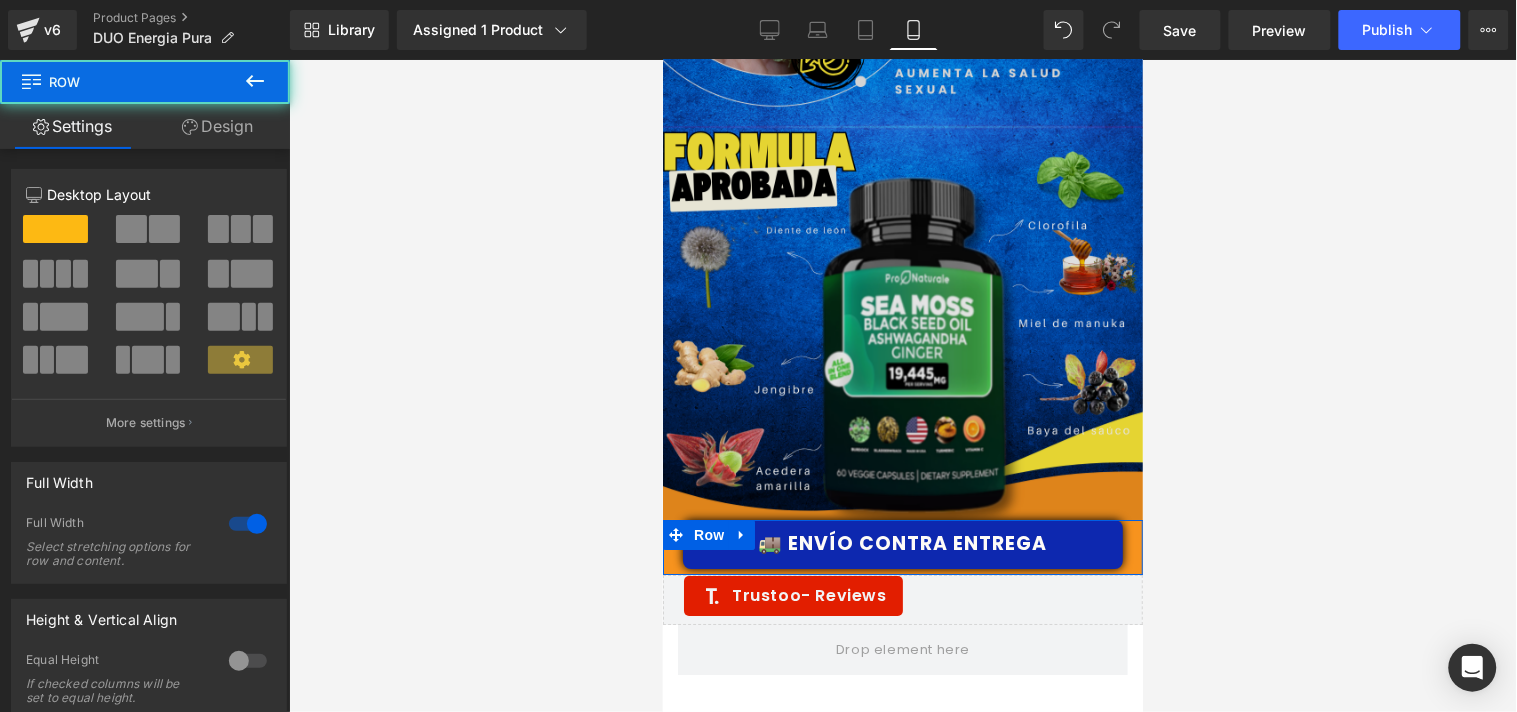 scroll, scrollTop: 5314, scrollLeft: 0, axis: vertical 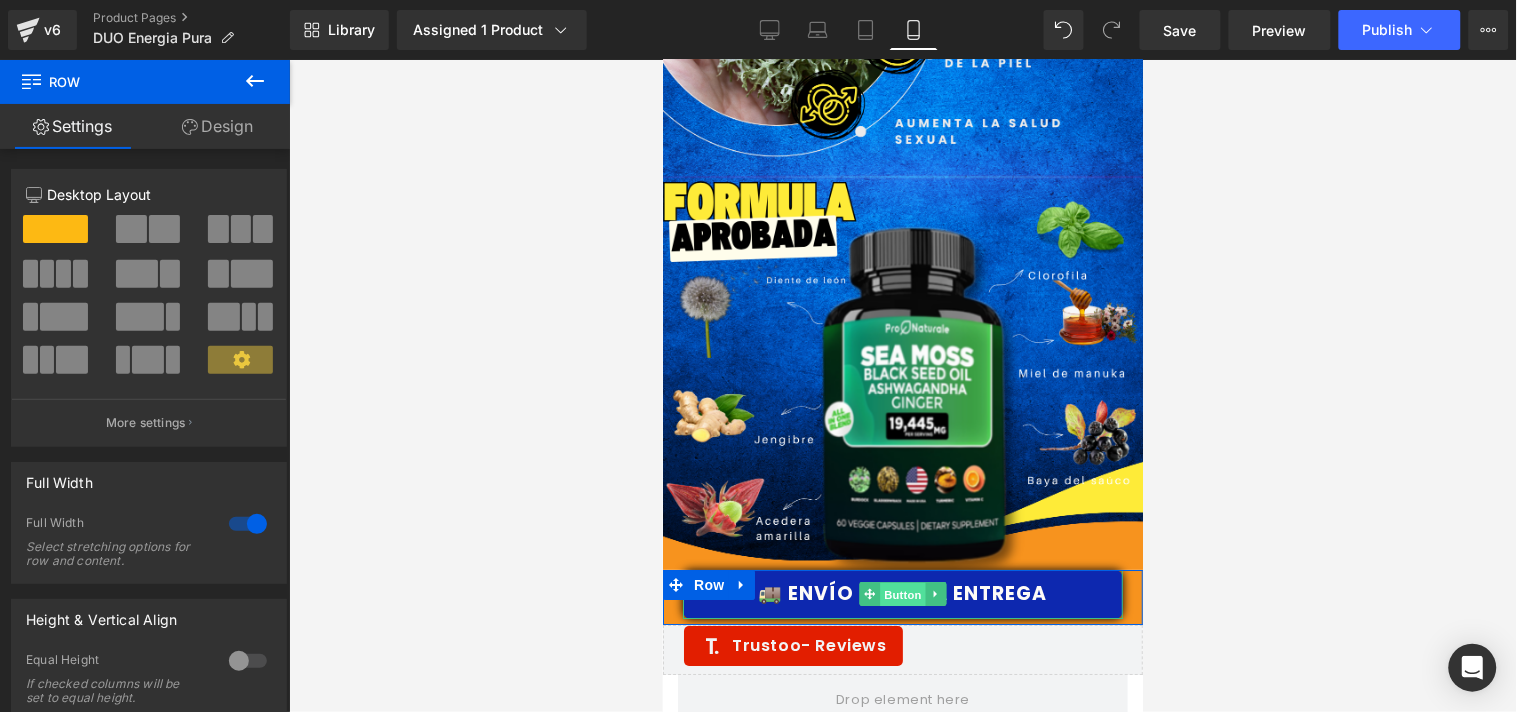 click on "Button" at bounding box center (902, 594) 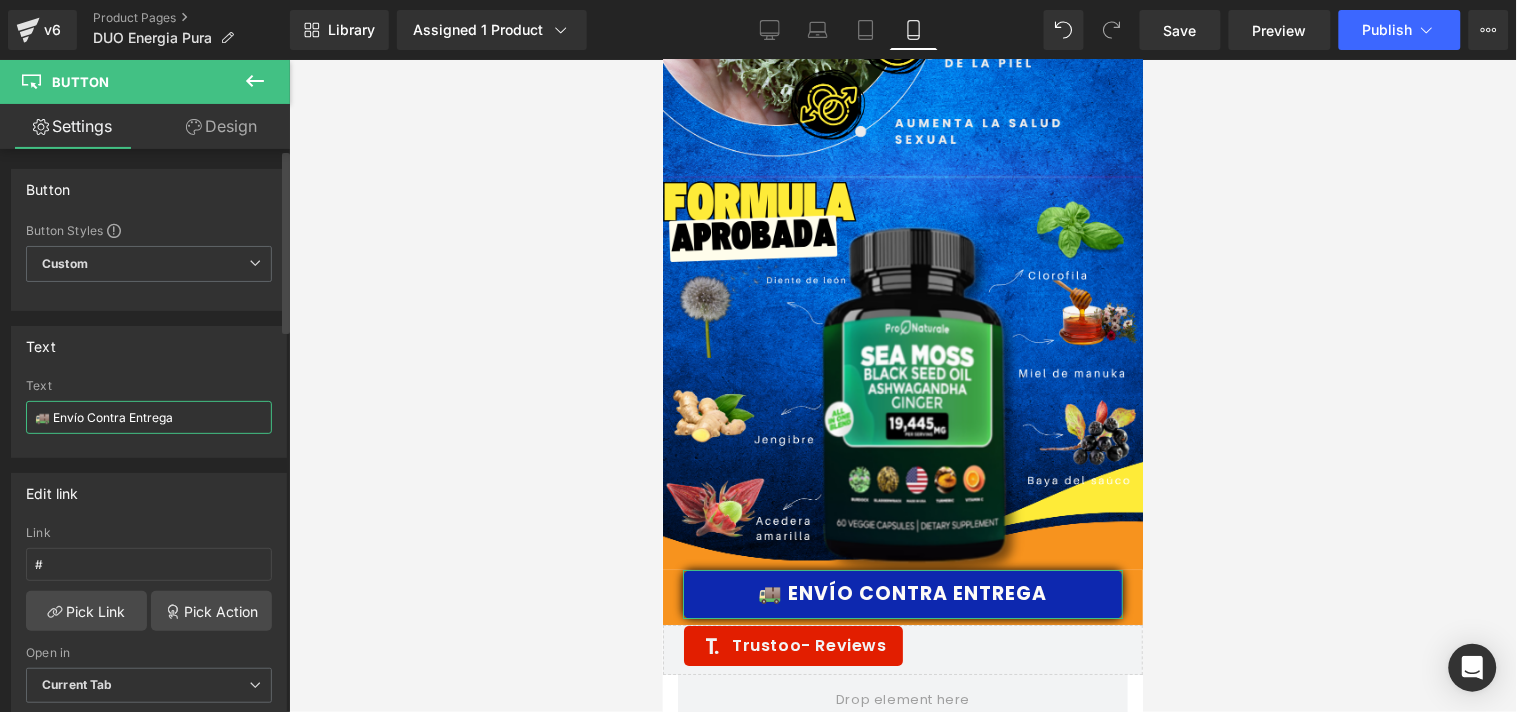 drag, startPoint x: 58, startPoint y: 416, endPoint x: 197, endPoint y: 416, distance: 139 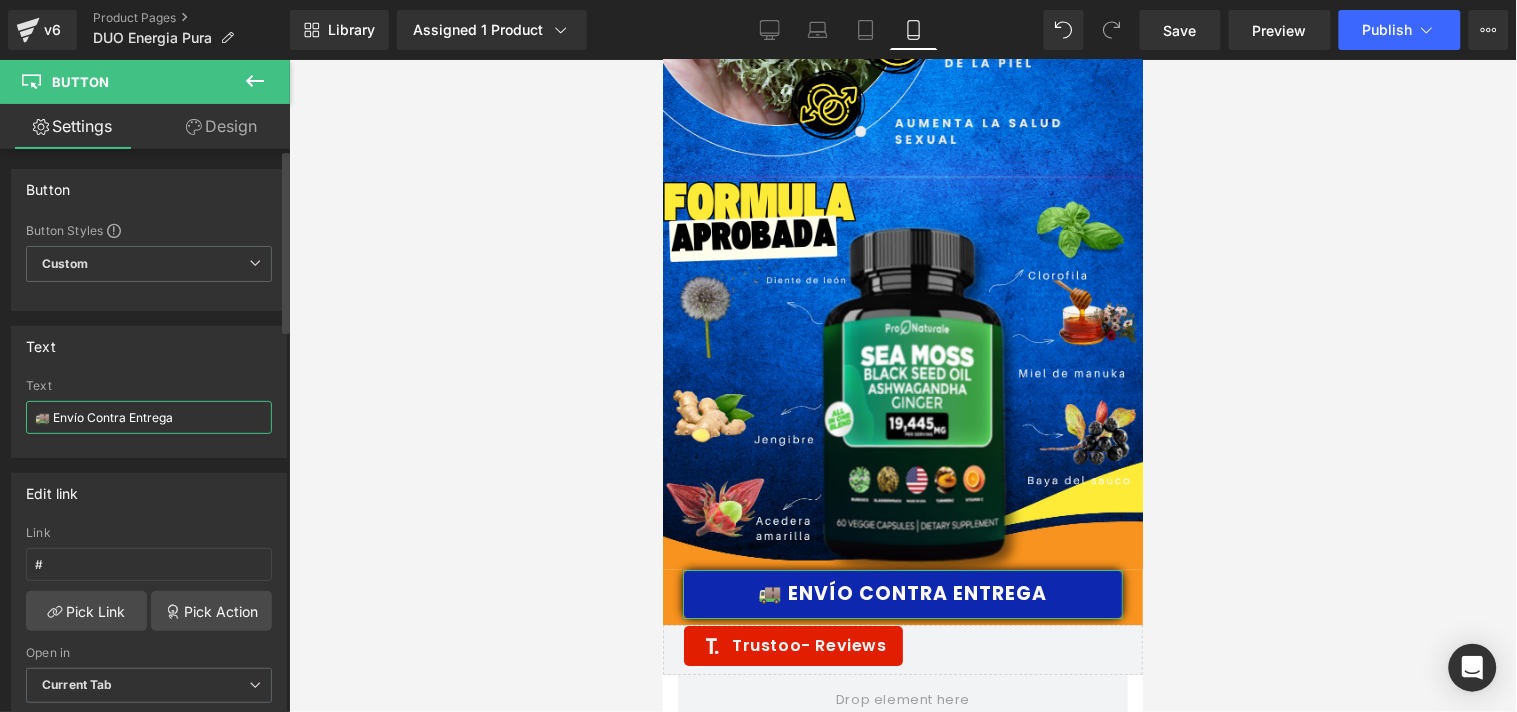 click on "🚚 Envío Contra Entrega" at bounding box center (149, 417) 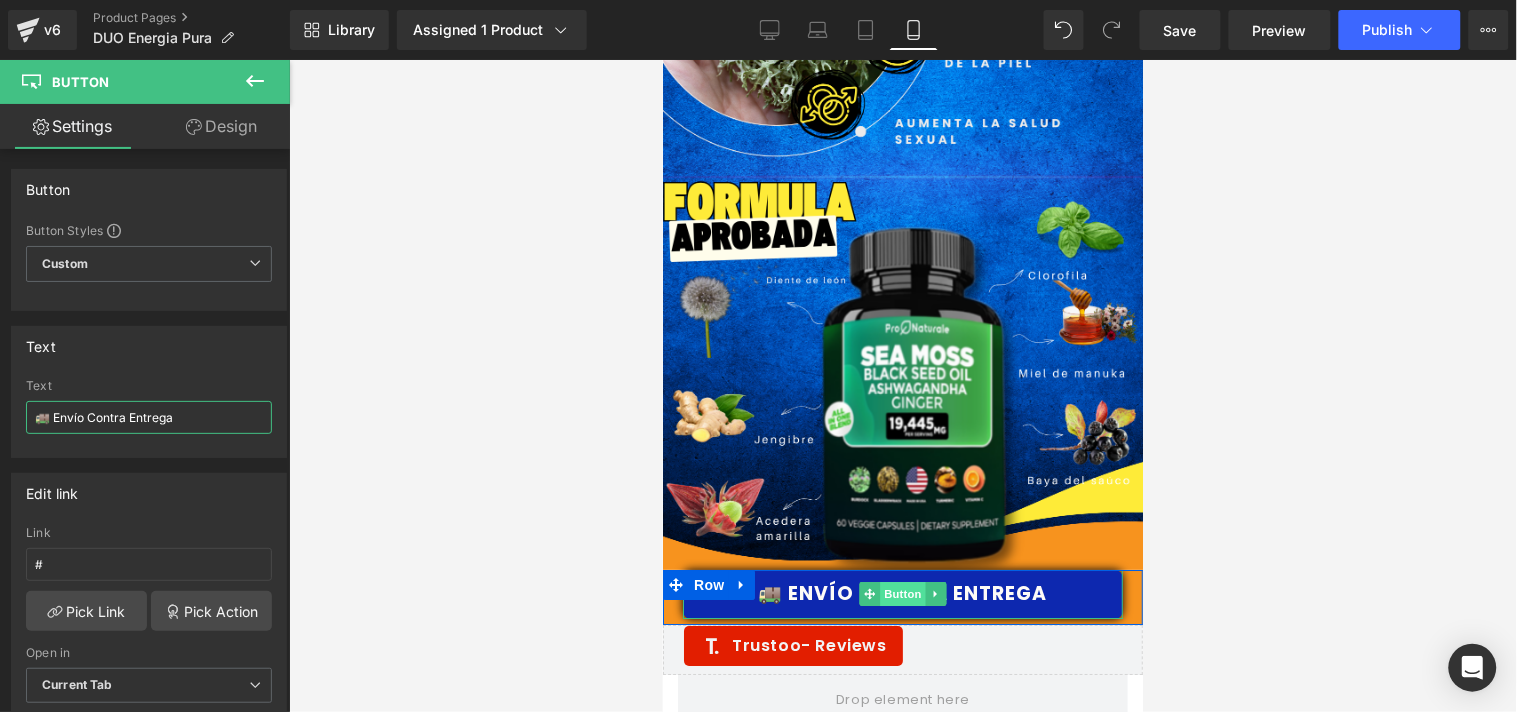 click on "Button" at bounding box center [902, 593] 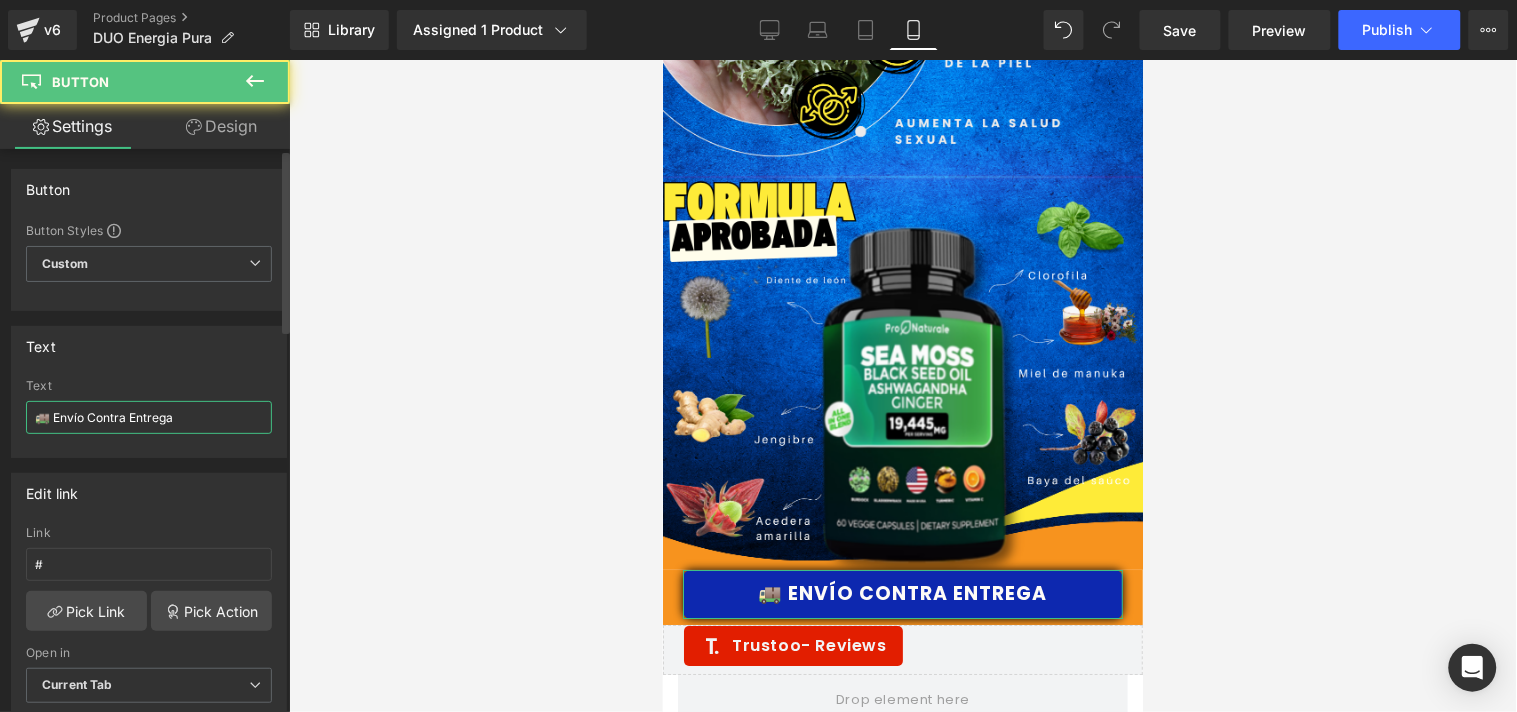 click on "🚚 Envío Contra Entrega" at bounding box center [149, 417] 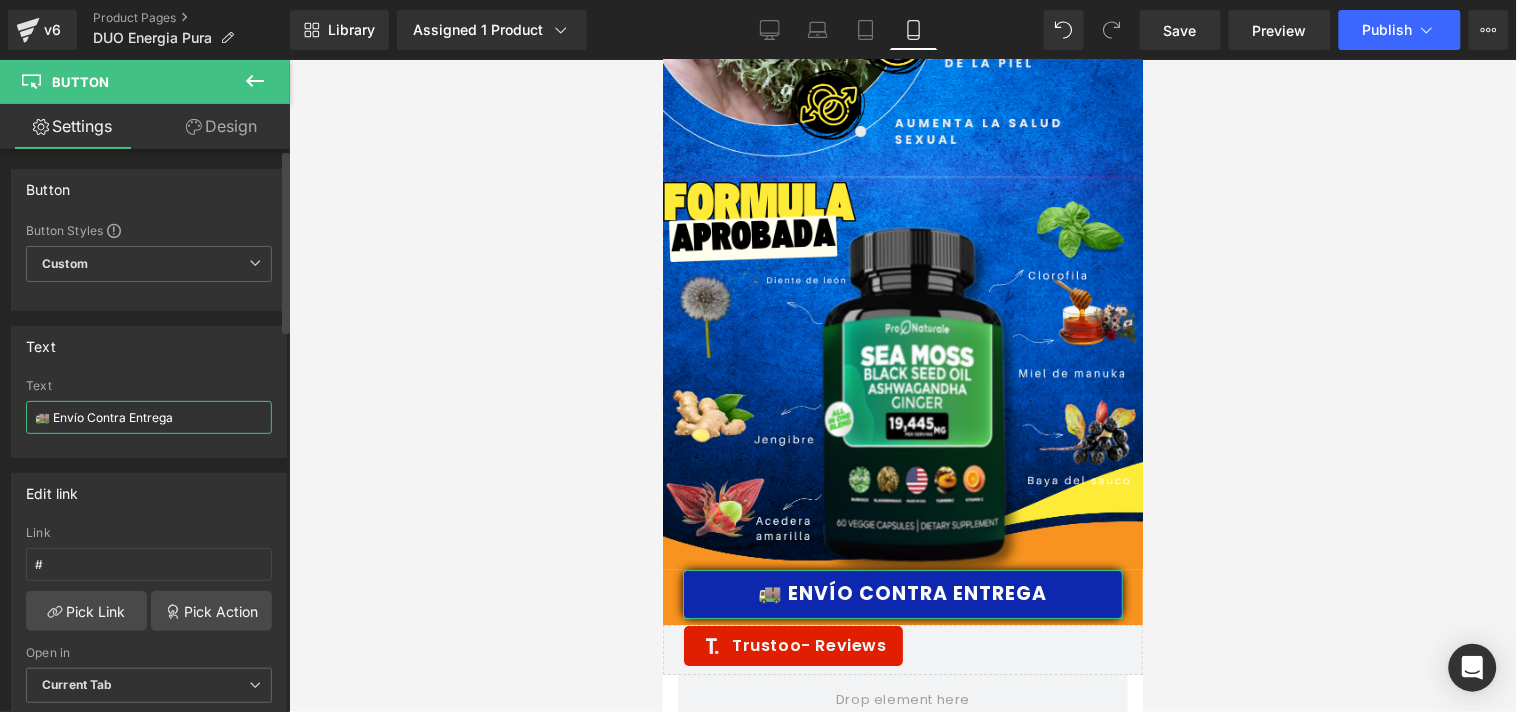paste on "Comprar Ahor" 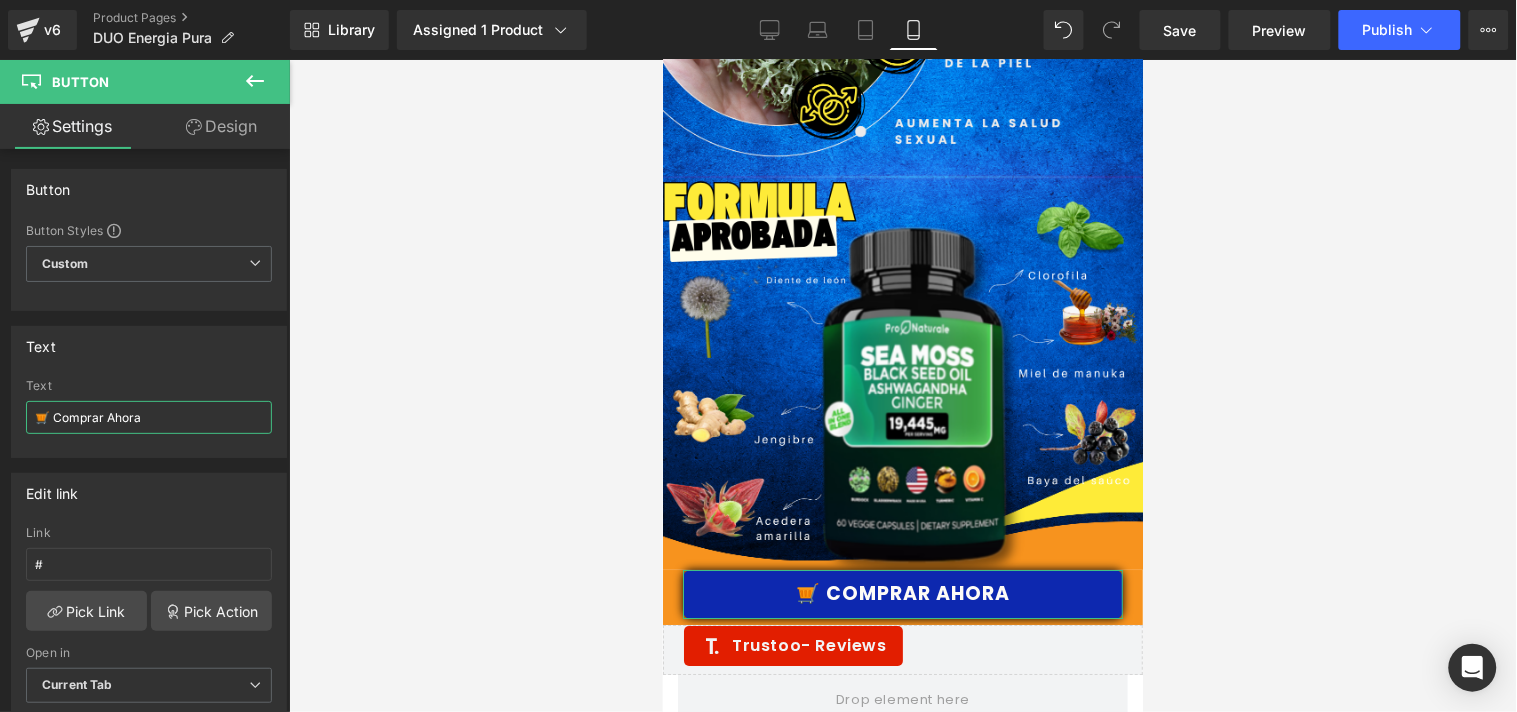 type on "🛒 Comprar Ahora" 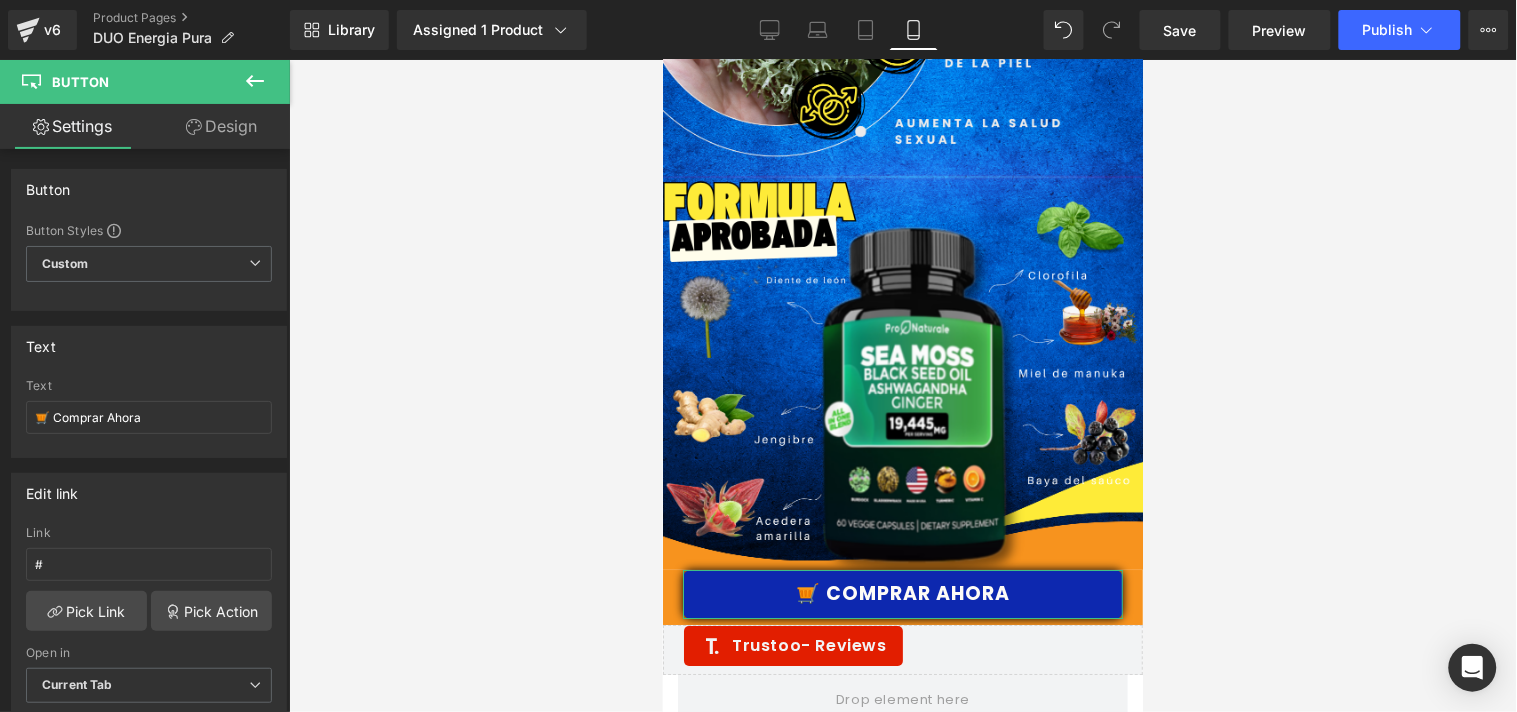 click 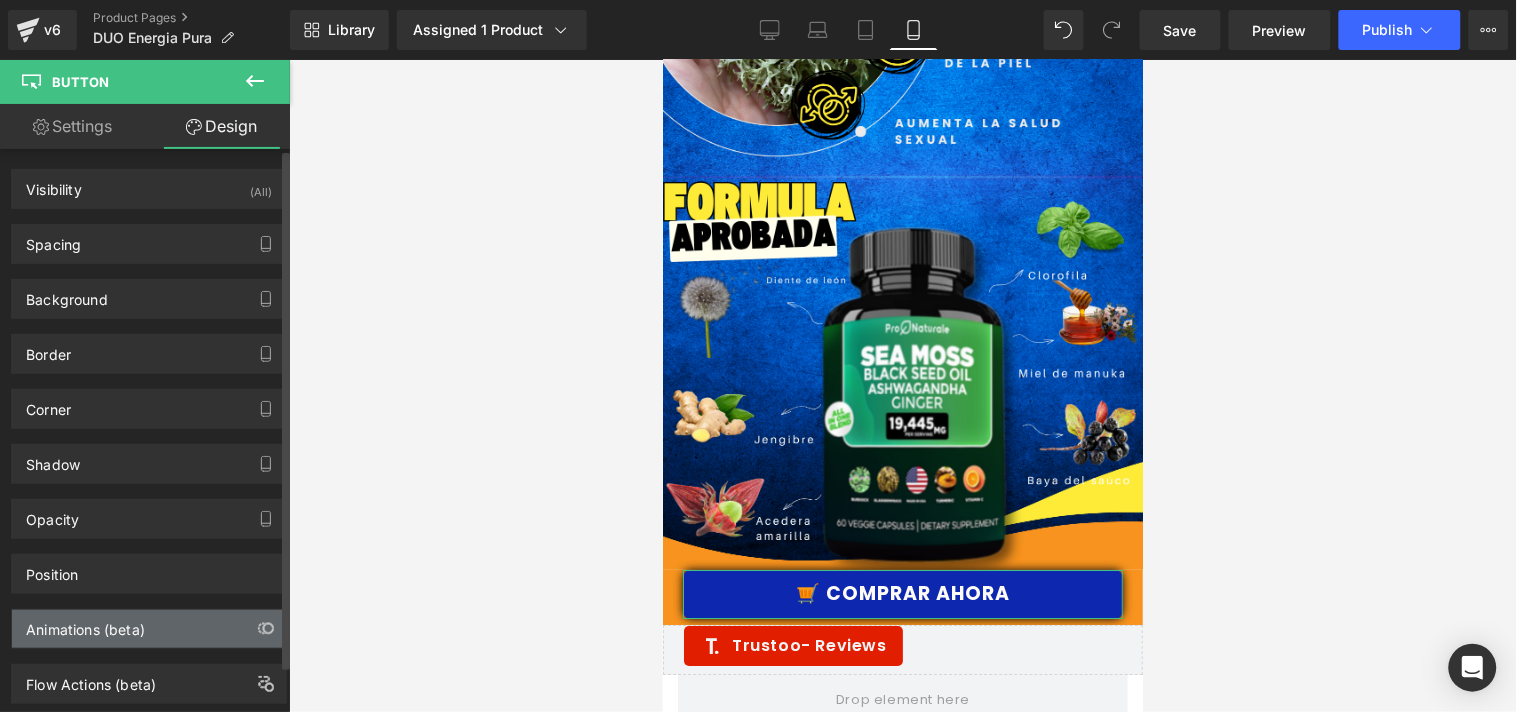 click on "Animations (beta)" at bounding box center (149, 629) 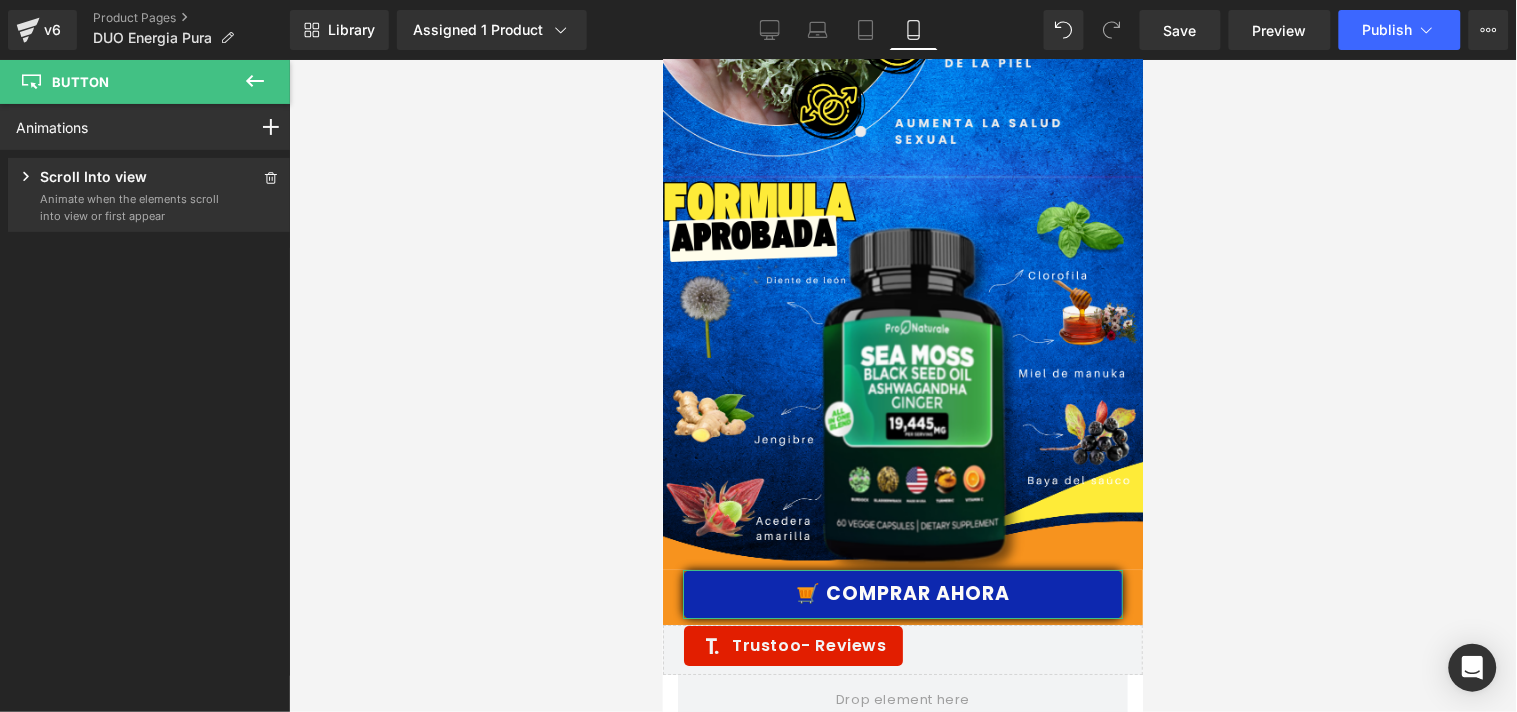 click on "Animate when the elements scroll into view or first appear" at bounding box center (130, 207) 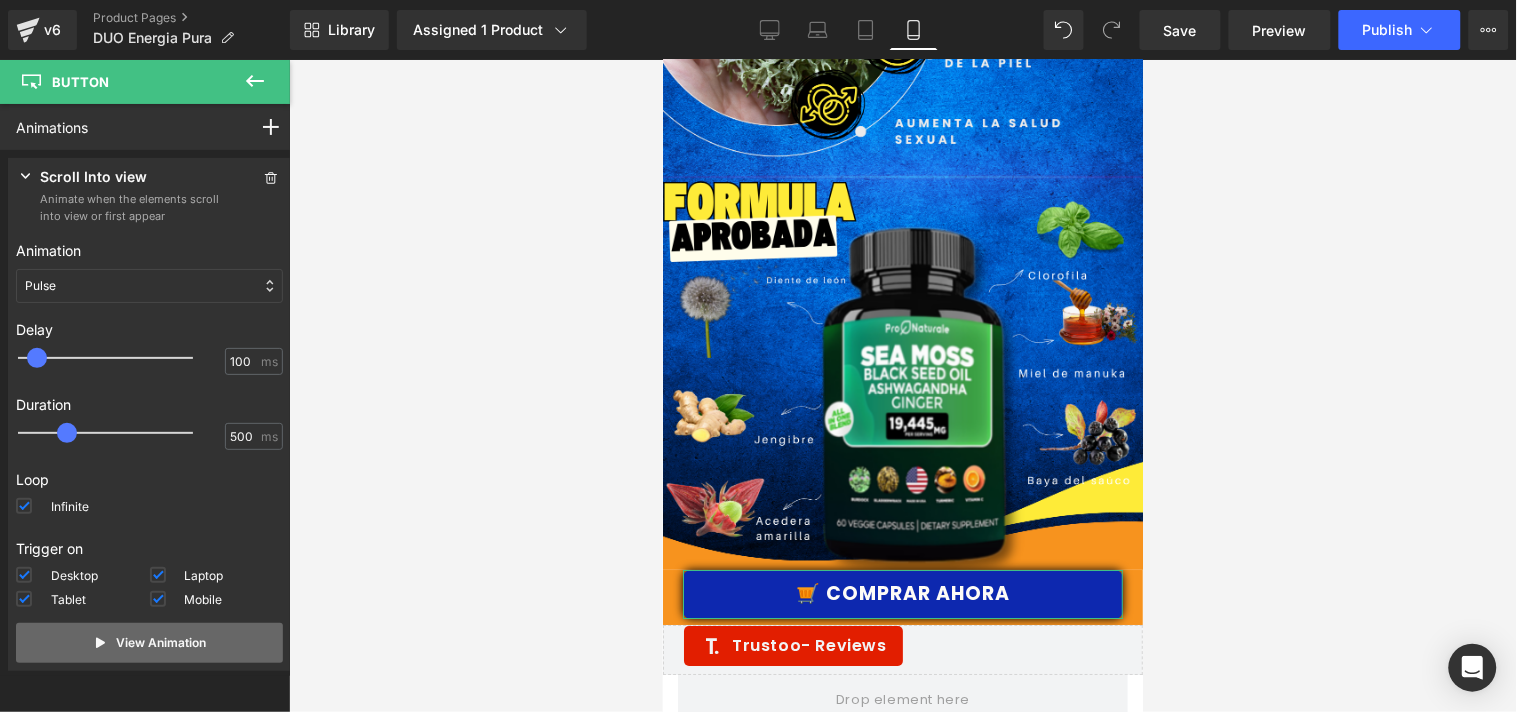 click on "View Animation" at bounding box center [162, 643] 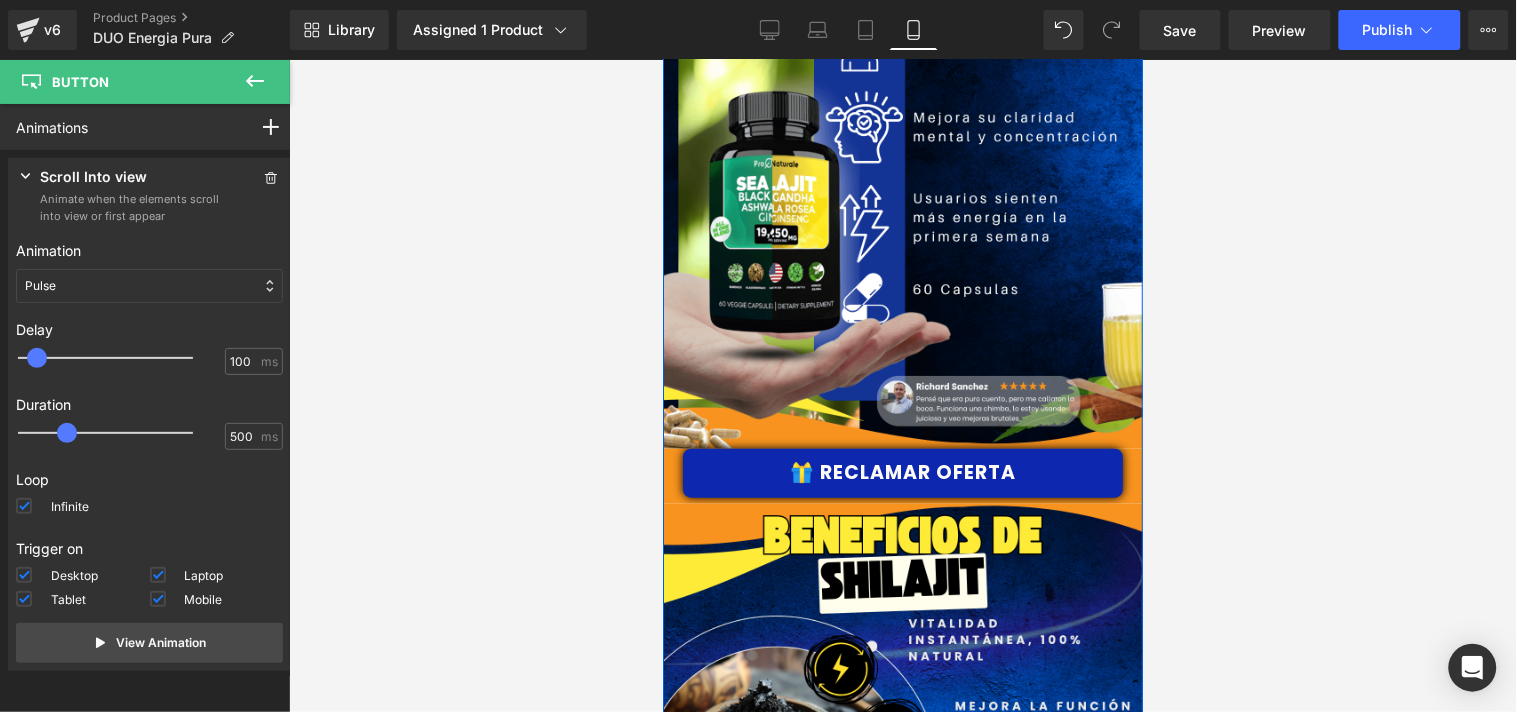 scroll, scrollTop: 2203, scrollLeft: 0, axis: vertical 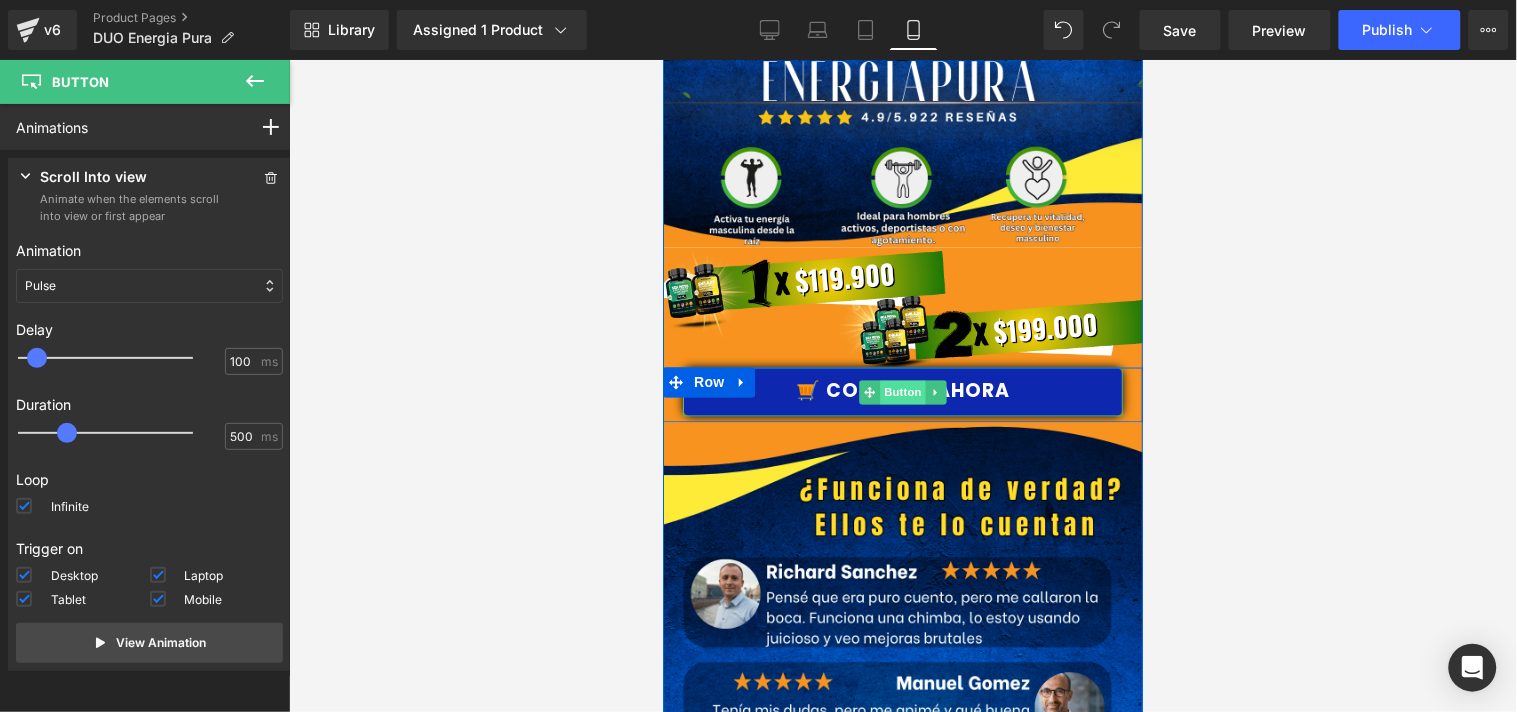 click on "Button" at bounding box center [902, 392] 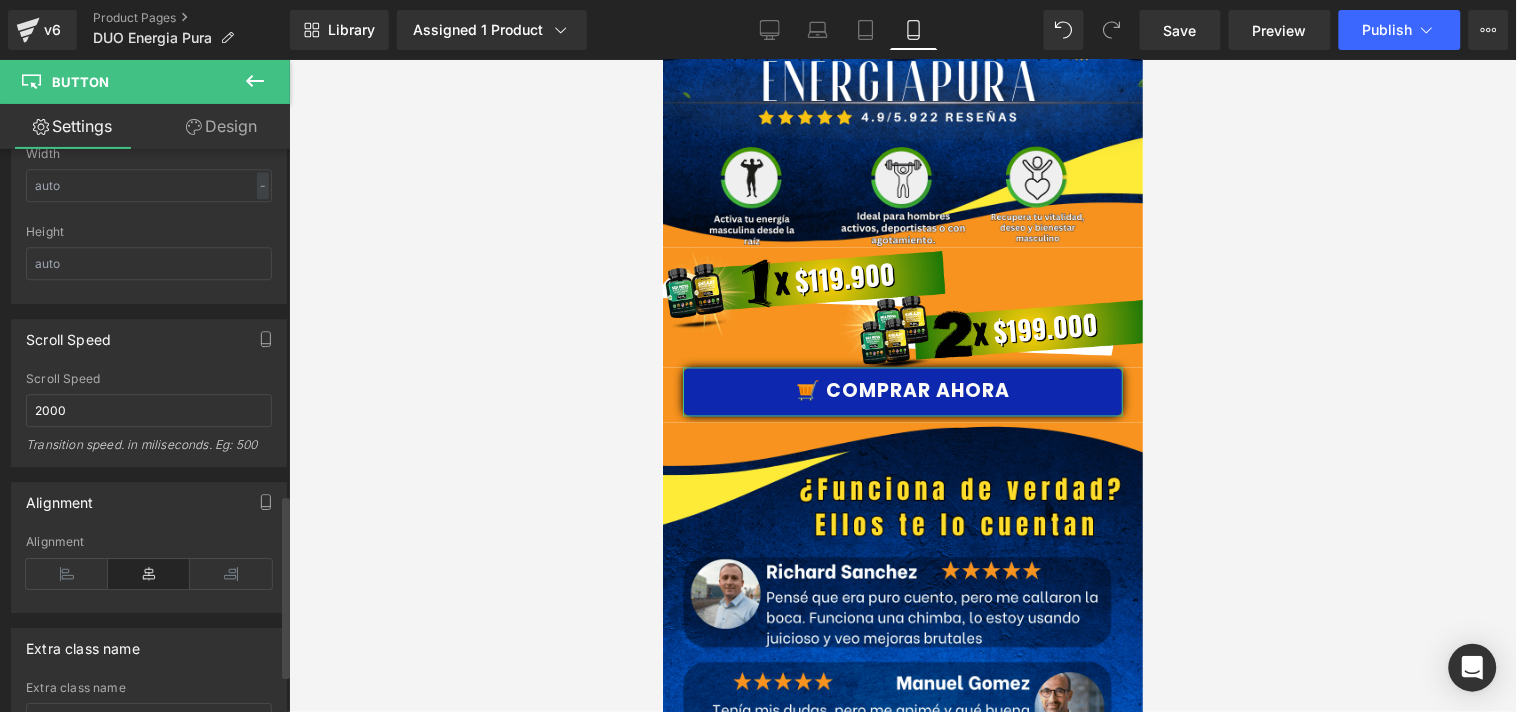 scroll, scrollTop: 1530, scrollLeft: 0, axis: vertical 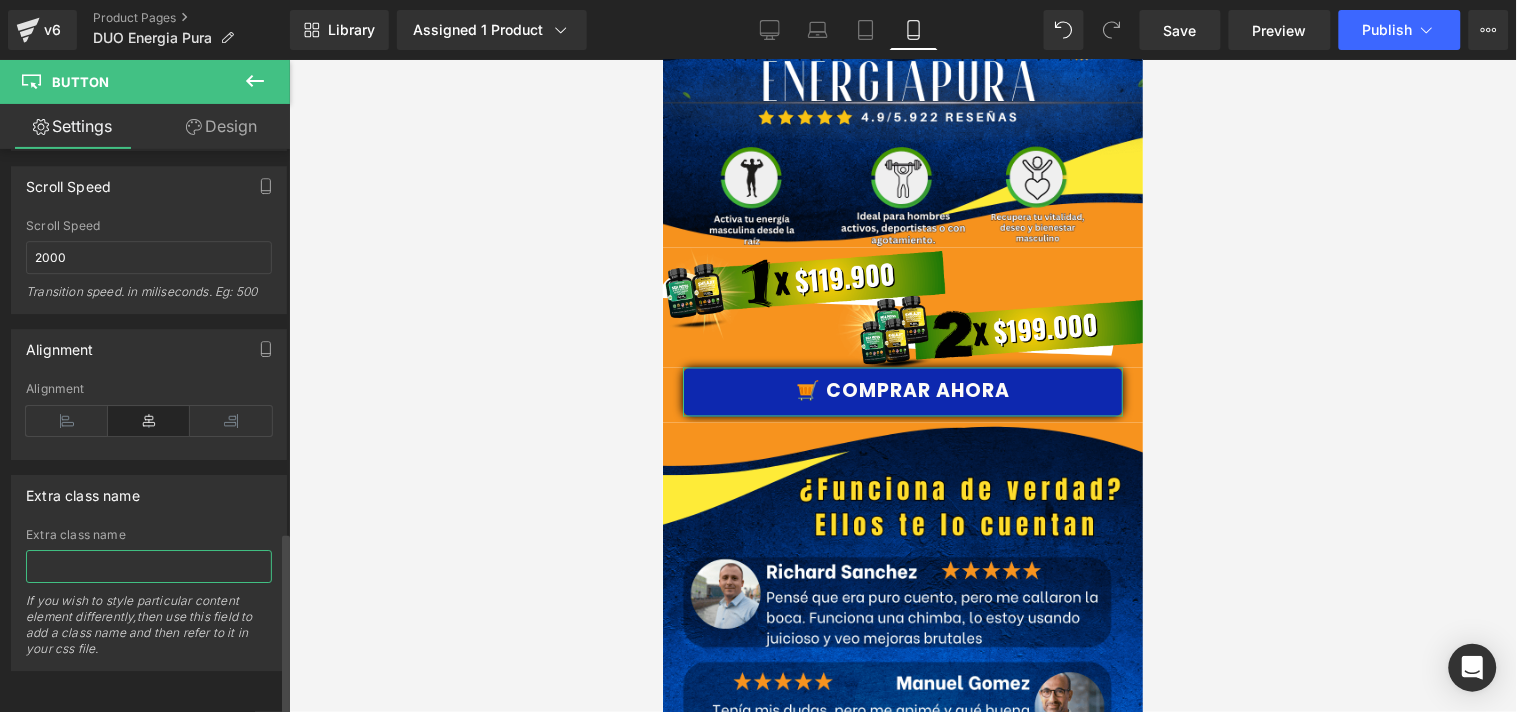 click at bounding box center (149, 566) 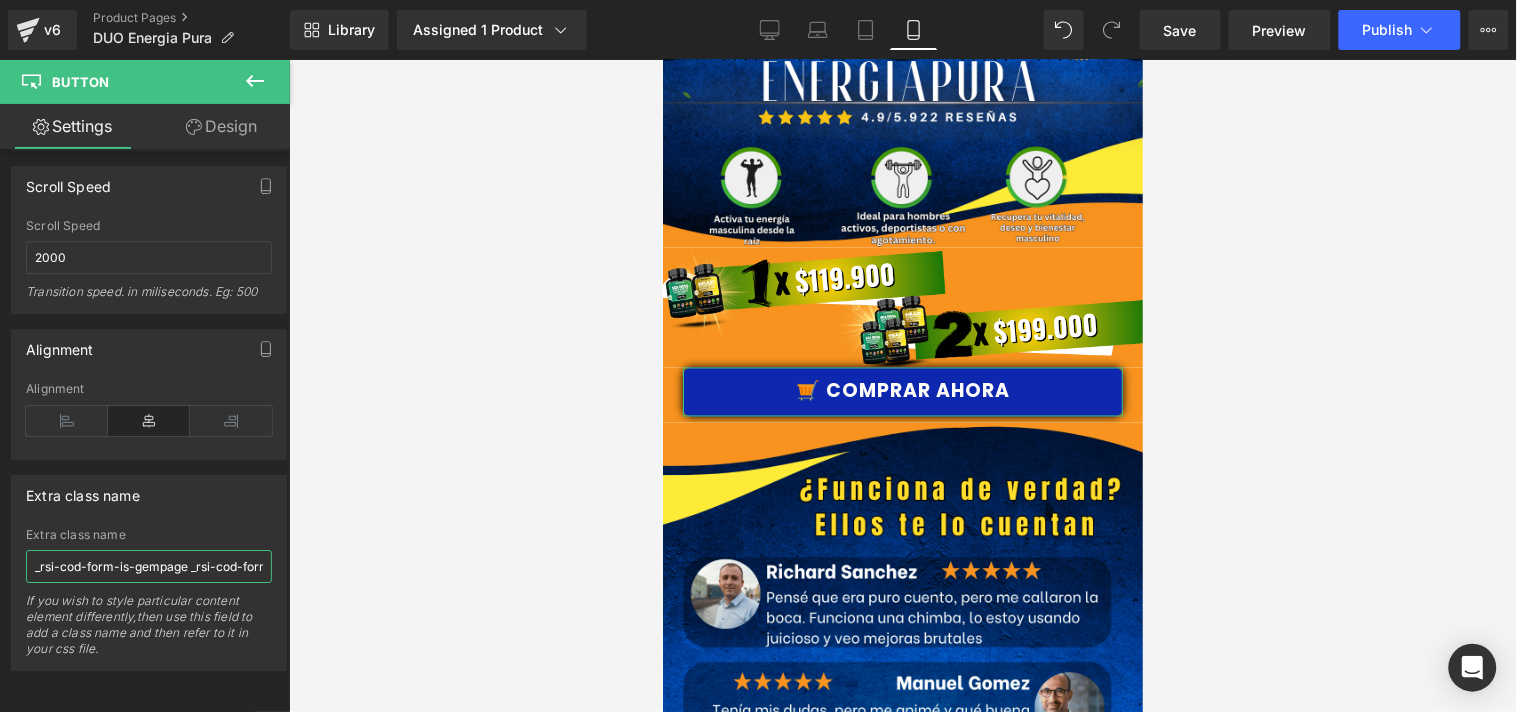scroll, scrollTop: 0, scrollLeft: 178, axis: horizontal 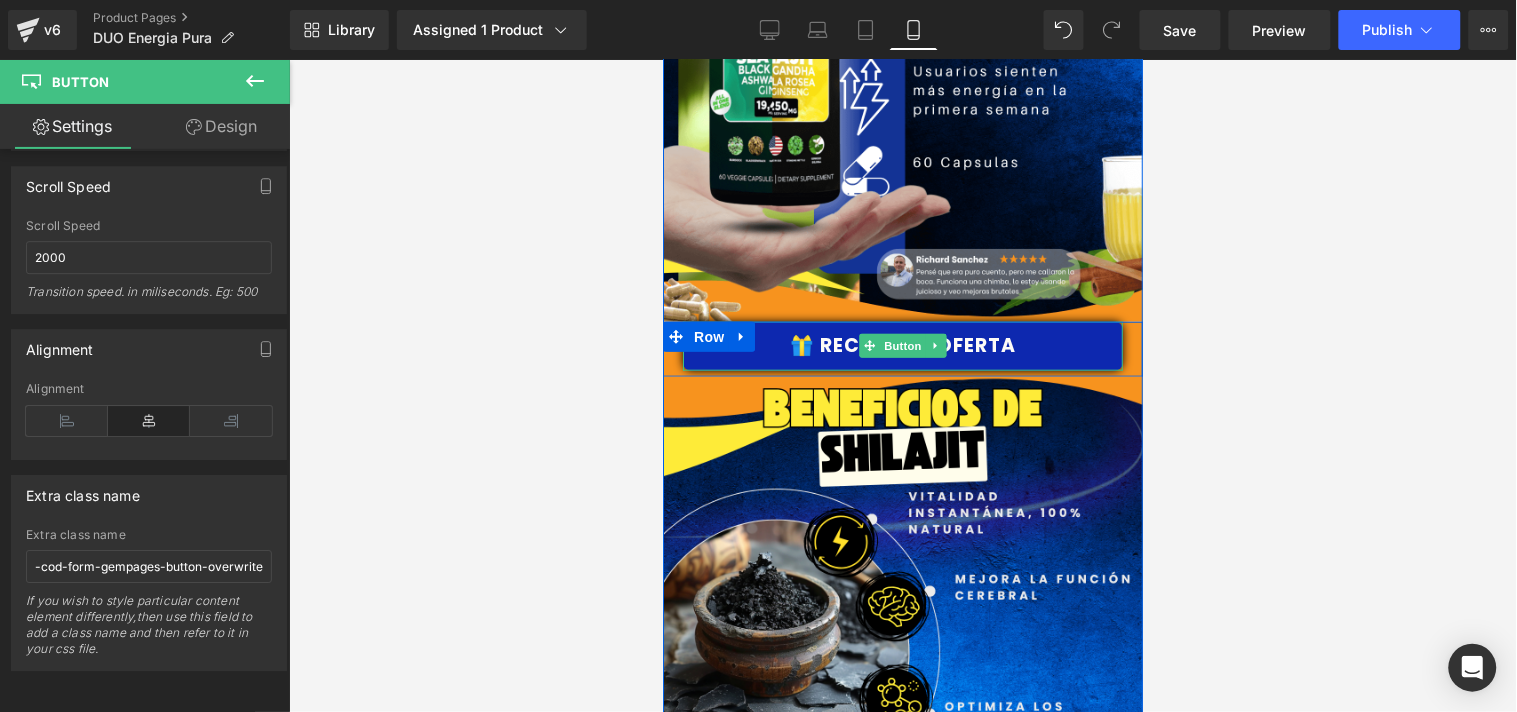 click on "Button" at bounding box center [902, 345] 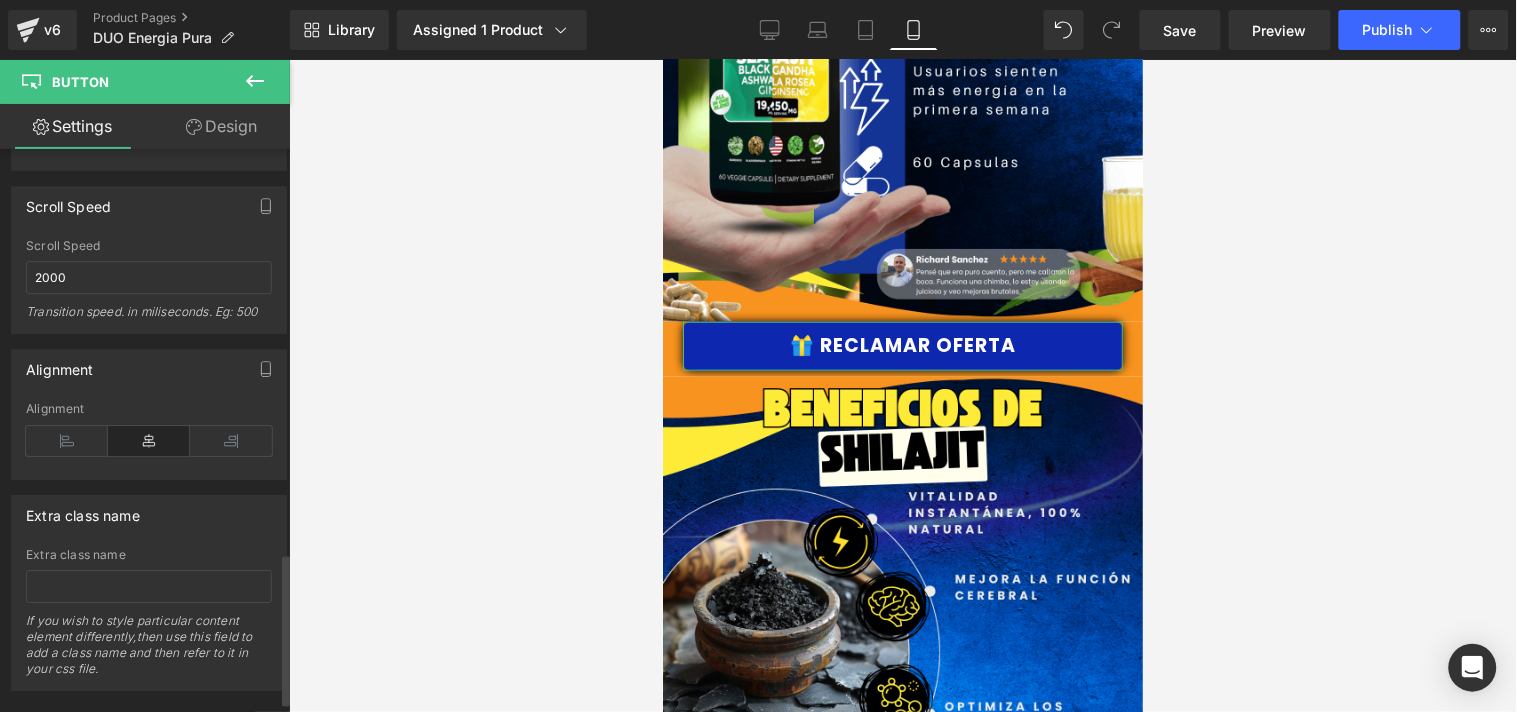 scroll, scrollTop: 1530, scrollLeft: 0, axis: vertical 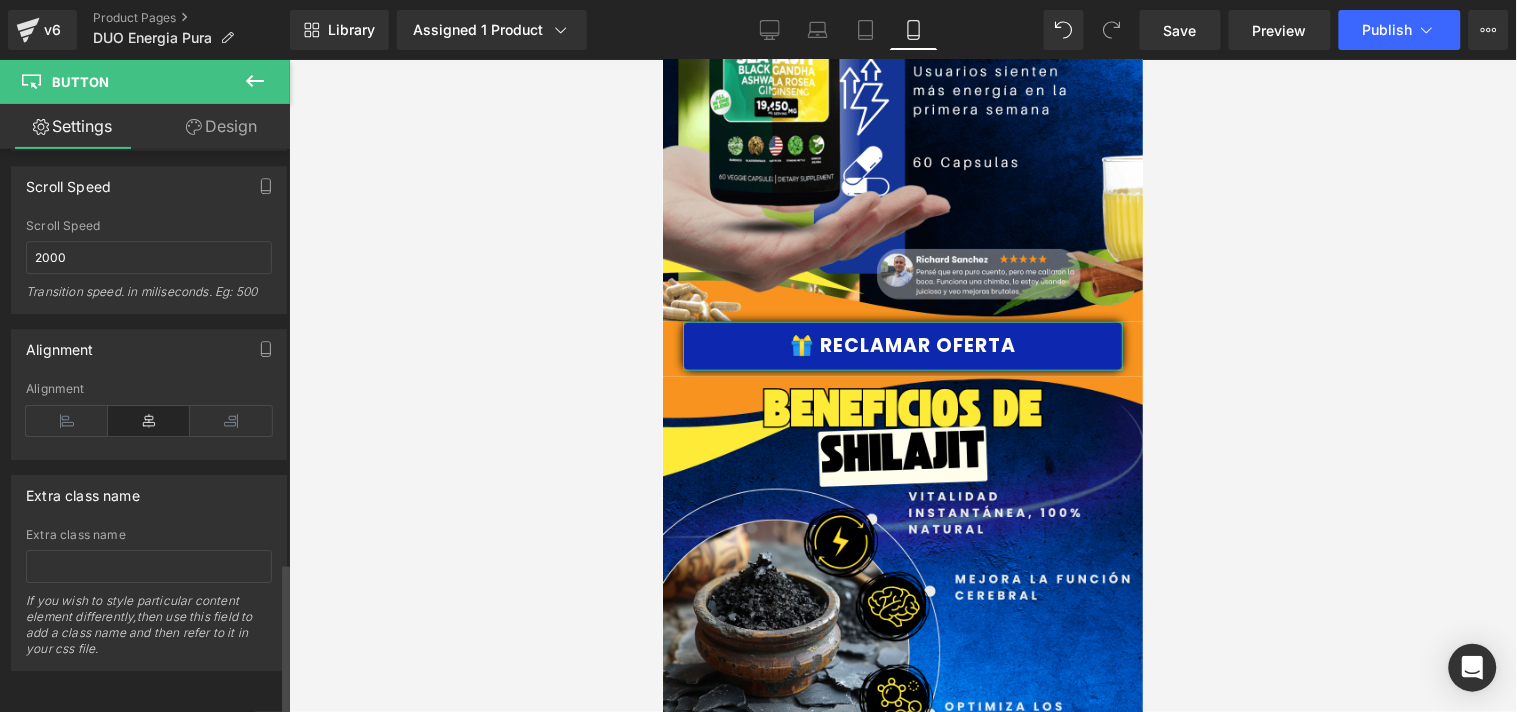 click on "Extra class name If you wish to style particular content element differently,then use this field to add a class name and then refer to it in your css file." at bounding box center [149, 599] 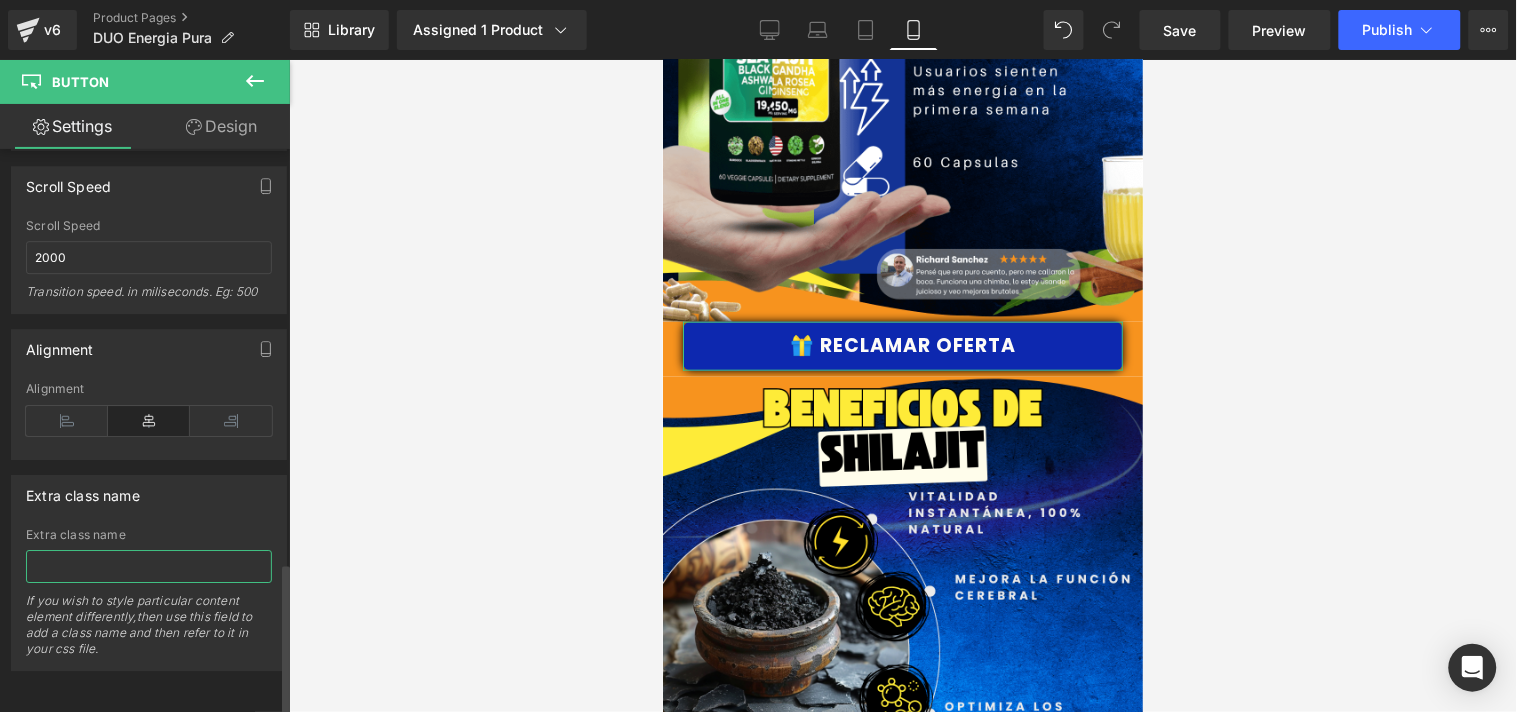 click at bounding box center [149, 566] 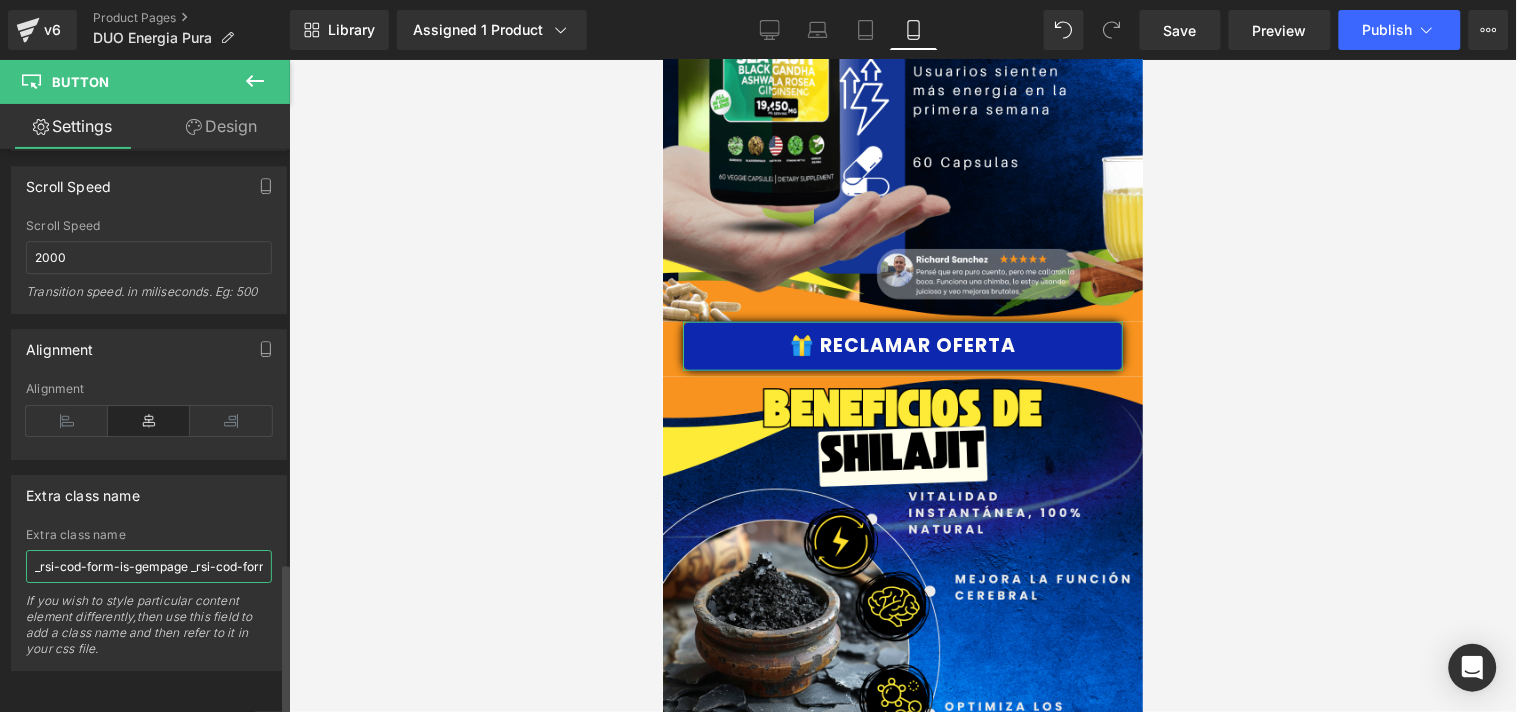 scroll, scrollTop: 0, scrollLeft: 178, axis: horizontal 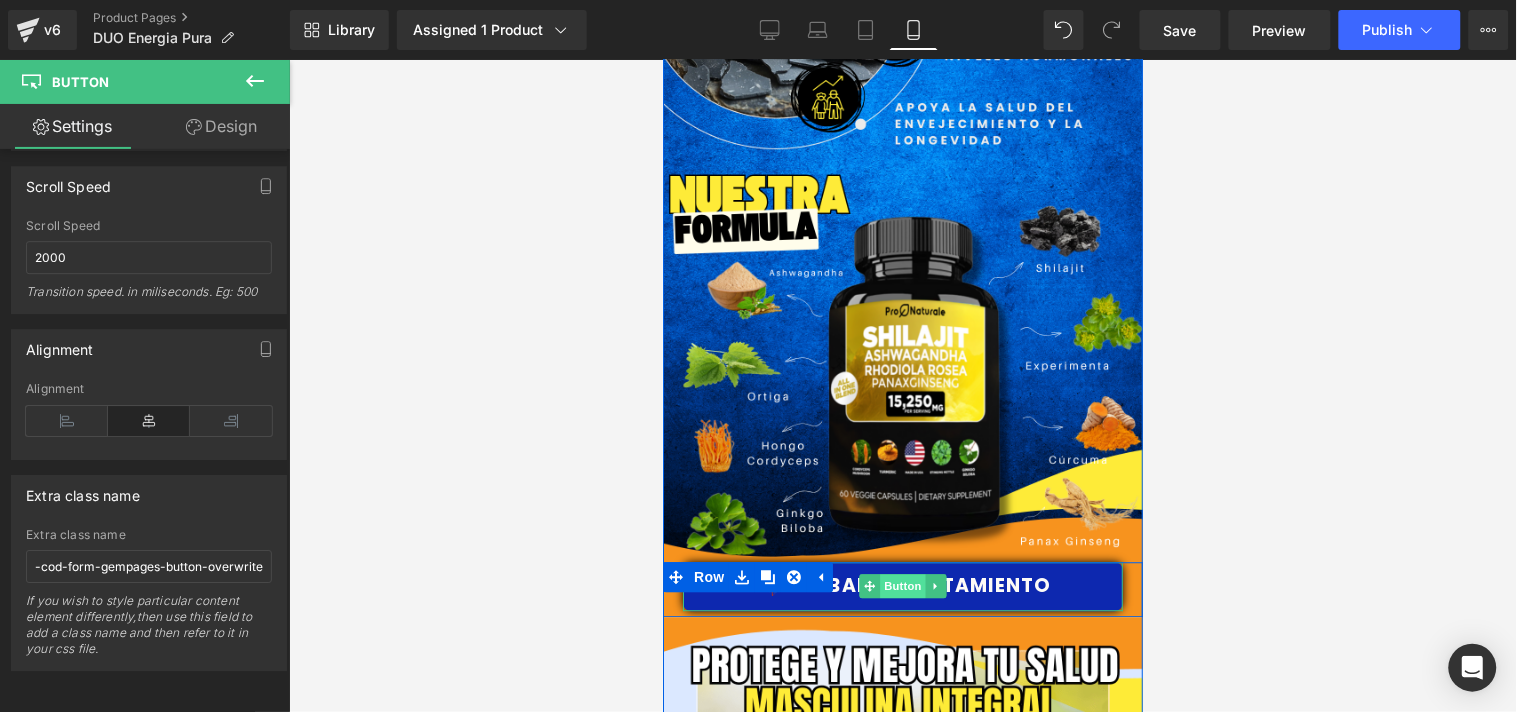 click on "Button" at bounding box center (902, 586) 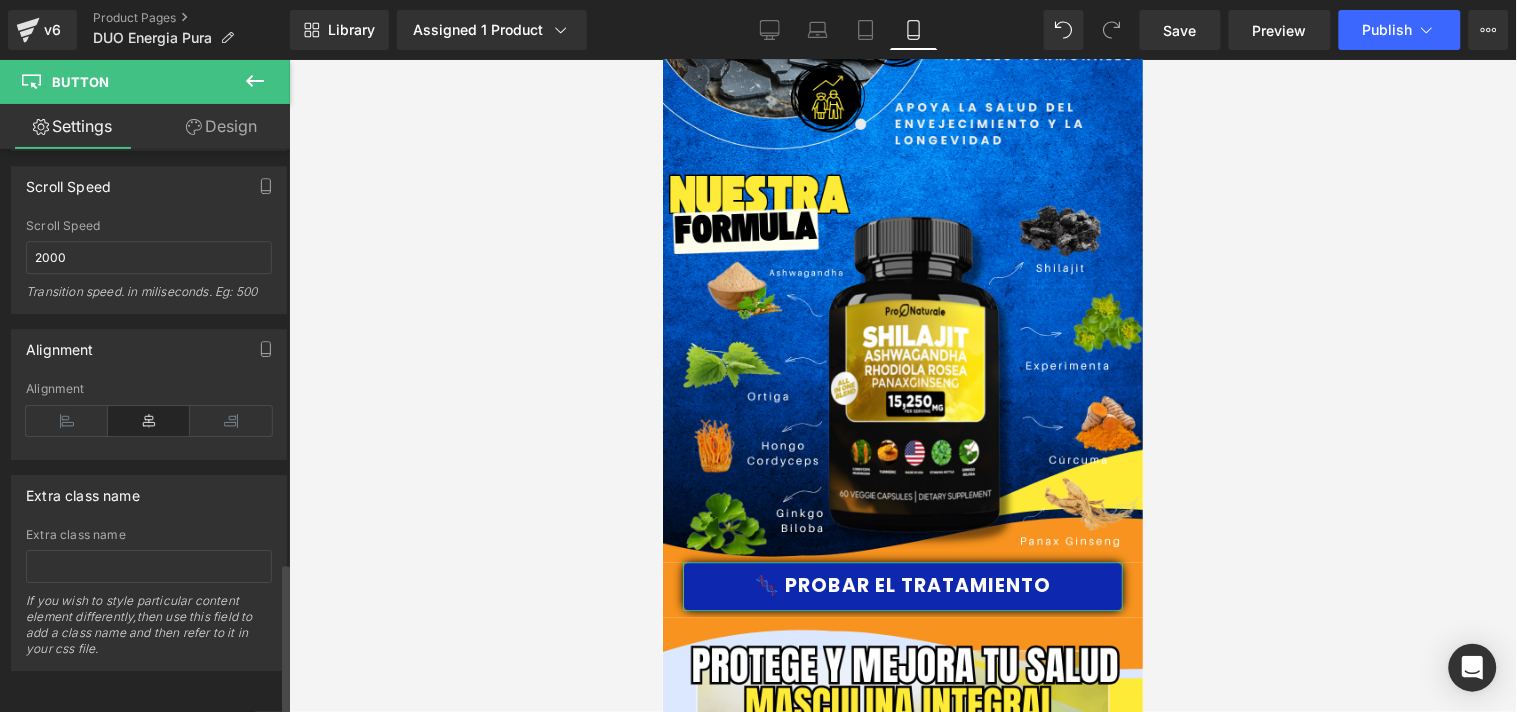 scroll, scrollTop: 1530, scrollLeft: 0, axis: vertical 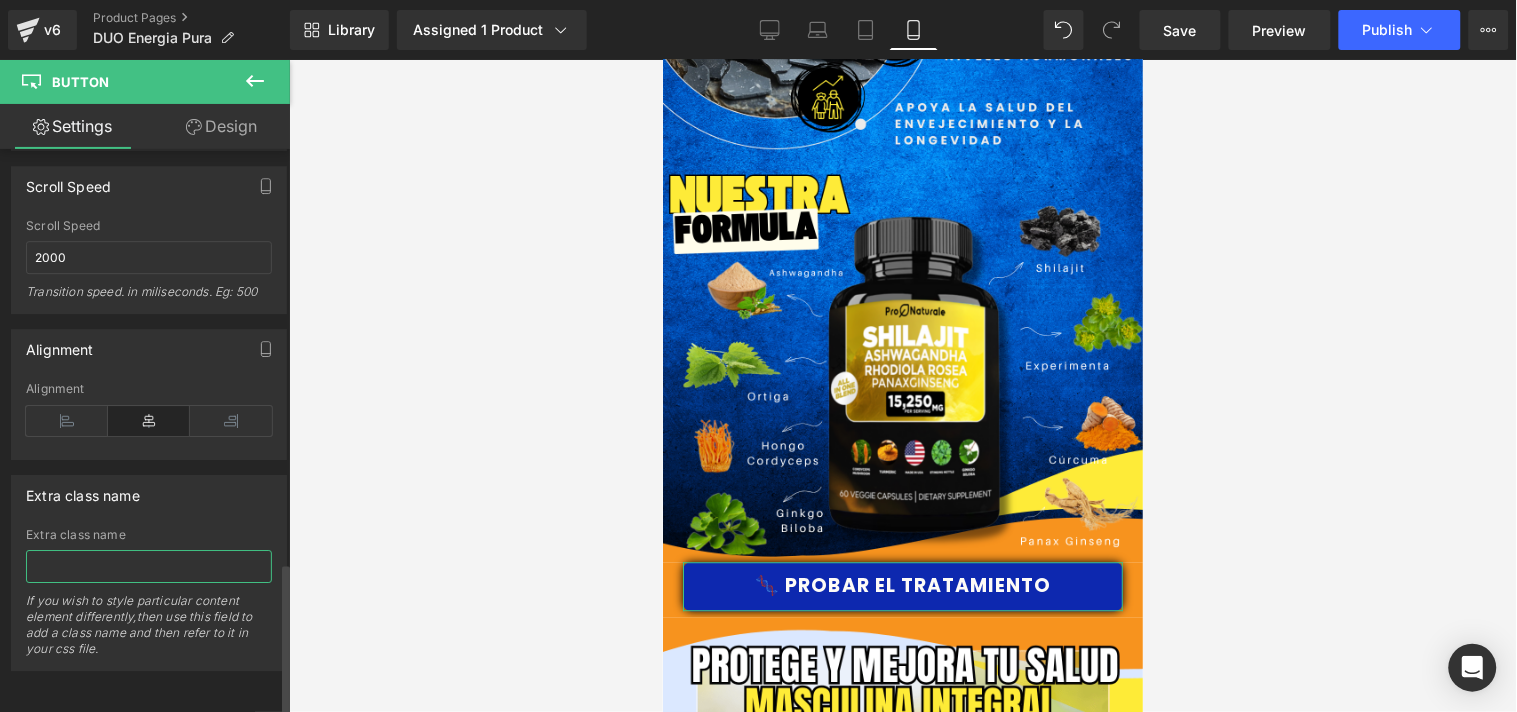 click at bounding box center [149, 566] 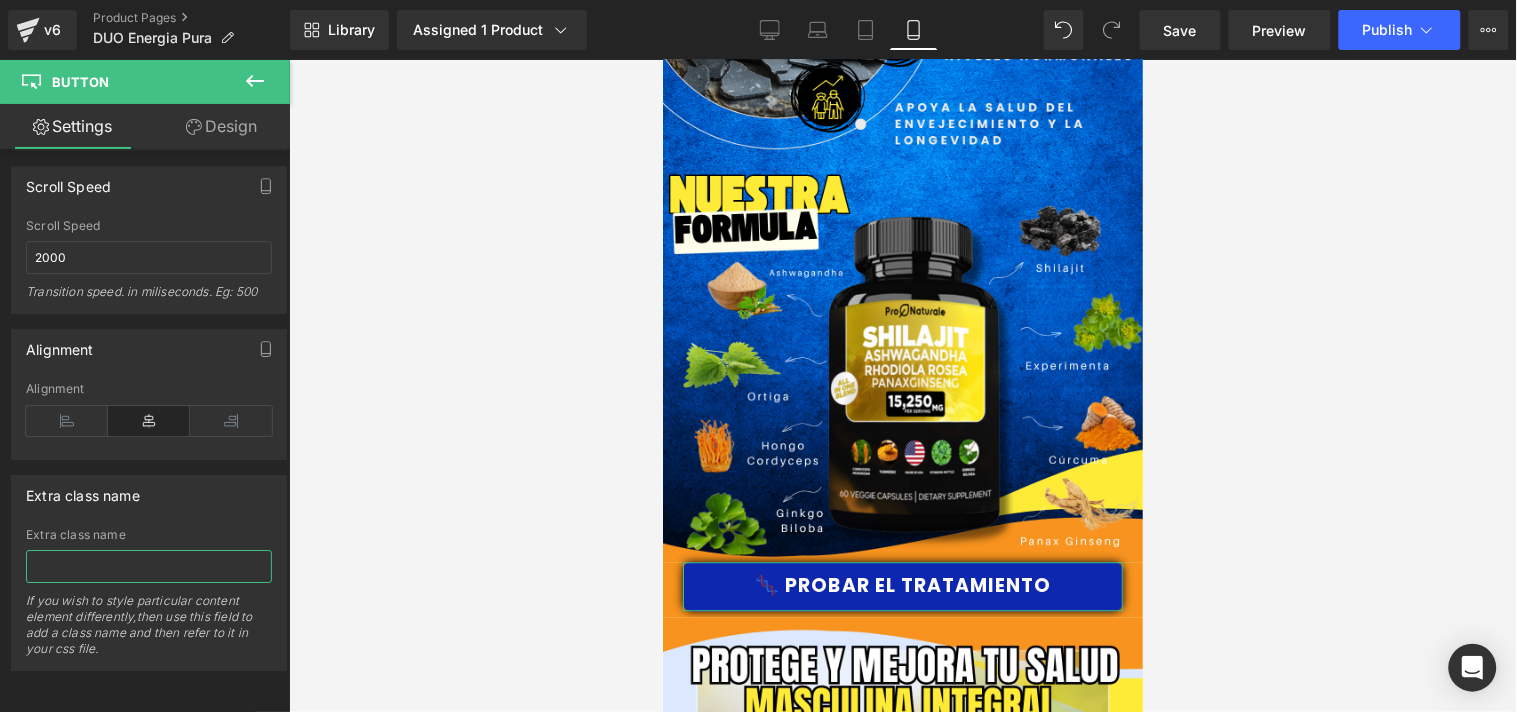 type on "_rsi-cod-form-is-gempage _rsi-cod-form-gempages-button-overwrite" 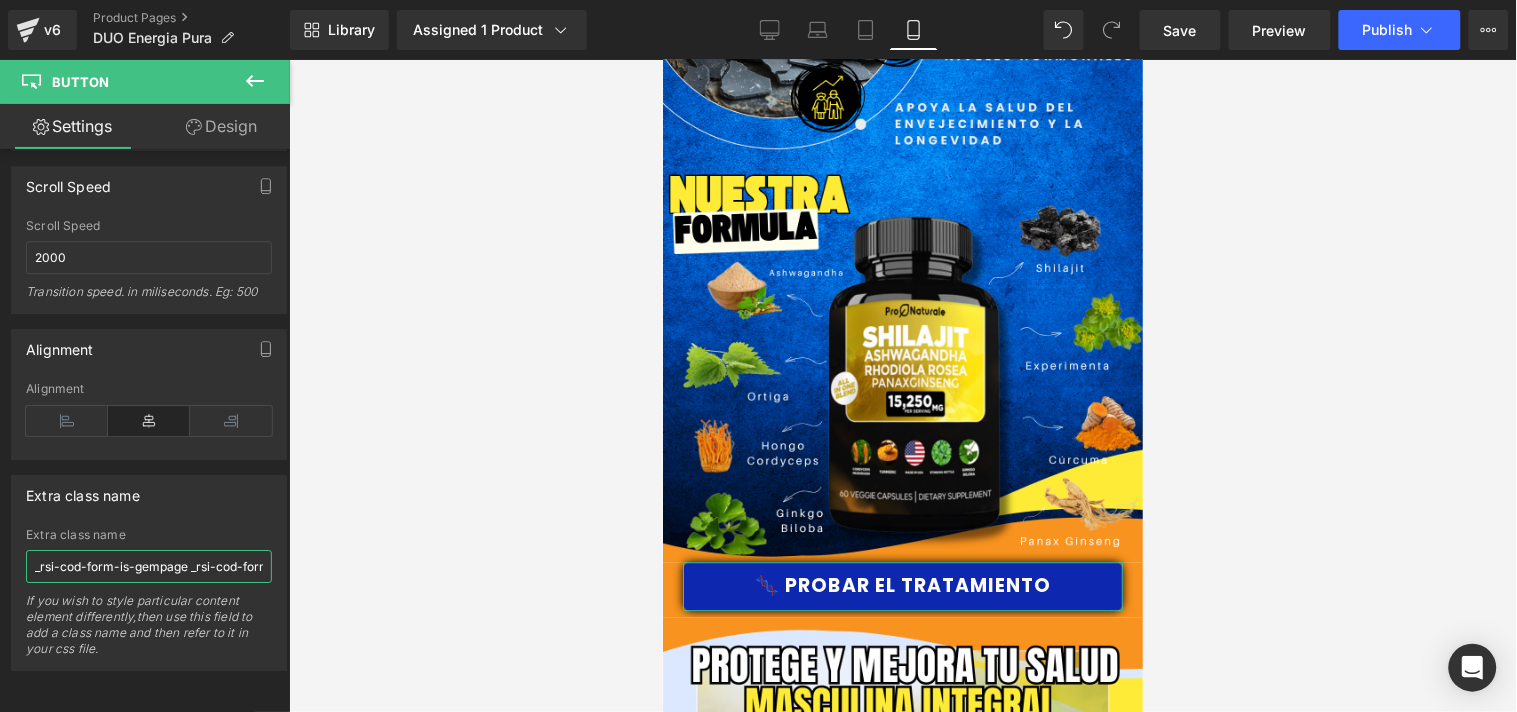 scroll, scrollTop: 0, scrollLeft: 178, axis: horizontal 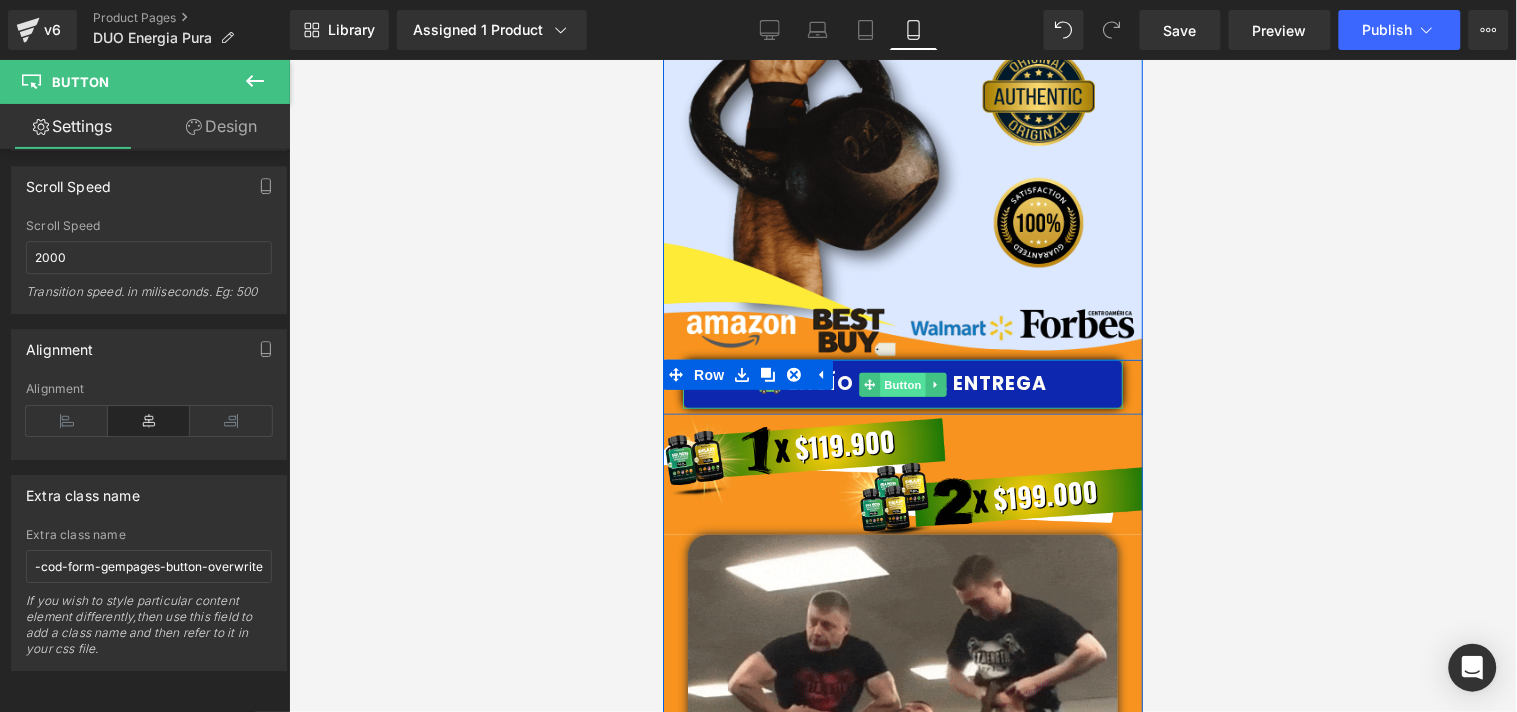 click on "Button" at bounding box center (902, 384) 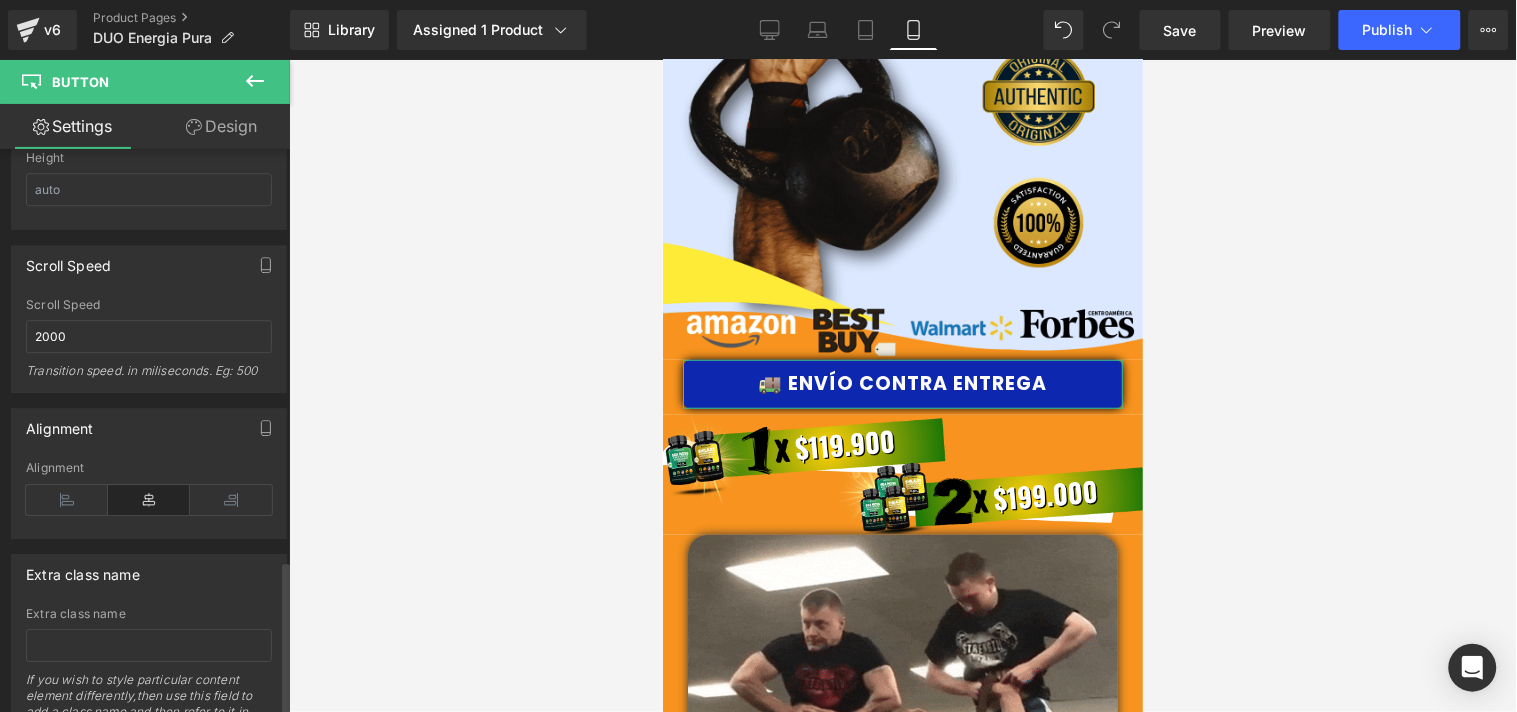 scroll, scrollTop: 1530, scrollLeft: 0, axis: vertical 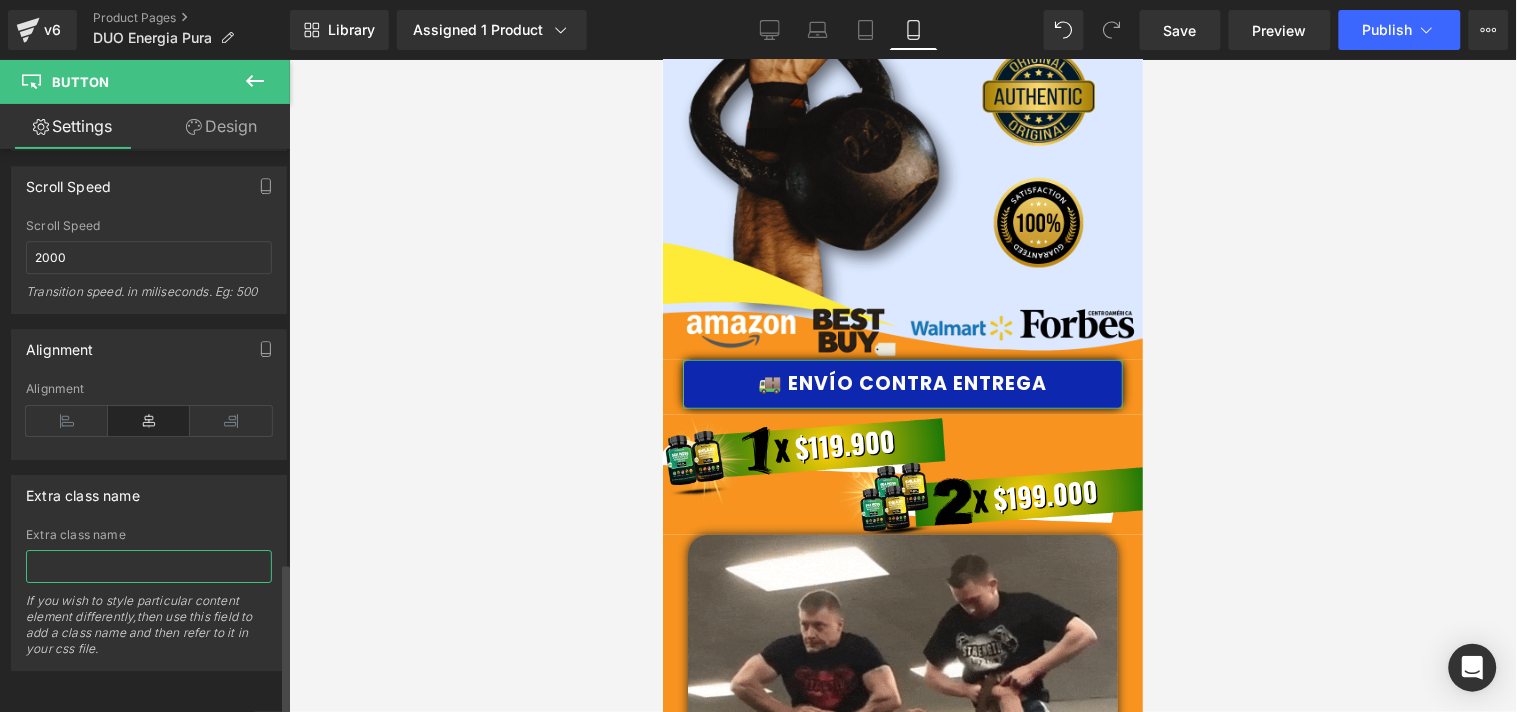 click at bounding box center (149, 566) 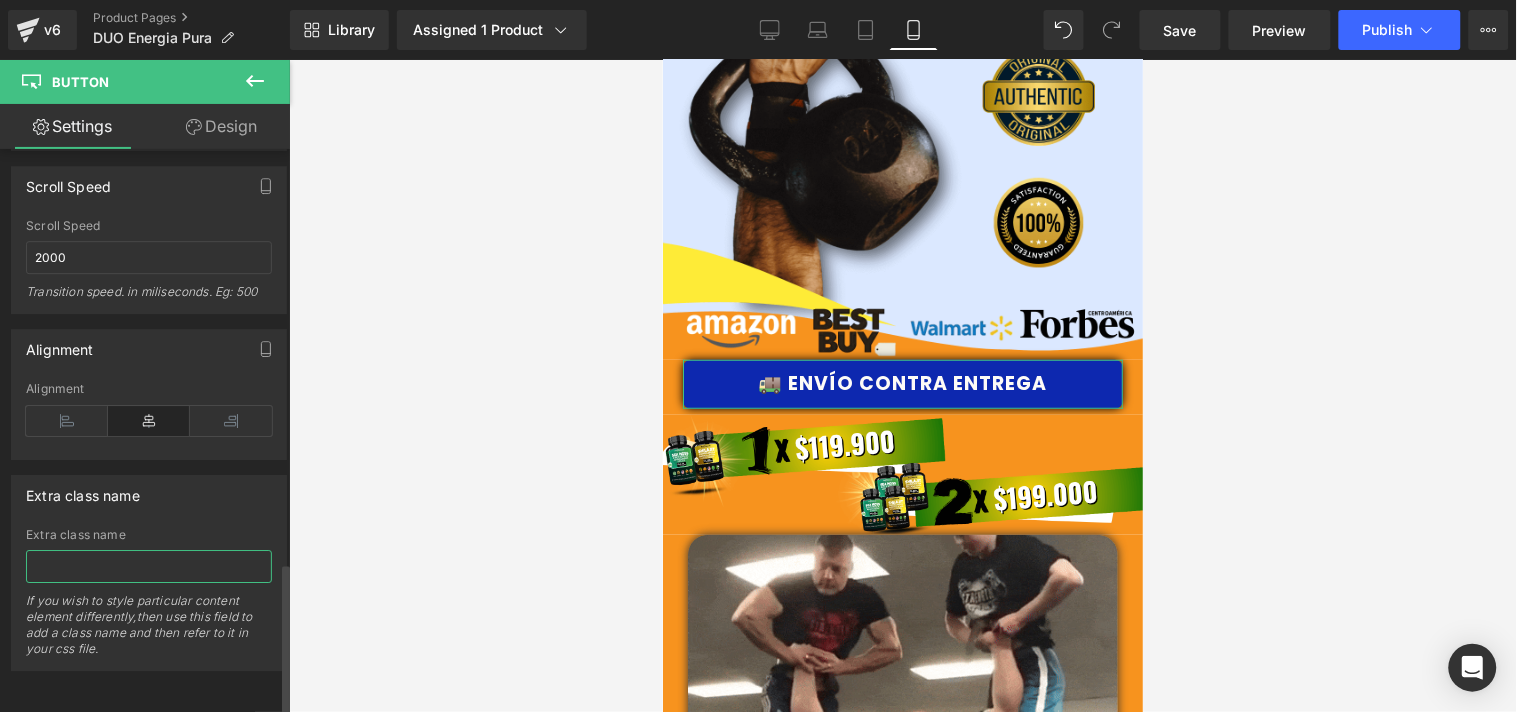 paste on "_rsi-cod-form-is-gempage _rsi-cod-form-gempages-button-overwrite" 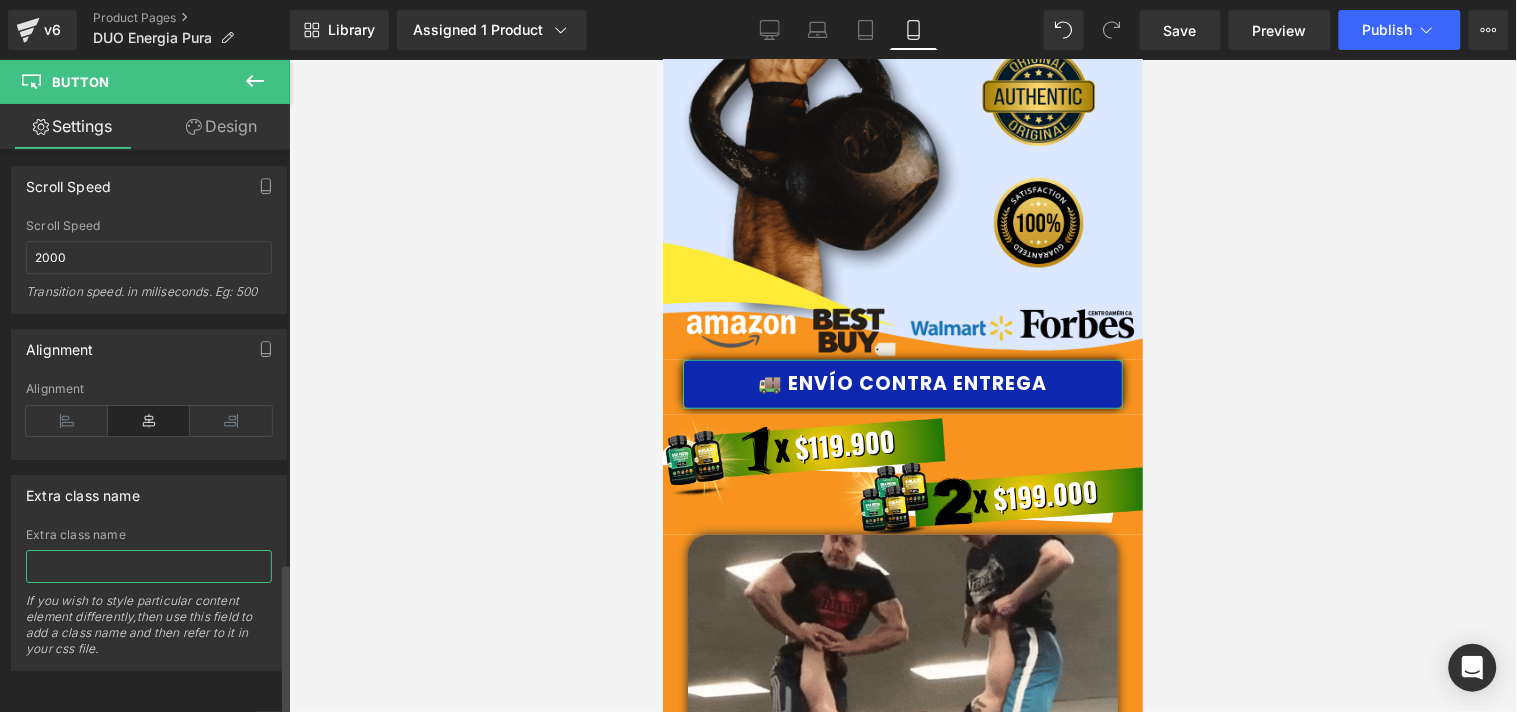 type on "_rsi-cod-form-is-gempage _rsi-cod-form-gempages-button-overwrite" 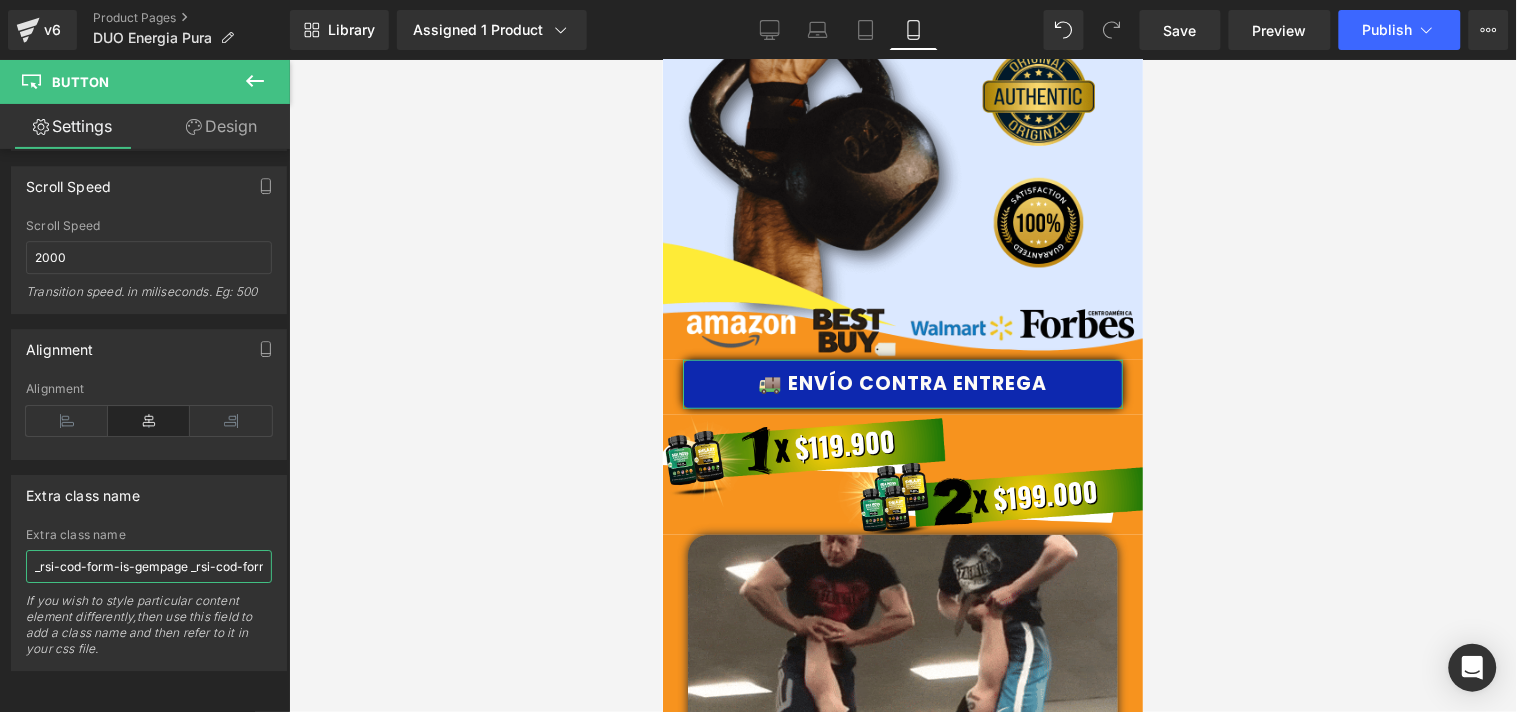 scroll, scrollTop: 0, scrollLeft: 178, axis: horizontal 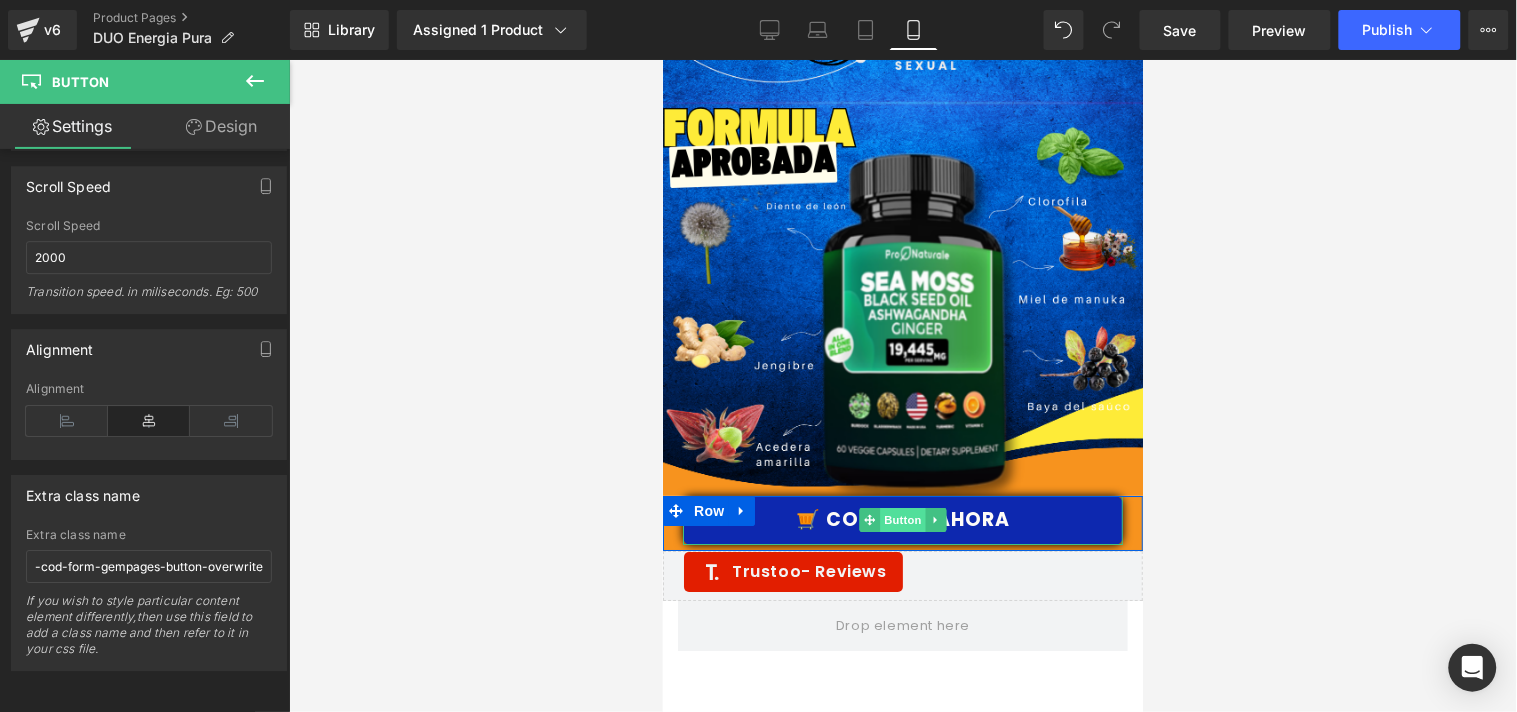 click on "Button" at bounding box center [902, 519] 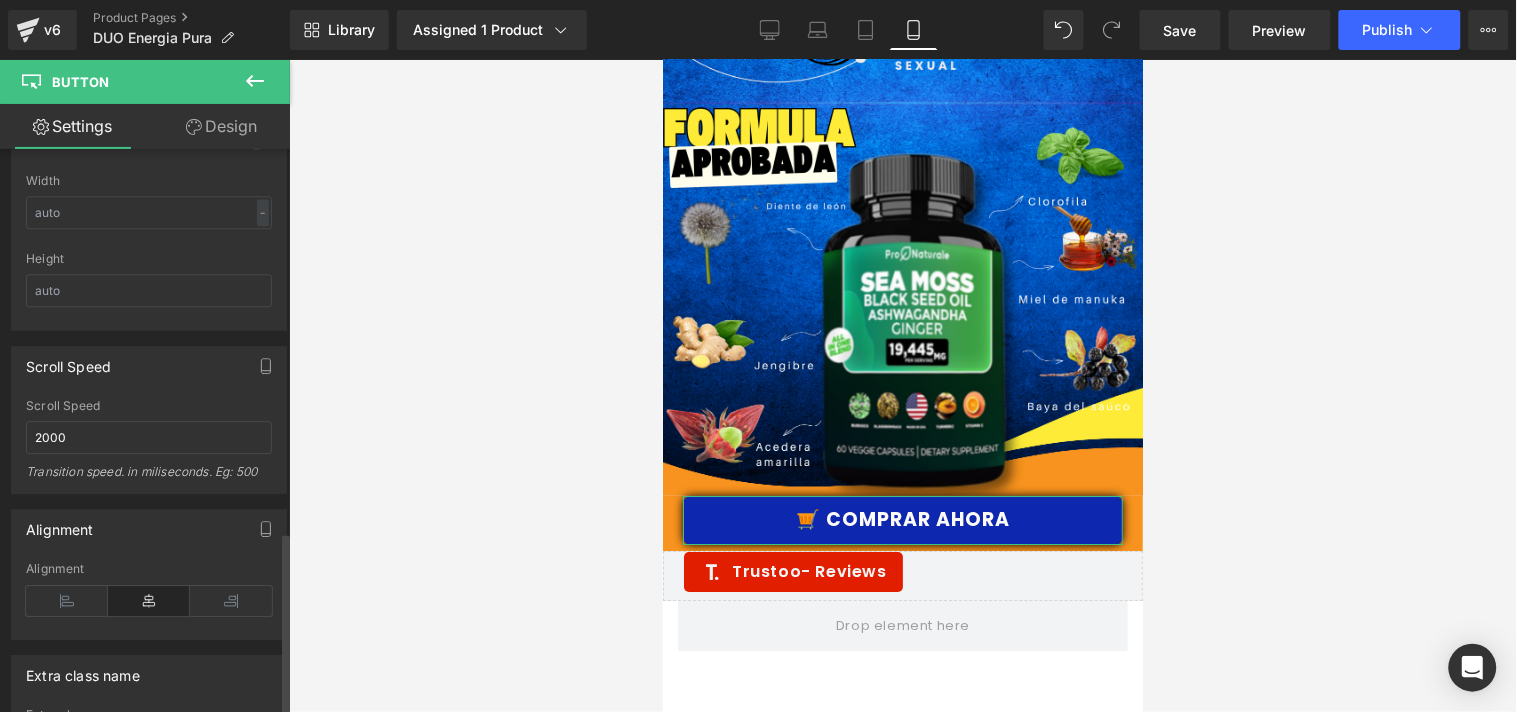 scroll, scrollTop: 1530, scrollLeft: 0, axis: vertical 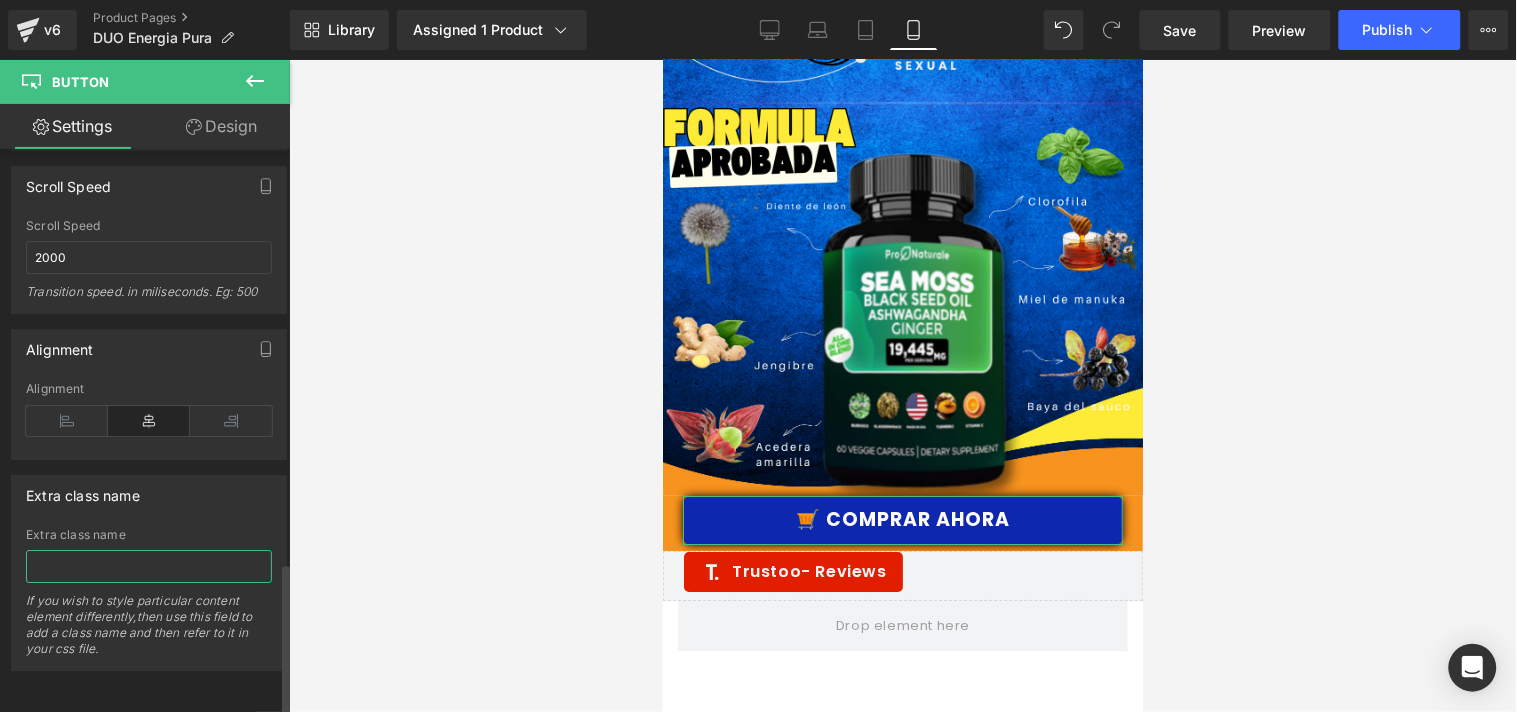 click at bounding box center (149, 566) 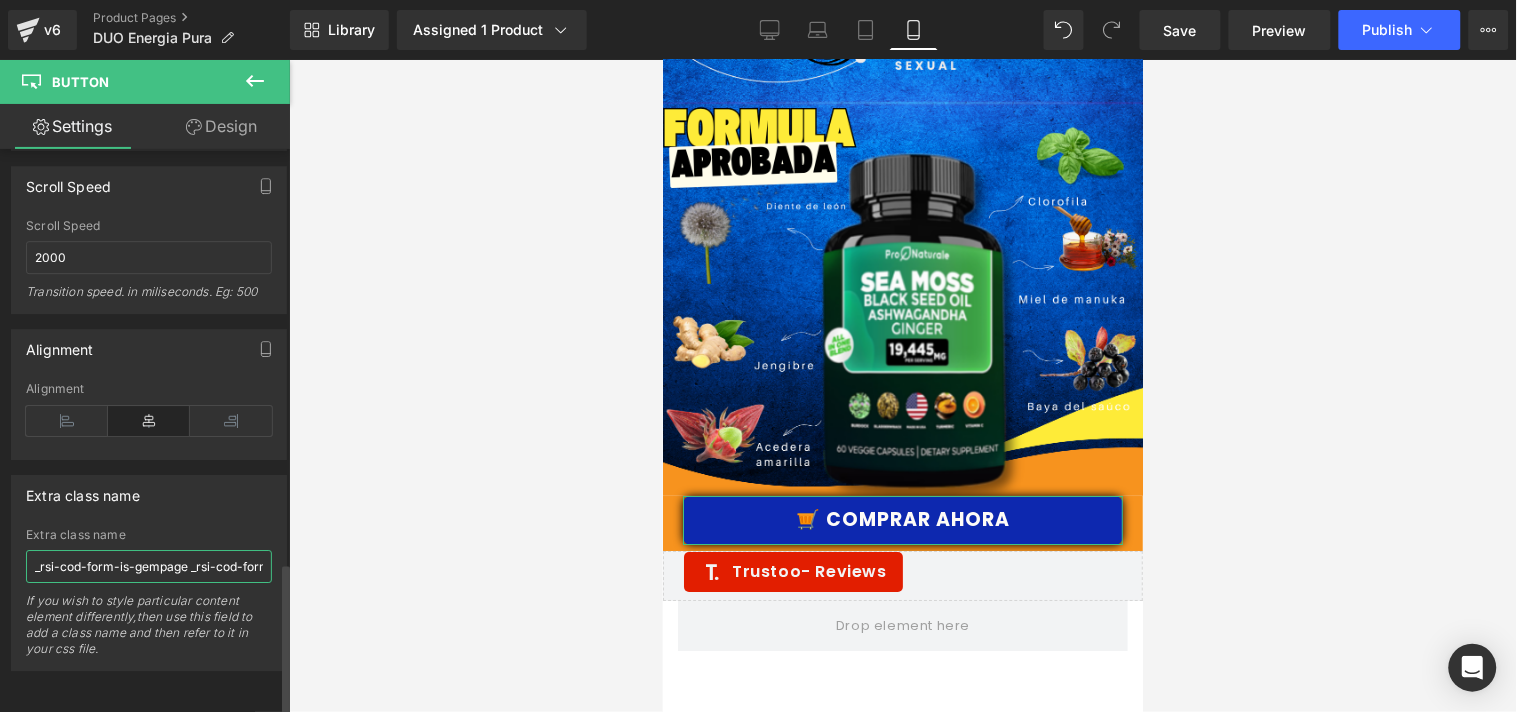 scroll, scrollTop: 0, scrollLeft: 178, axis: horizontal 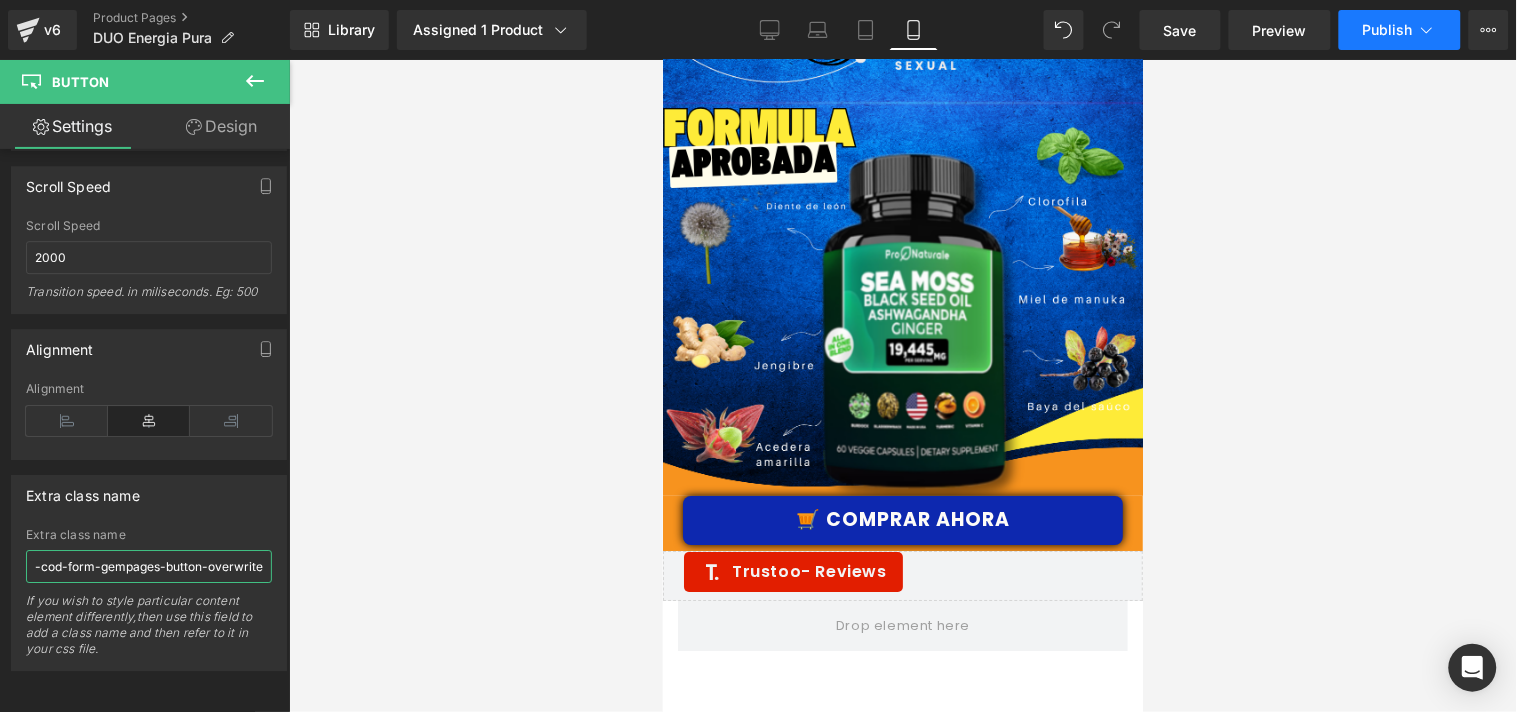type on "_rsi-cod-form-is-gempage _rsi-cod-form-gempages-button-overwrite" 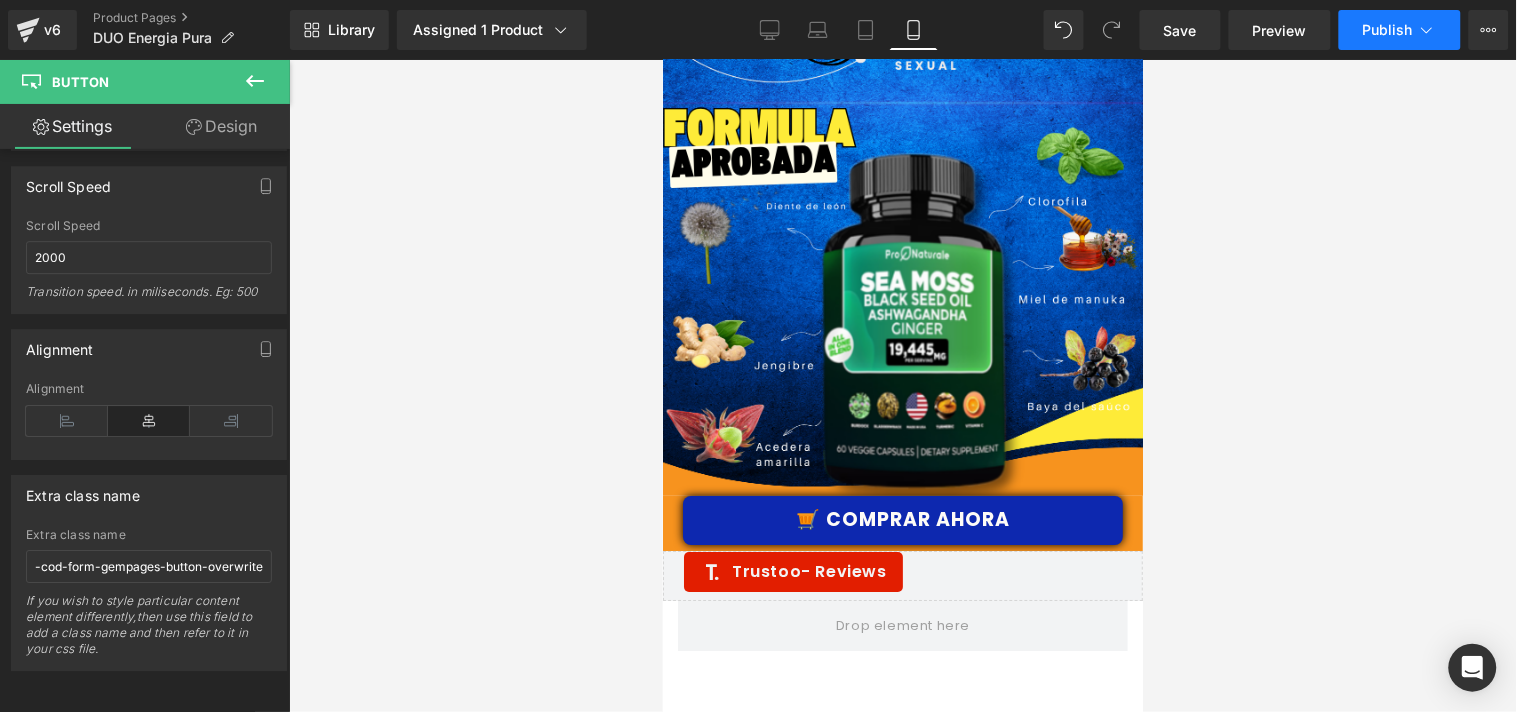 click on "Publish" at bounding box center [1388, 30] 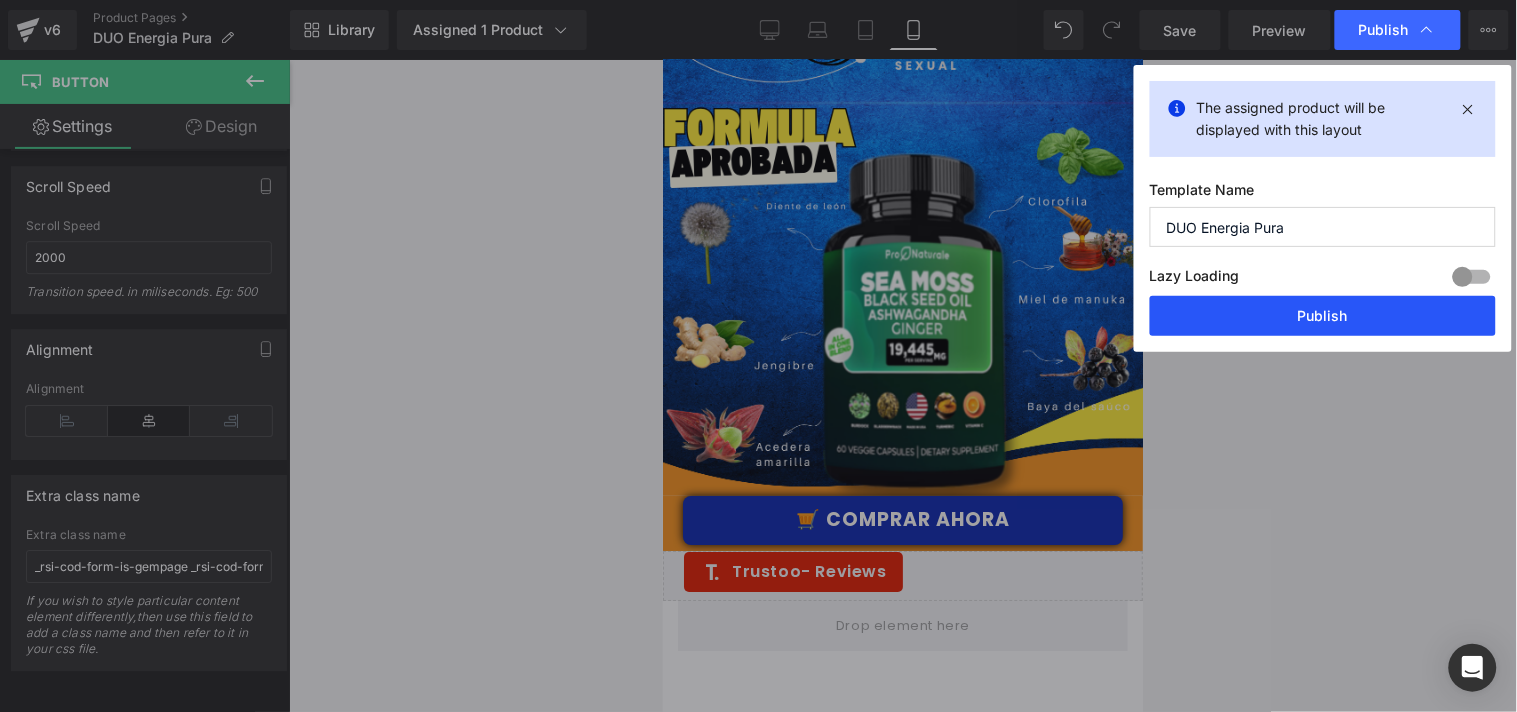 click on "Publish" at bounding box center (1323, 316) 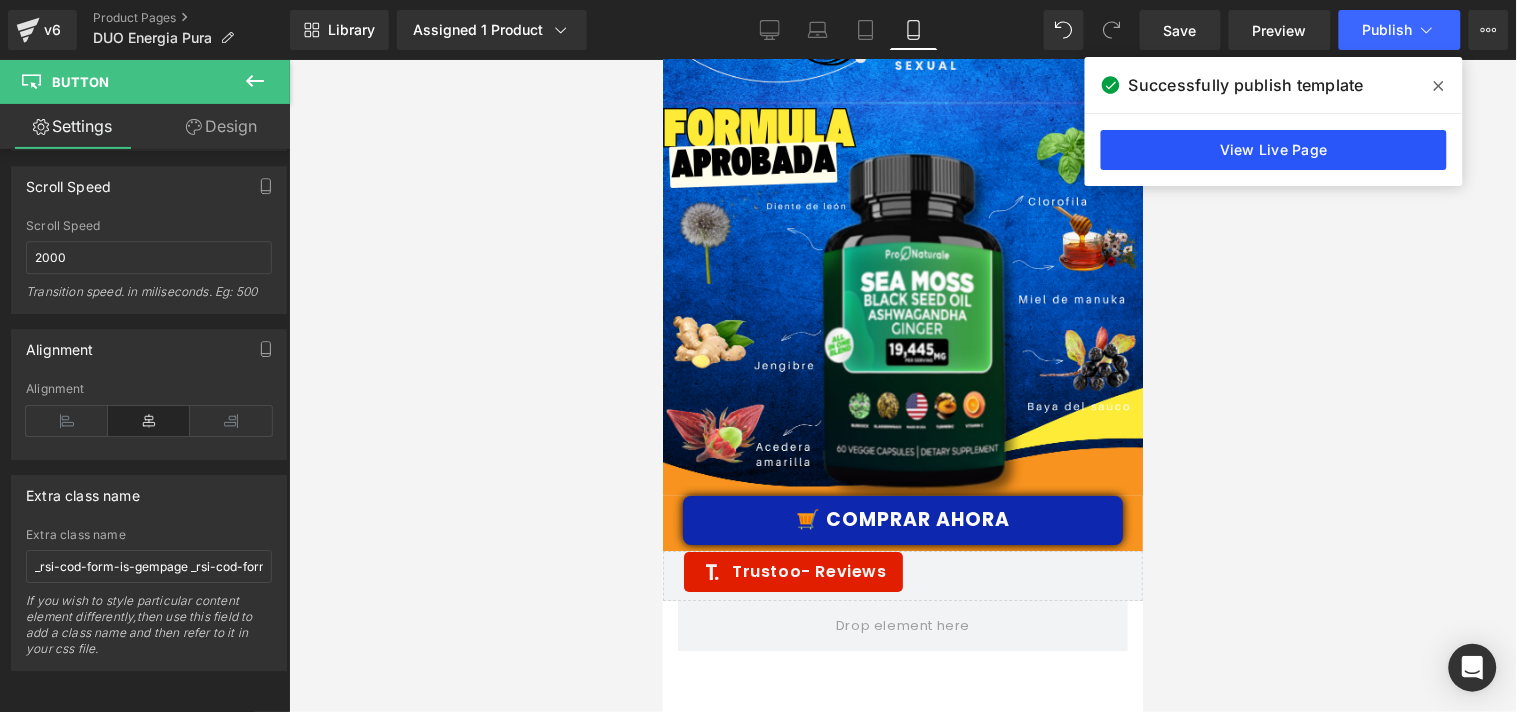click on "View Live Page" at bounding box center [1274, 150] 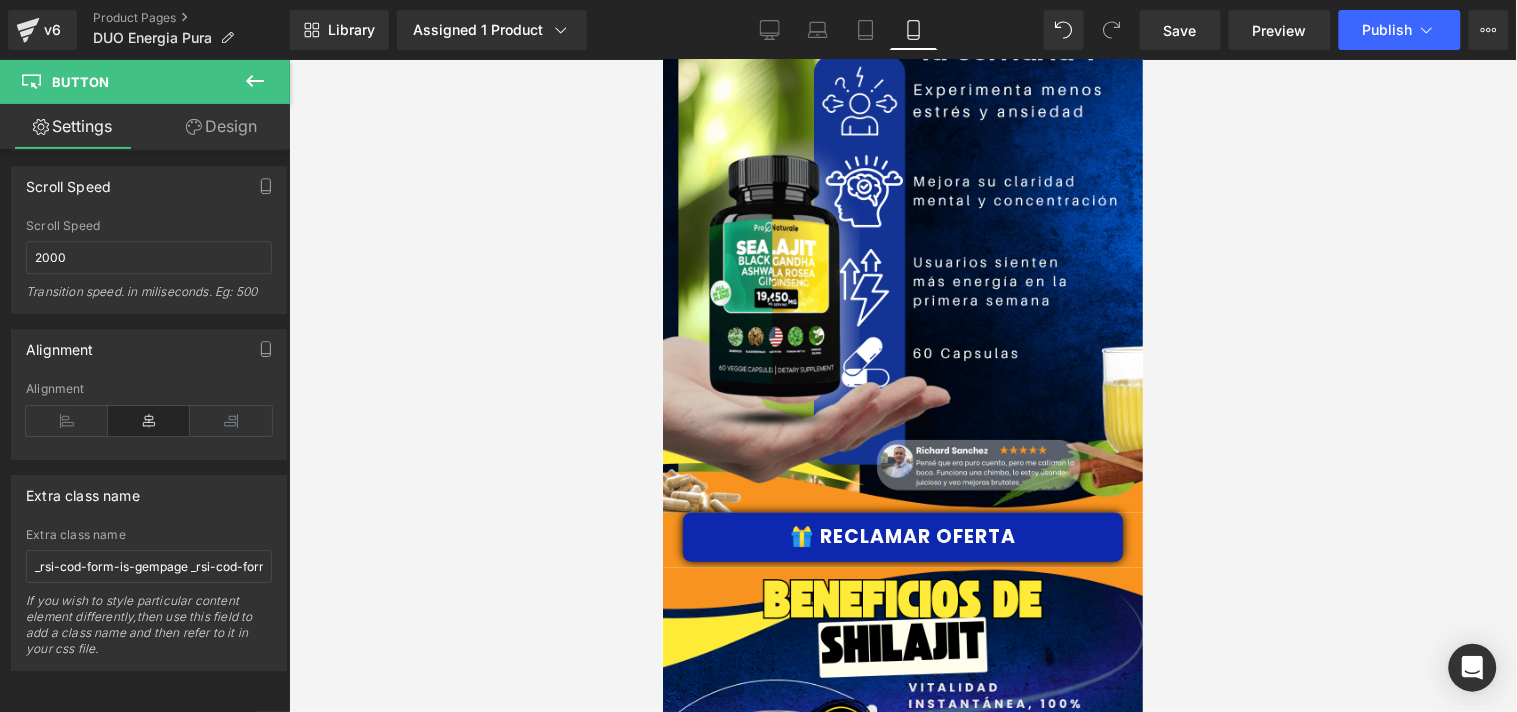 scroll, scrollTop: 2130, scrollLeft: 0, axis: vertical 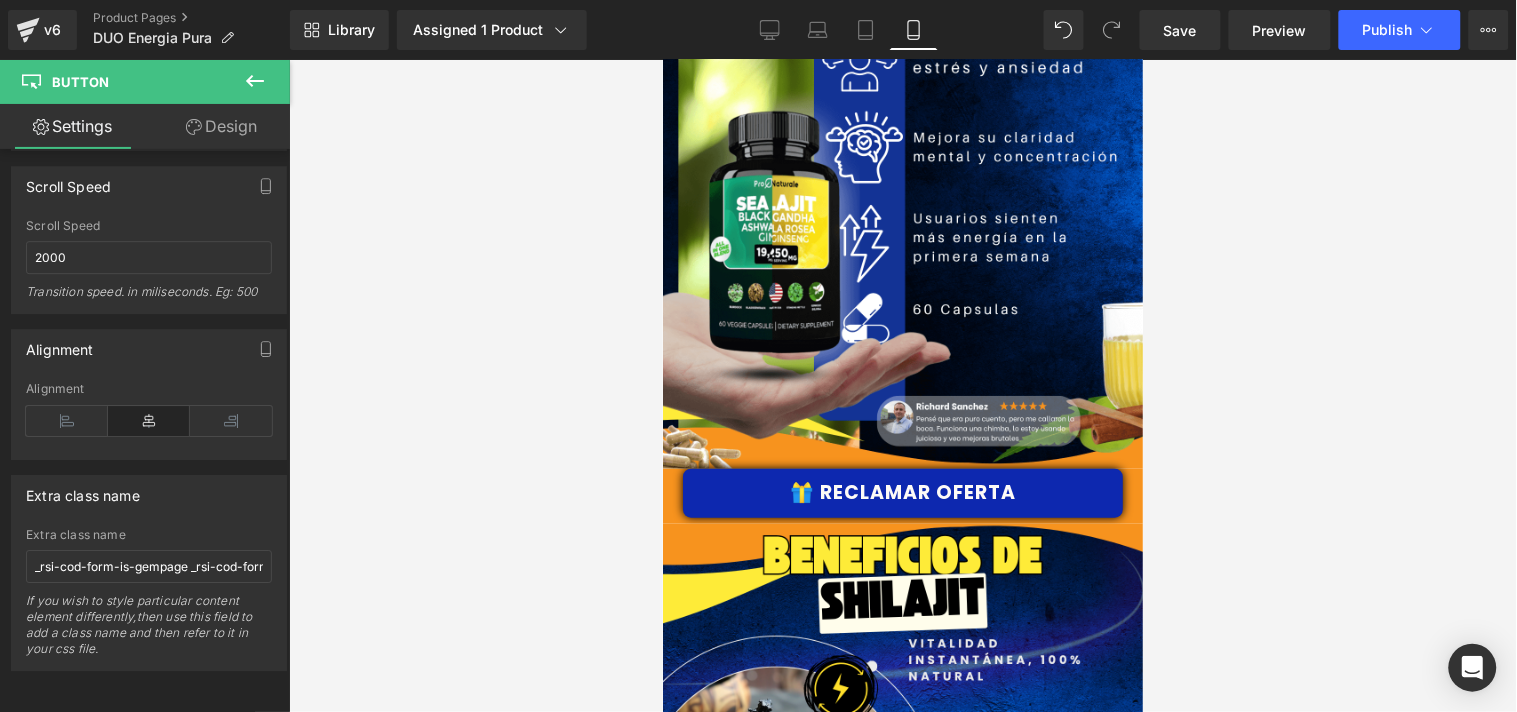 click on "🎁 Reclamar Oferta Button" at bounding box center [902, 492] 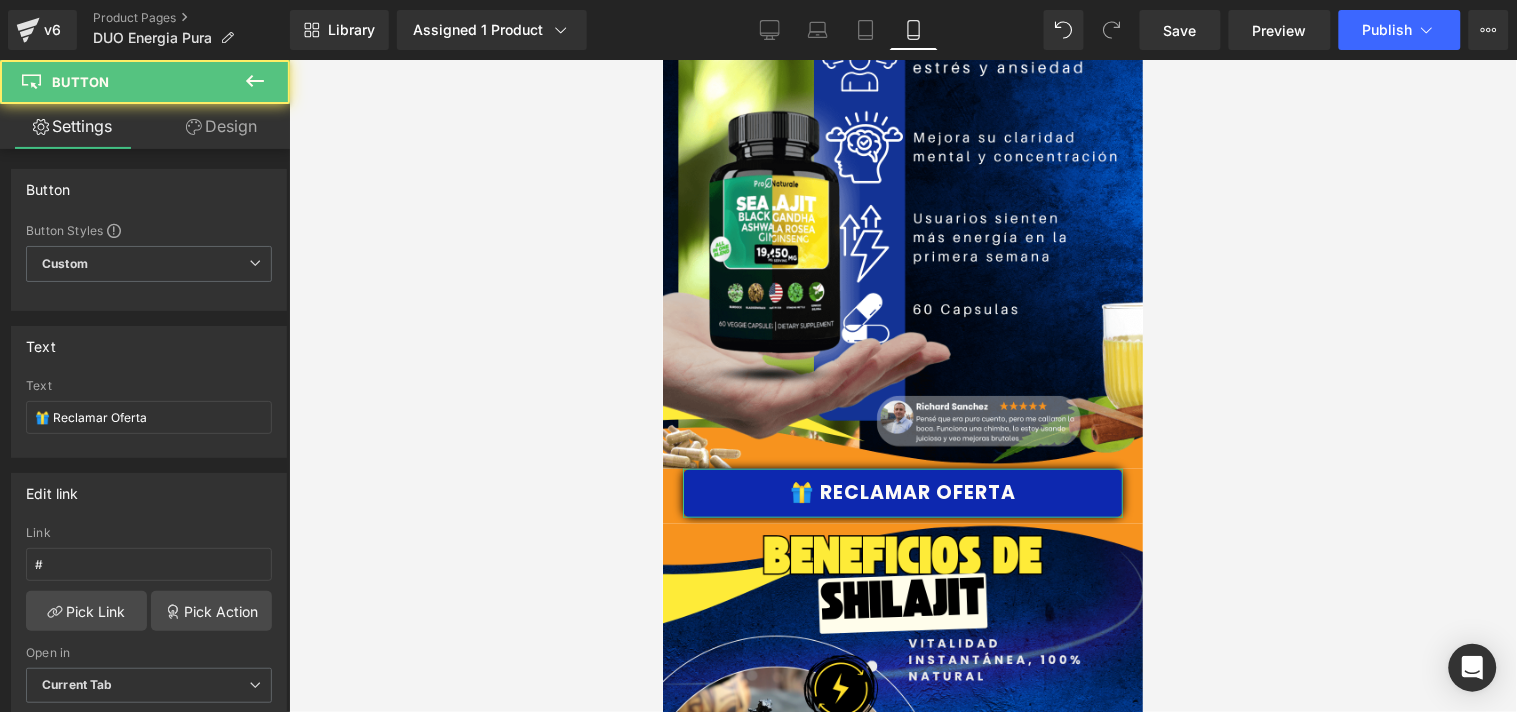 click on "Design" at bounding box center (221, 126) 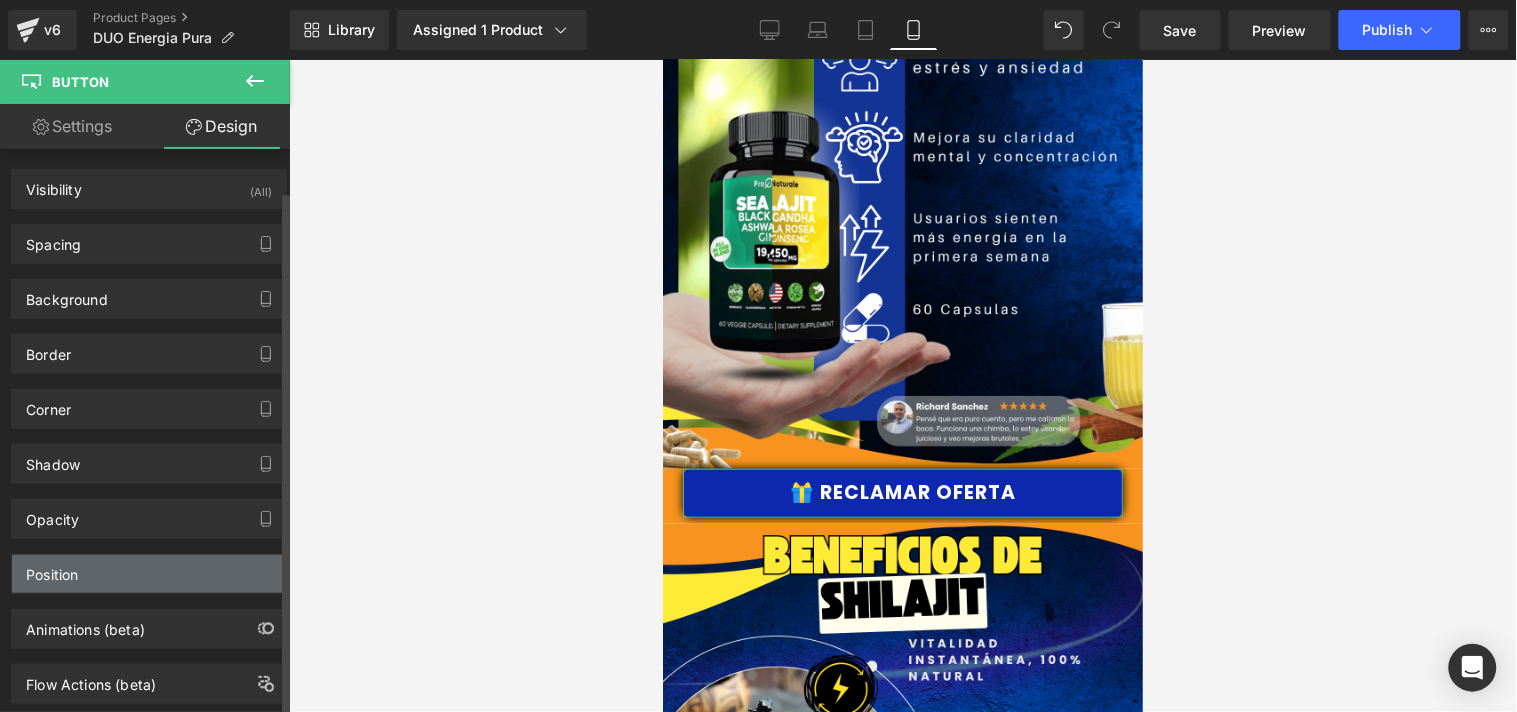 scroll, scrollTop: 51, scrollLeft: 0, axis: vertical 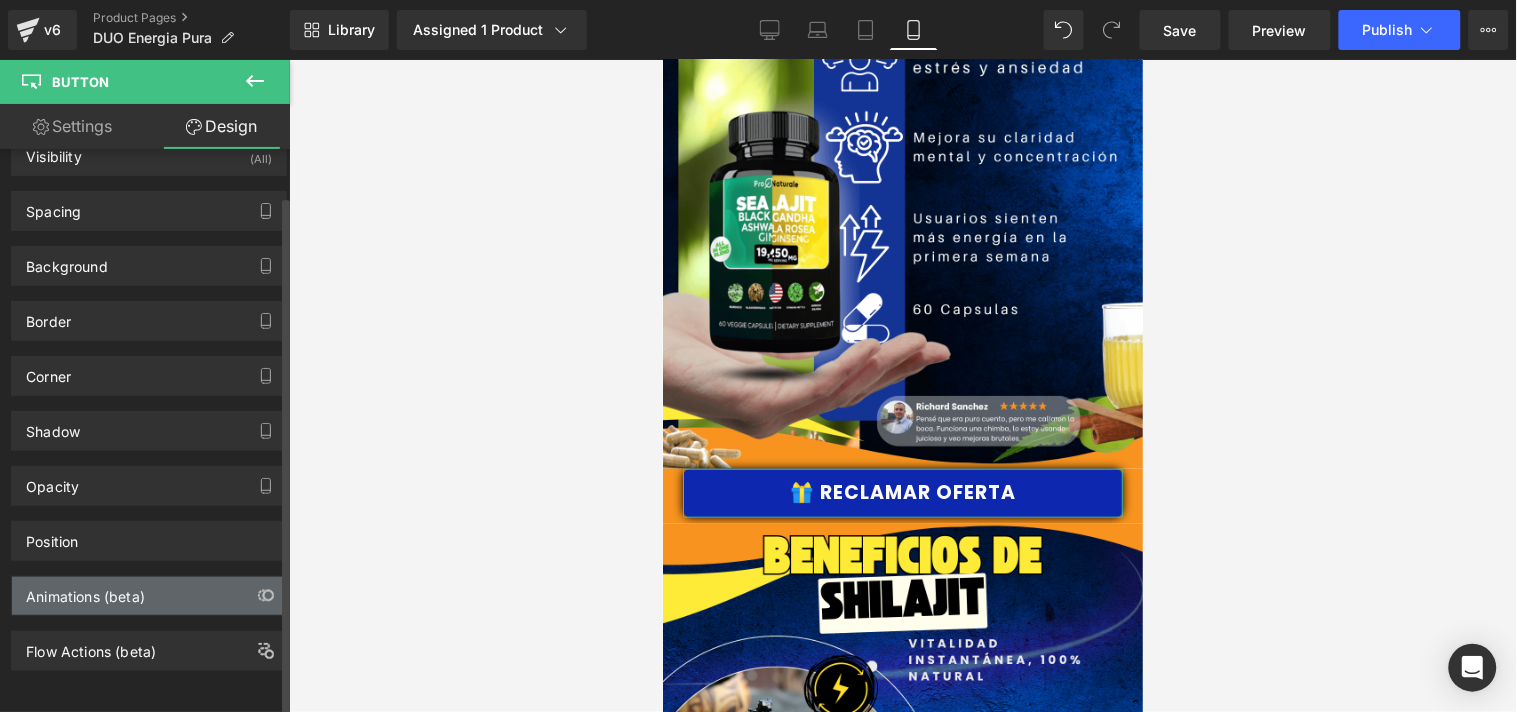 click on "Animations (beta)" at bounding box center [85, 591] 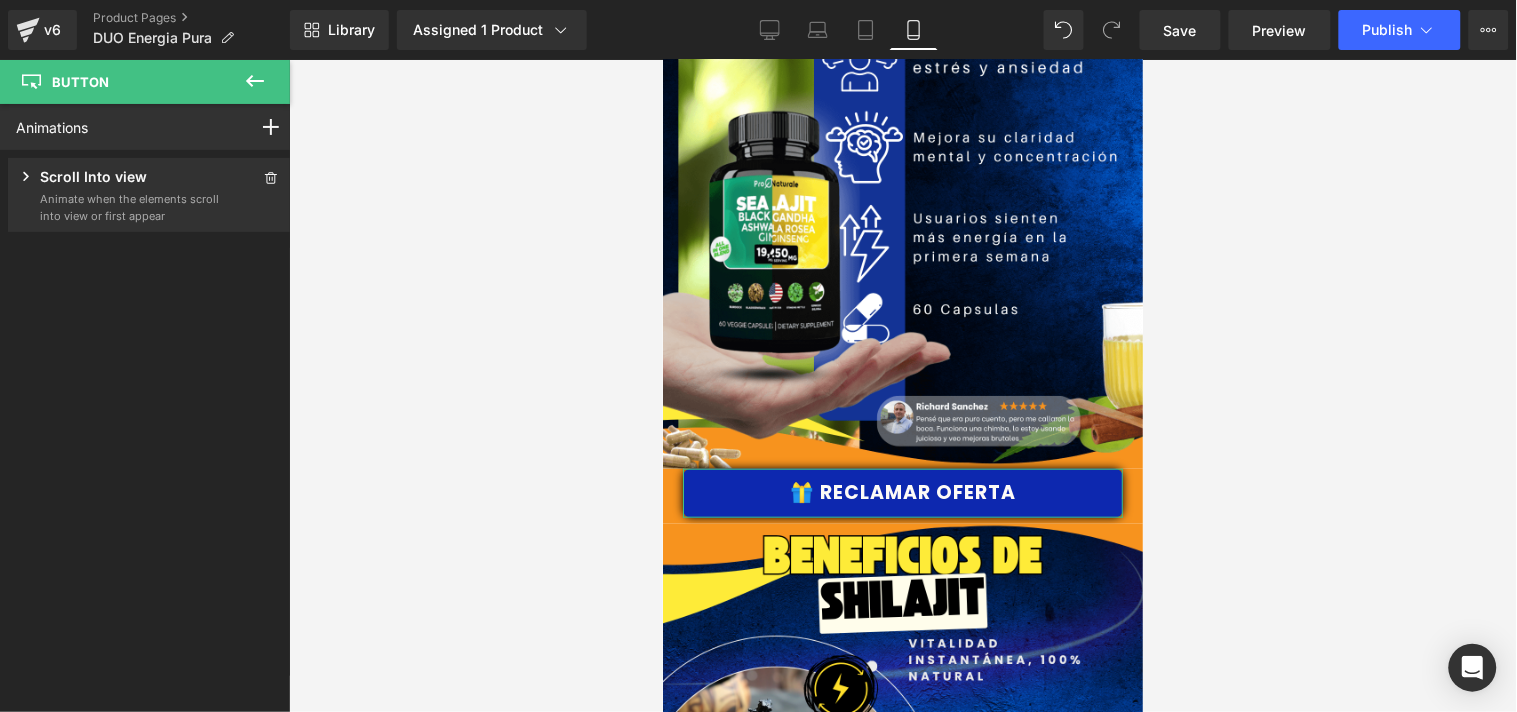 click on "Animate when the elements scroll into view or first appear" at bounding box center [130, 207] 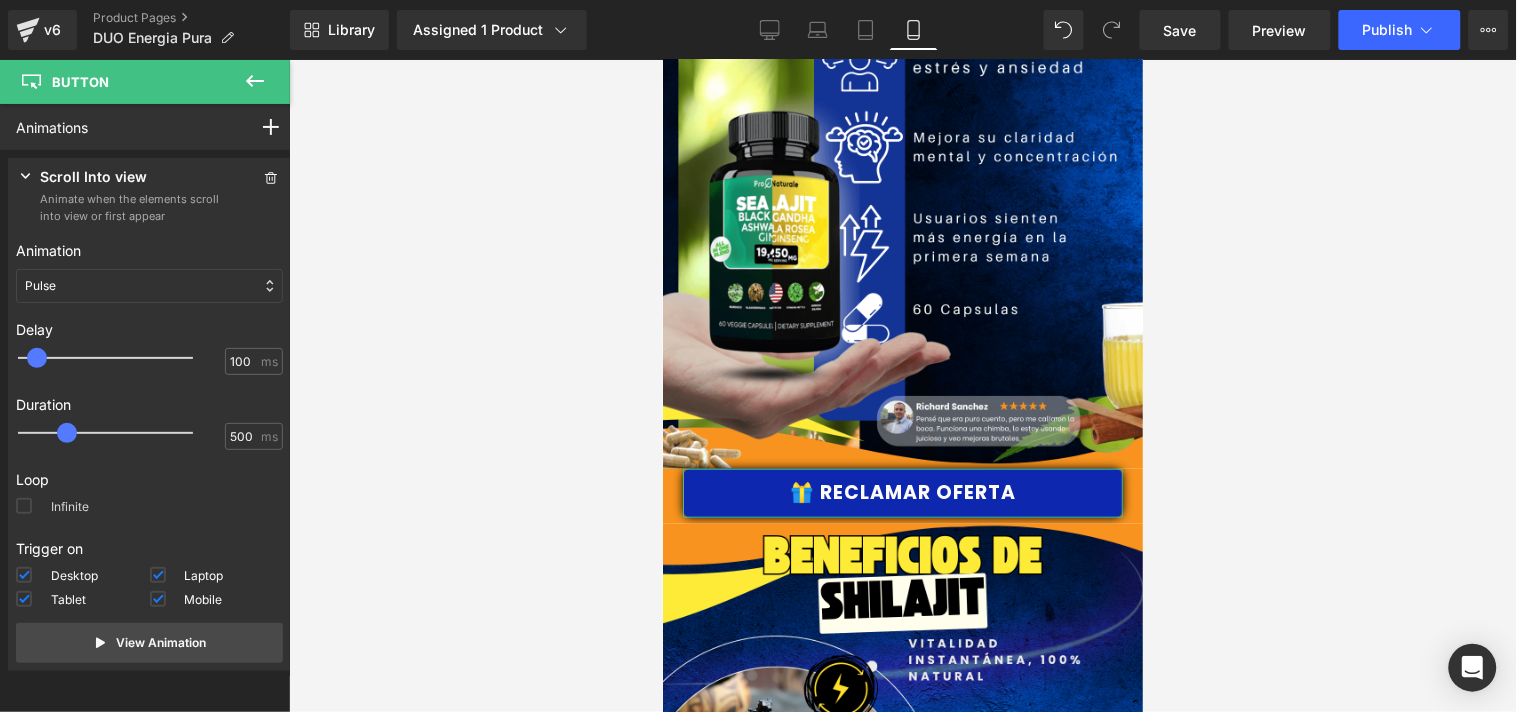 click on "Infinite" at bounding box center [52, 510] 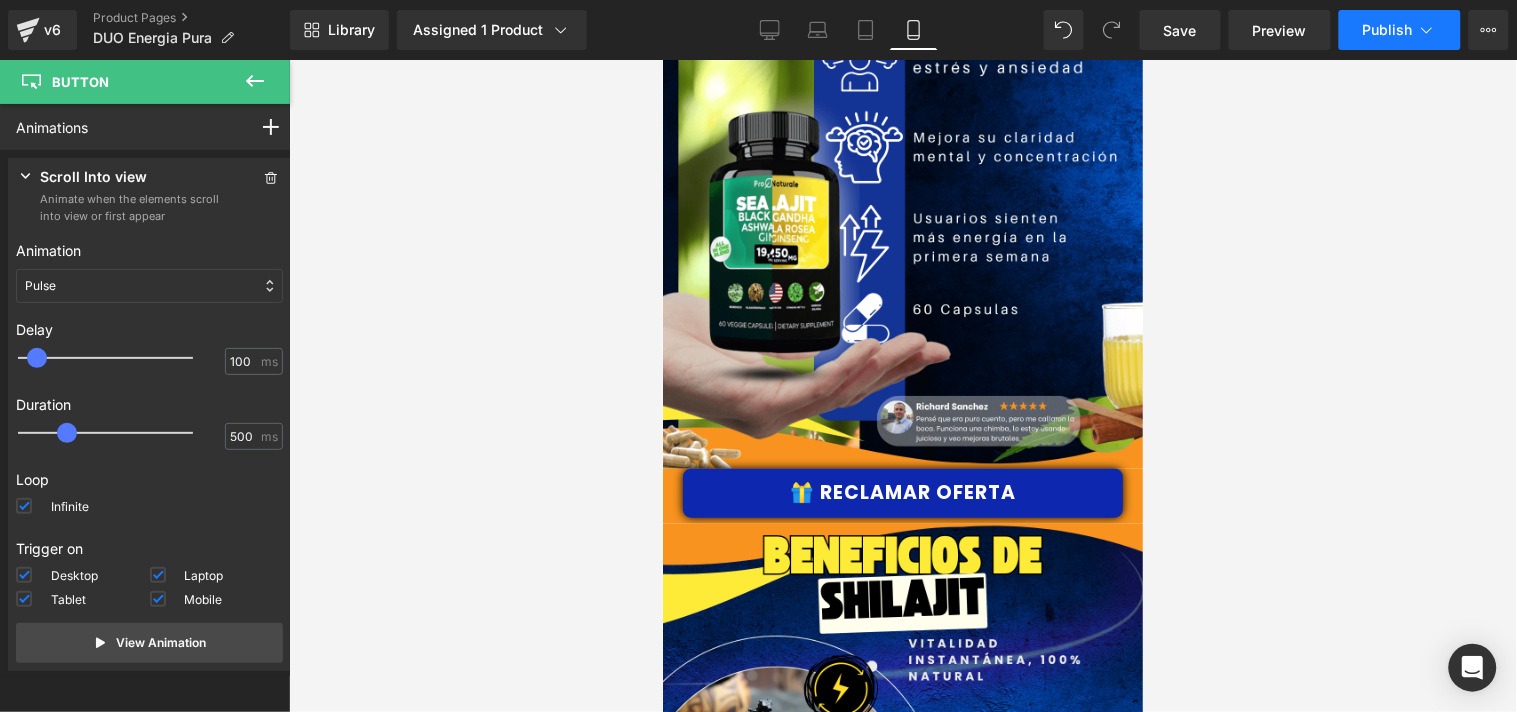 click on "Publish" at bounding box center [1388, 30] 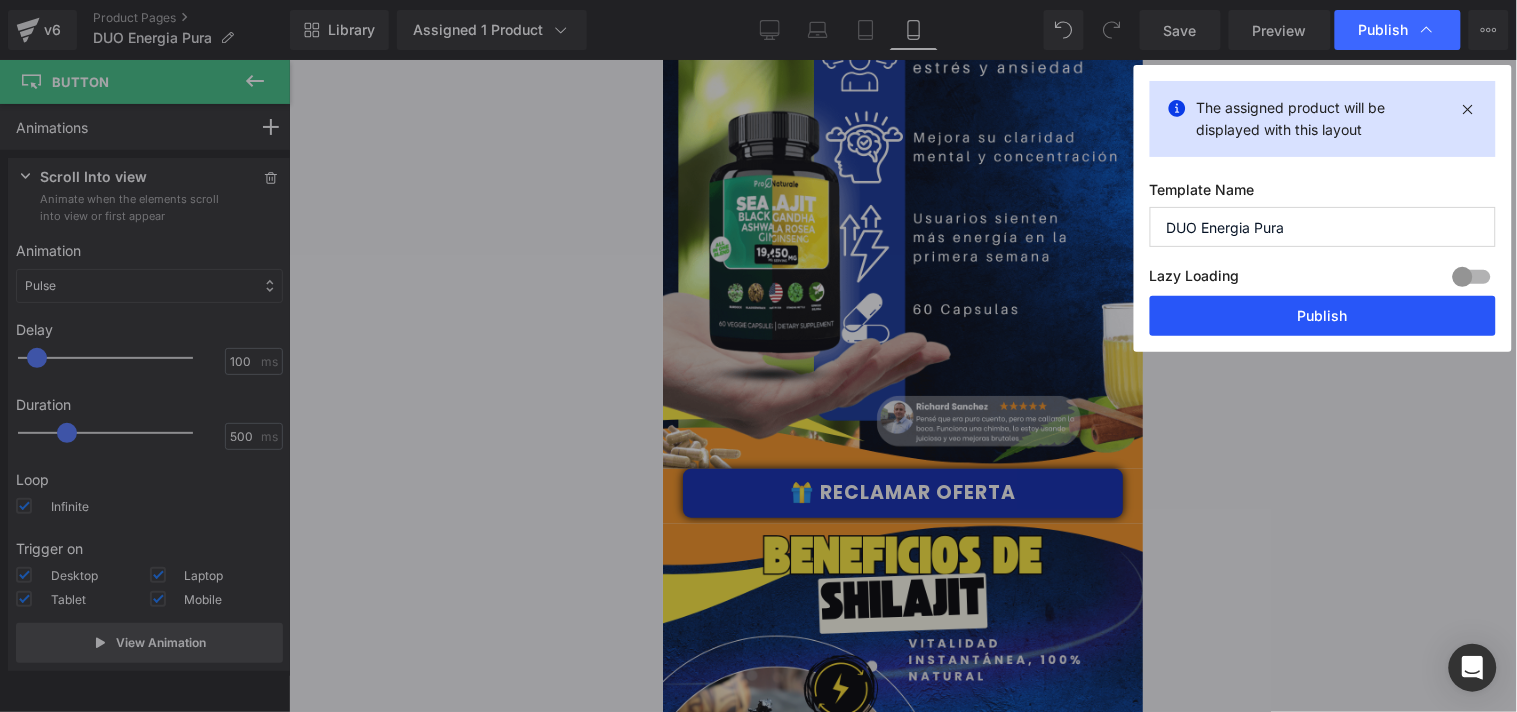 click on "Publish" at bounding box center (1323, 316) 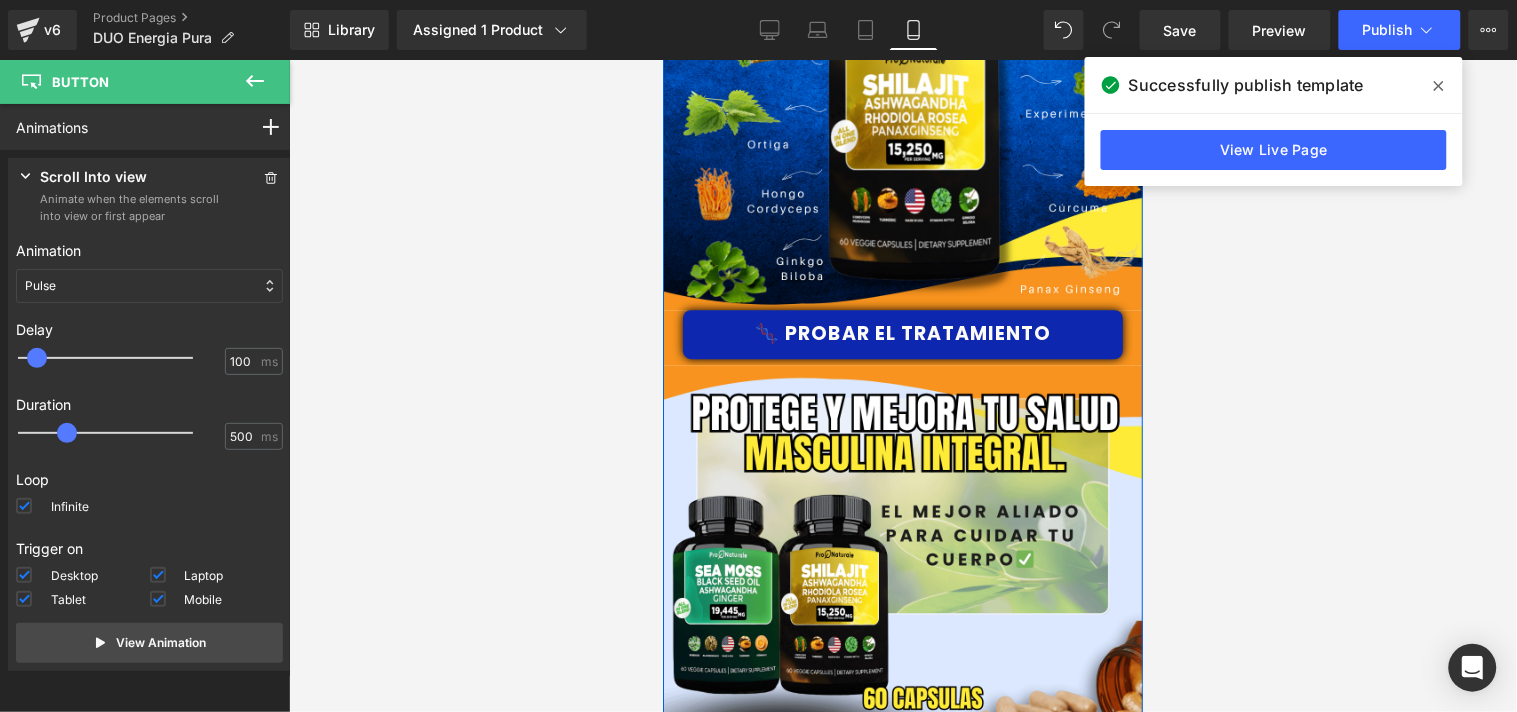scroll, scrollTop: 3241, scrollLeft: 0, axis: vertical 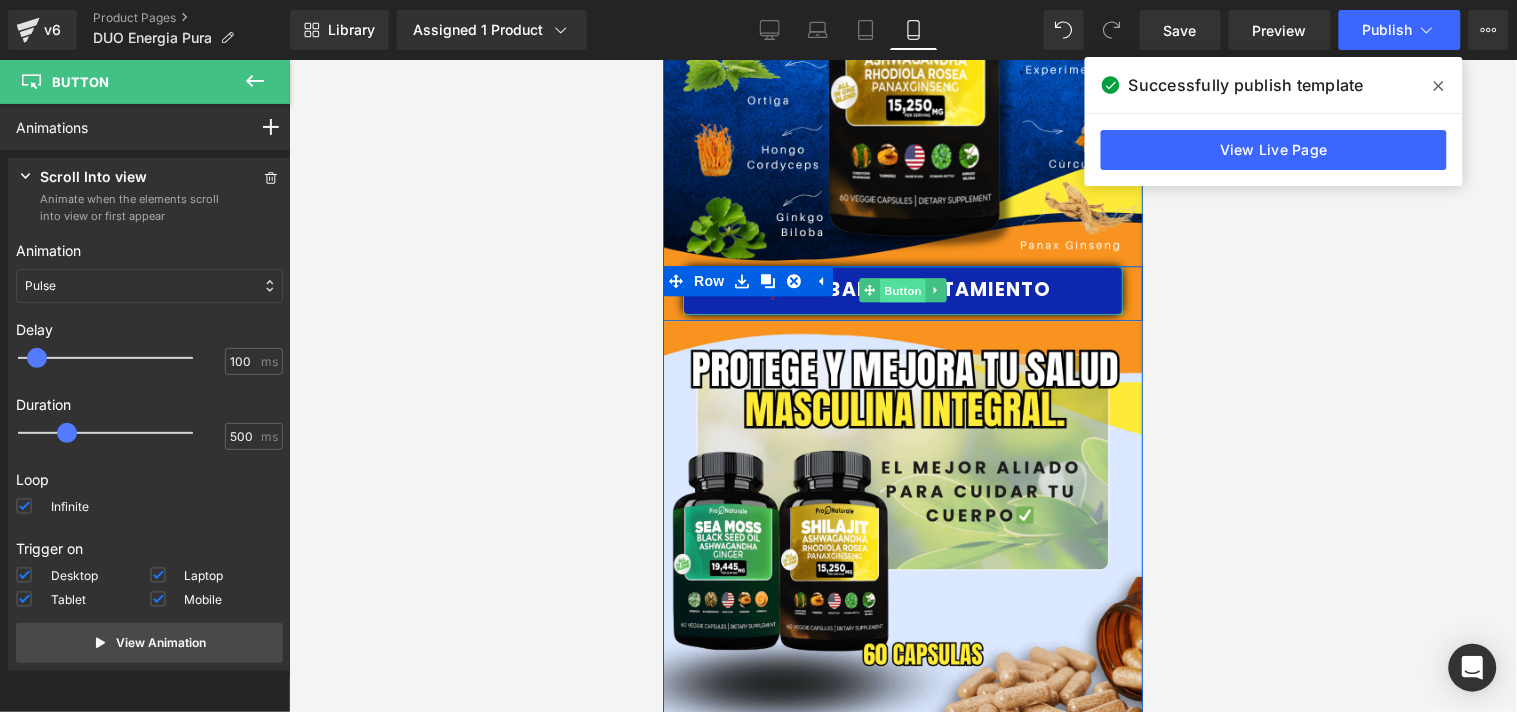 click on "Button" at bounding box center [902, 290] 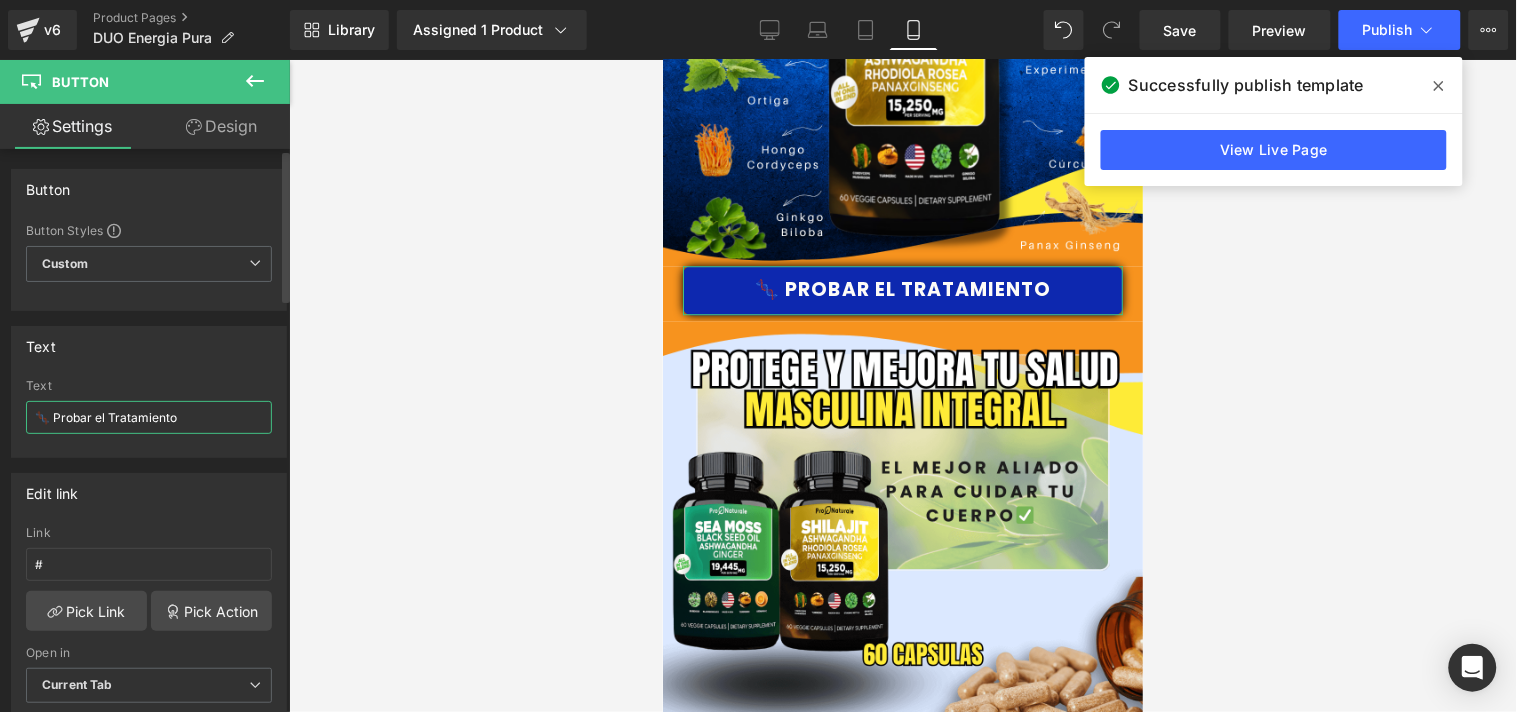 click on "🧬 Probar el Tratamiento" at bounding box center (149, 417) 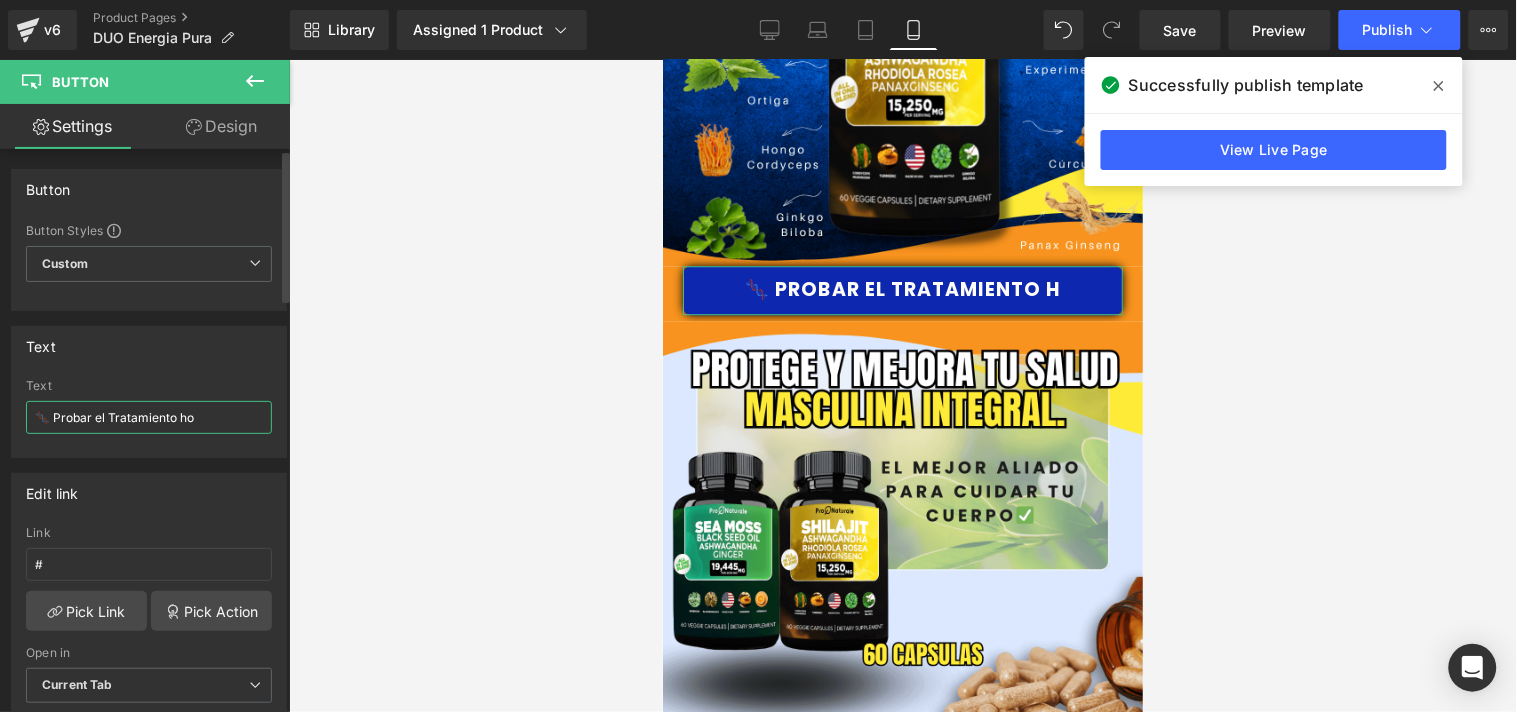 type on "🧬 Probar el Tratamiento hoy" 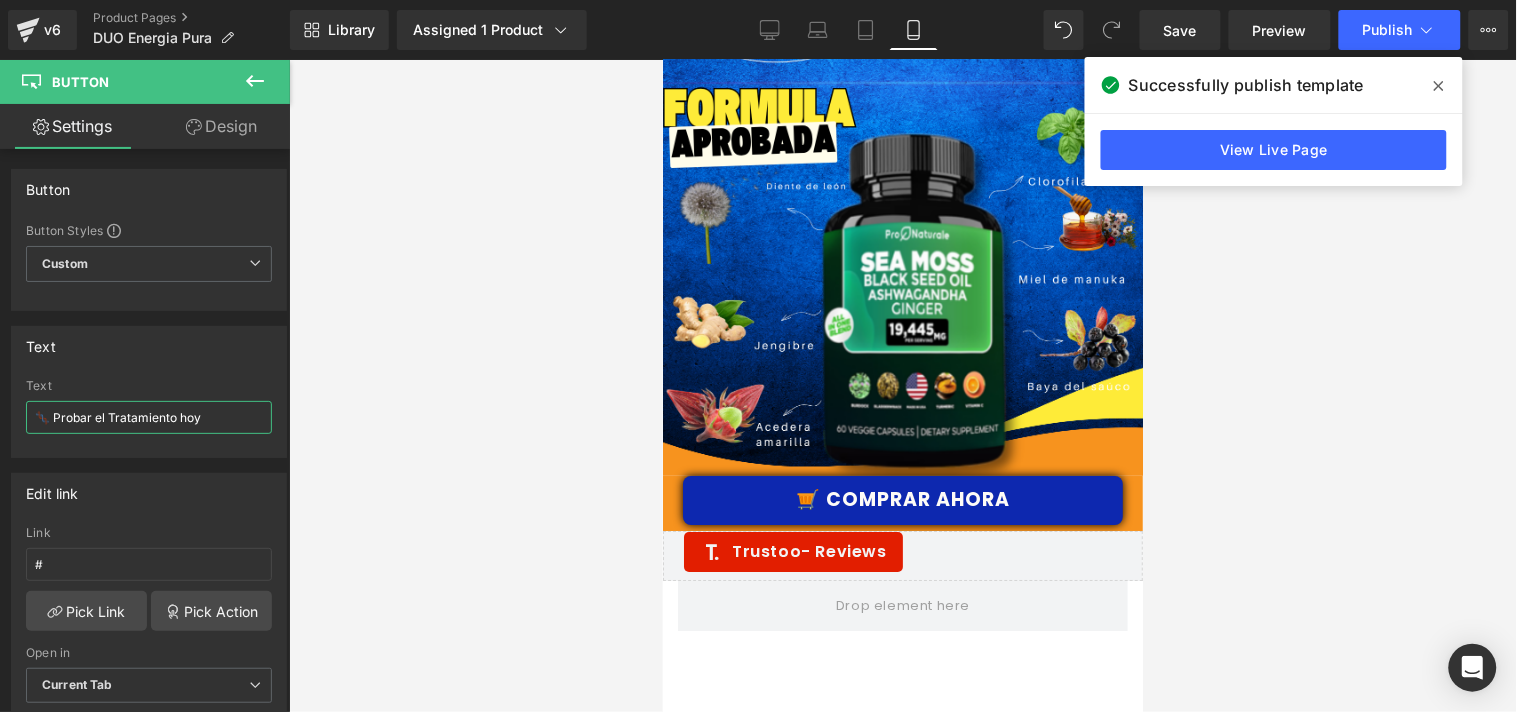 scroll, scrollTop: 5463, scrollLeft: 0, axis: vertical 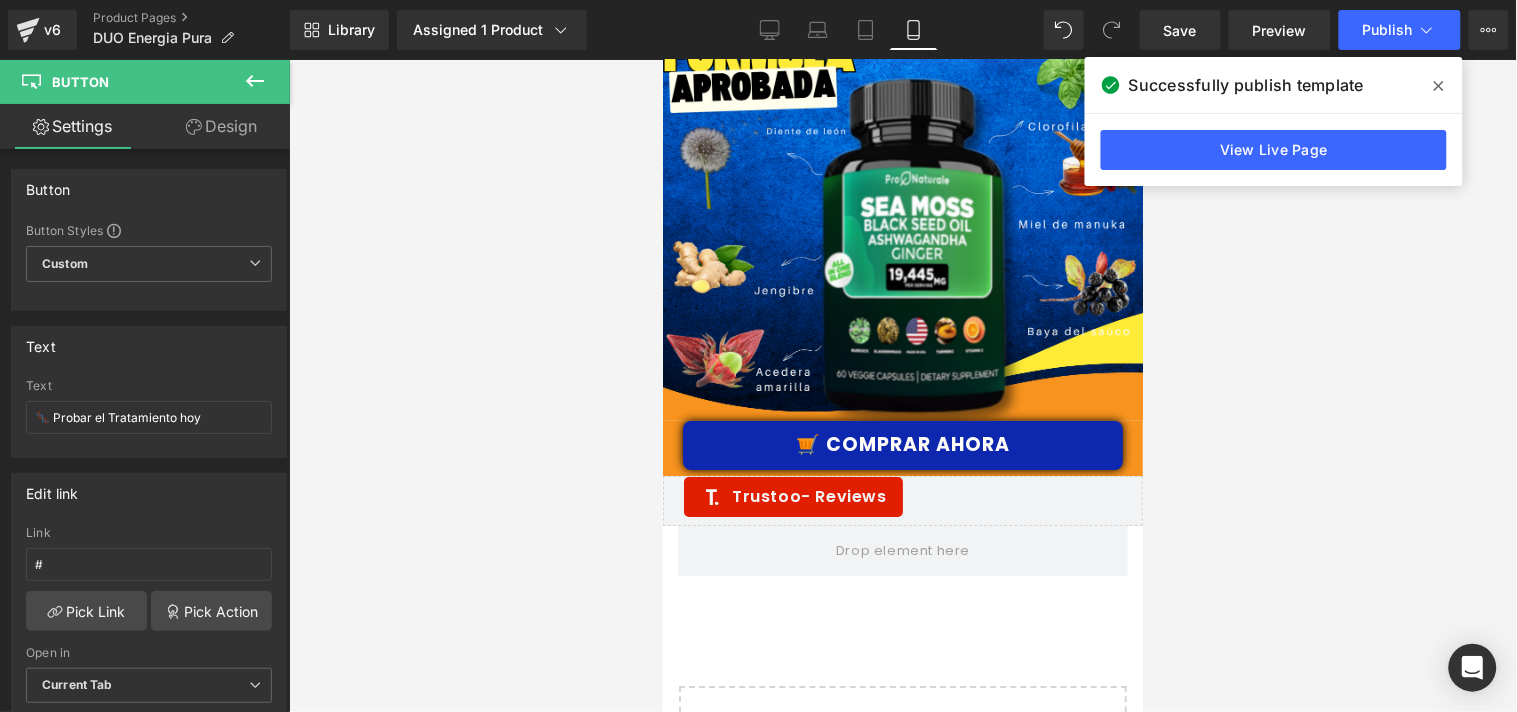 click on "🛒 Comprar Ahora Button" at bounding box center (902, 444) 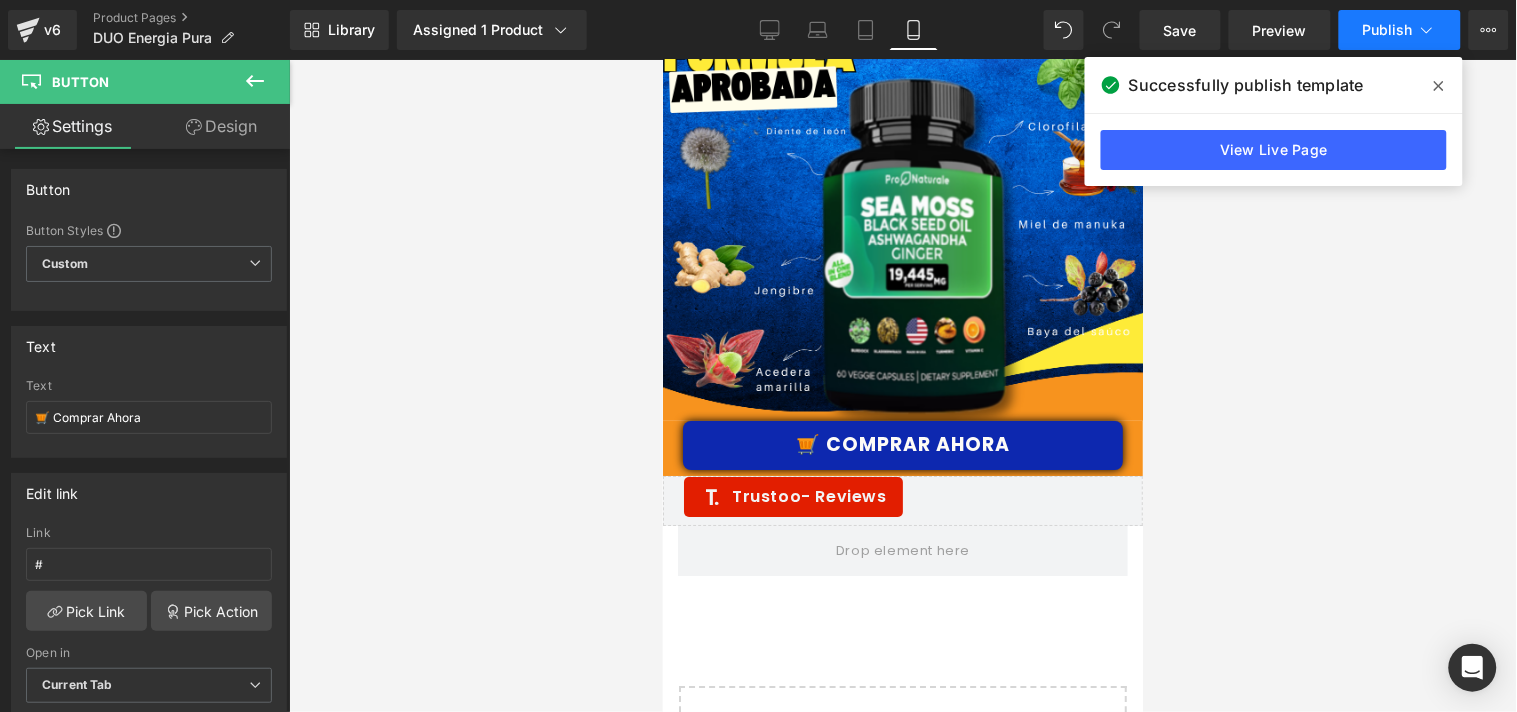 click on "Publish" at bounding box center [1388, 30] 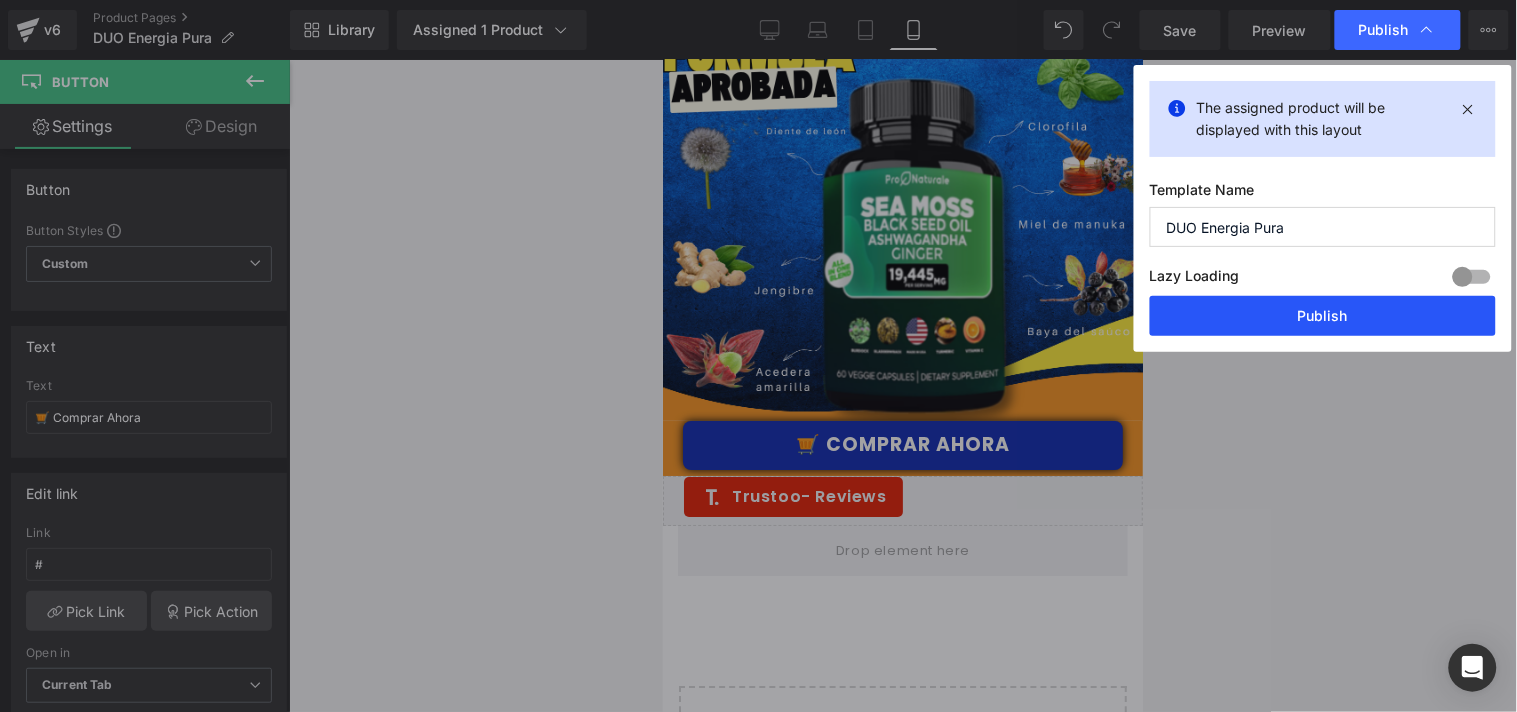 click on "Publish" at bounding box center (1323, 316) 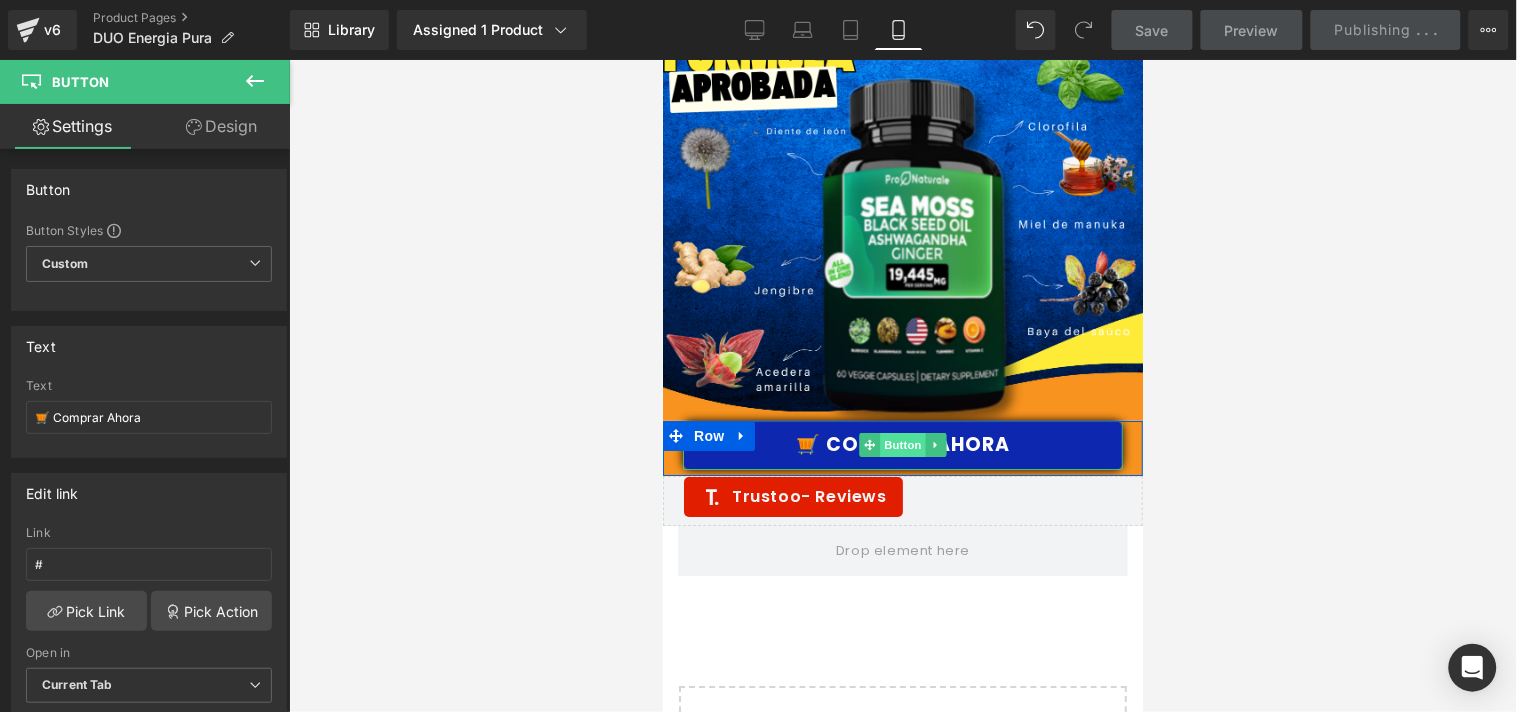 click on "Button" at bounding box center [902, 444] 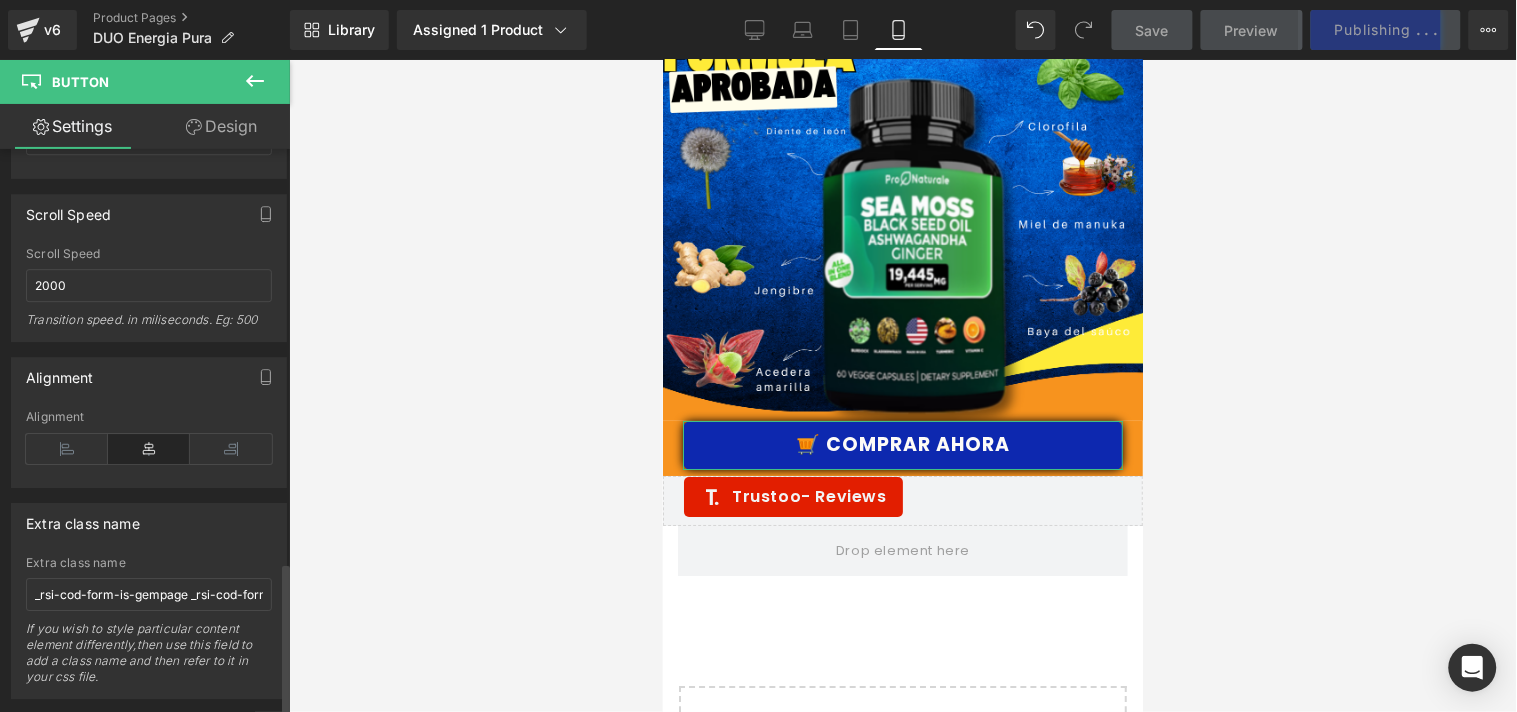 scroll, scrollTop: 1530, scrollLeft: 0, axis: vertical 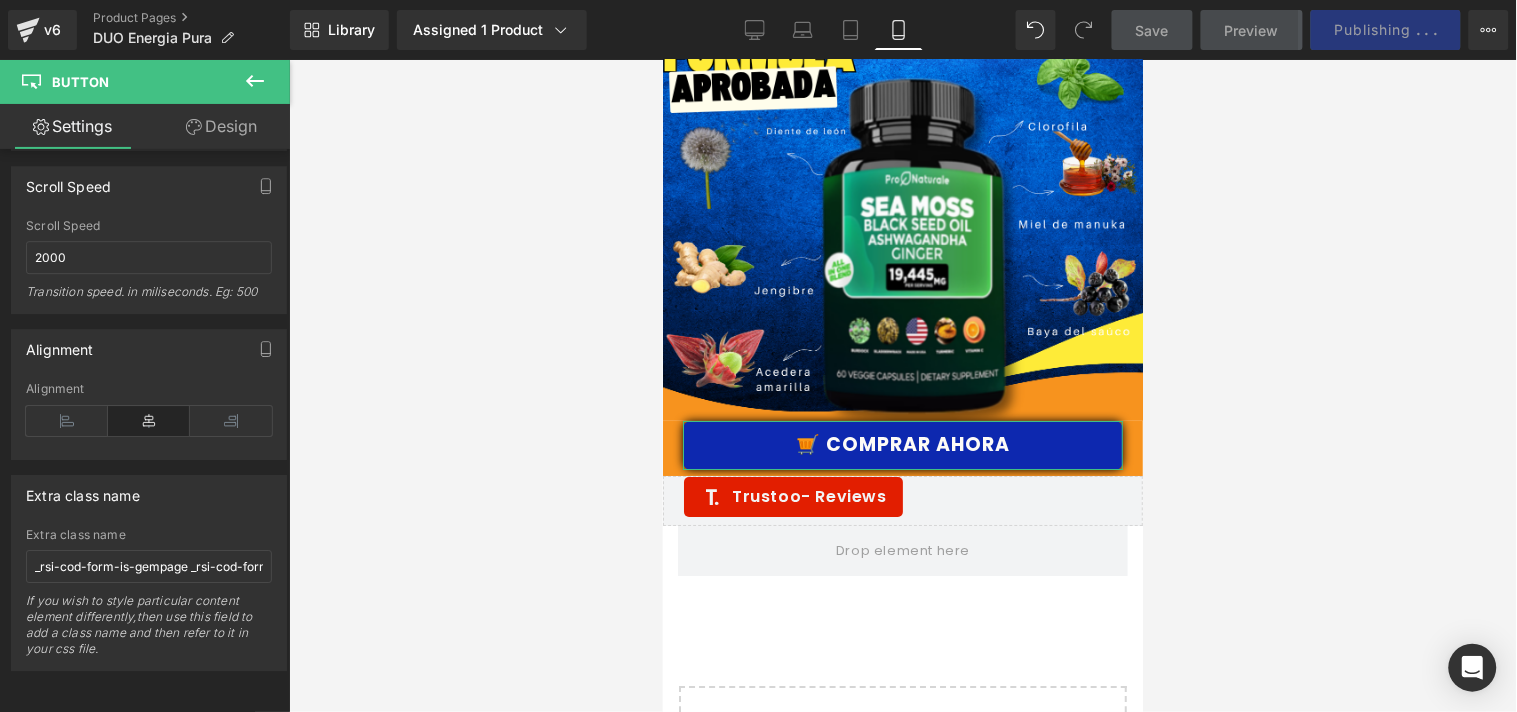 click on "Design" at bounding box center (221, 126) 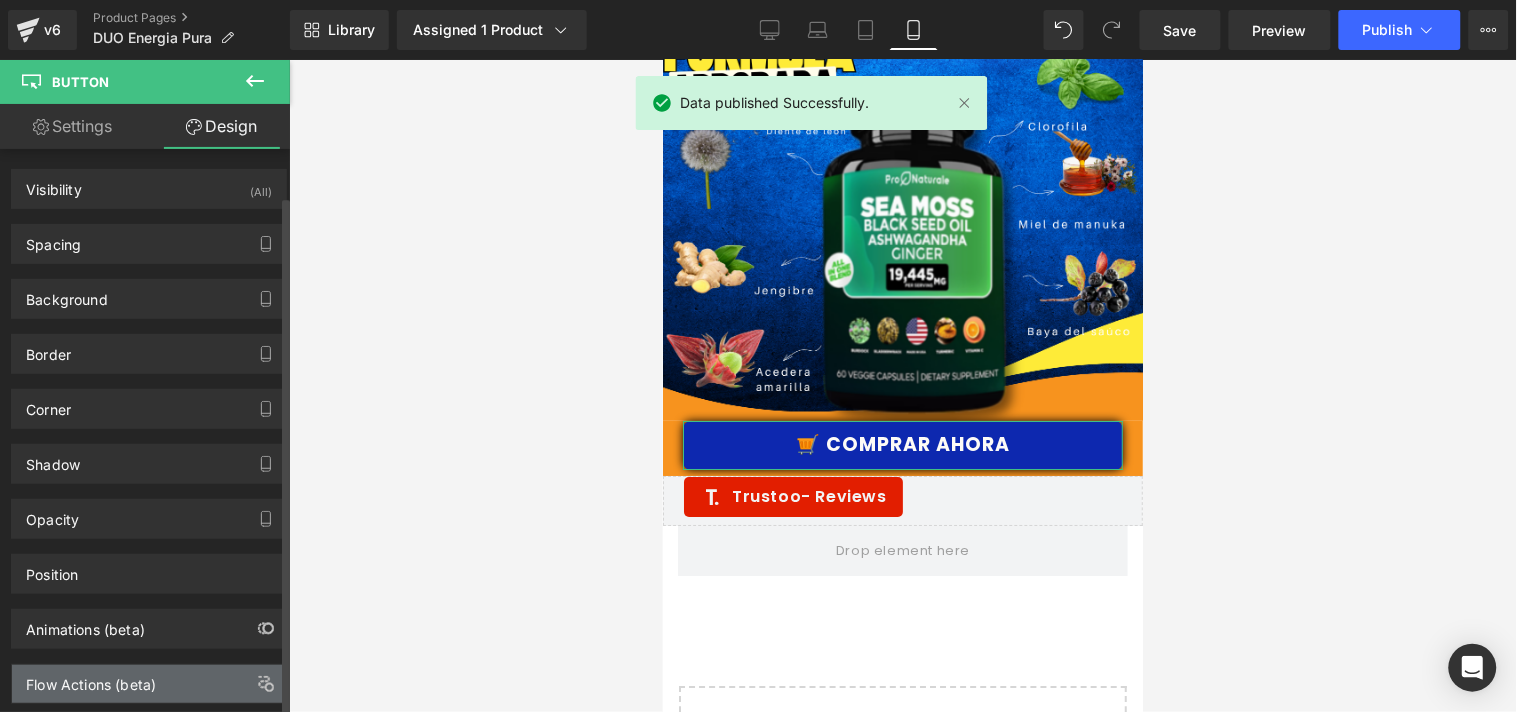 click on "Flow Actions (beta)" at bounding box center [91, 679] 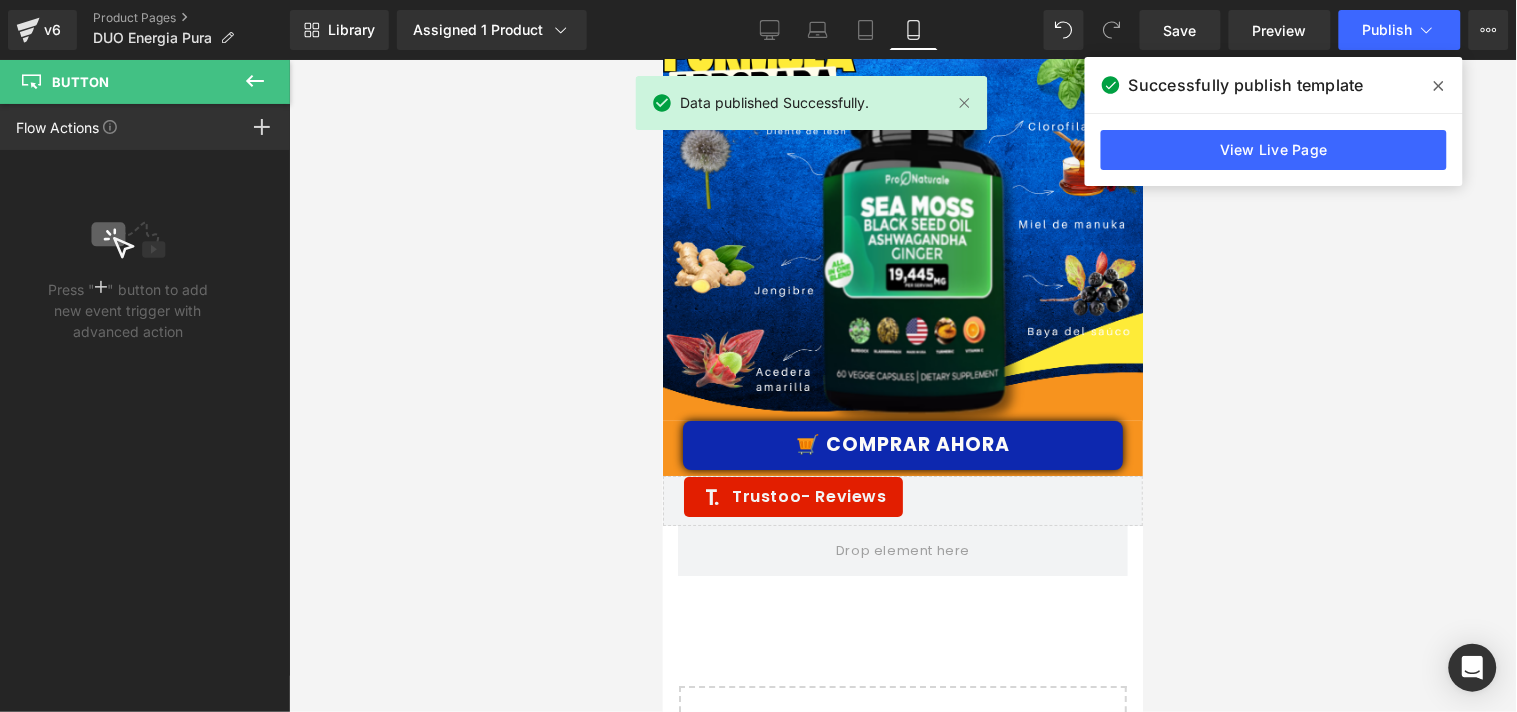 click 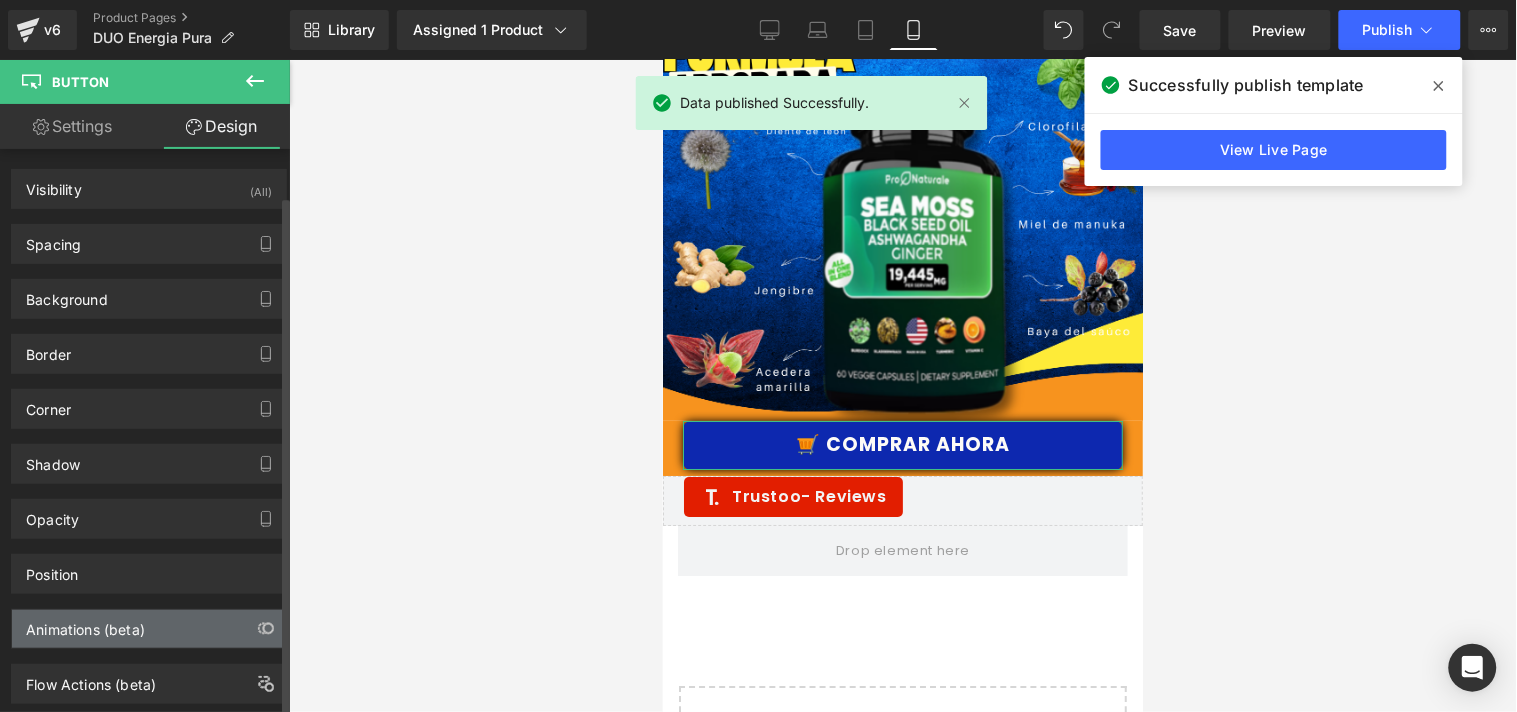 click on "Animations (beta)" at bounding box center [149, 629] 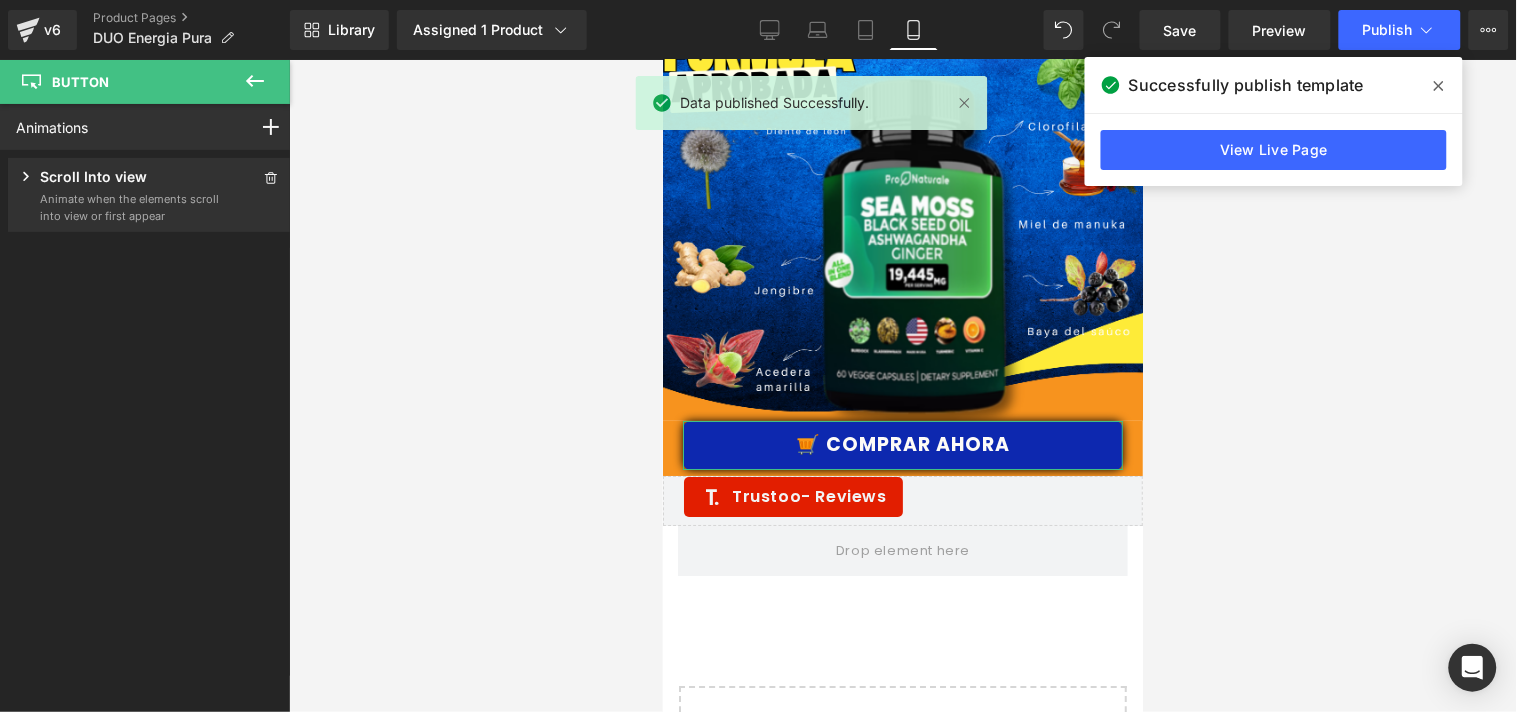 click on "Animate when the elements scroll into view or first appear" at bounding box center (130, 207) 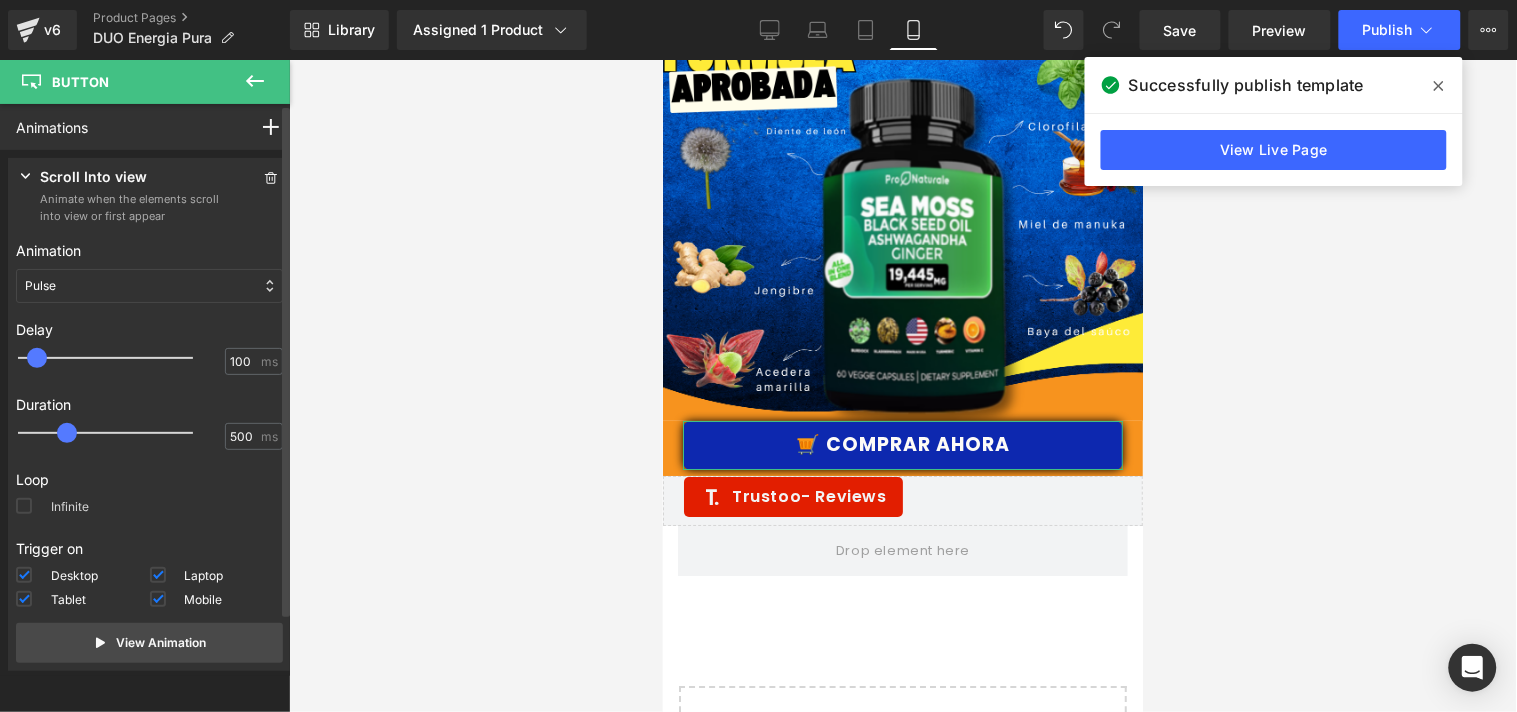 click on "Infinite" at bounding box center (52, 510) 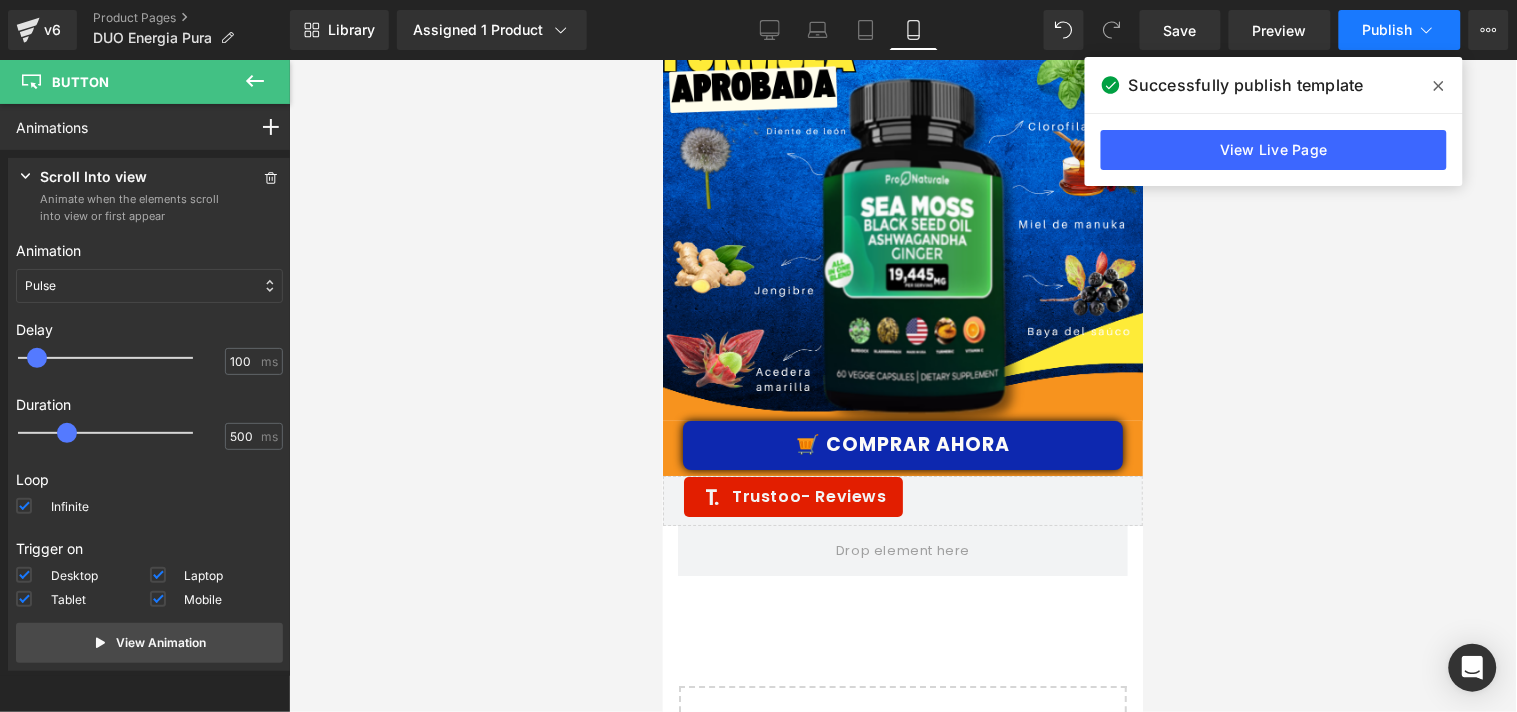 click on "Publish" at bounding box center (1388, 30) 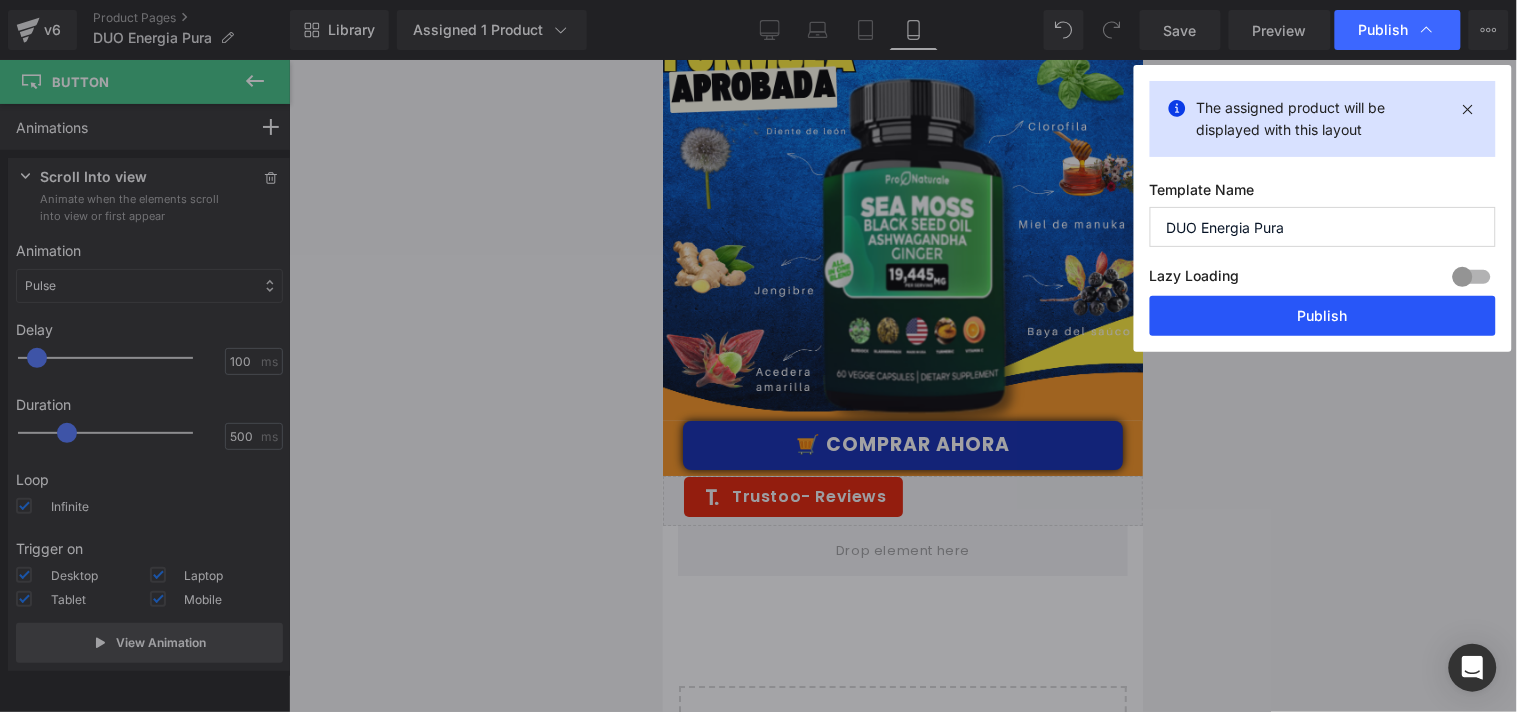 click on "Publish" at bounding box center (1323, 316) 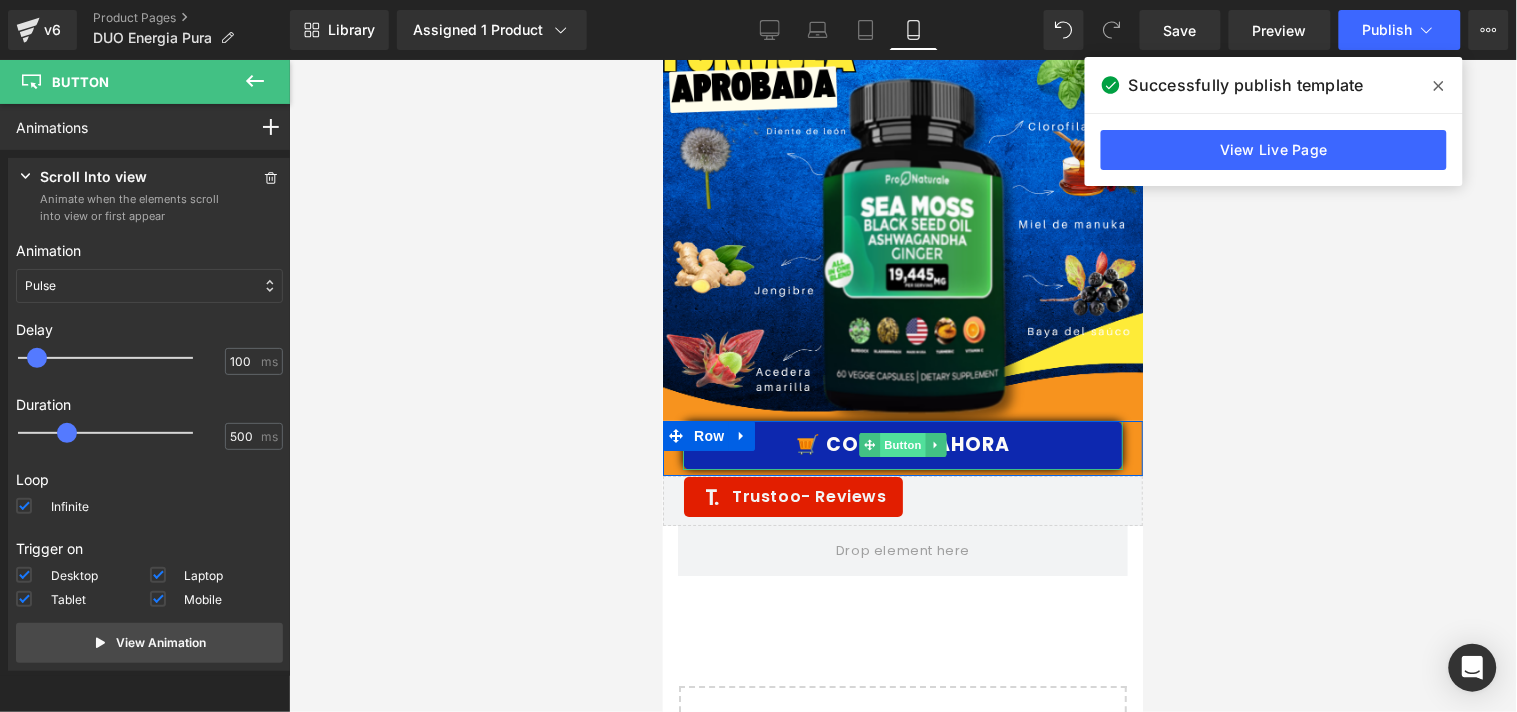 click on "Button" at bounding box center (902, 444) 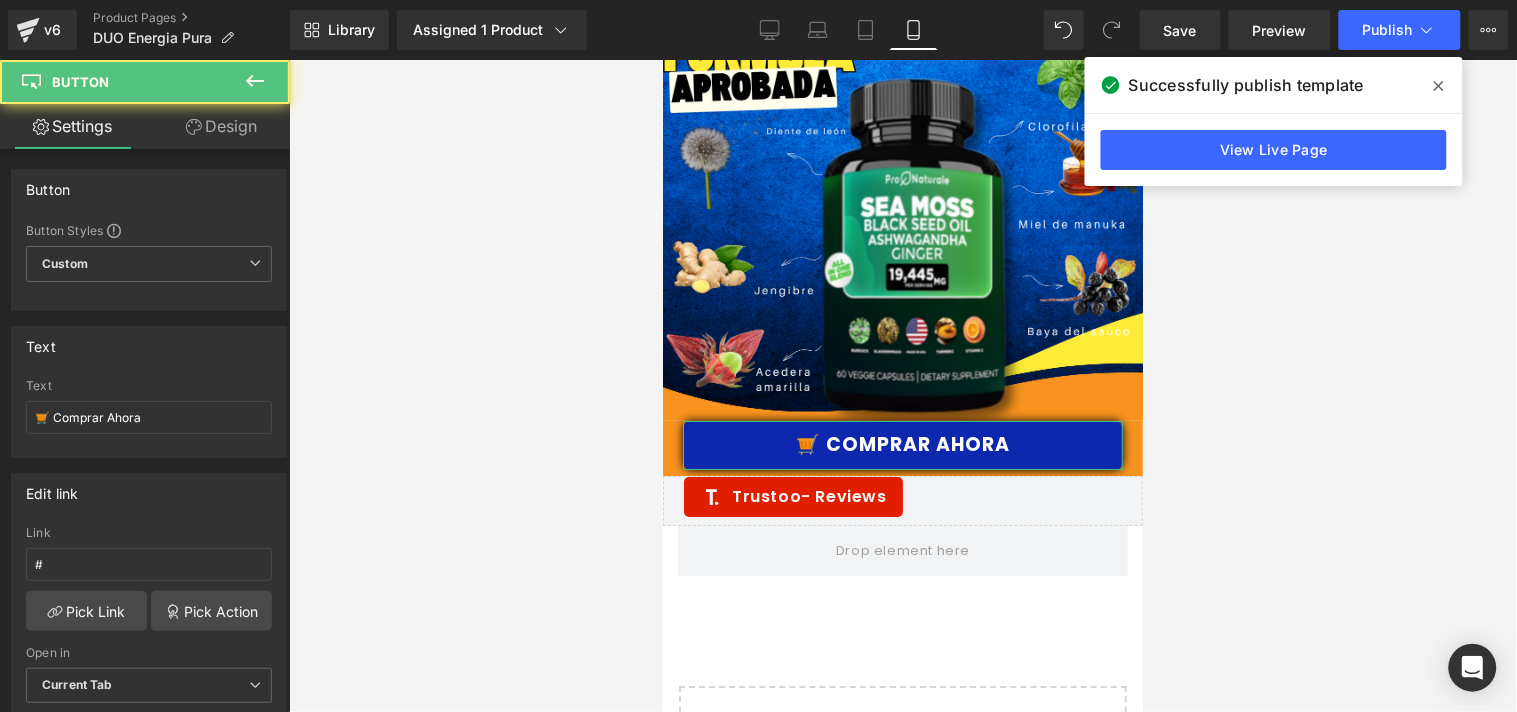 click on "Design" at bounding box center (221, 126) 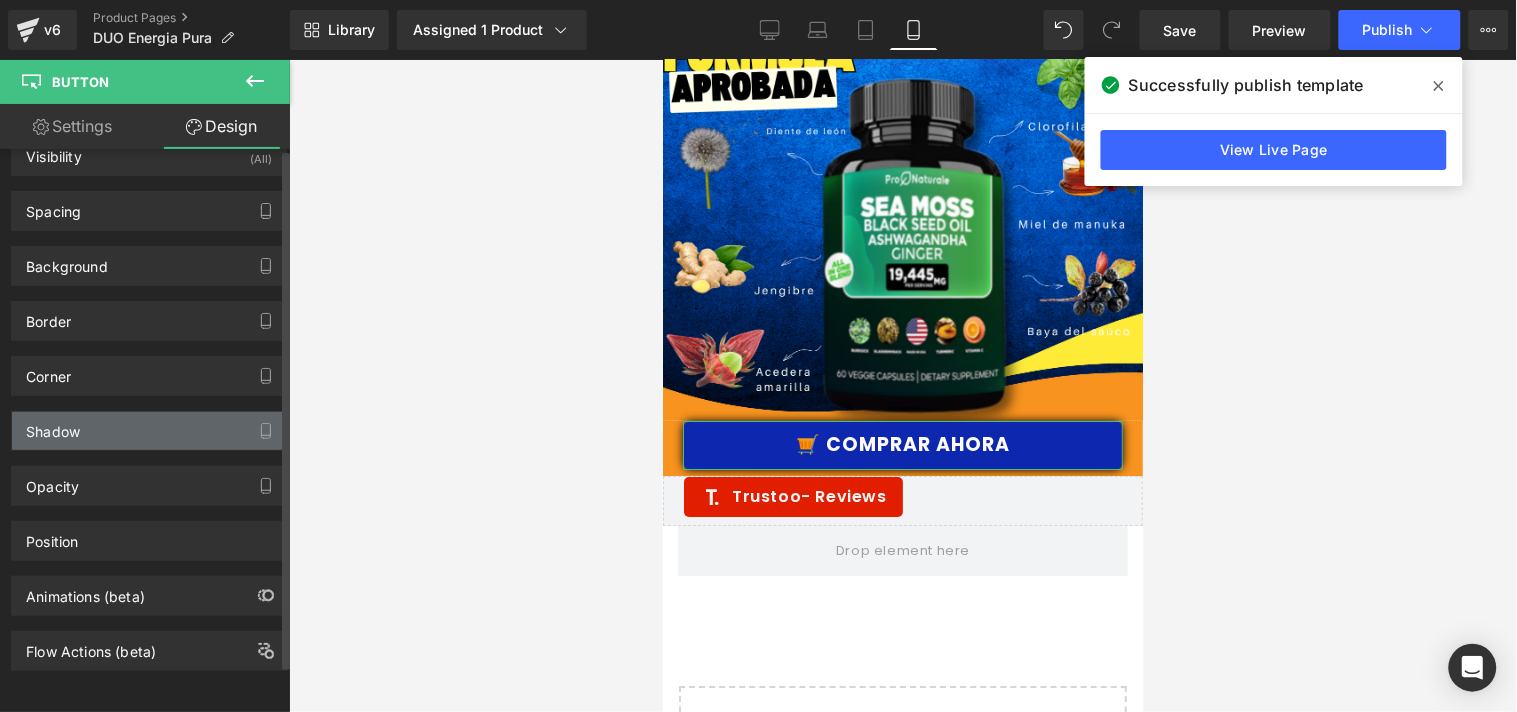 scroll, scrollTop: 51, scrollLeft: 0, axis: vertical 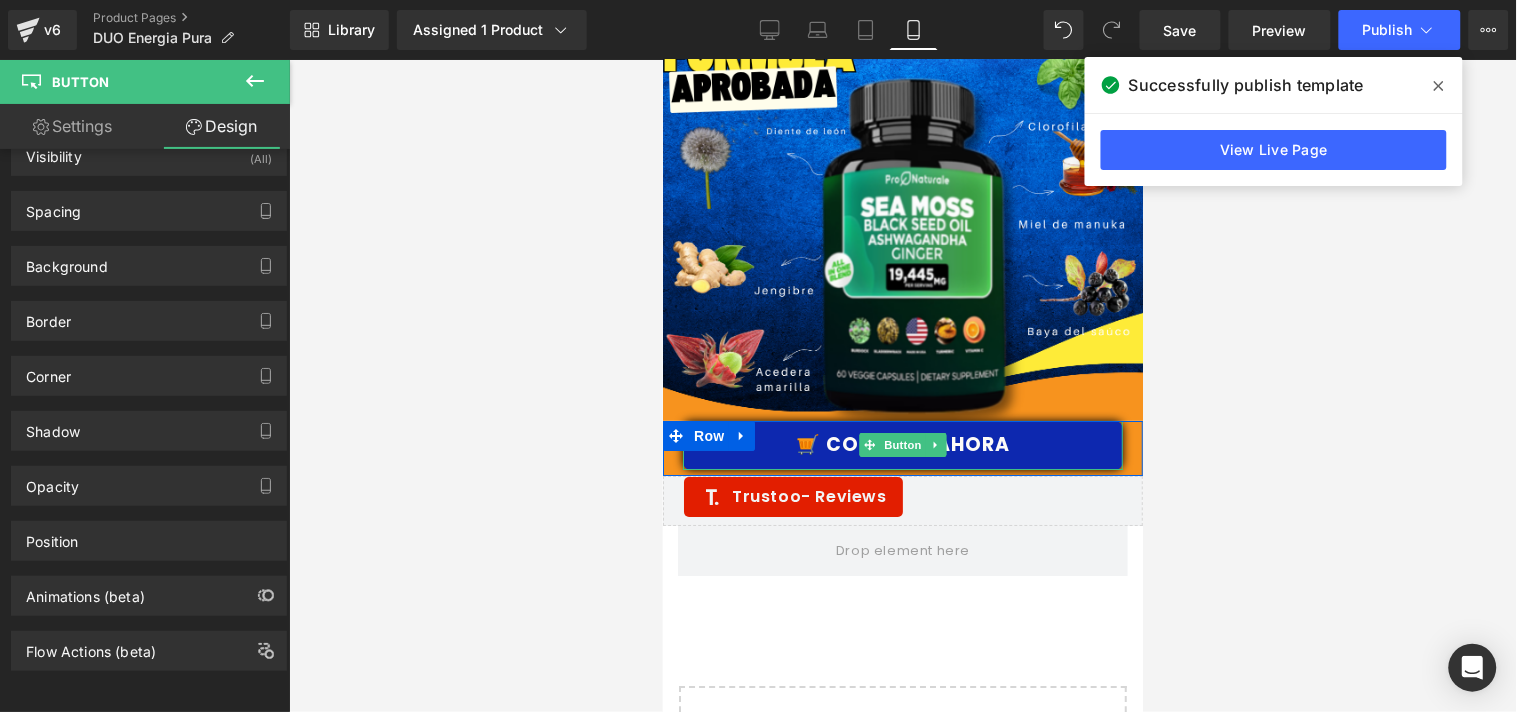 click 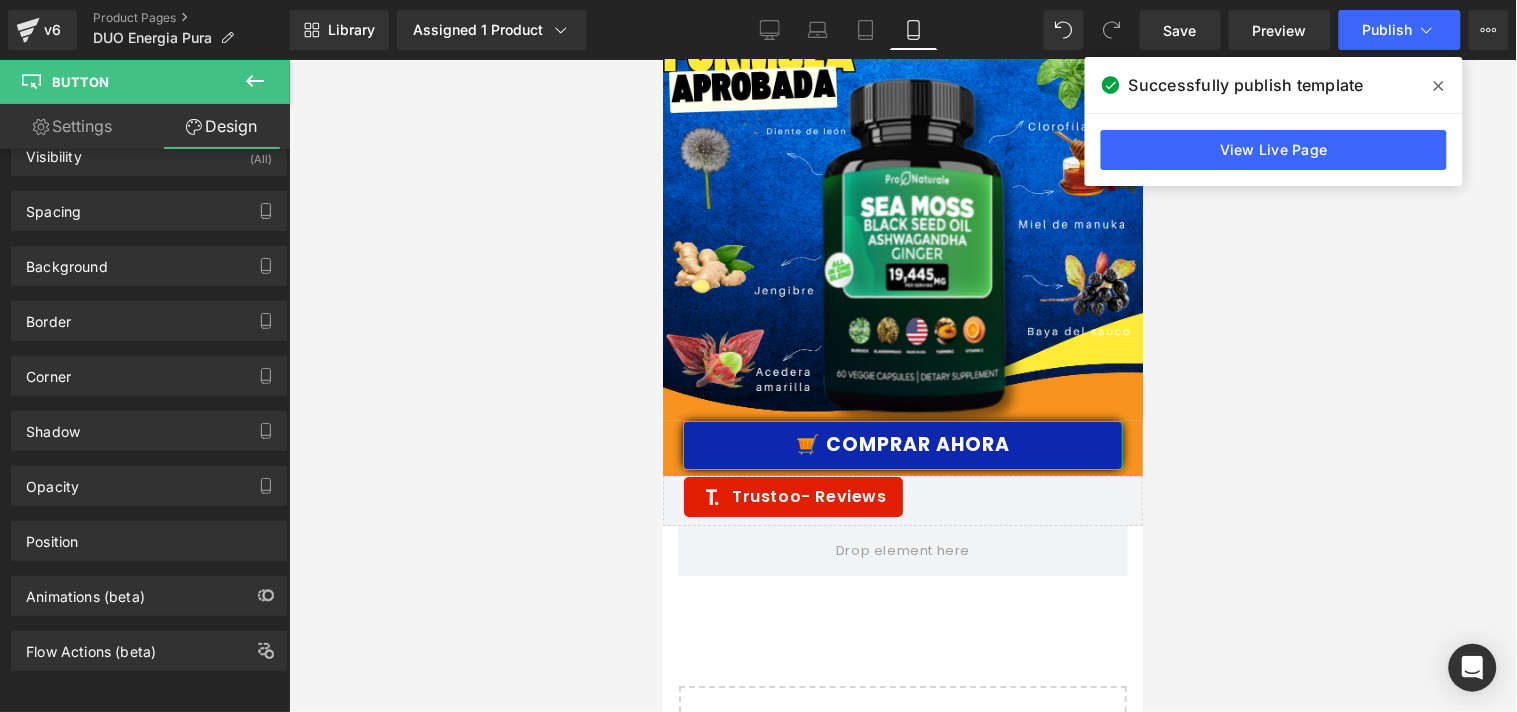 click on "Settings" at bounding box center (72, 126) 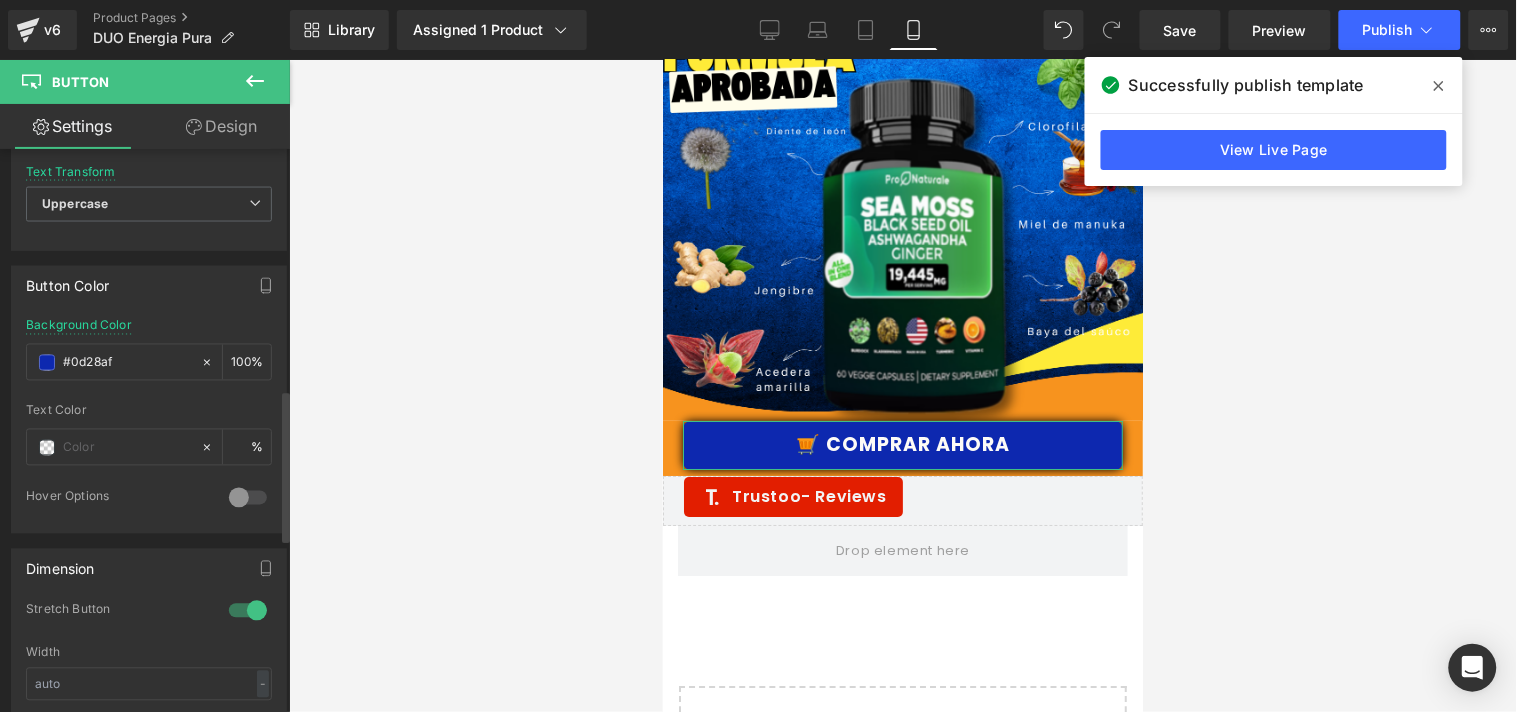 scroll, scrollTop: 888, scrollLeft: 0, axis: vertical 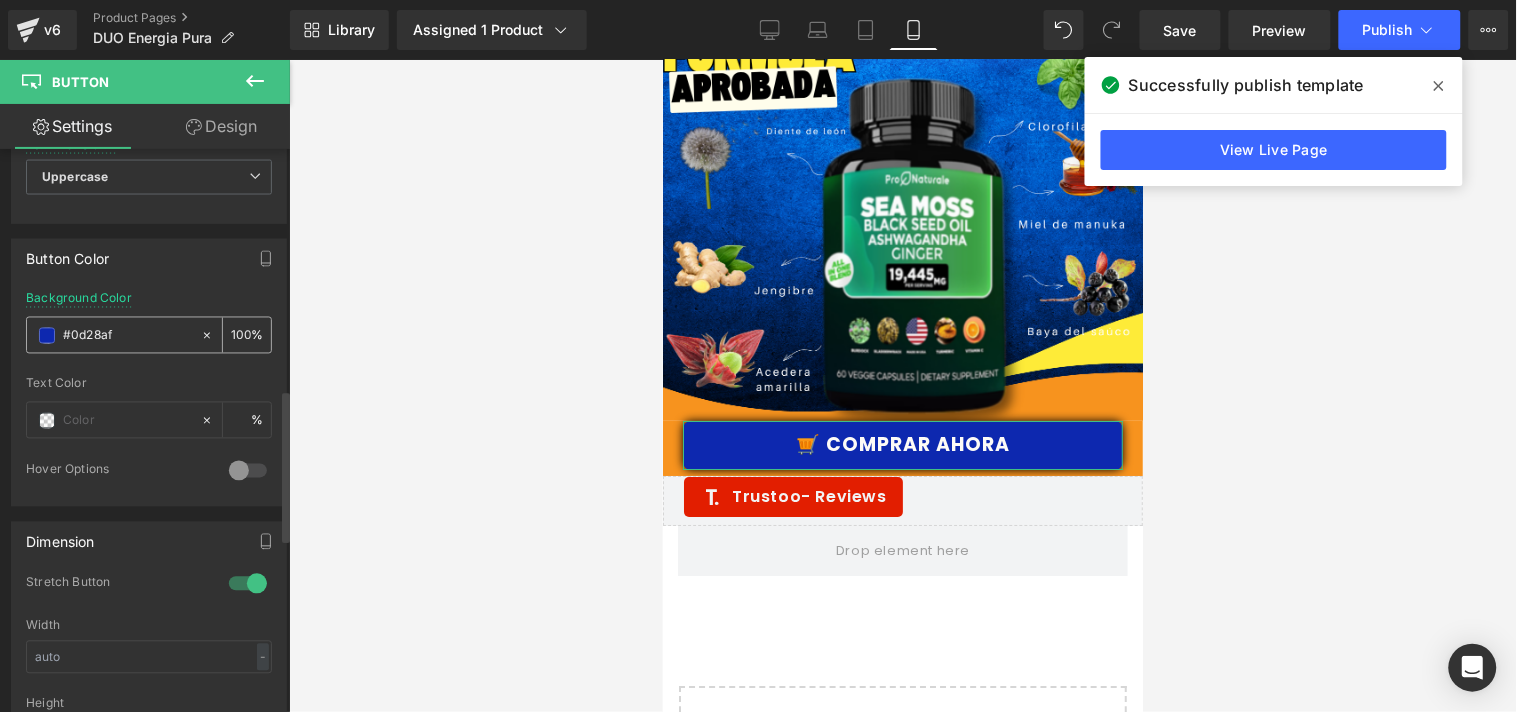 click on "#0d28af" at bounding box center (127, 336) 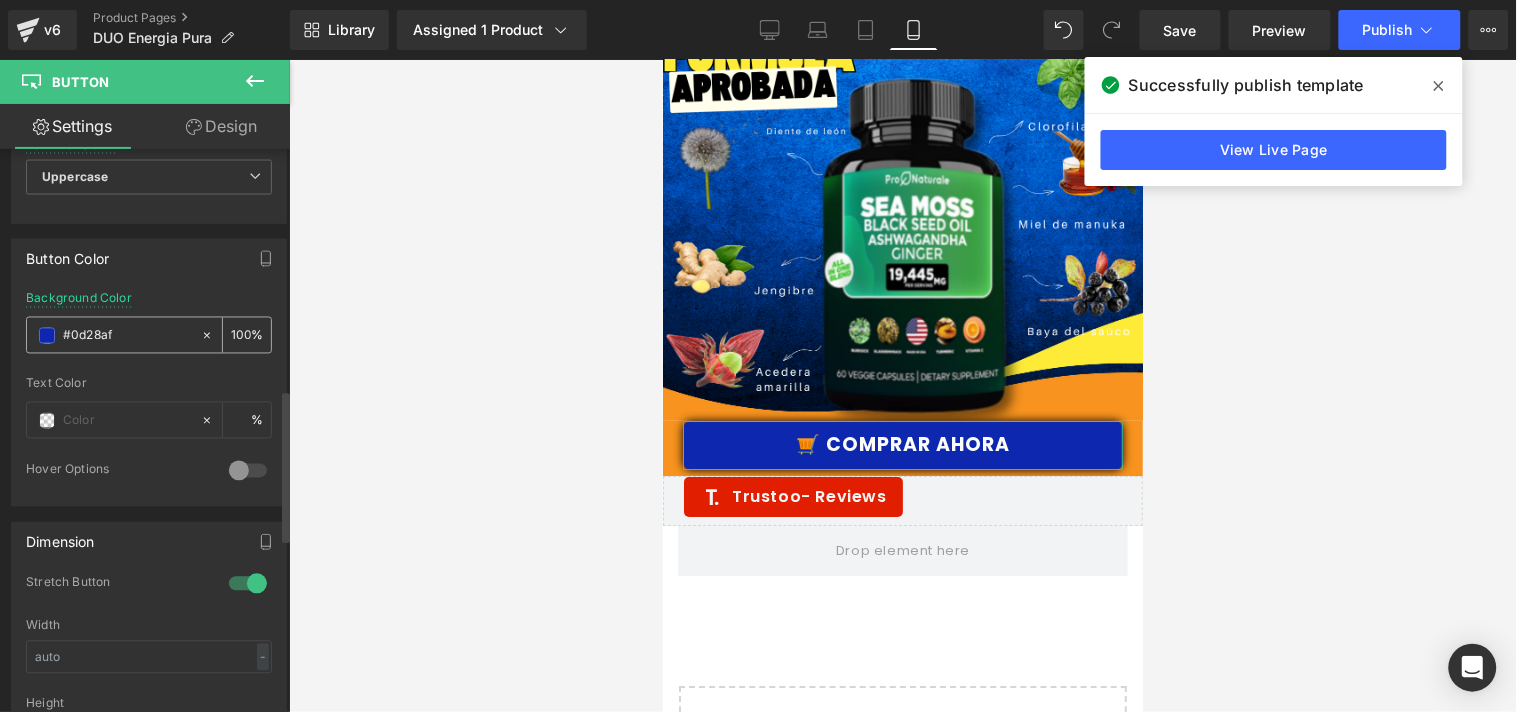 click at bounding box center (47, 336) 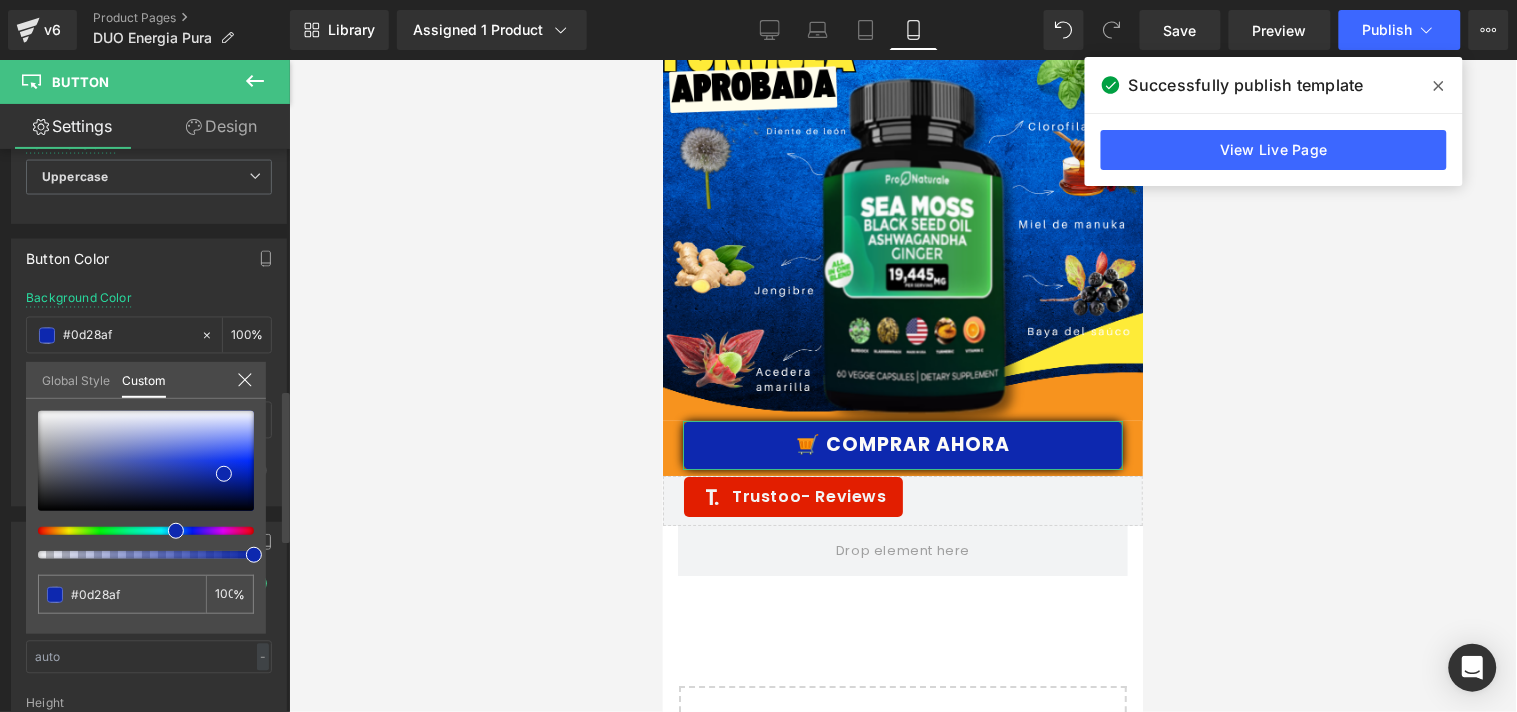 click at bounding box center [146, 485] 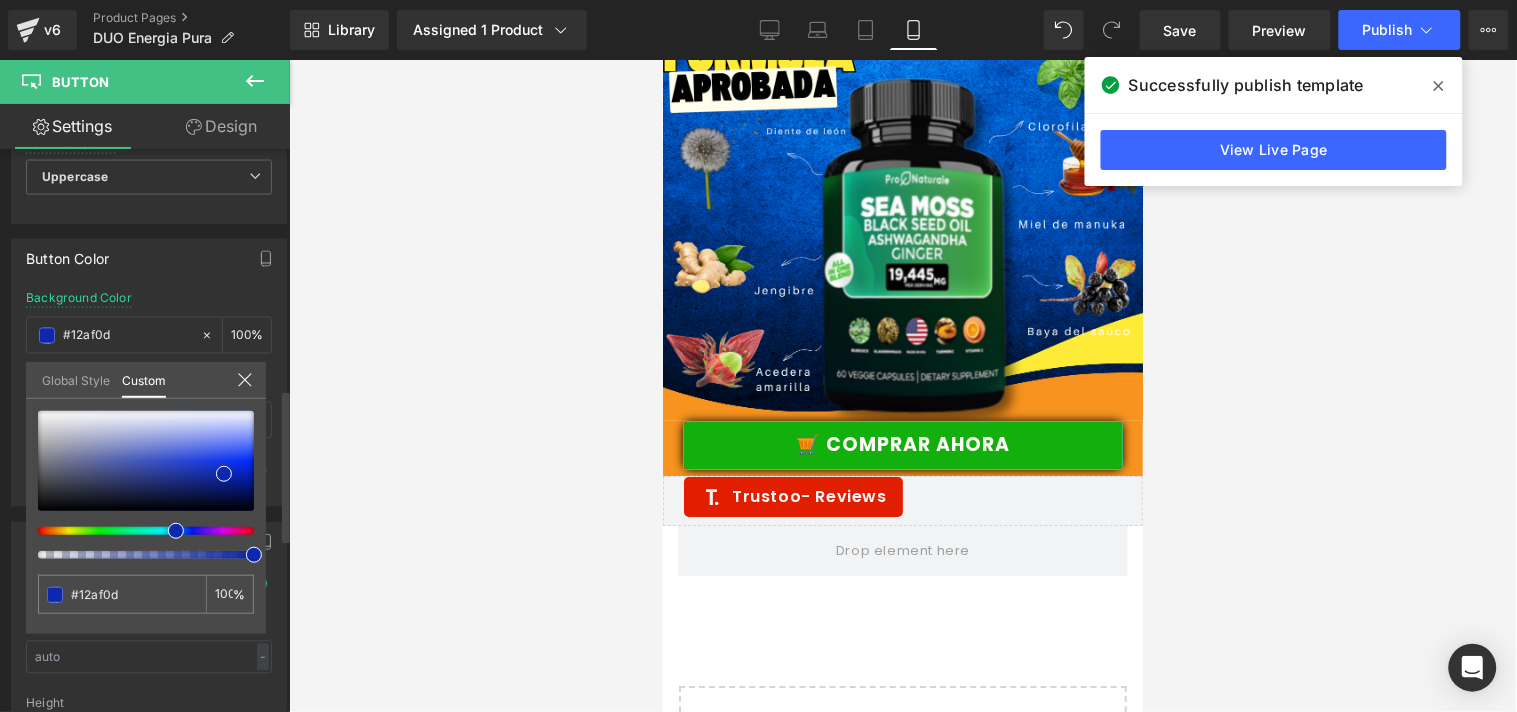 type on "#15af0d" 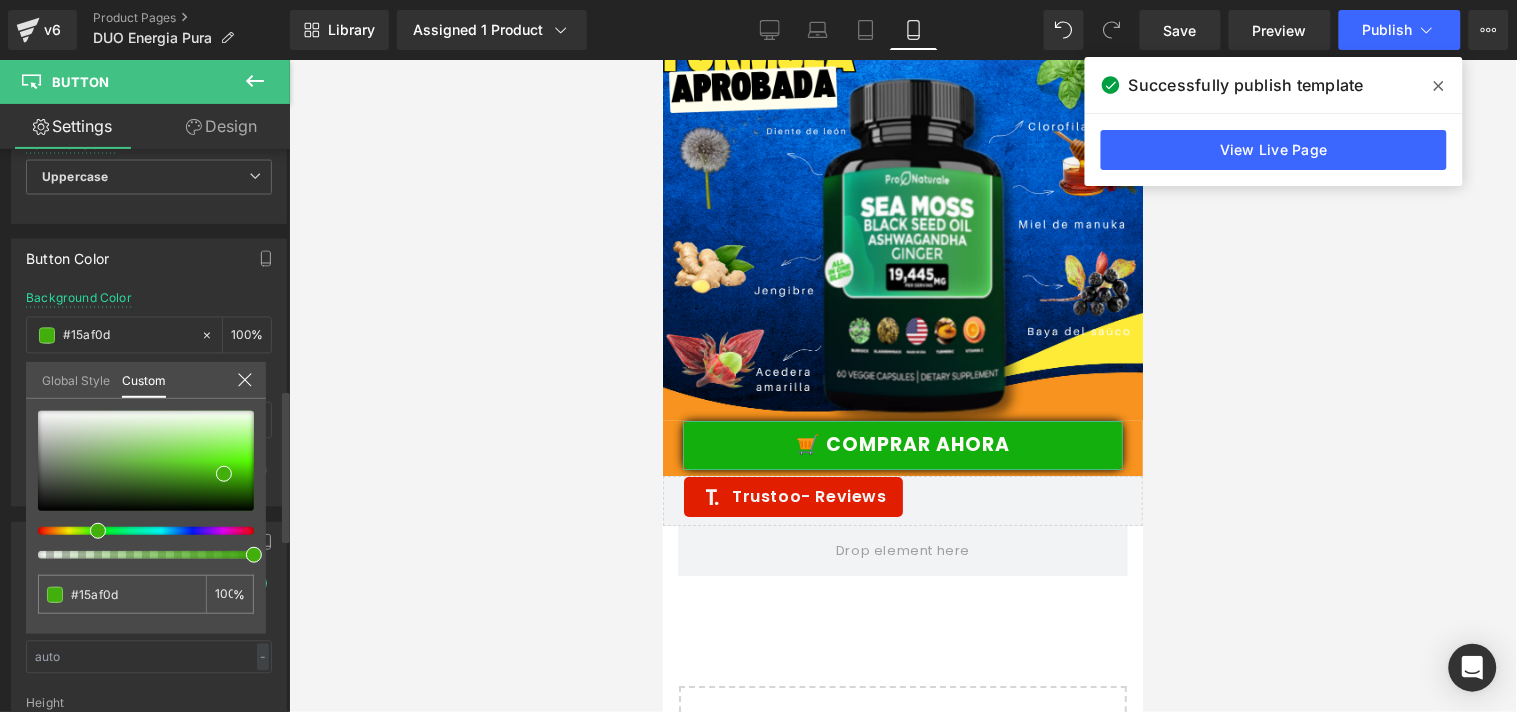 type on "#2daf0d" 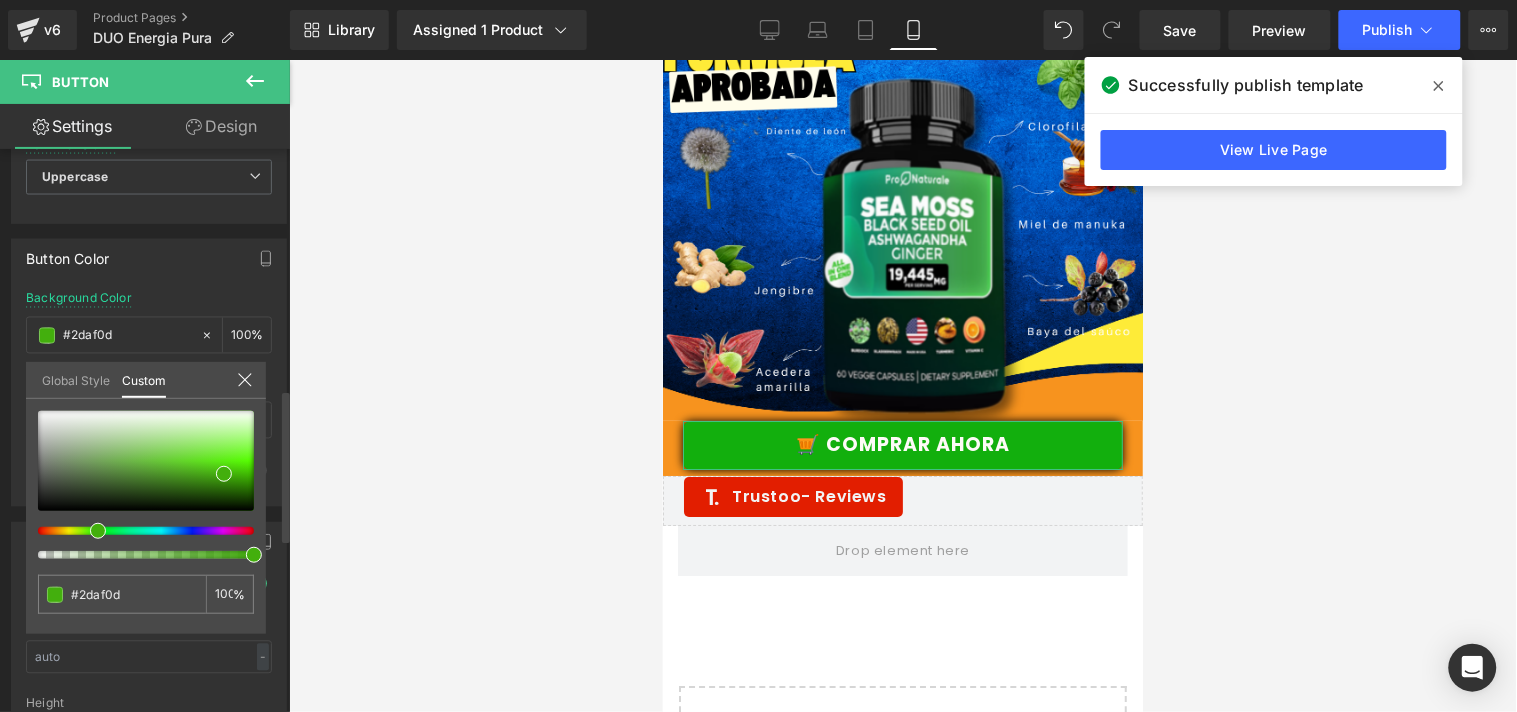 type on "#43af0d" 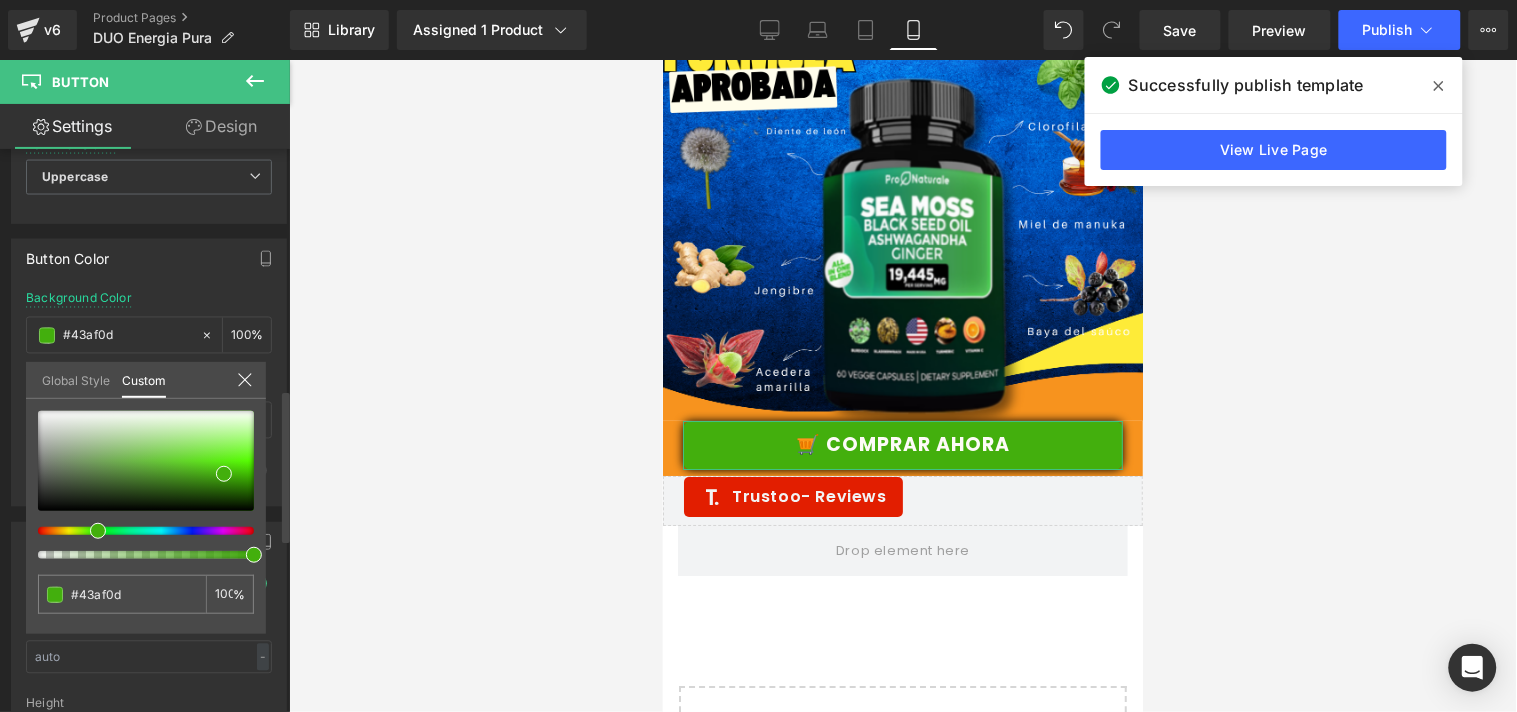 drag, startPoint x: 101, startPoint y: 533, endPoint x: 90, endPoint y: 532, distance: 11.045361 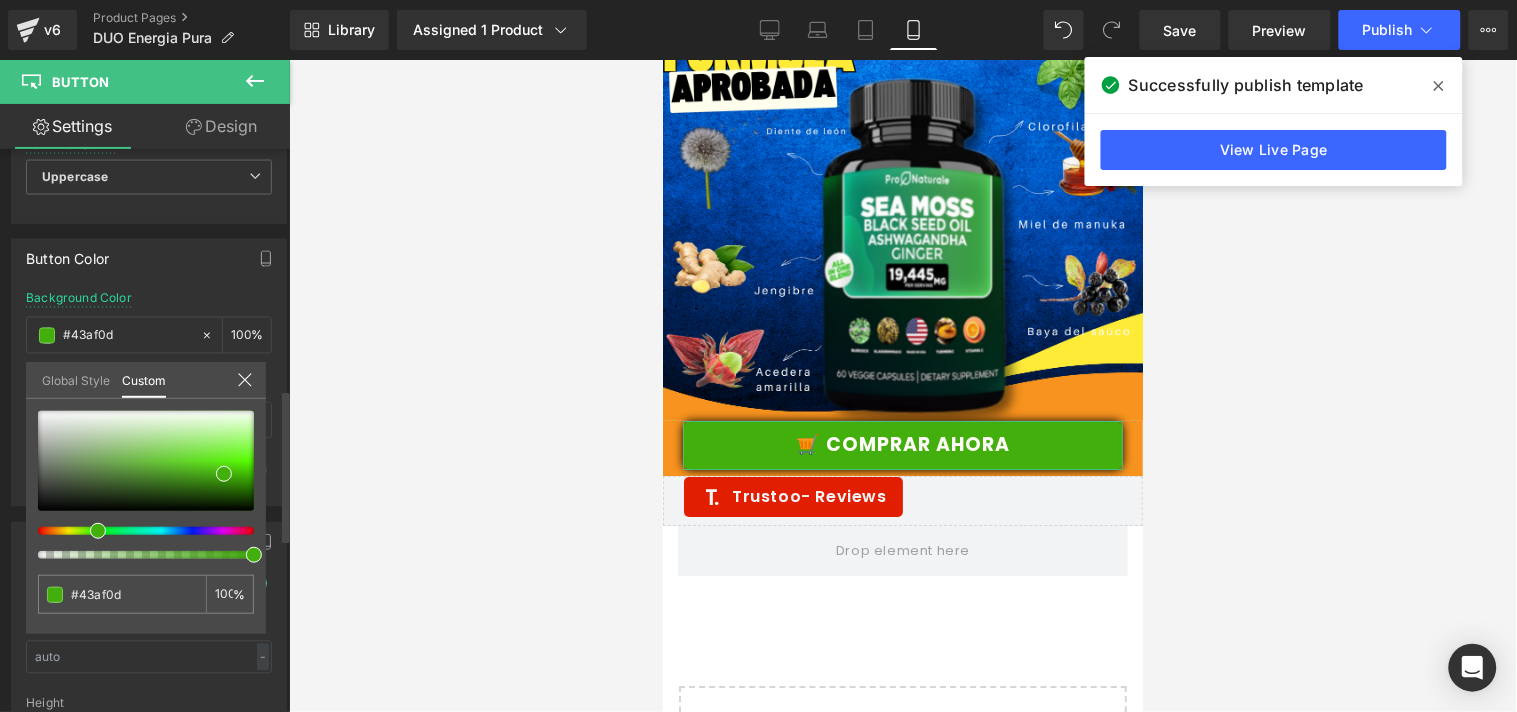 type on "#30af0d" 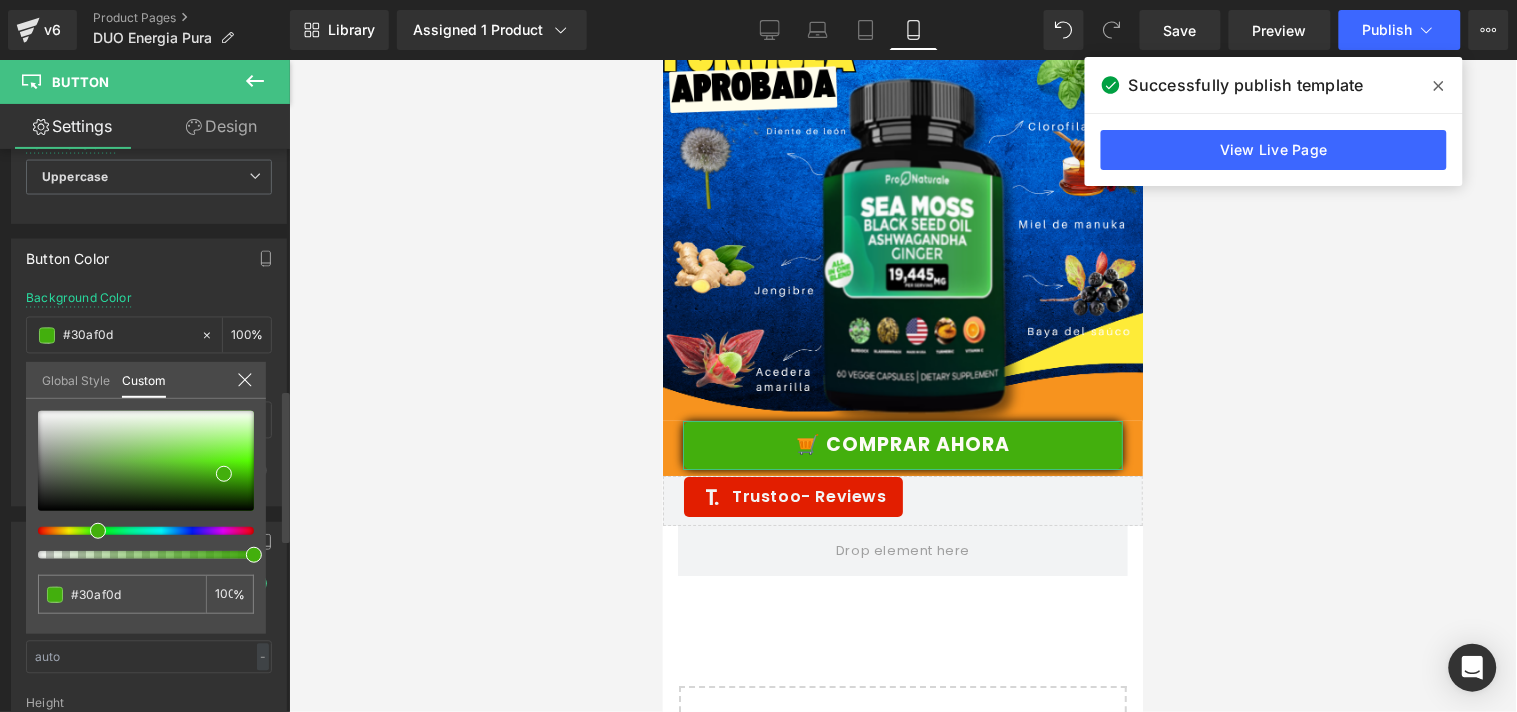 type on "#43af0d" 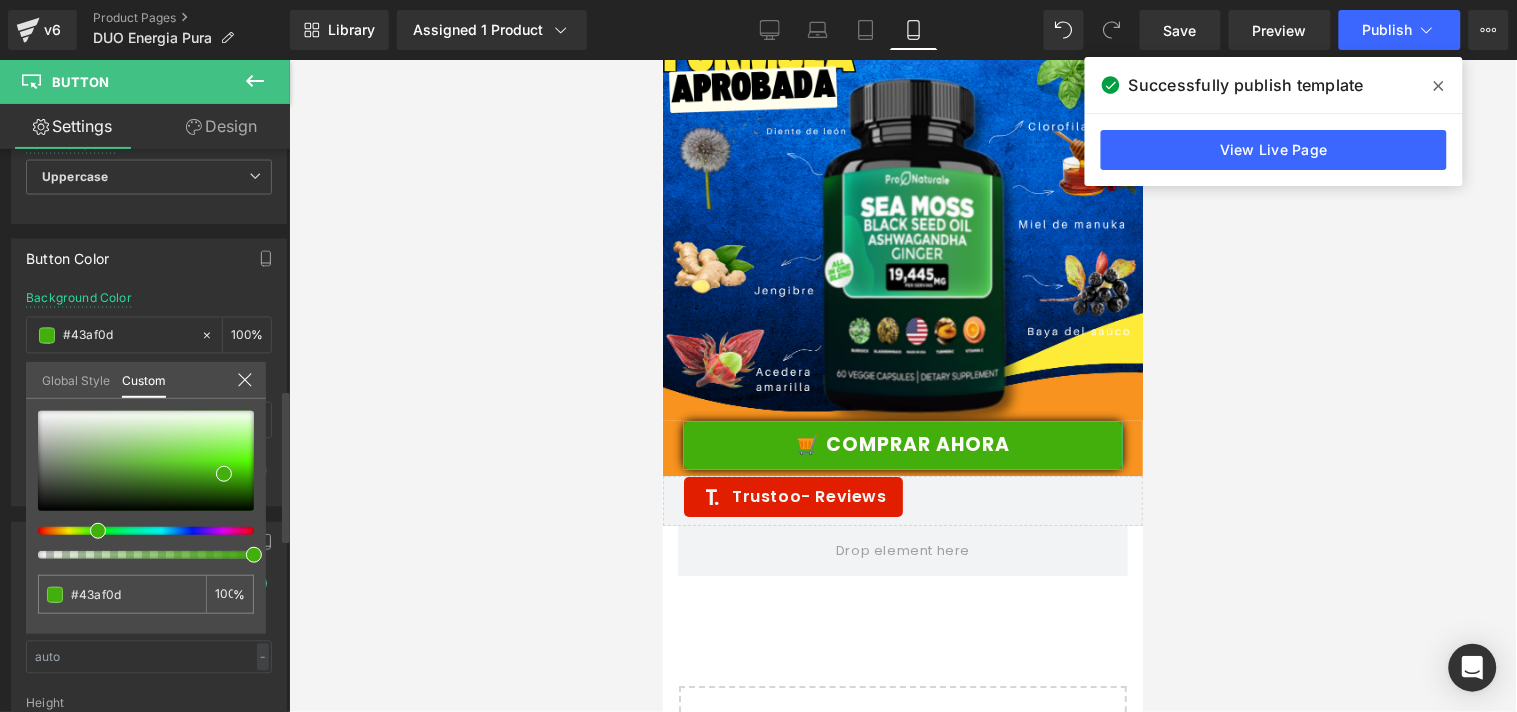 type on "#3daf0d" 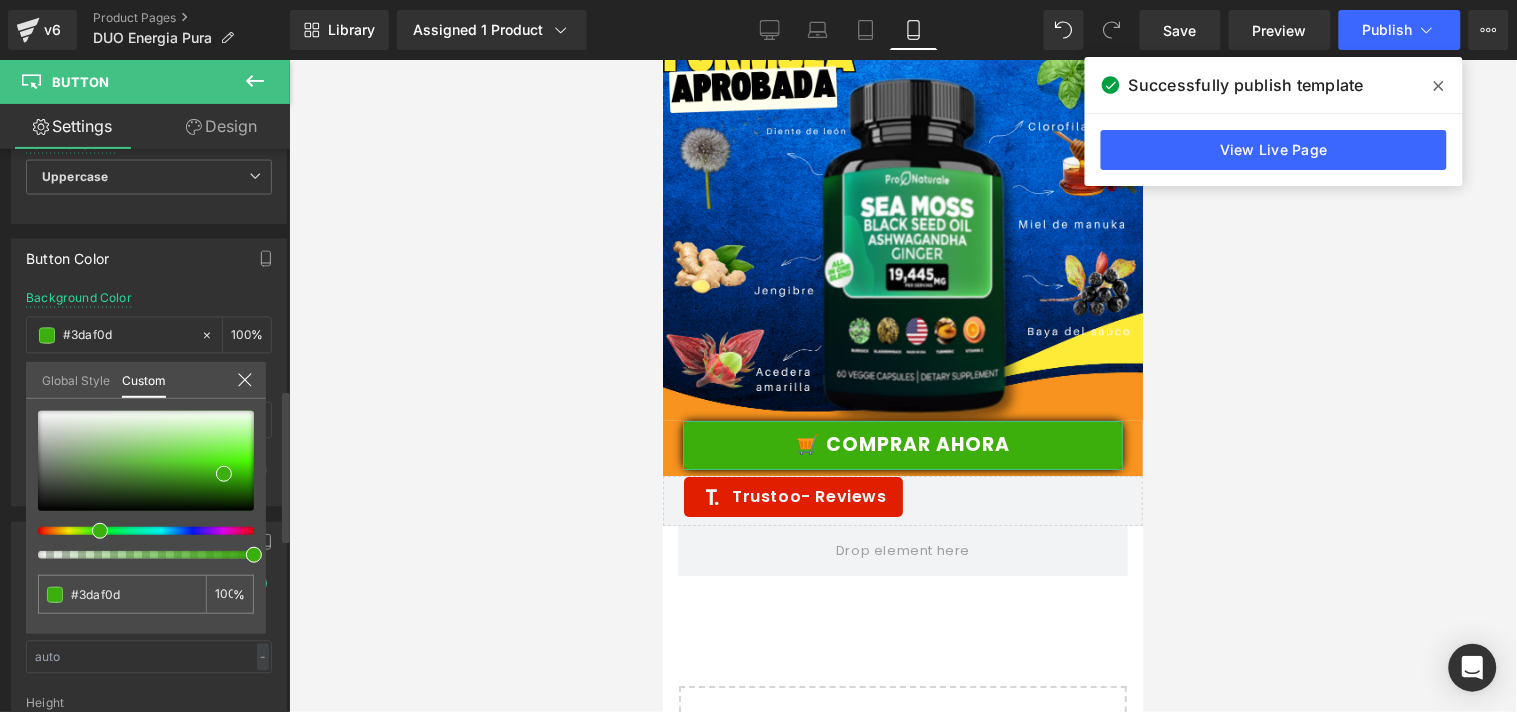 click at bounding box center (138, 531) 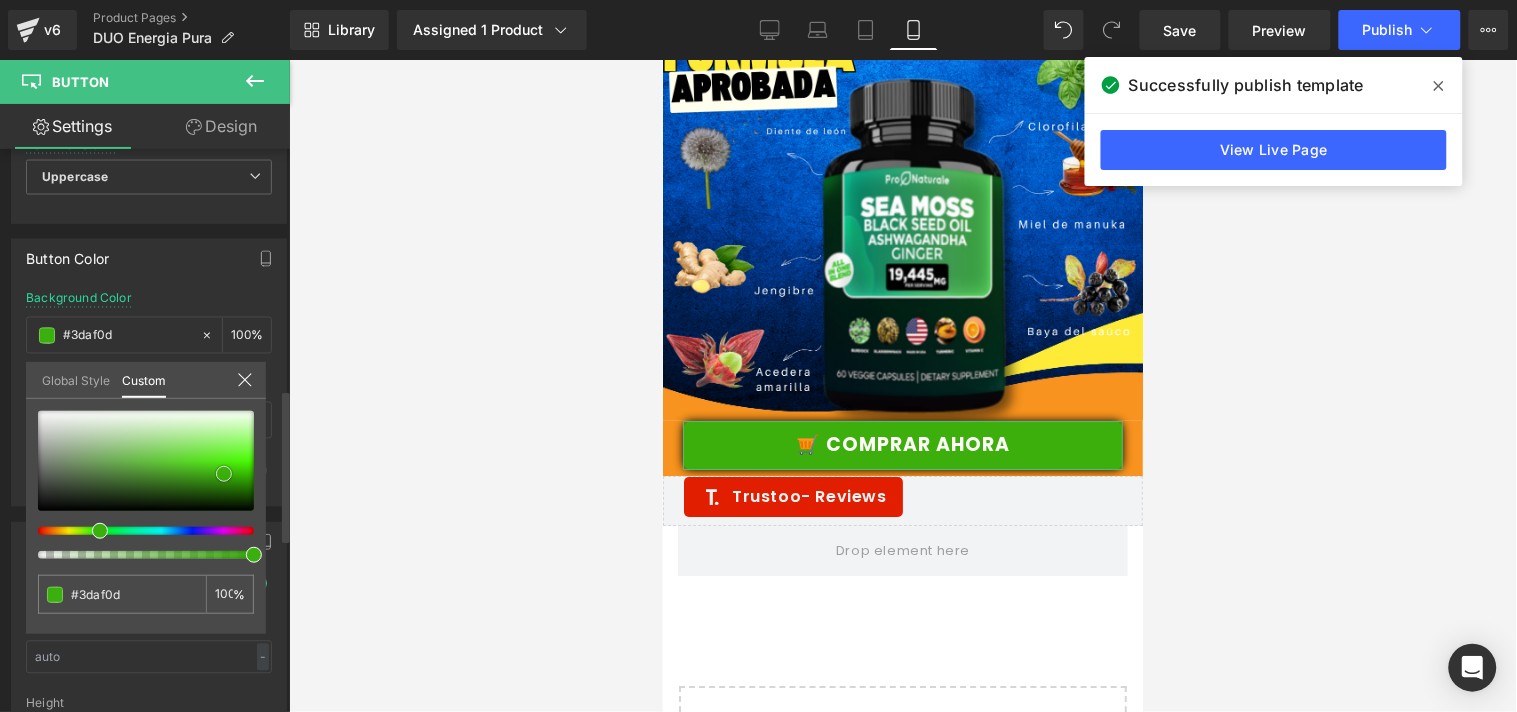type on "#3baf0d" 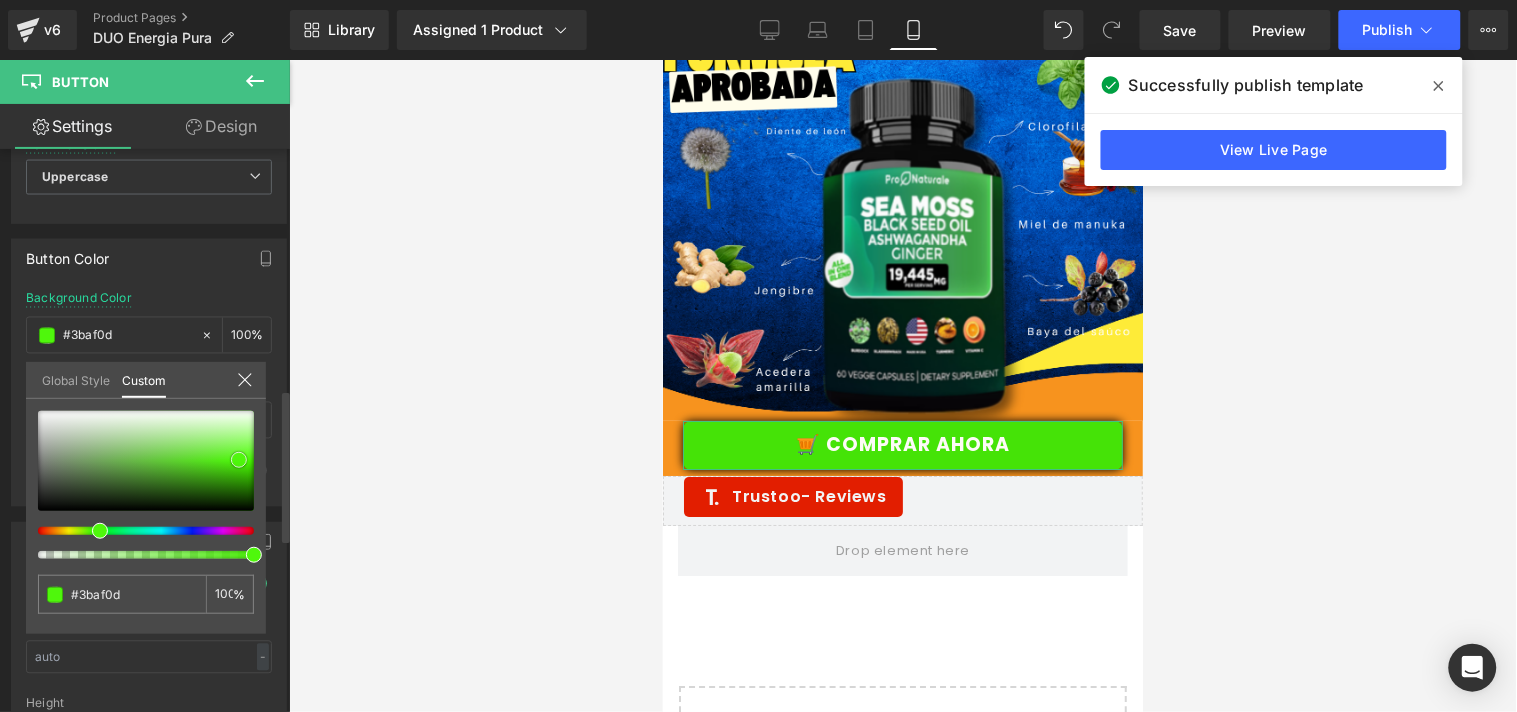 type on "#45e307" 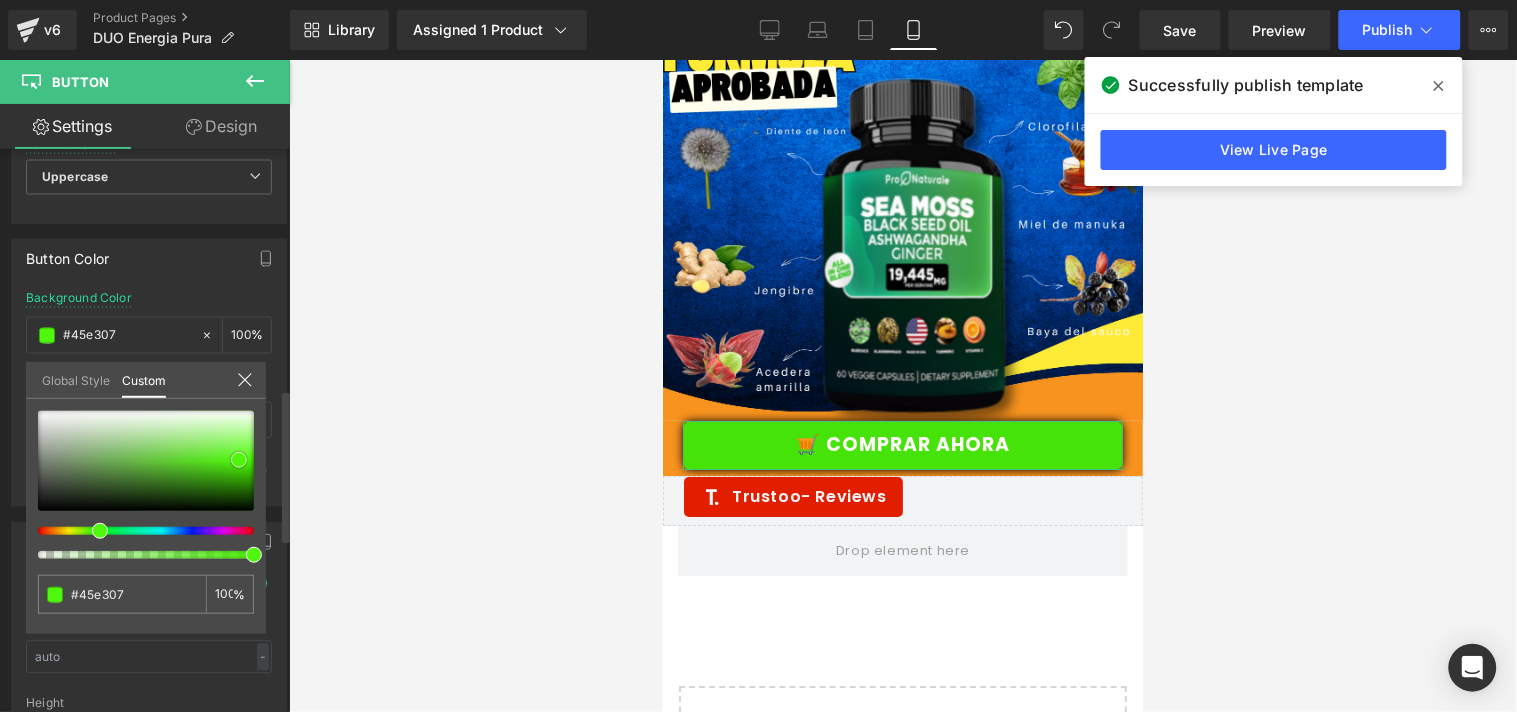 type on "#5ef621" 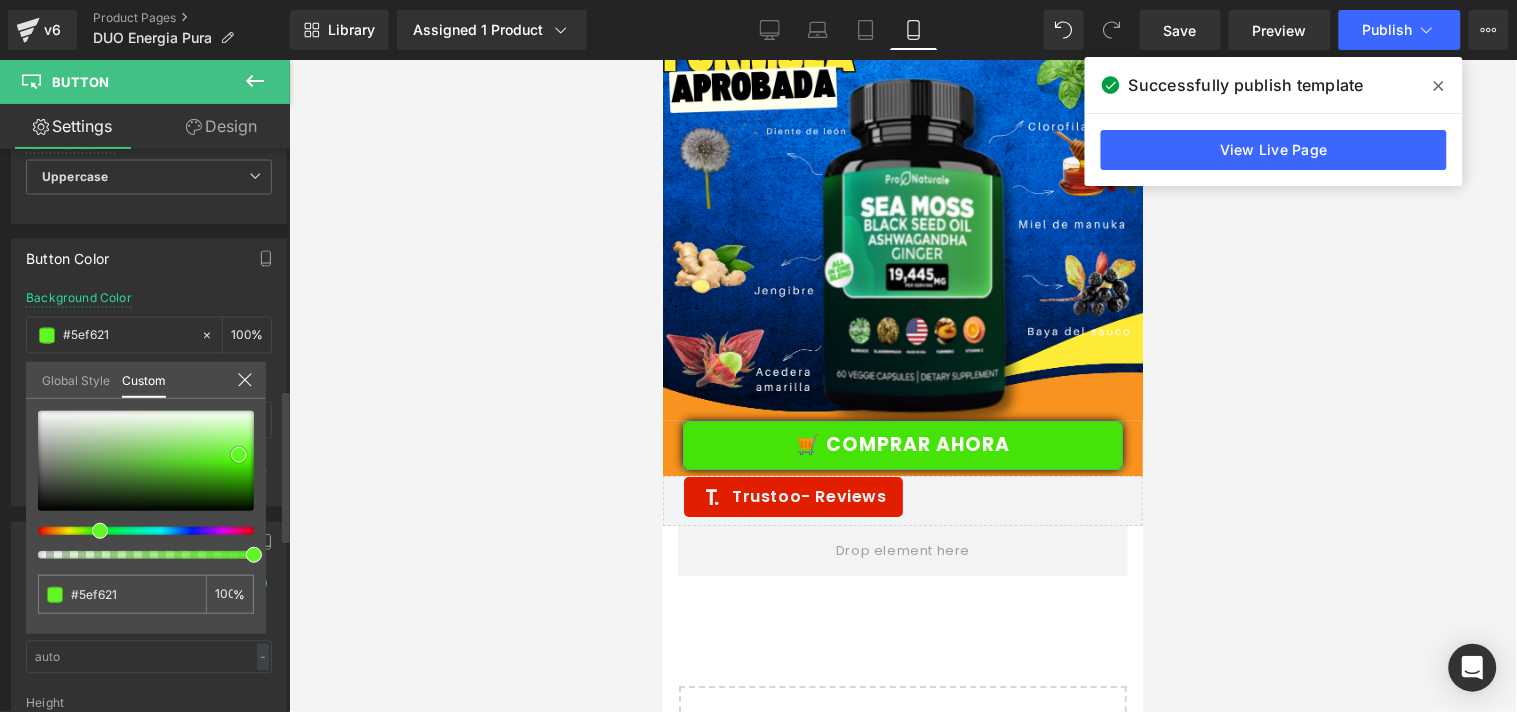 type on "#62f627" 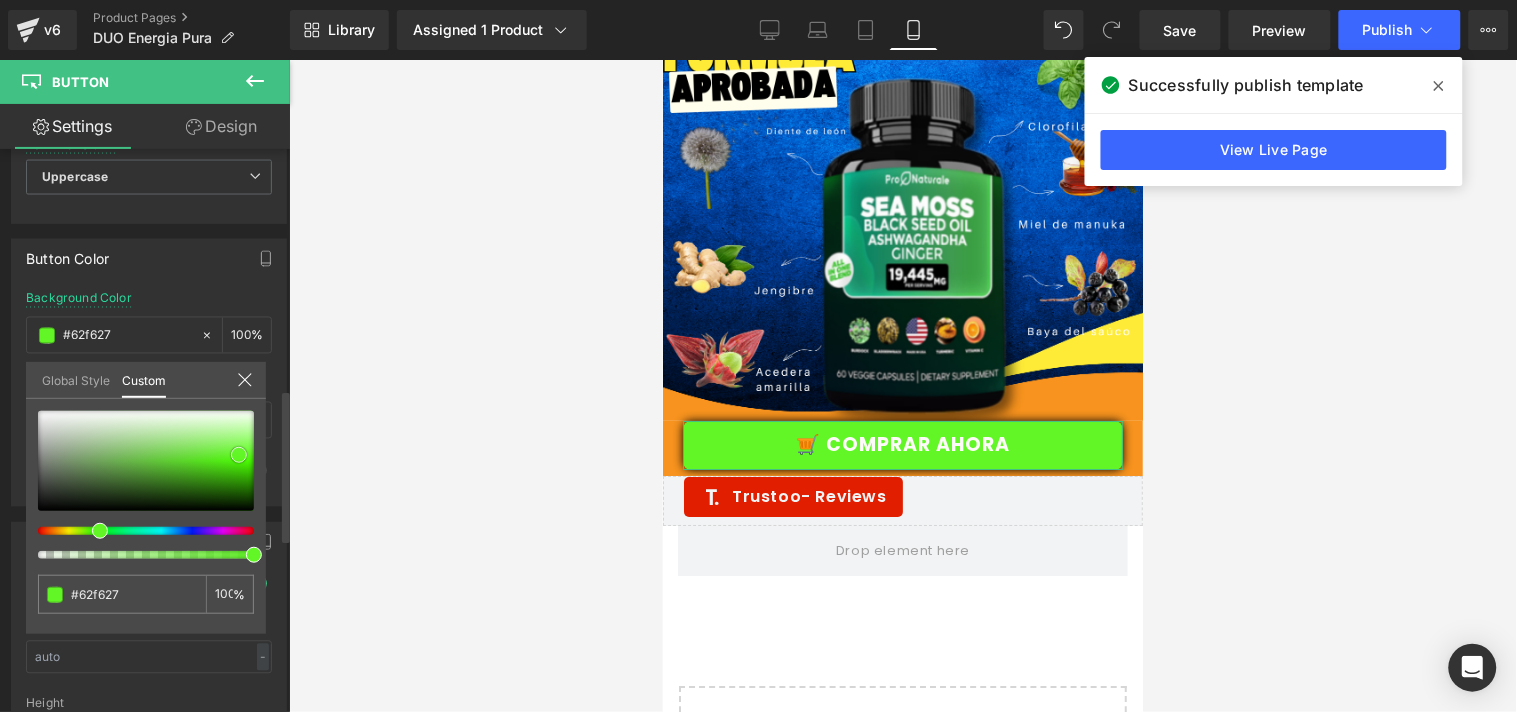 type on "#5ef522" 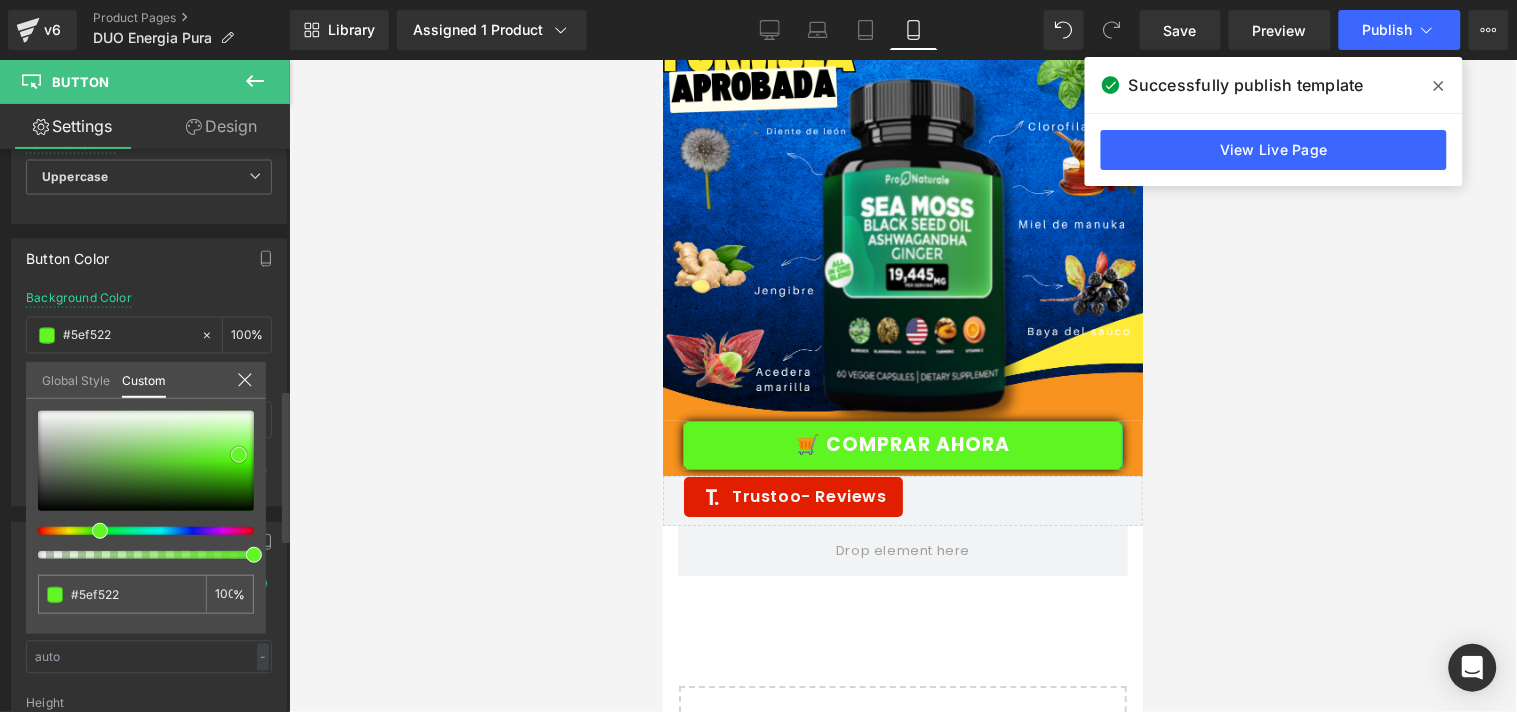 type on "#50f50f" 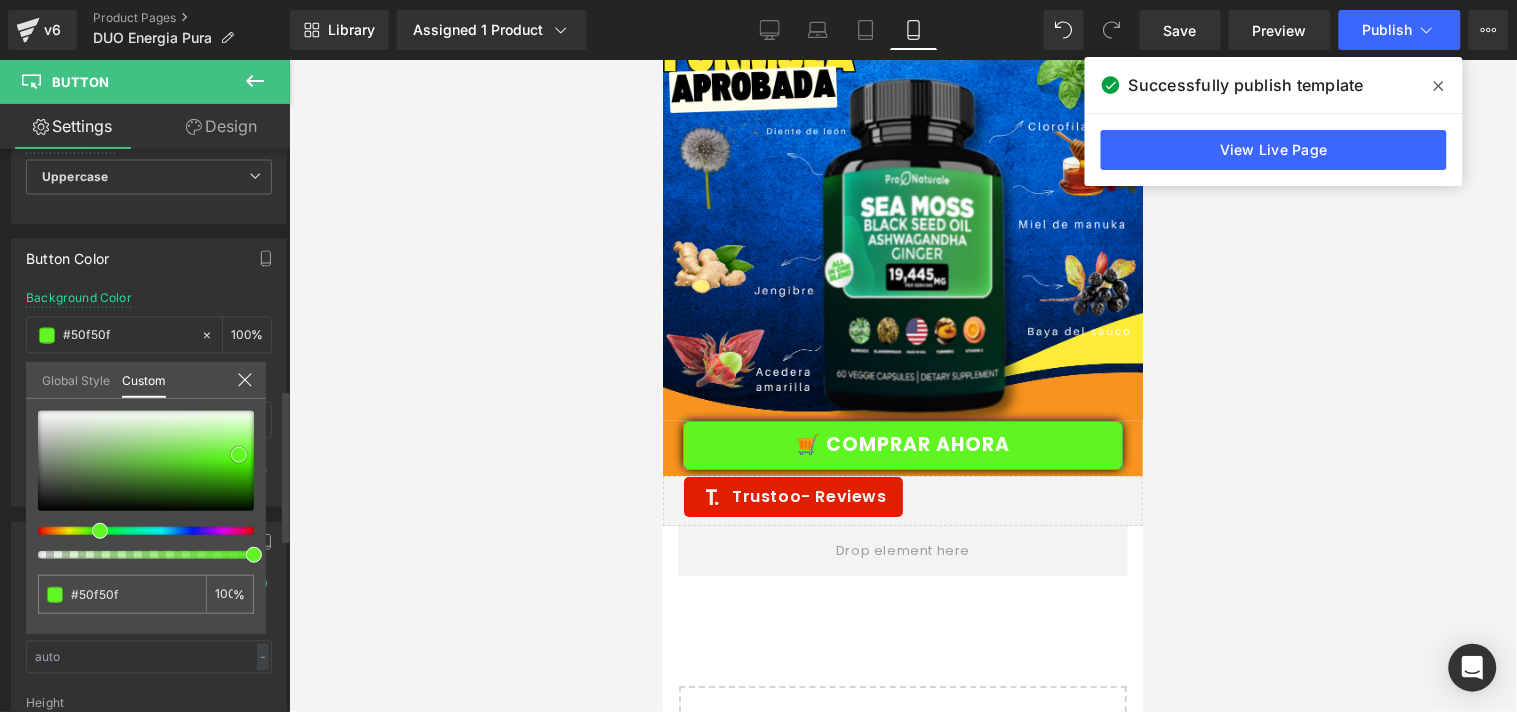 type on "#4ae90b" 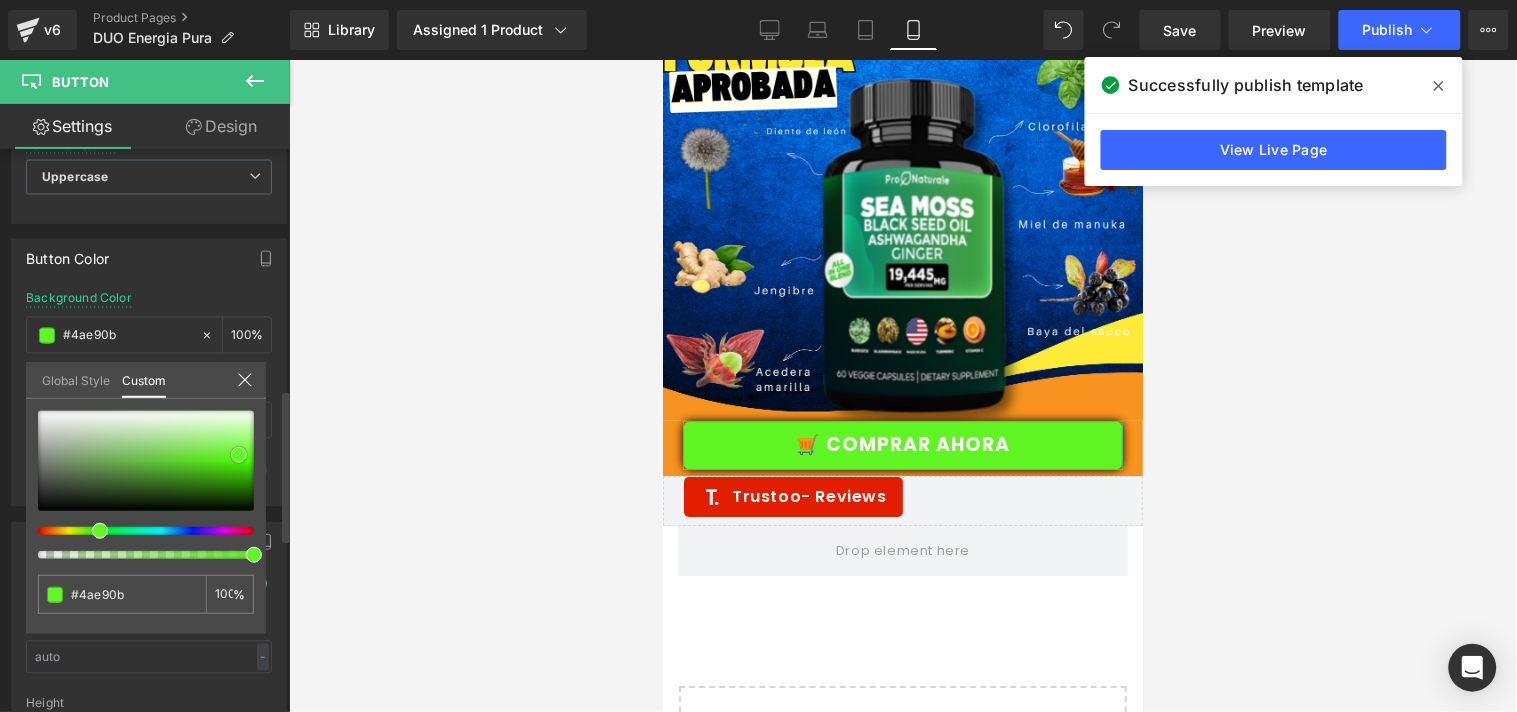 type on "#49e30b" 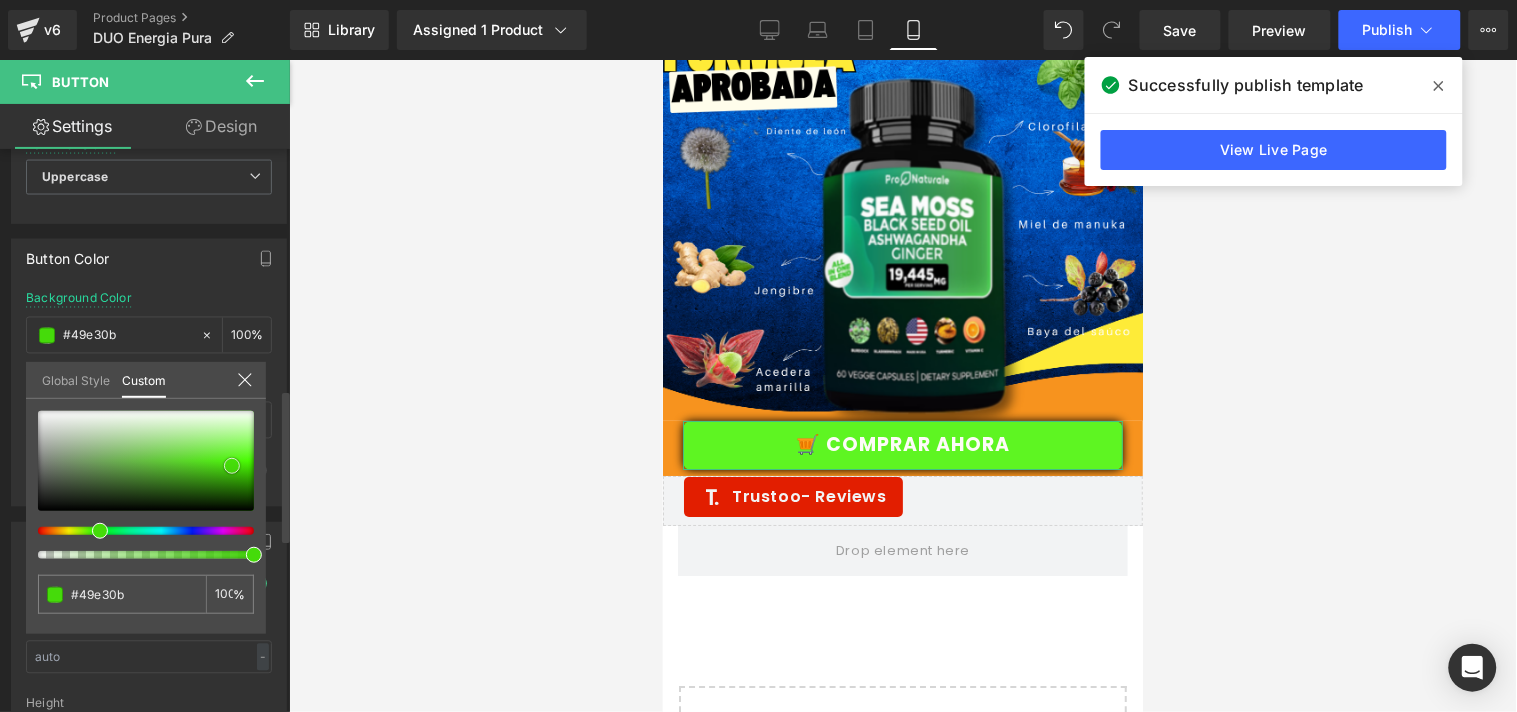 type on "#45db0a" 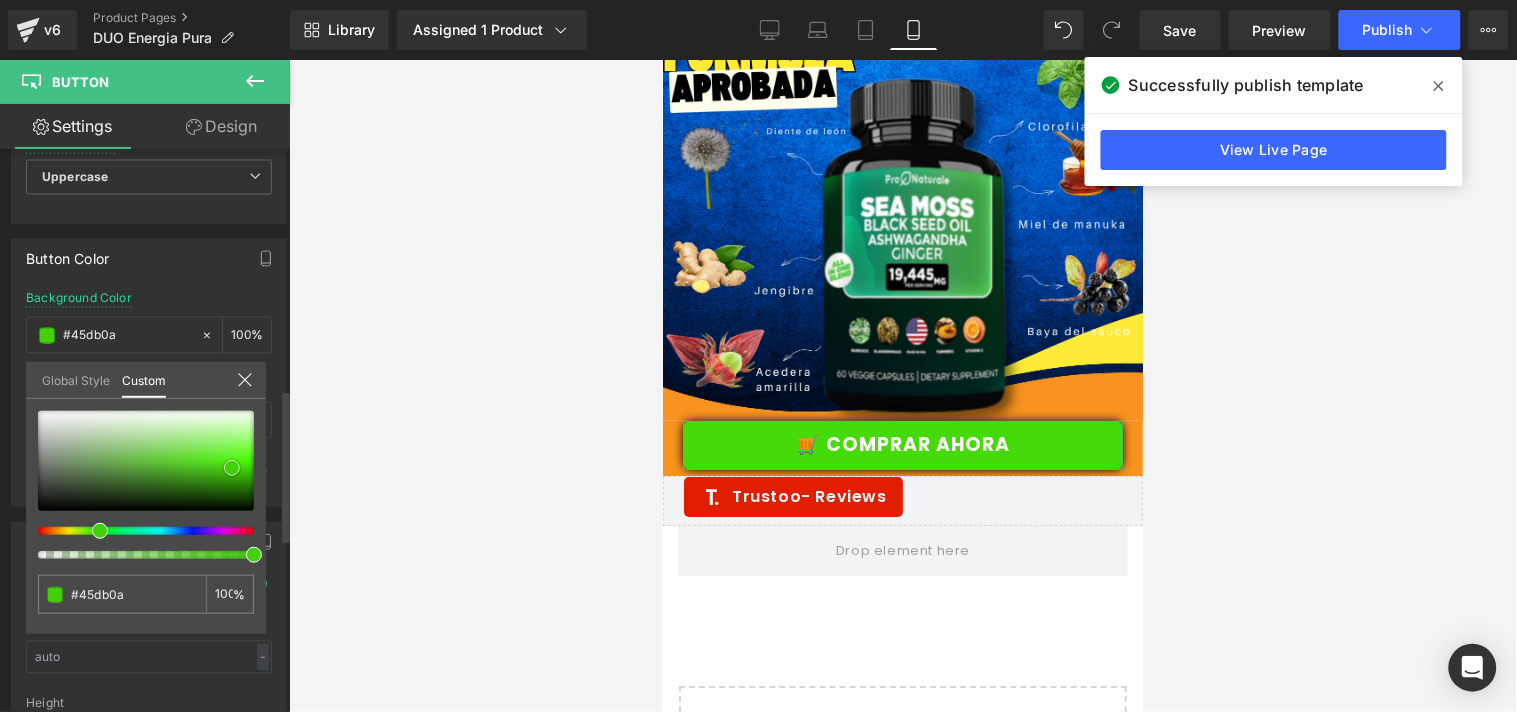 click at bounding box center [232, 468] 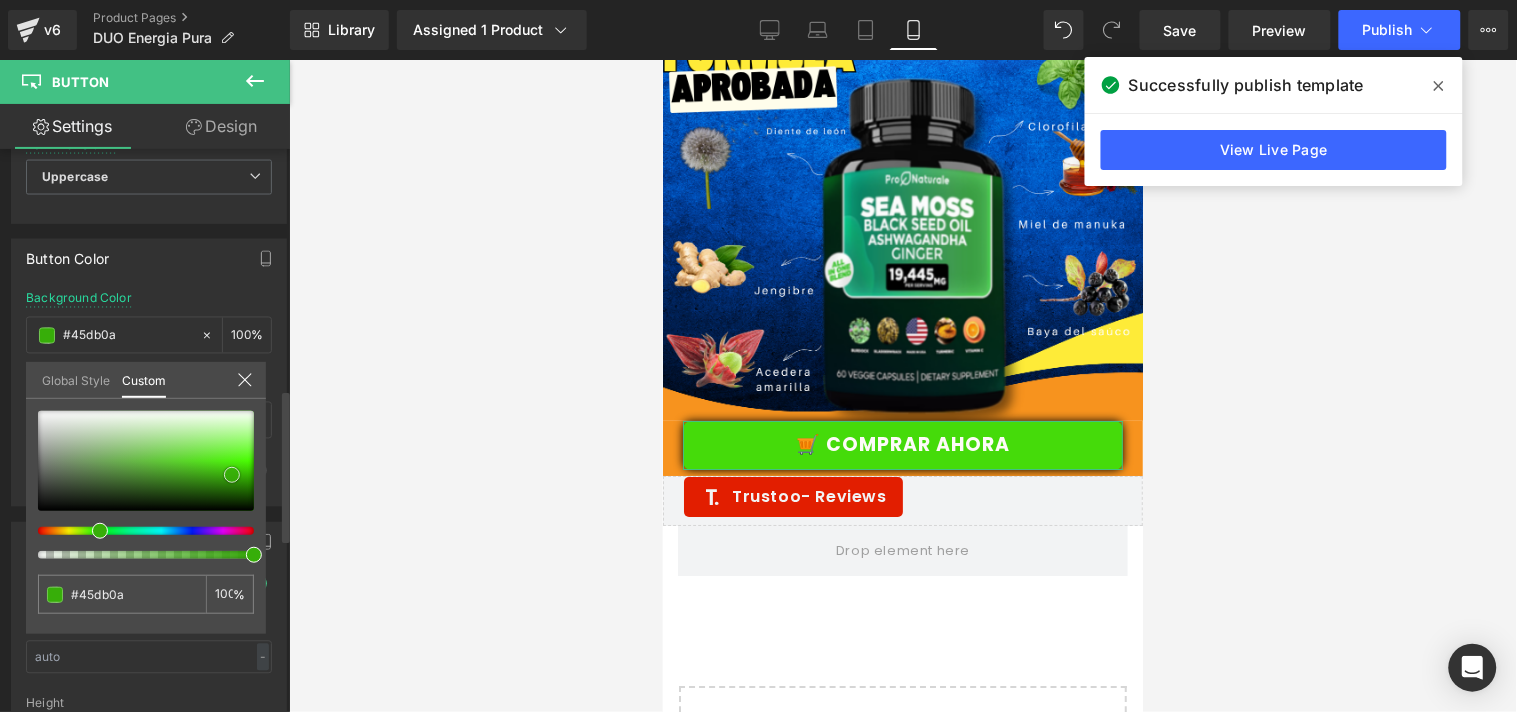 type on "#40cc09" 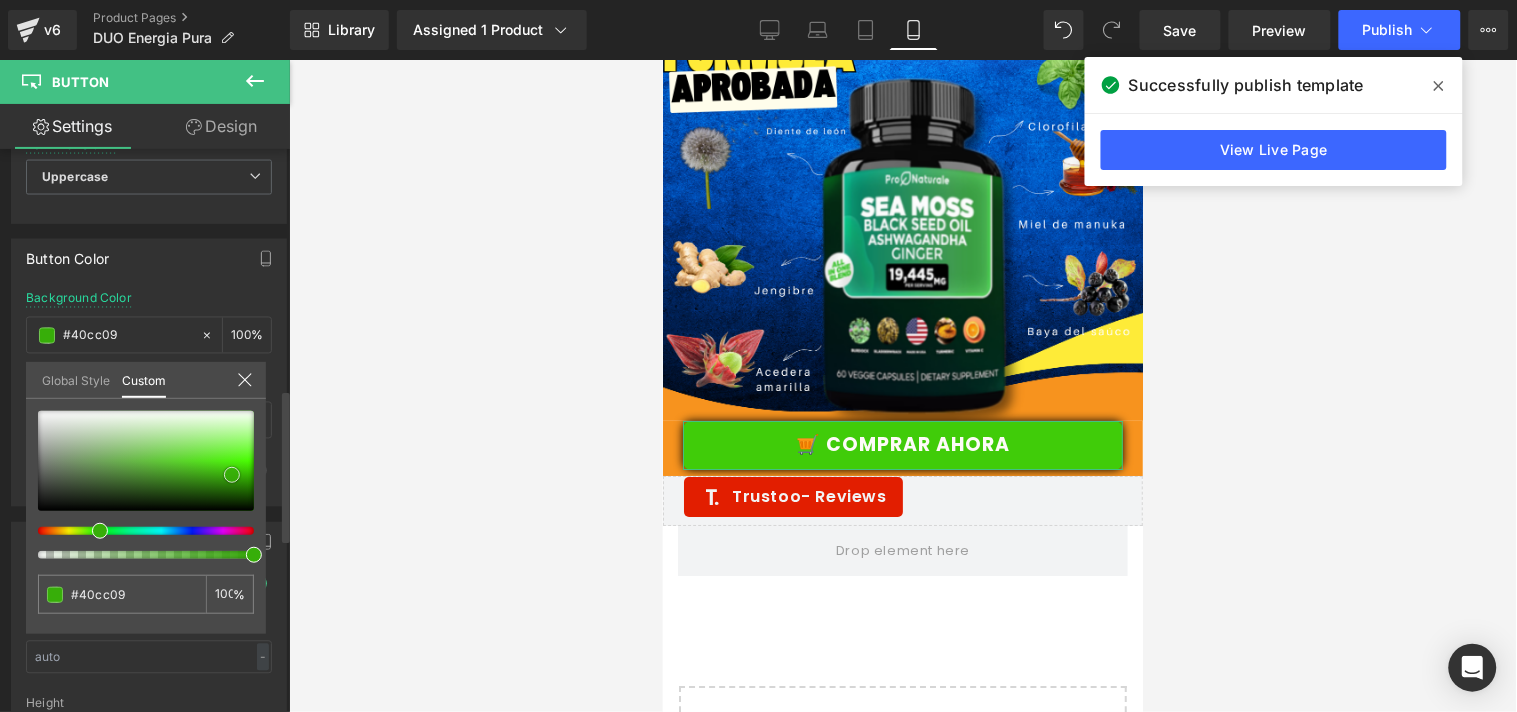 type on "#37ae09" 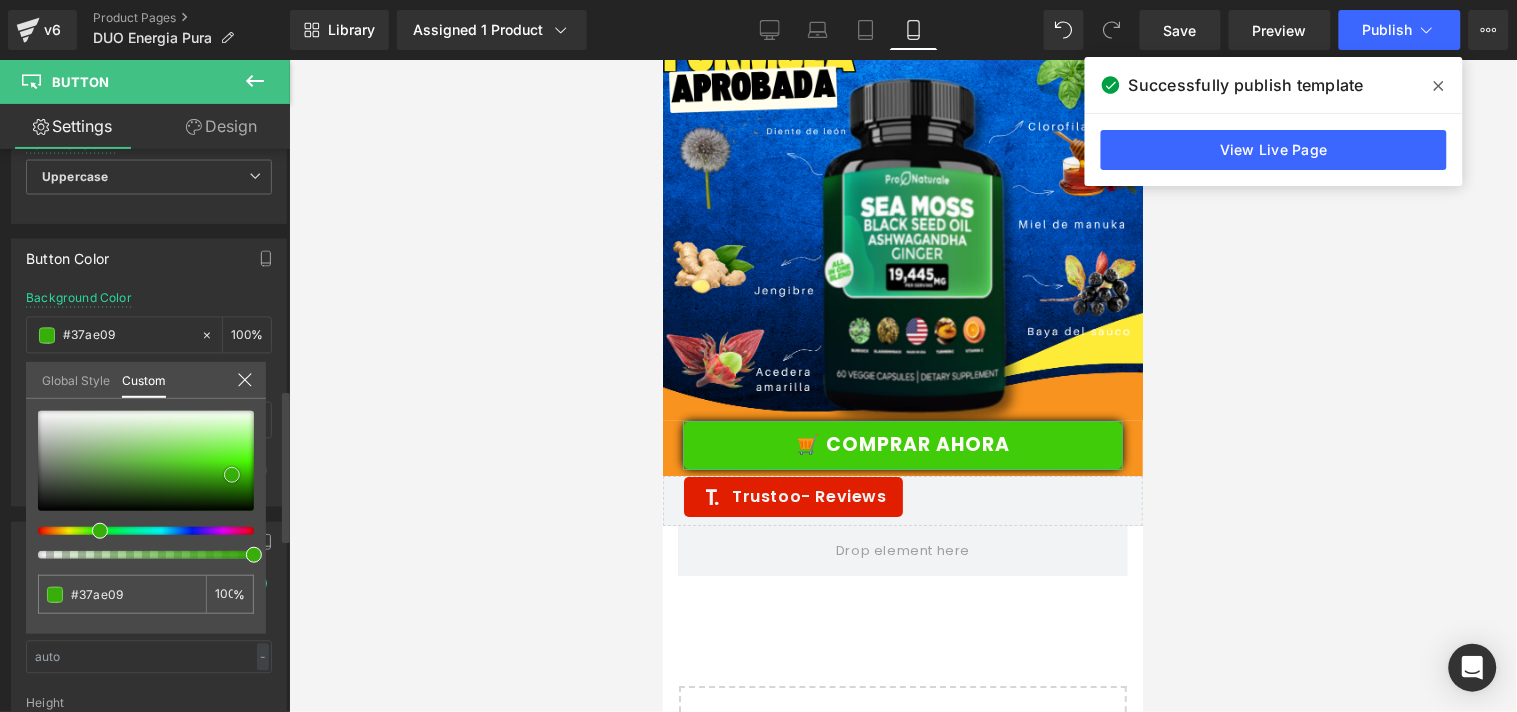 type on "#309607" 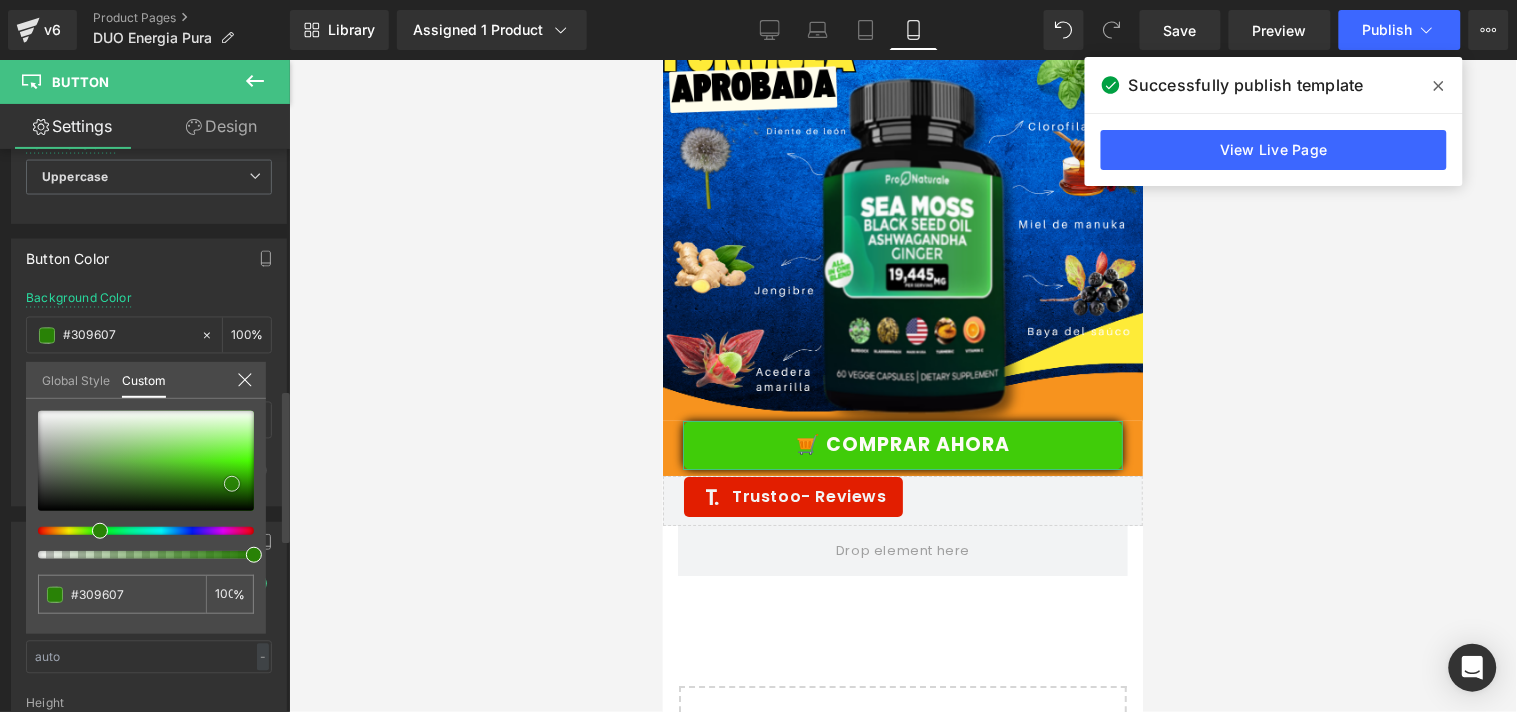 type on "#2c8d06" 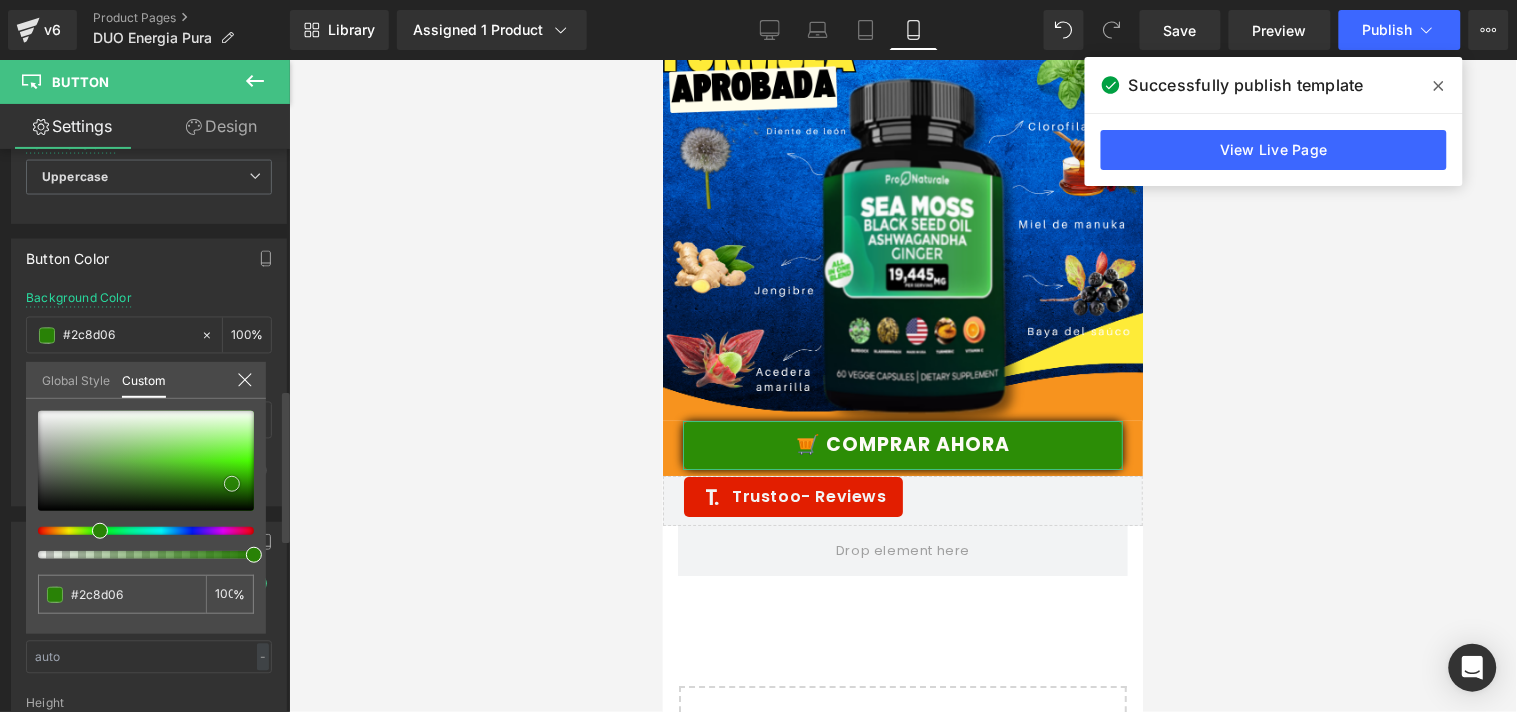 type on "#298306" 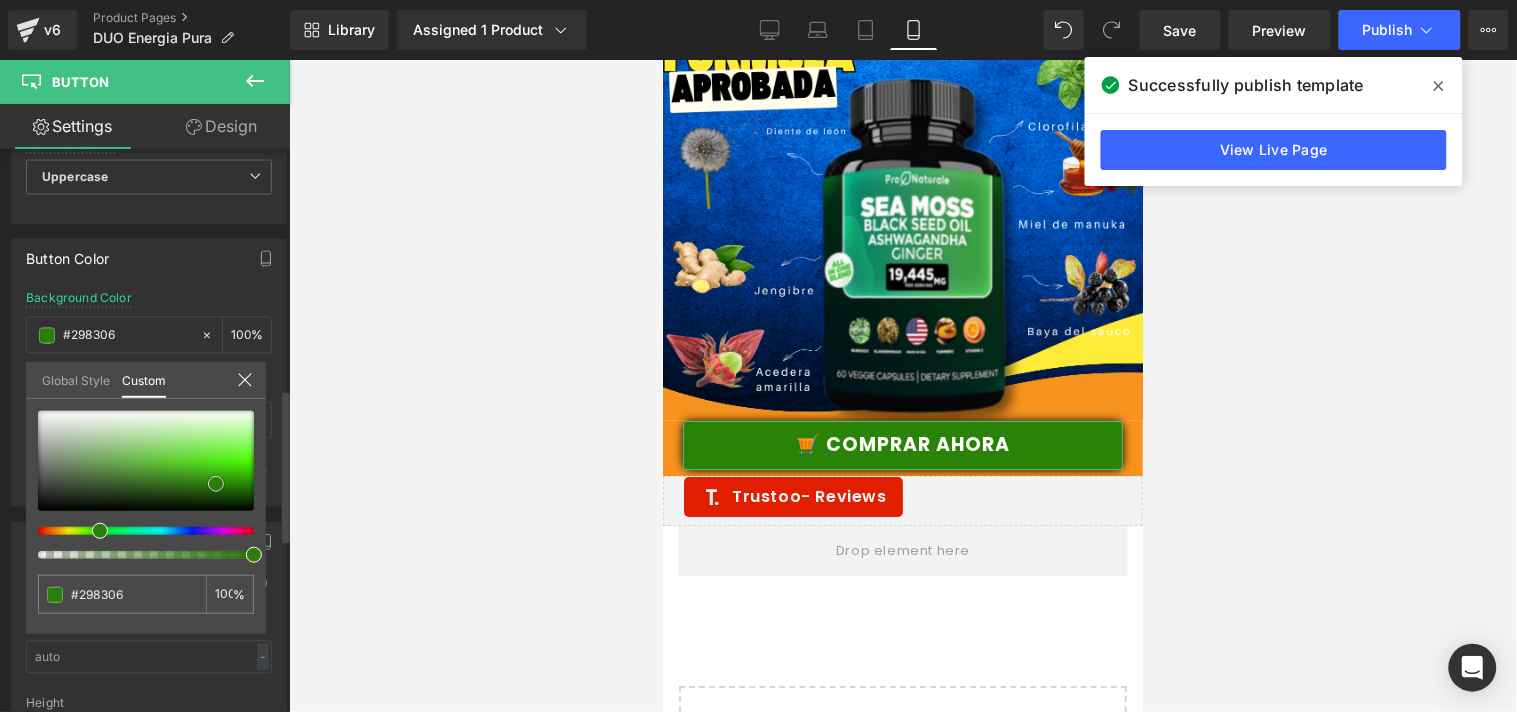 type on "#2a8008" 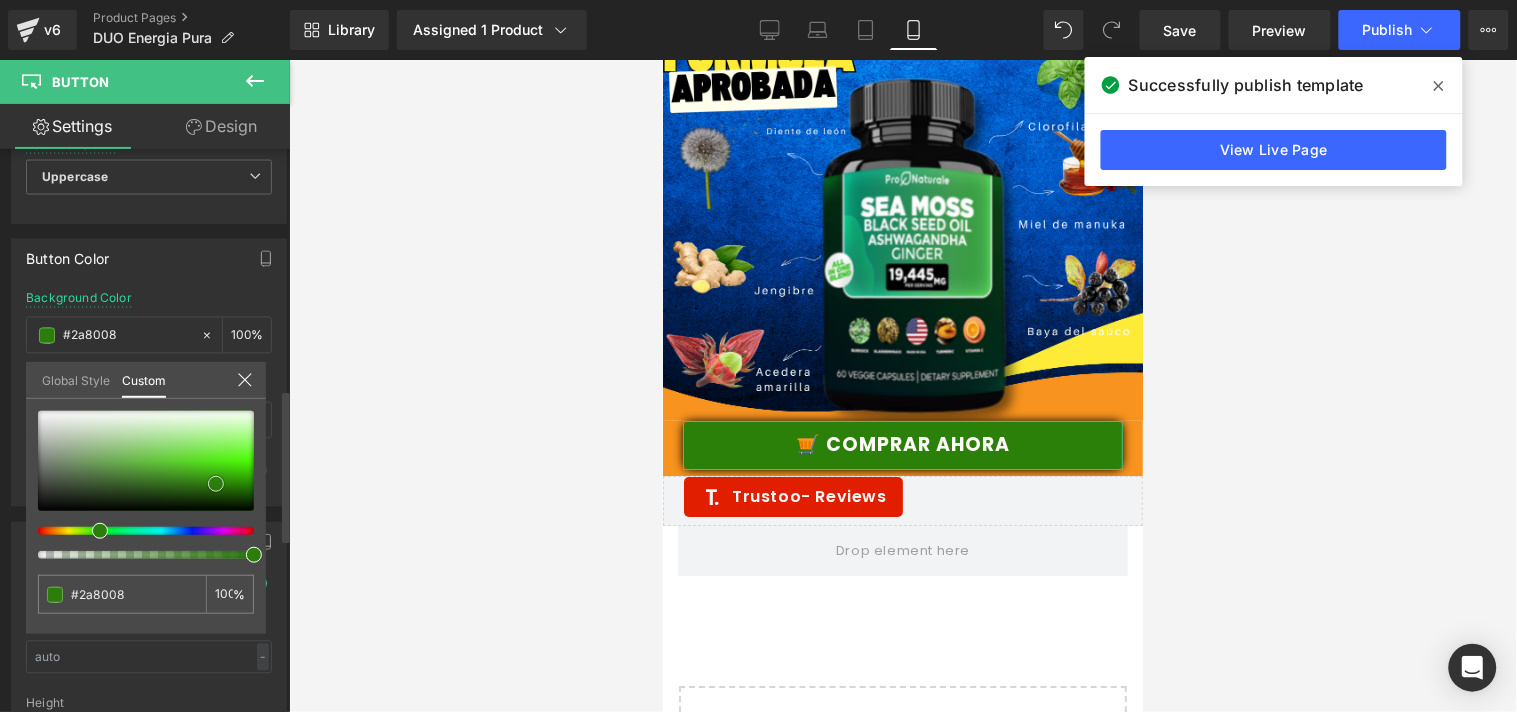 type on "#2f860d" 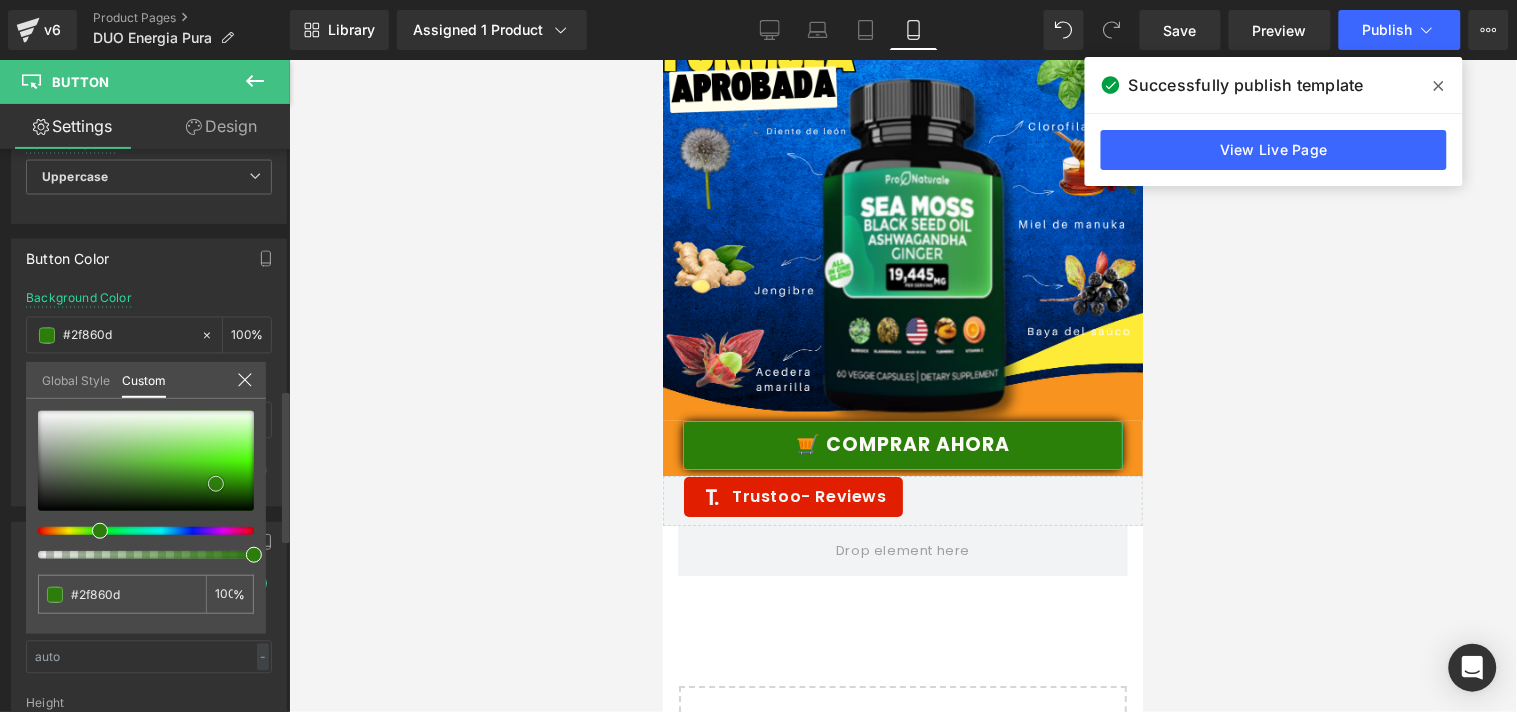 type on "#338f0f" 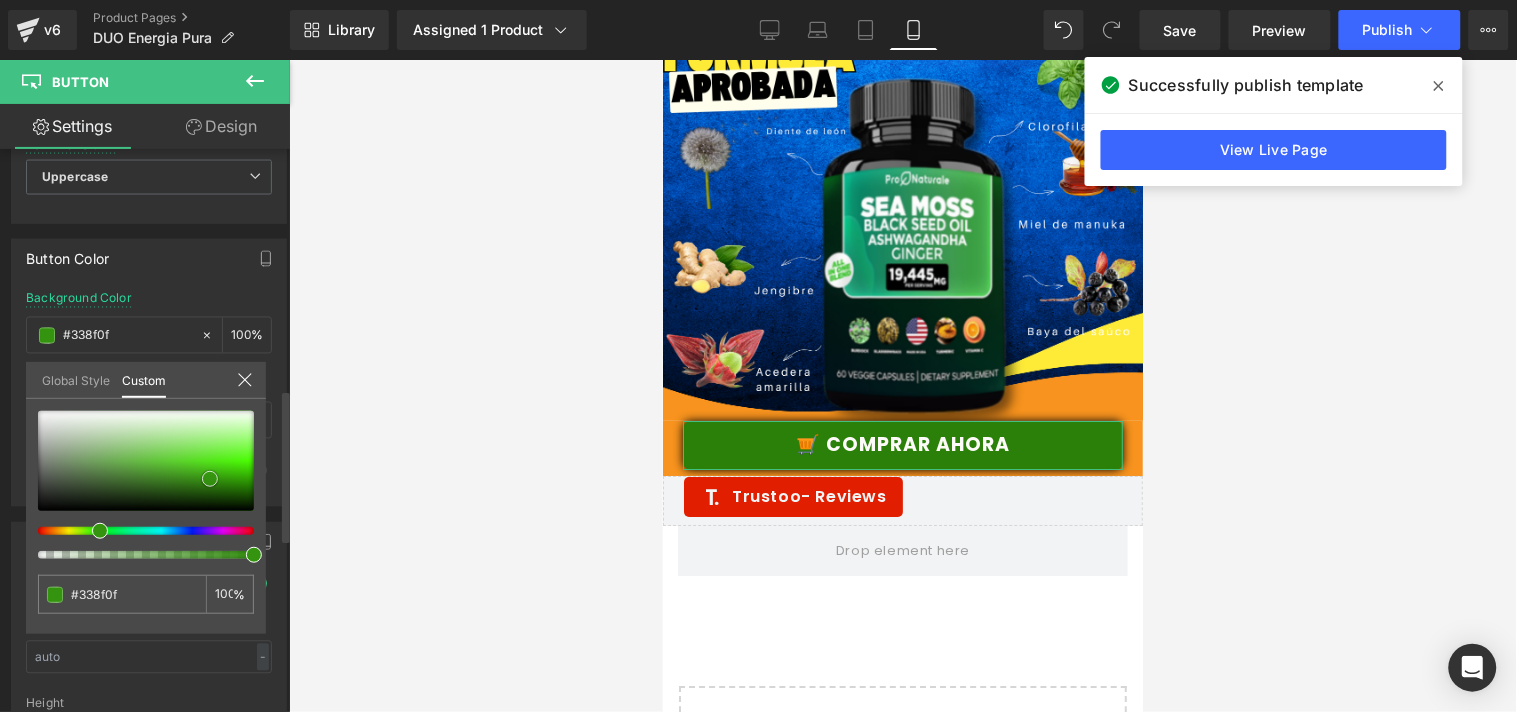 type on "#34930f" 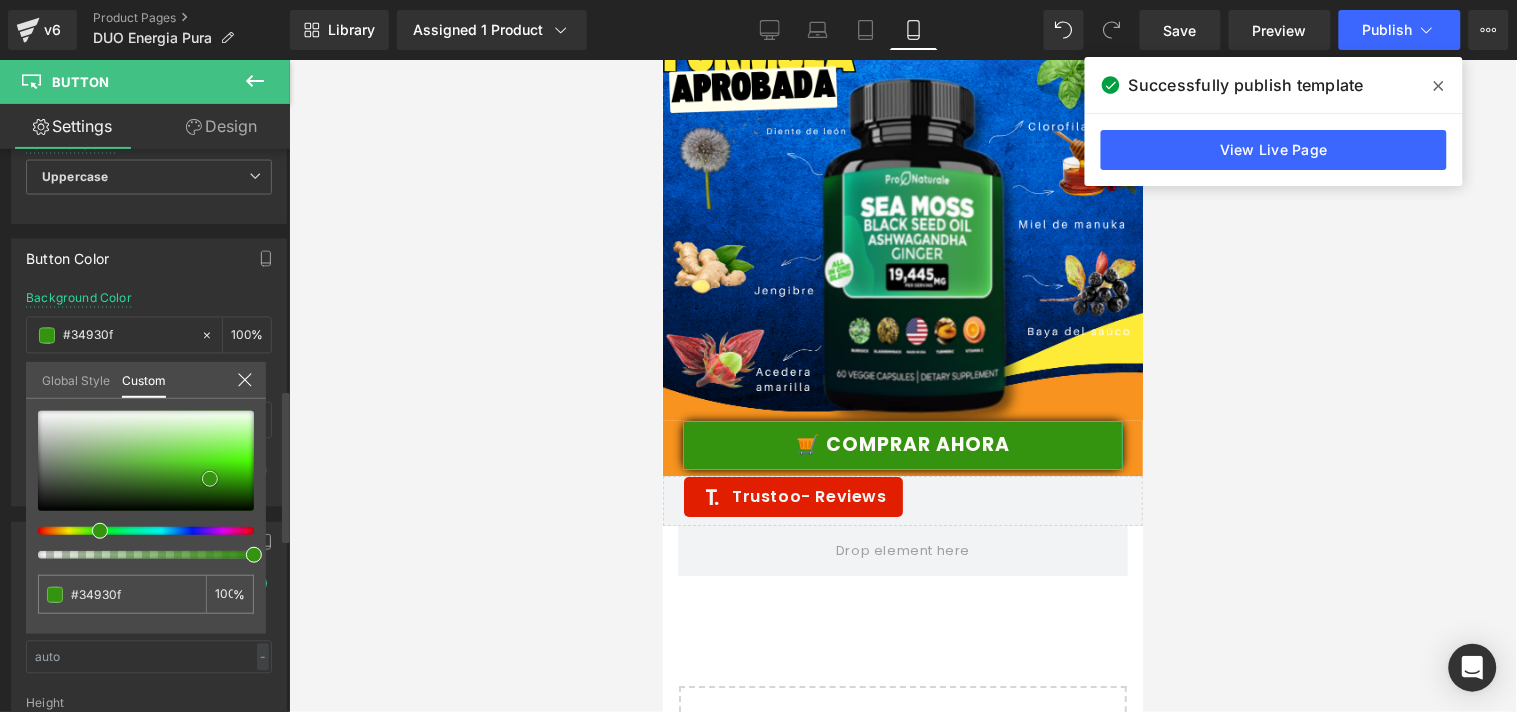 type on "#369710" 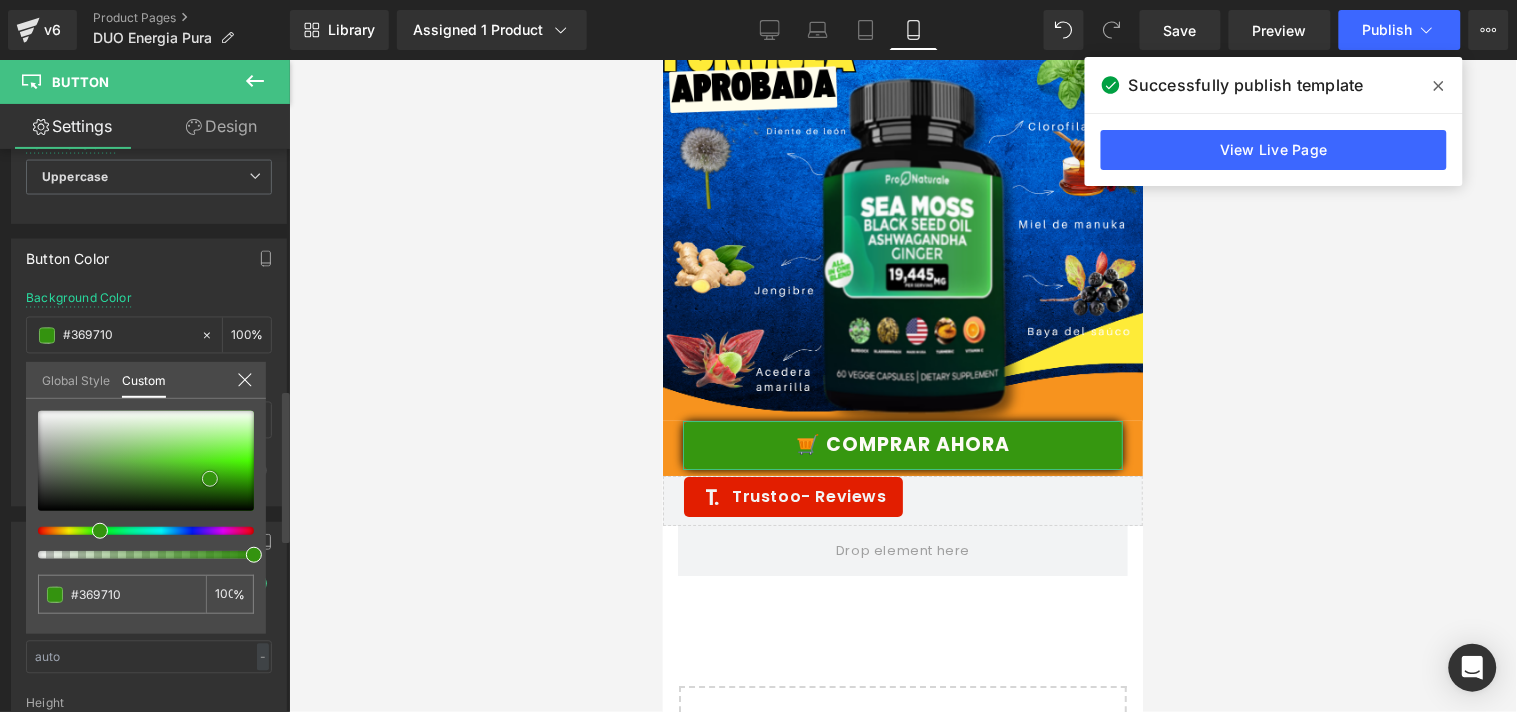 type on "#3aa011" 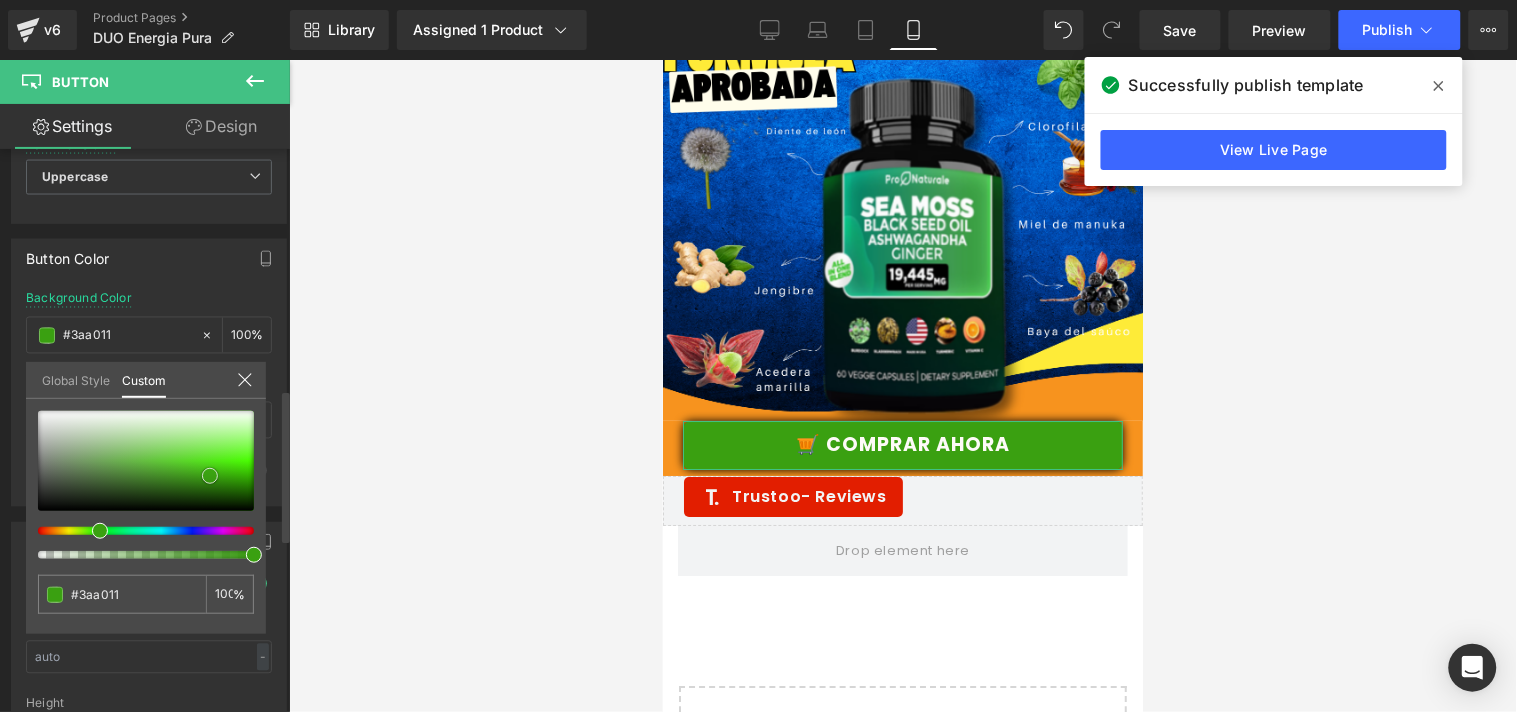 drag, startPoint x: 228, startPoint y: 464, endPoint x: 206, endPoint y: 472, distance: 23.409399 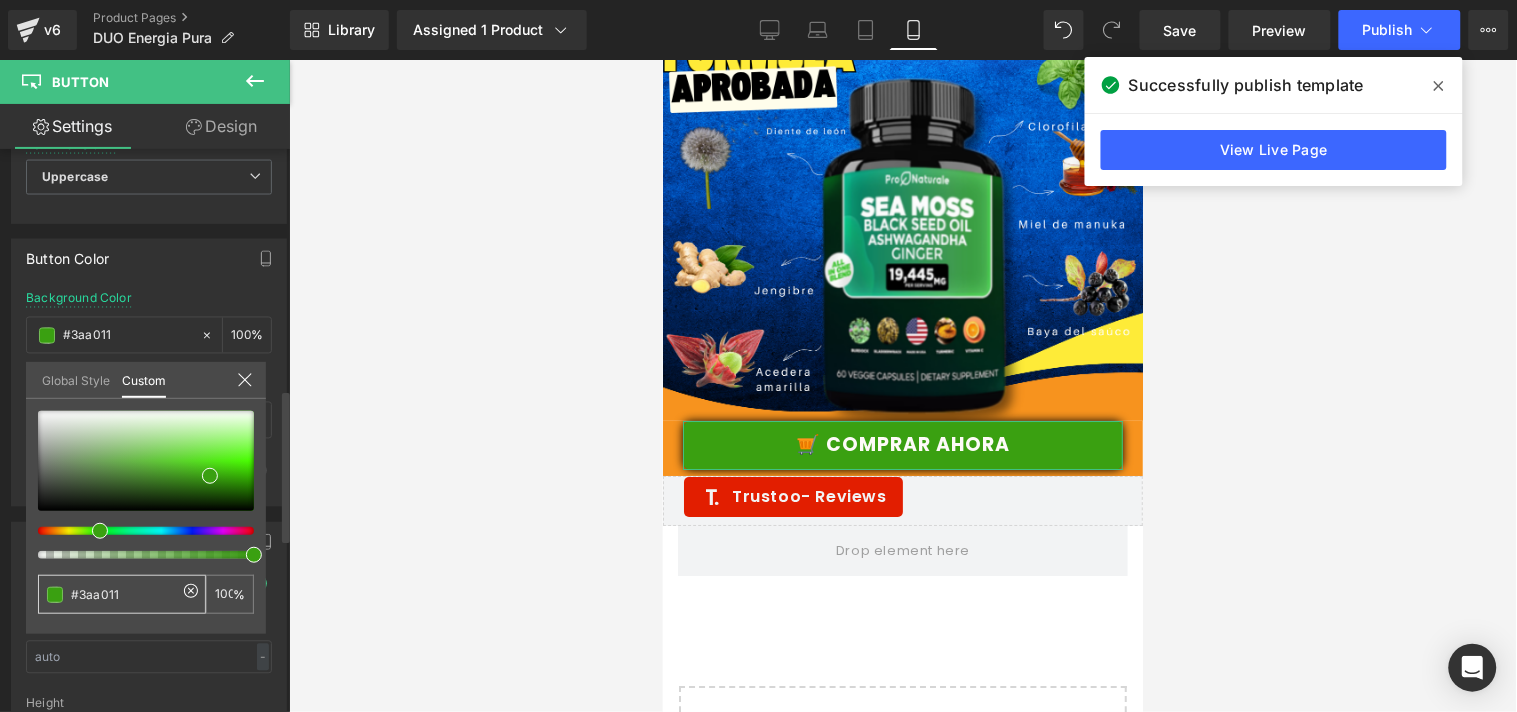 click on "#3aa011" at bounding box center (124, 594) 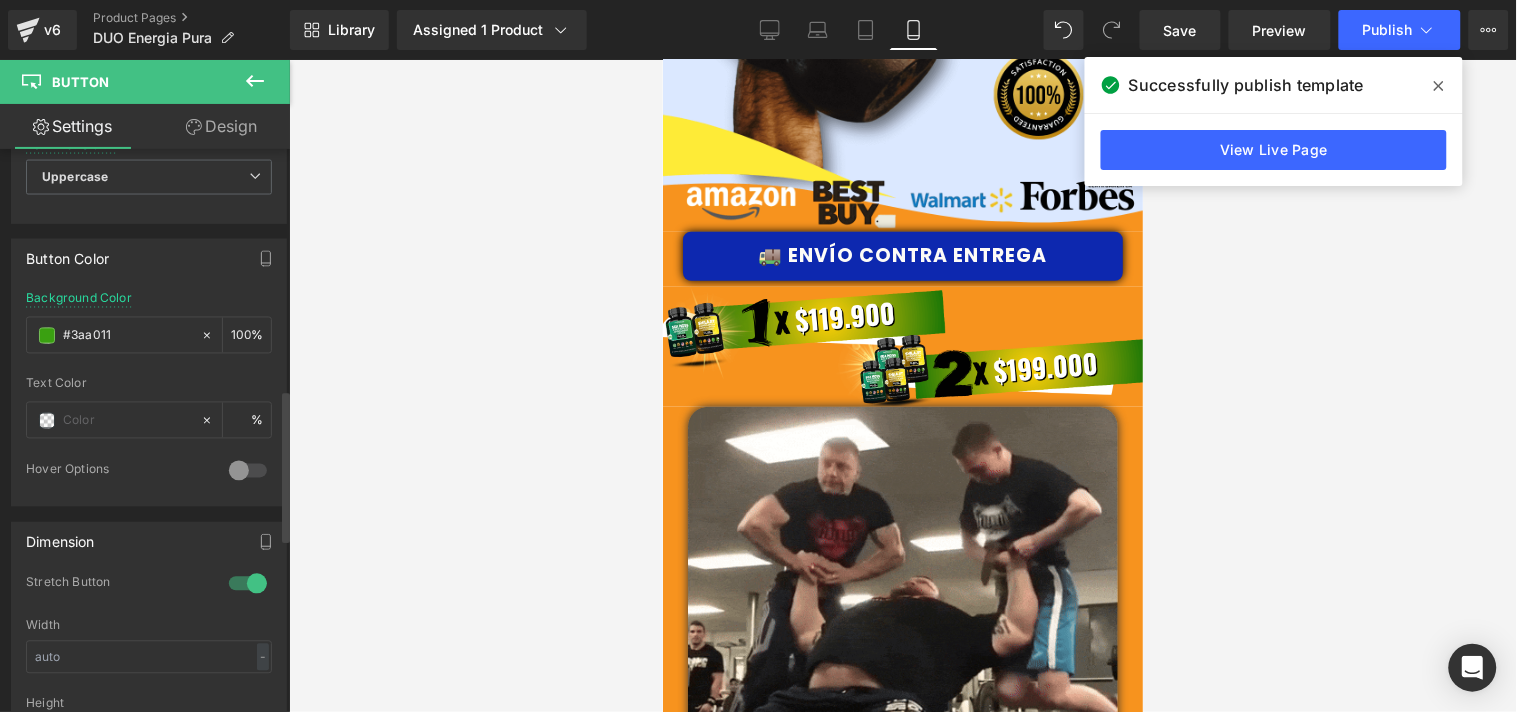 scroll, scrollTop: 4130, scrollLeft: 0, axis: vertical 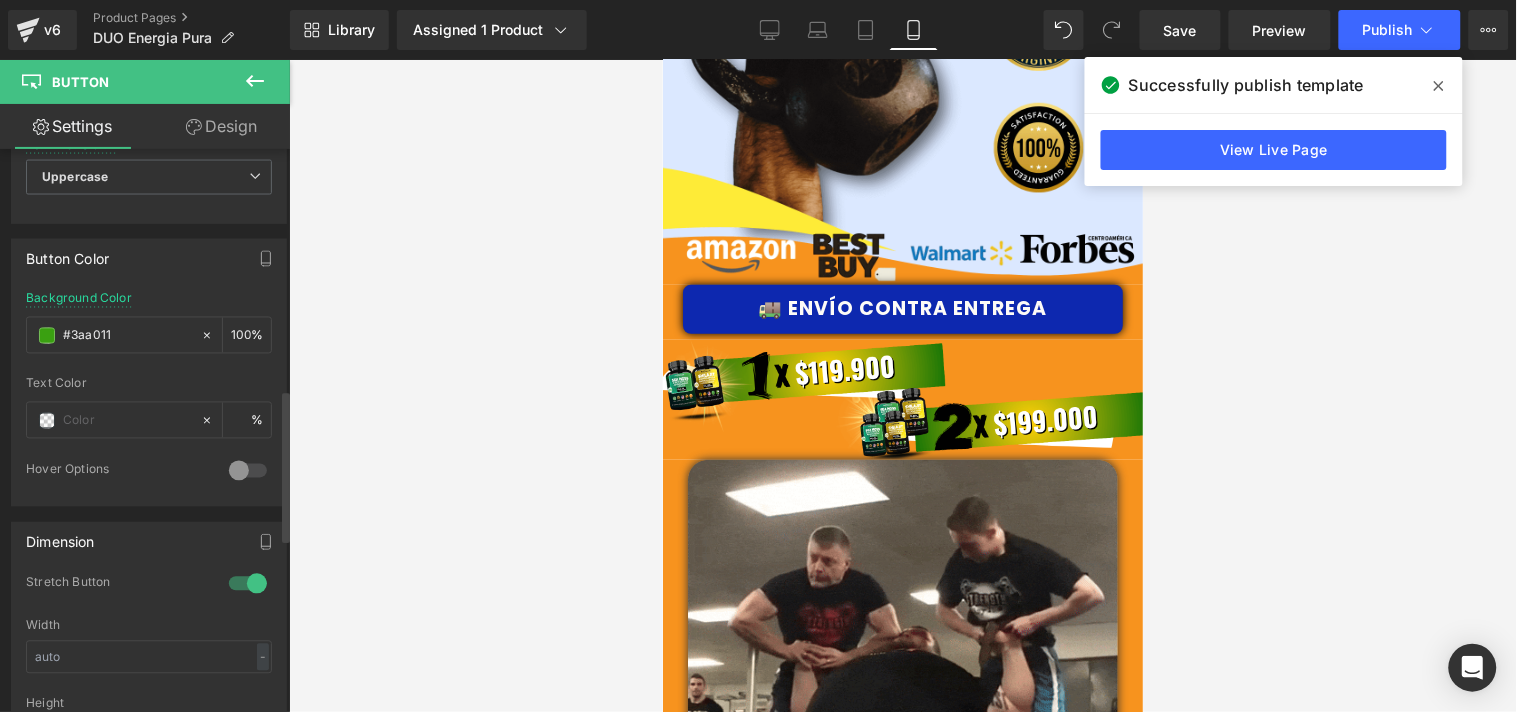 click on "_______L_____ayout
[GEOGRAPHIC_DATA]
Ir directamente al contenido
¡ENVÍO GRATIS en todas las órdenes [PERSON_NAME]! 🚚
¡ENVÍO GRATIS en todas las órdenes [PERSON_NAME]! 🚚" at bounding box center (902, -850) 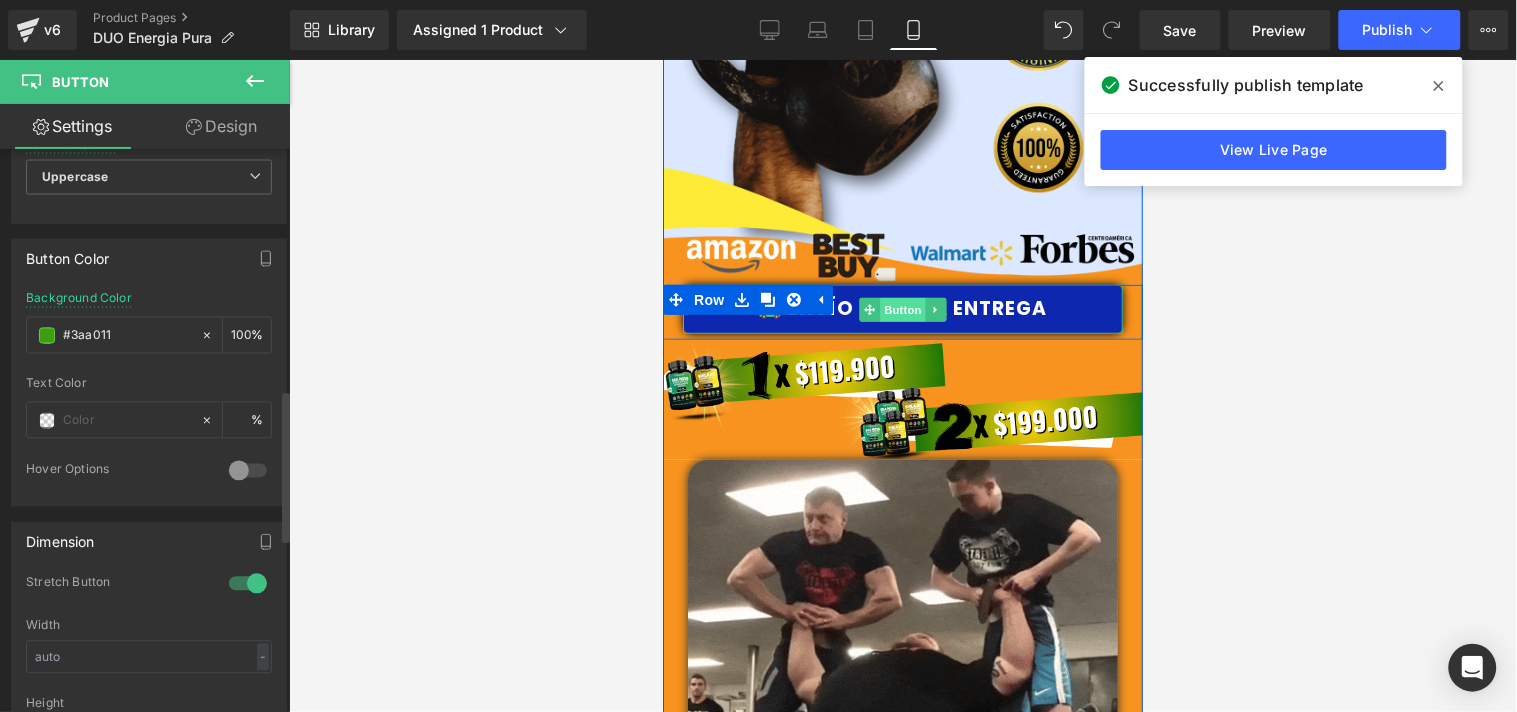 click on "Button" at bounding box center [902, 309] 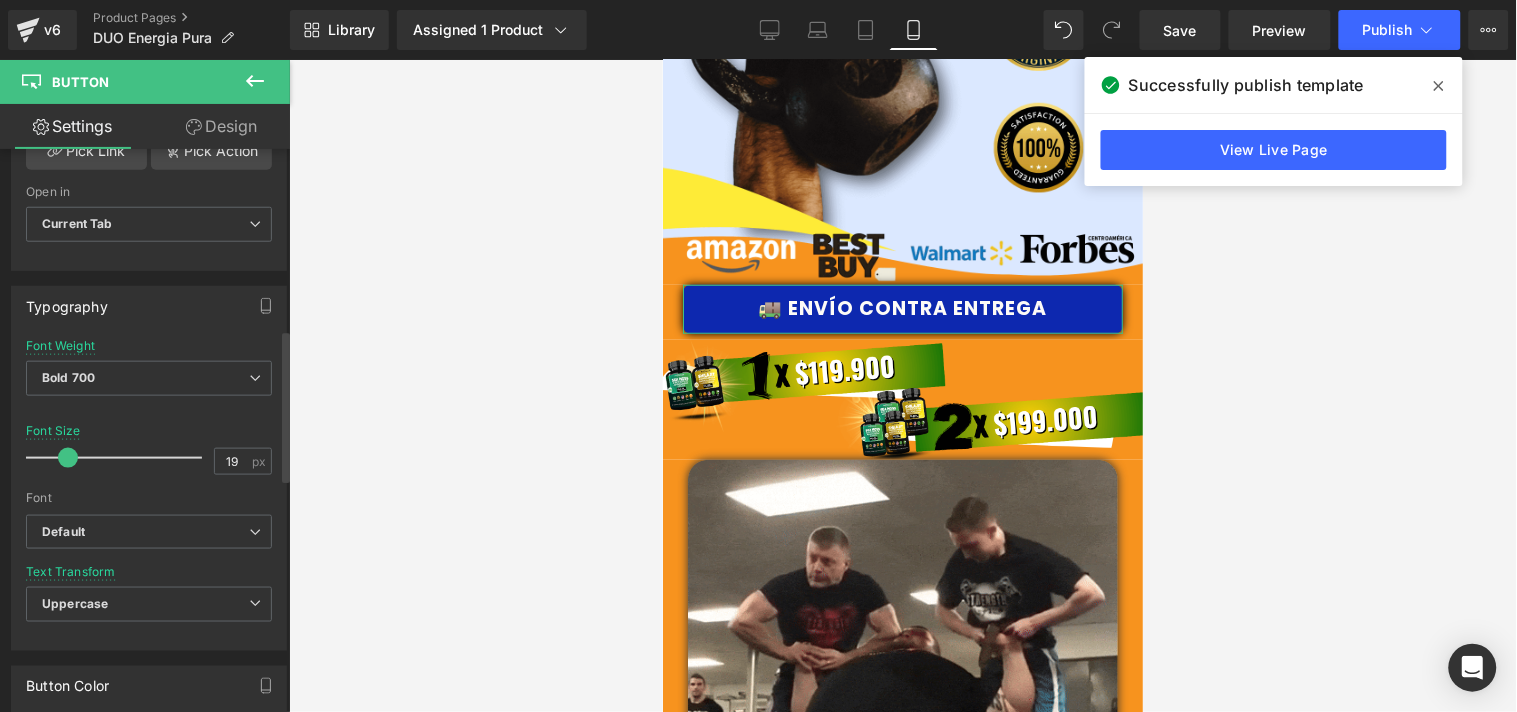 scroll, scrollTop: 666, scrollLeft: 0, axis: vertical 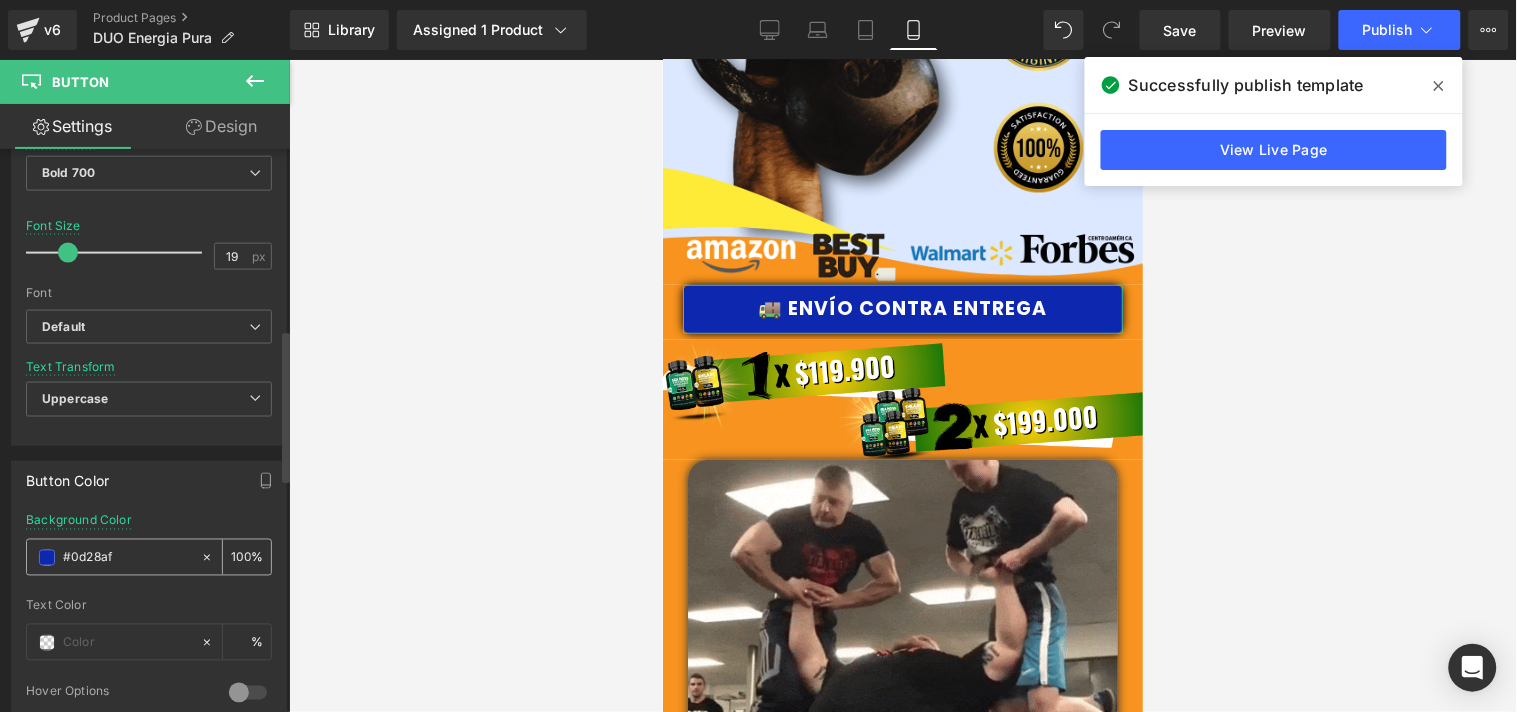 click on "#0d28af" at bounding box center [127, 558] 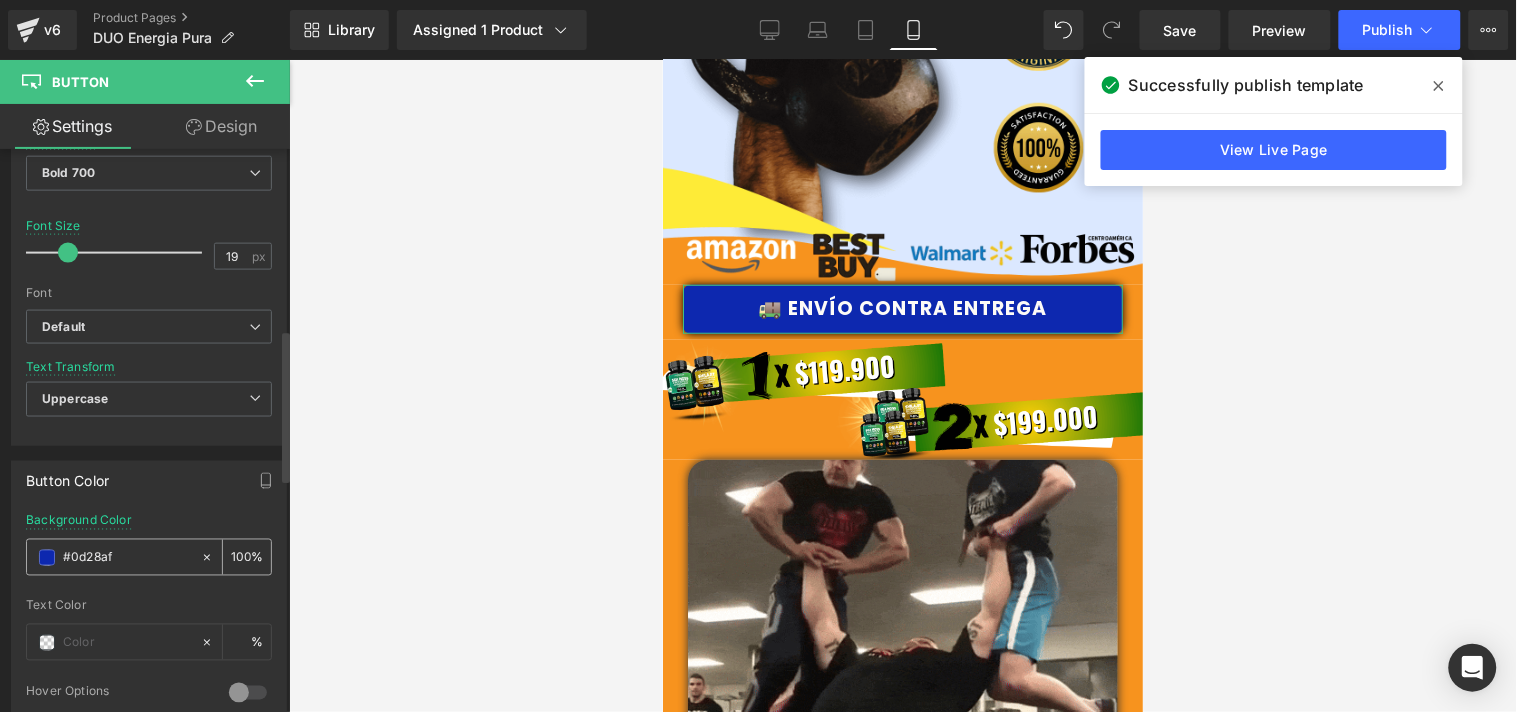 click on "#0d28af" at bounding box center (127, 558) 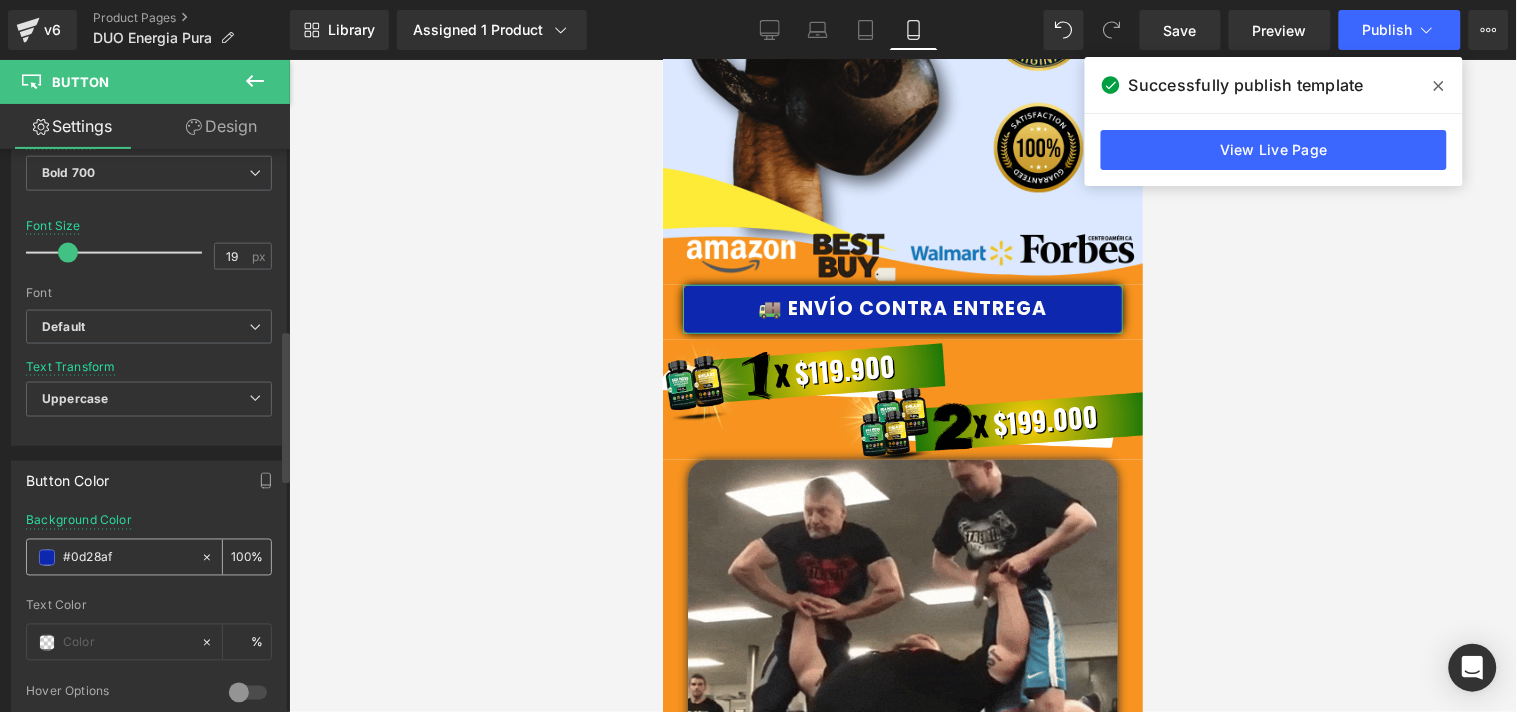 paste on "3aa011" 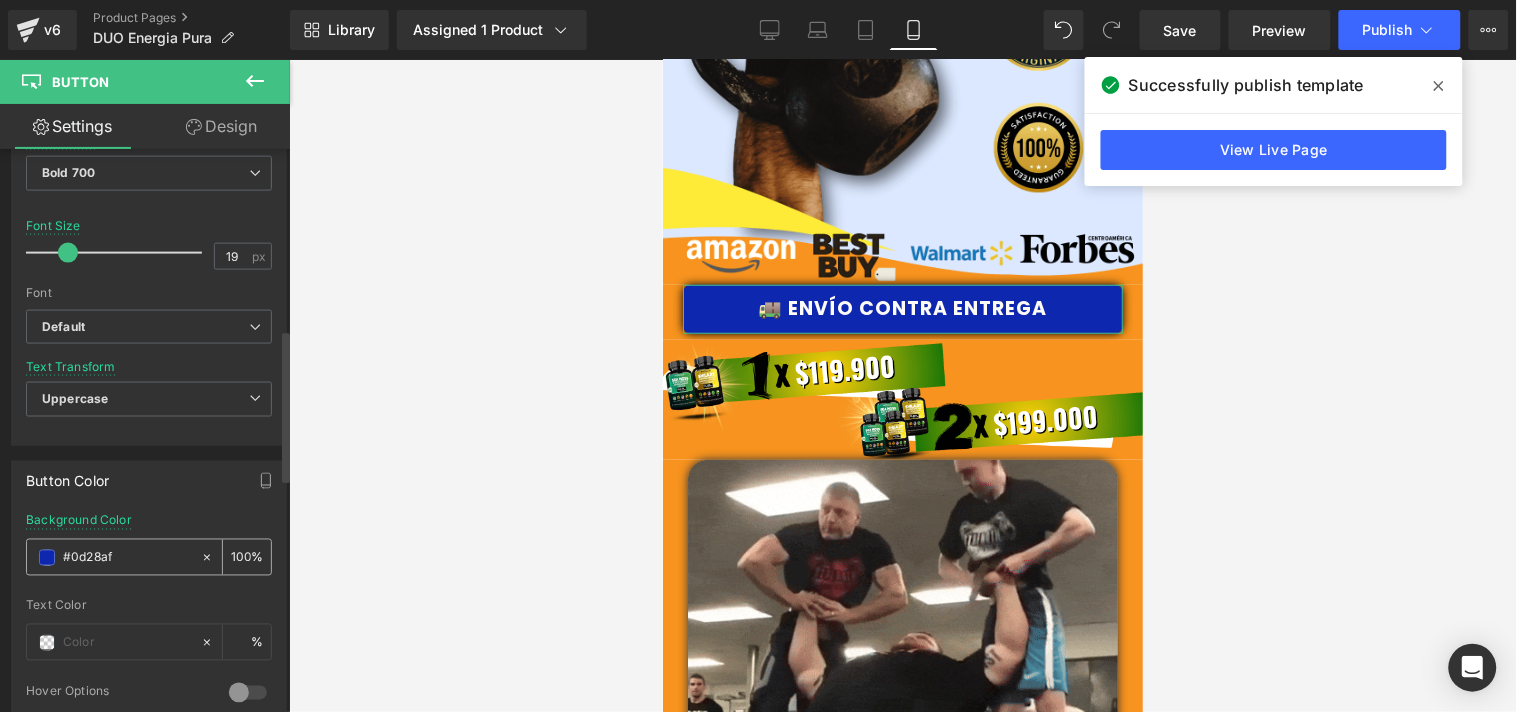 type on "#3aa011" 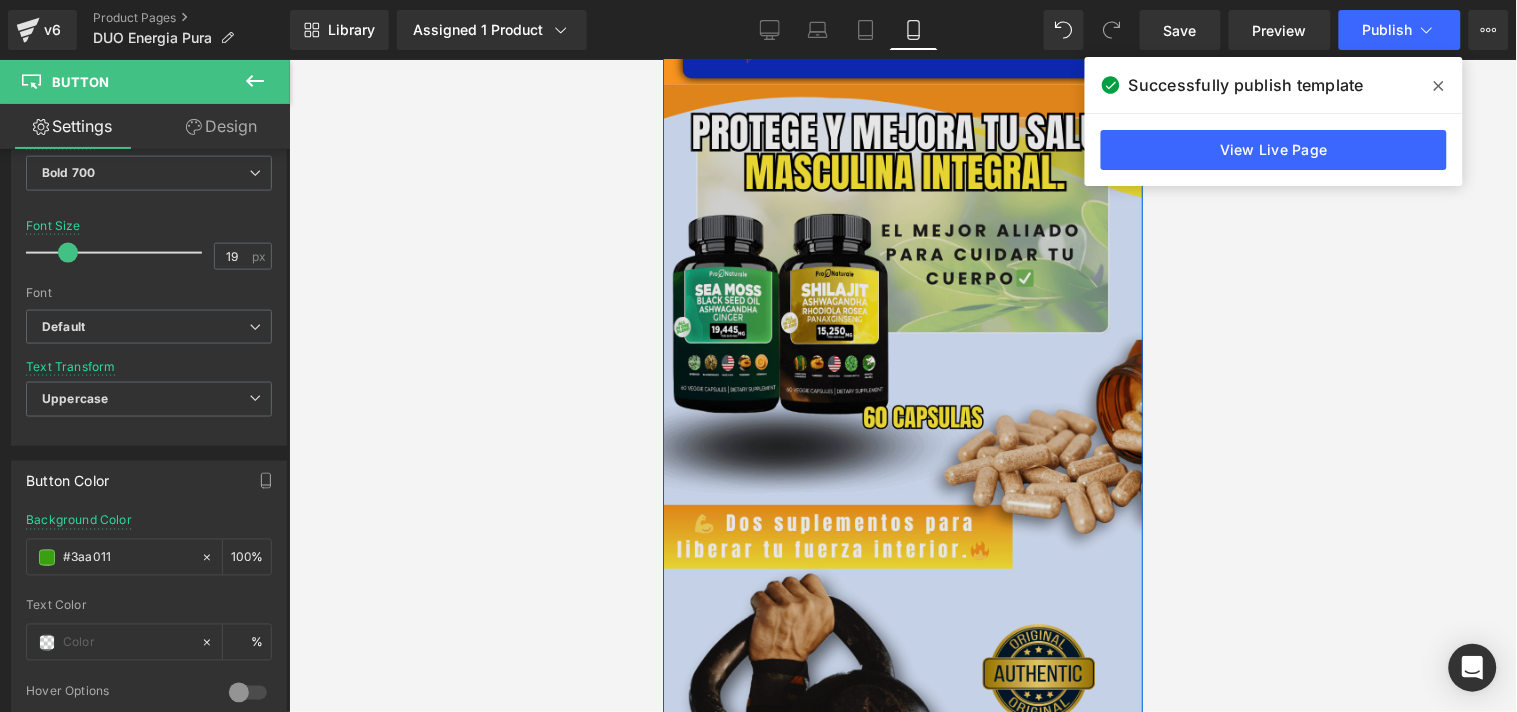 scroll, scrollTop: 3241, scrollLeft: 0, axis: vertical 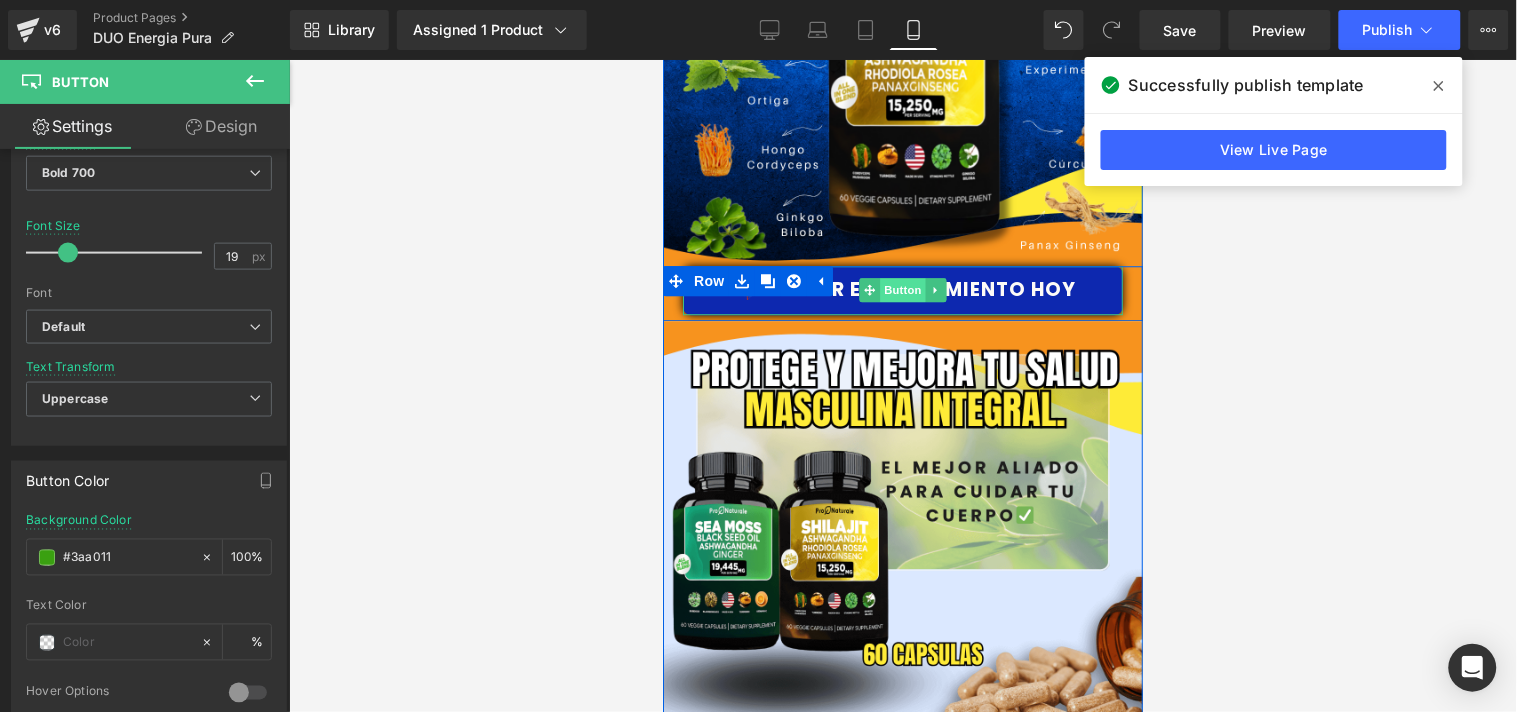 click on "Button" at bounding box center [902, 289] 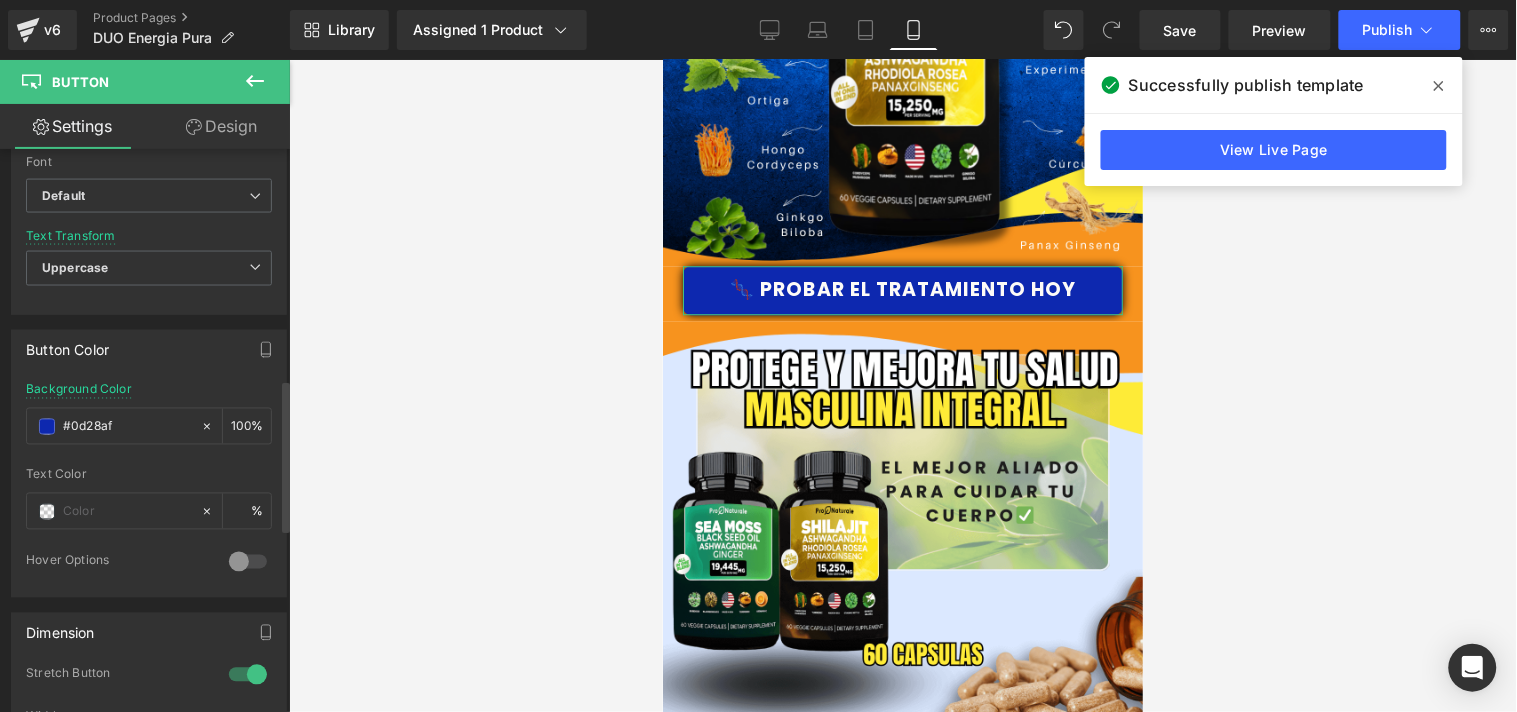 scroll, scrollTop: 888, scrollLeft: 0, axis: vertical 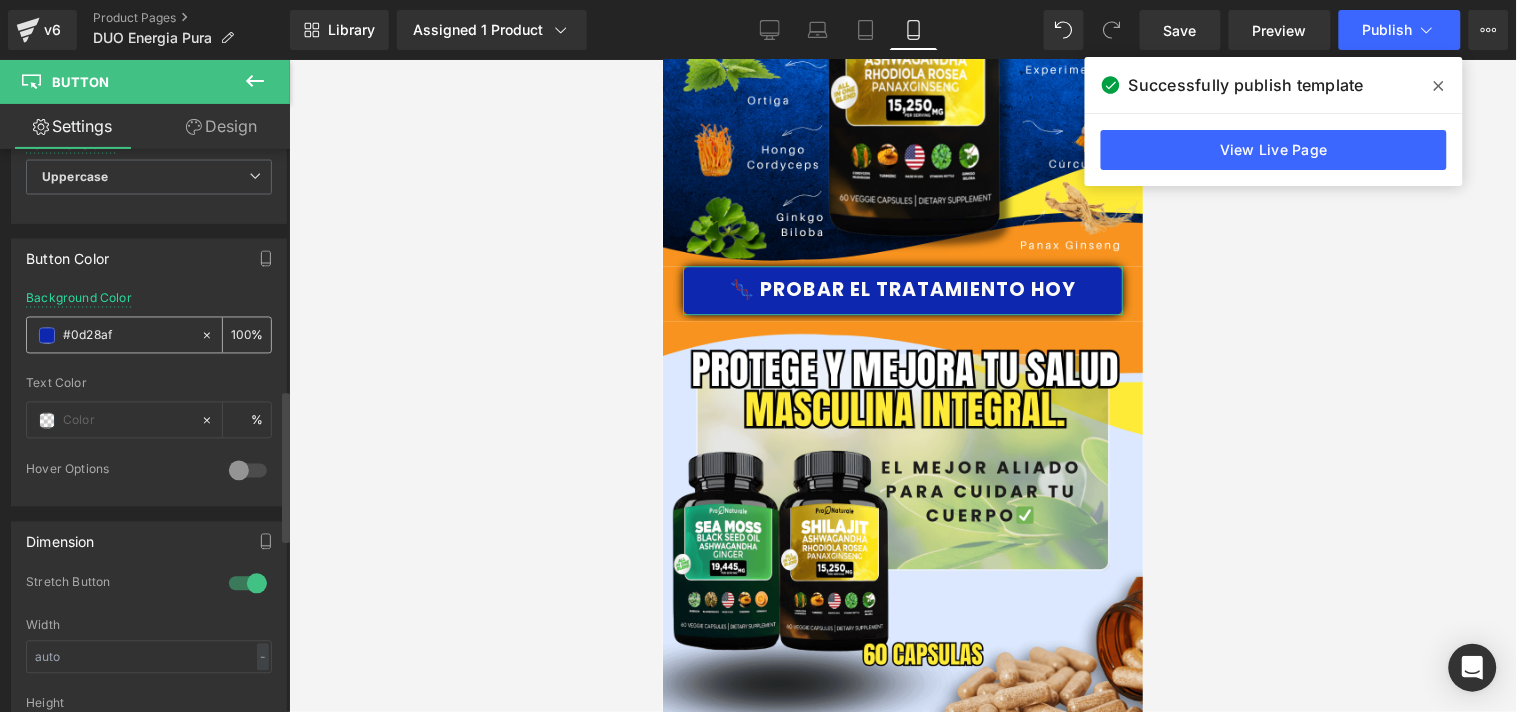 click on "#0d28af" at bounding box center [127, 336] 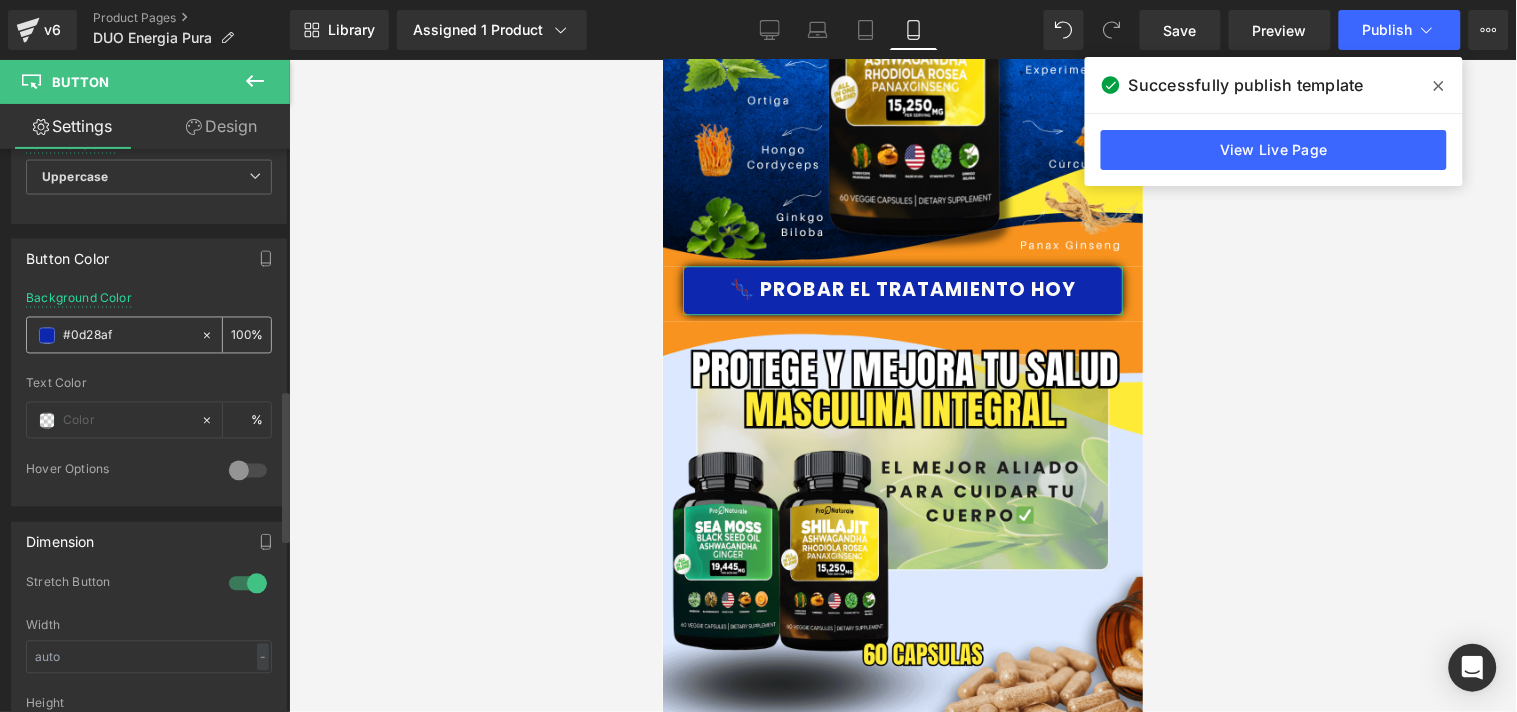 click on "#0d28af" at bounding box center [127, 336] 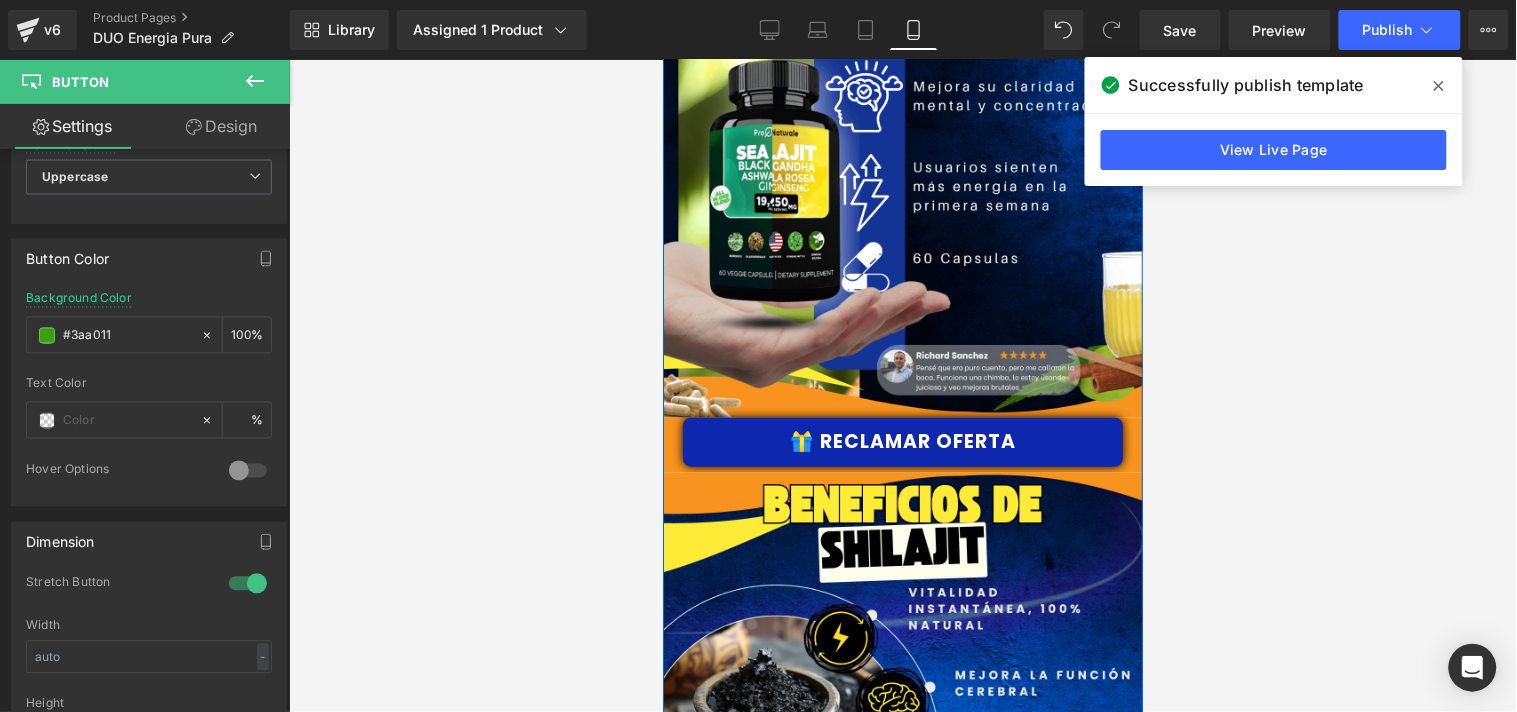 scroll, scrollTop: 2130, scrollLeft: 0, axis: vertical 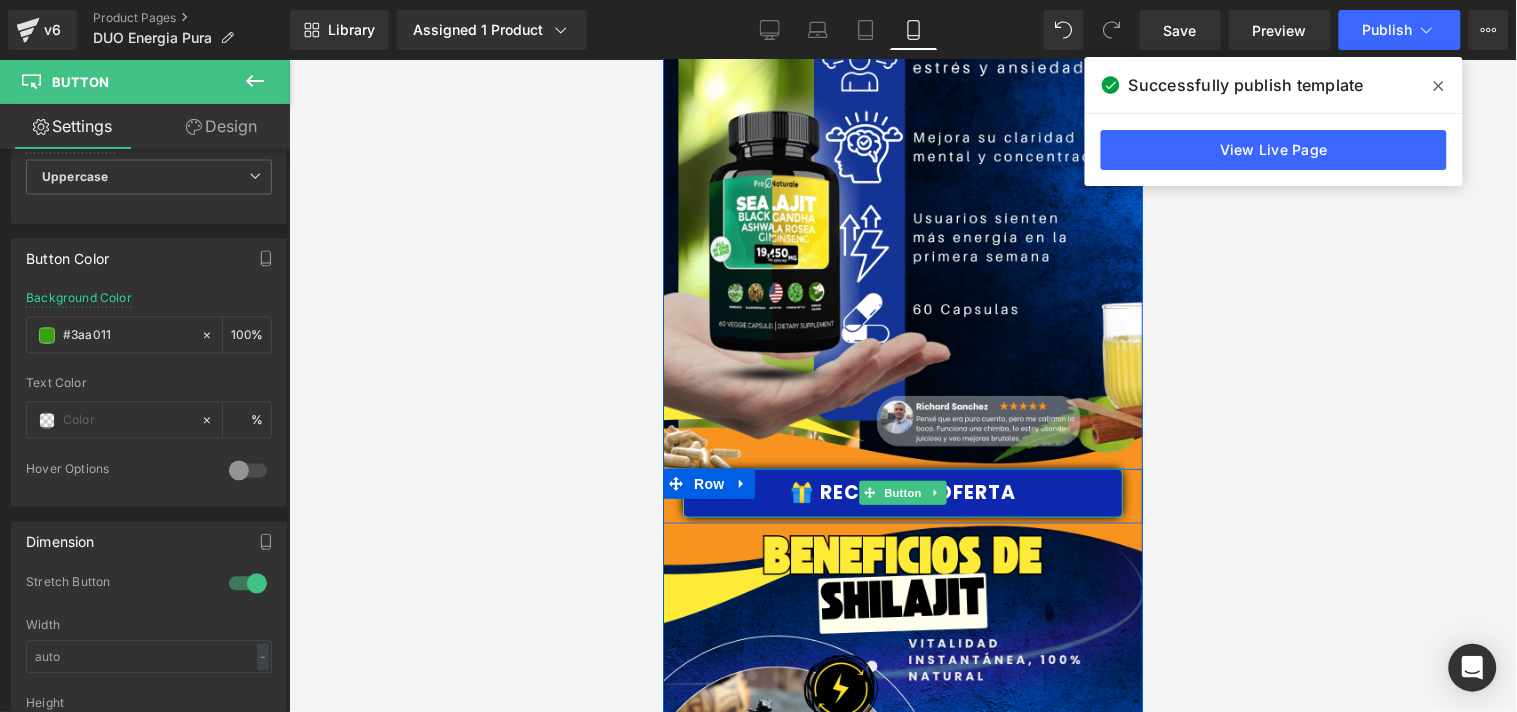 click on "Button" at bounding box center (902, 493) 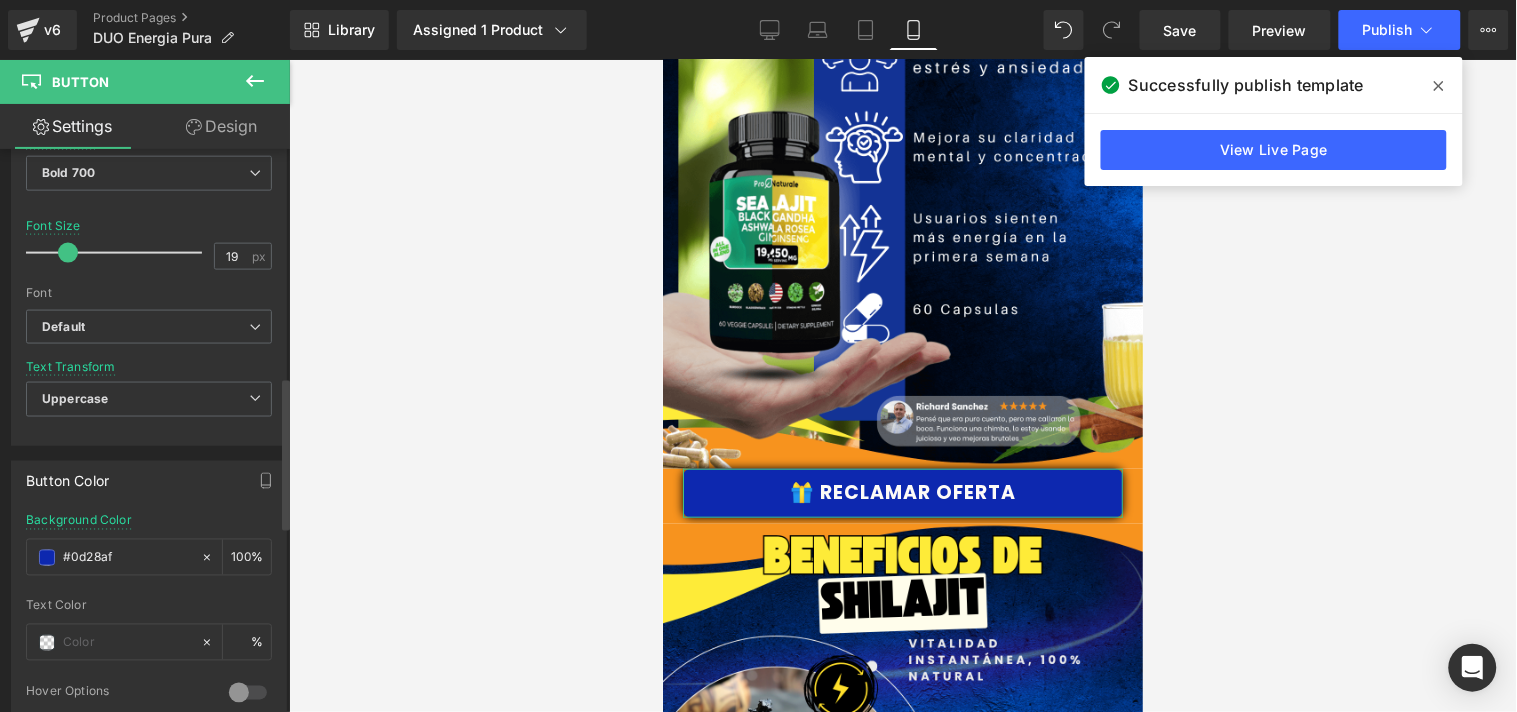 scroll, scrollTop: 888, scrollLeft: 0, axis: vertical 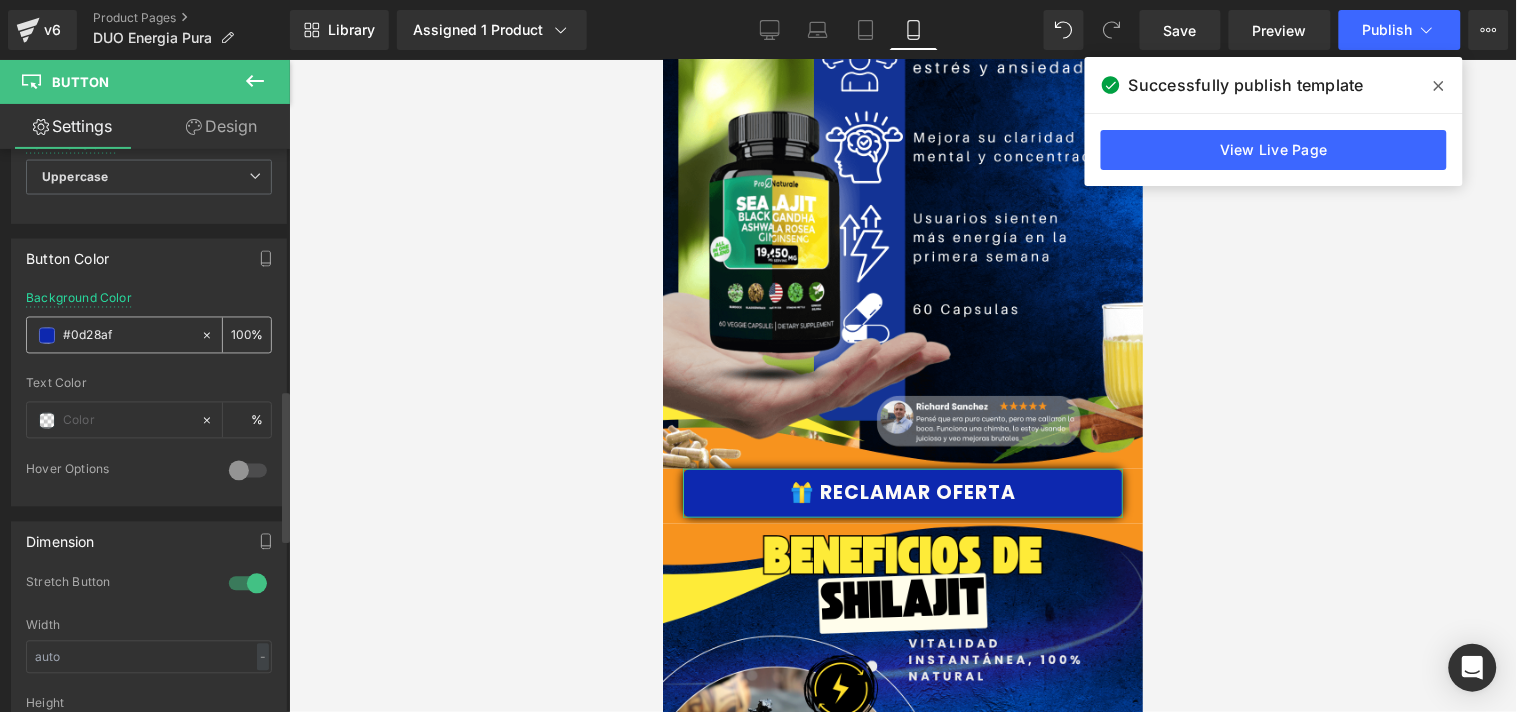 click on "#0d28af" at bounding box center [127, 336] 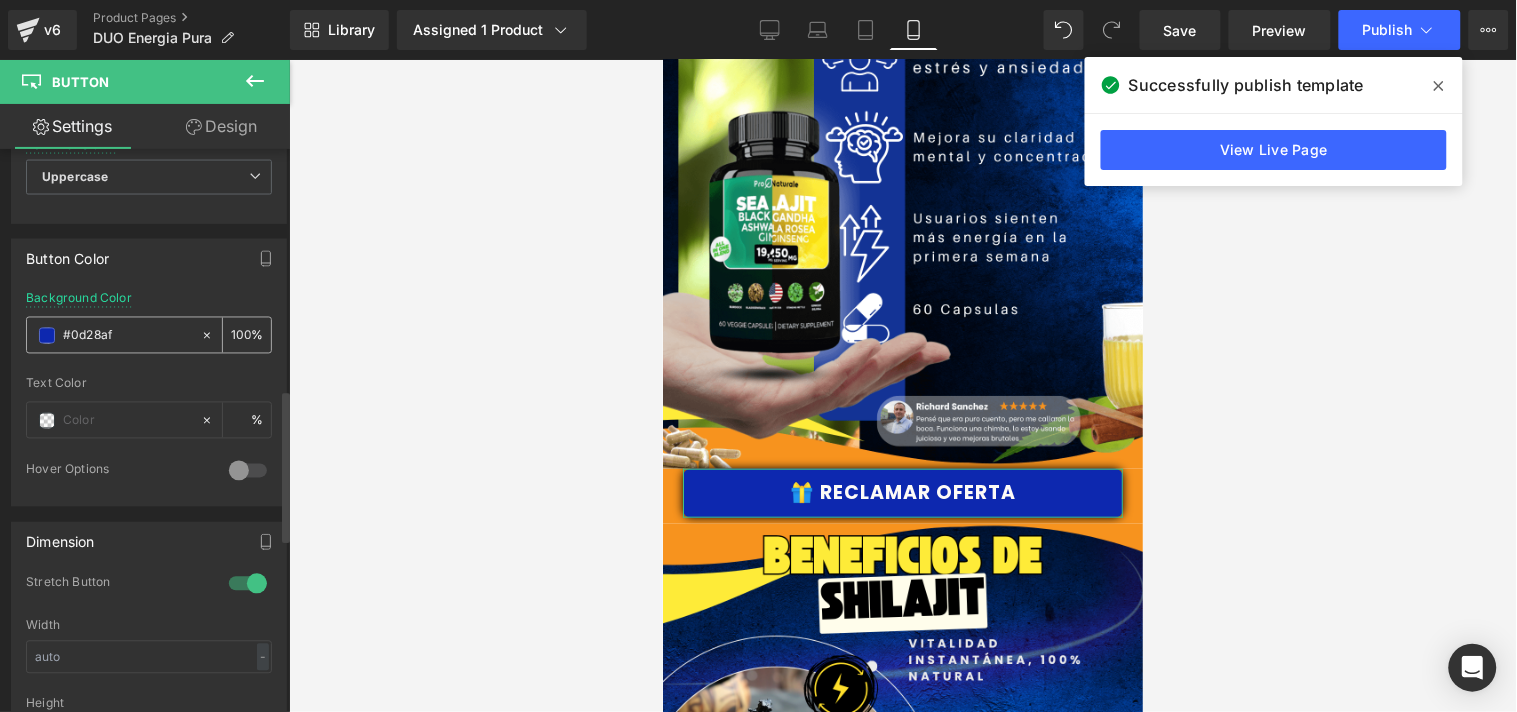 click on "#0d28af" at bounding box center [127, 336] 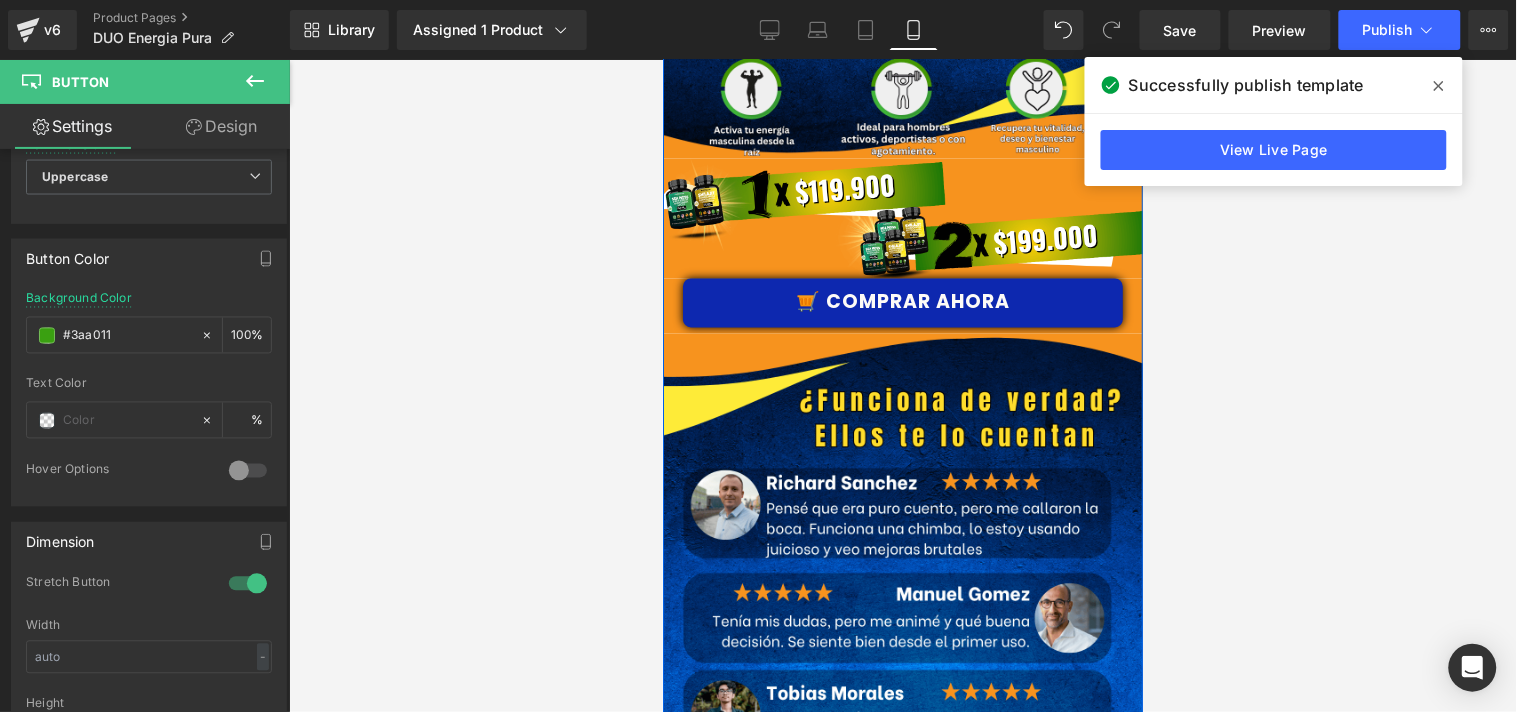 scroll, scrollTop: 796, scrollLeft: 0, axis: vertical 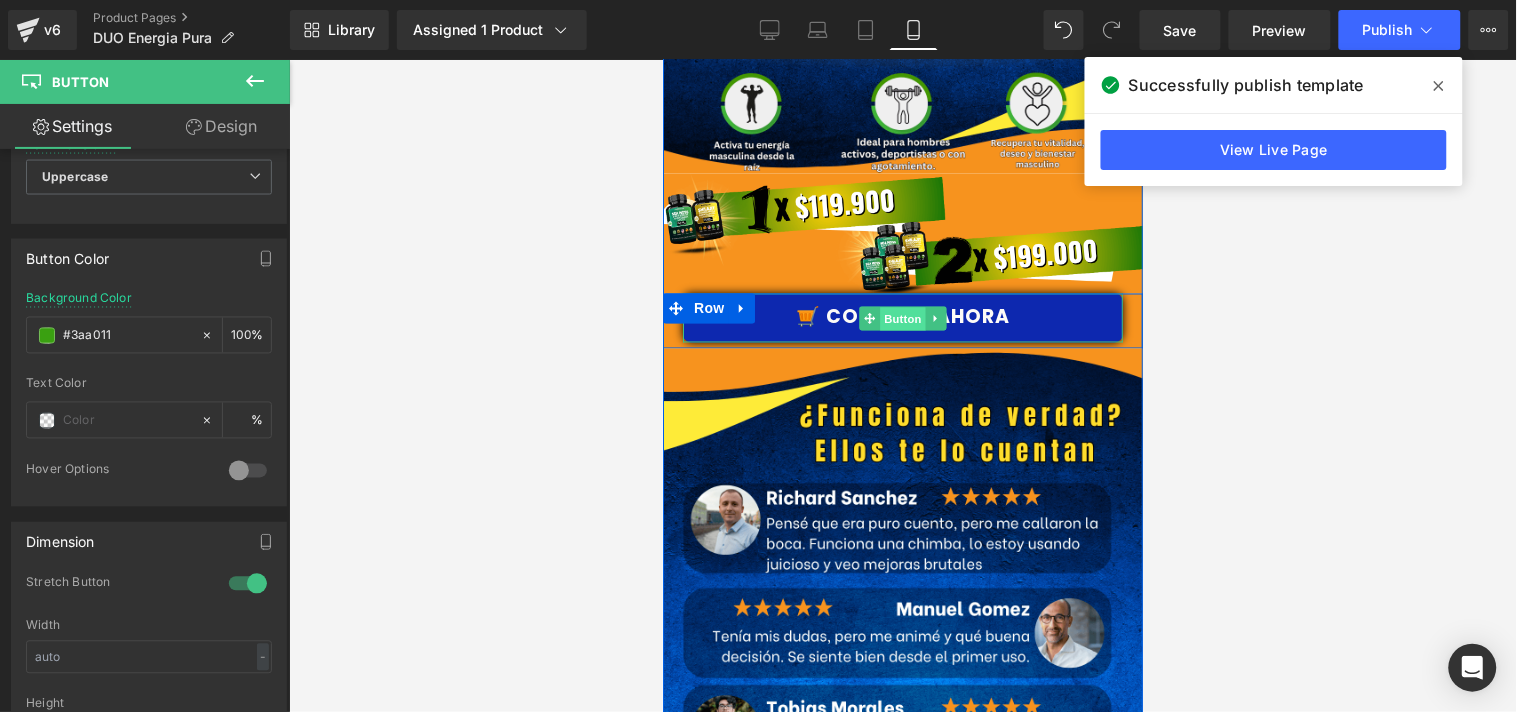 click on "Button" at bounding box center (902, 319) 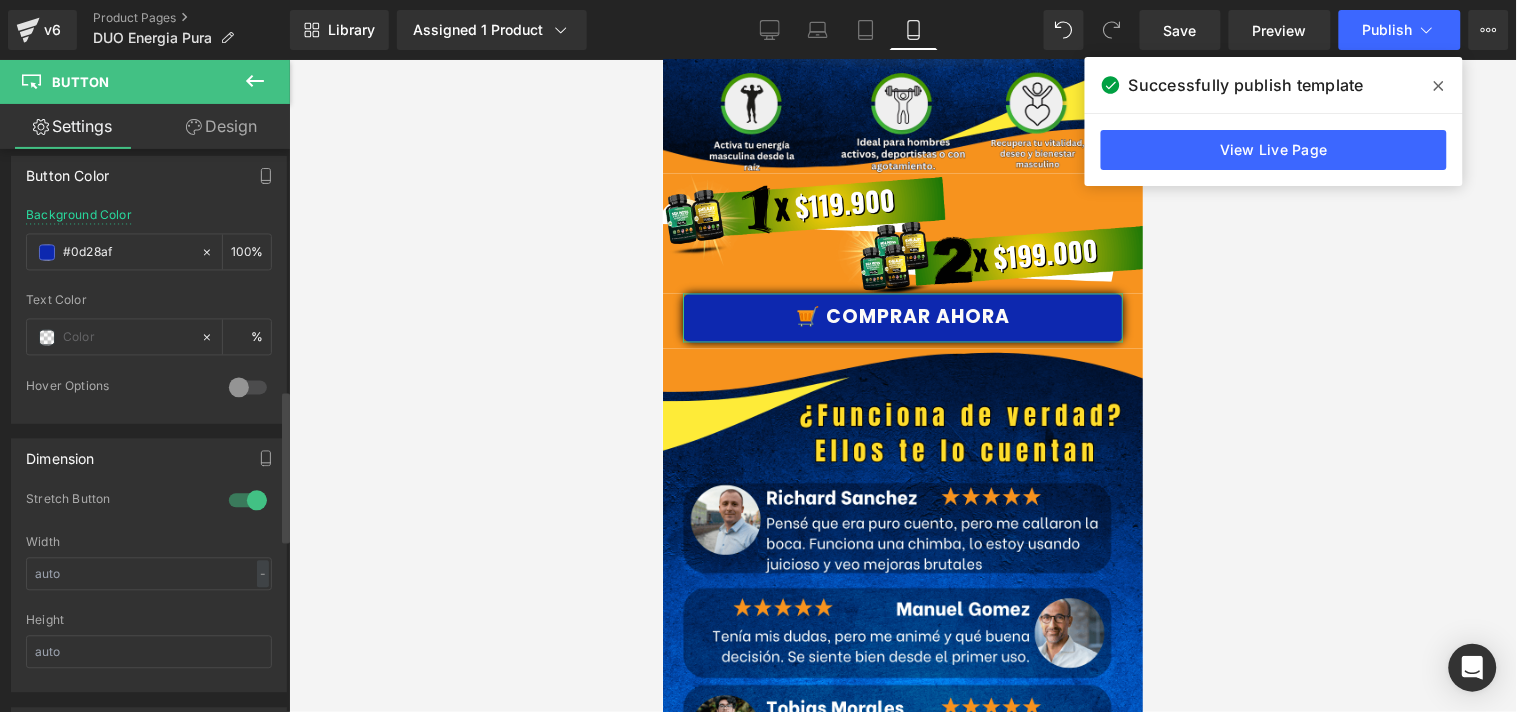scroll, scrollTop: 888, scrollLeft: 0, axis: vertical 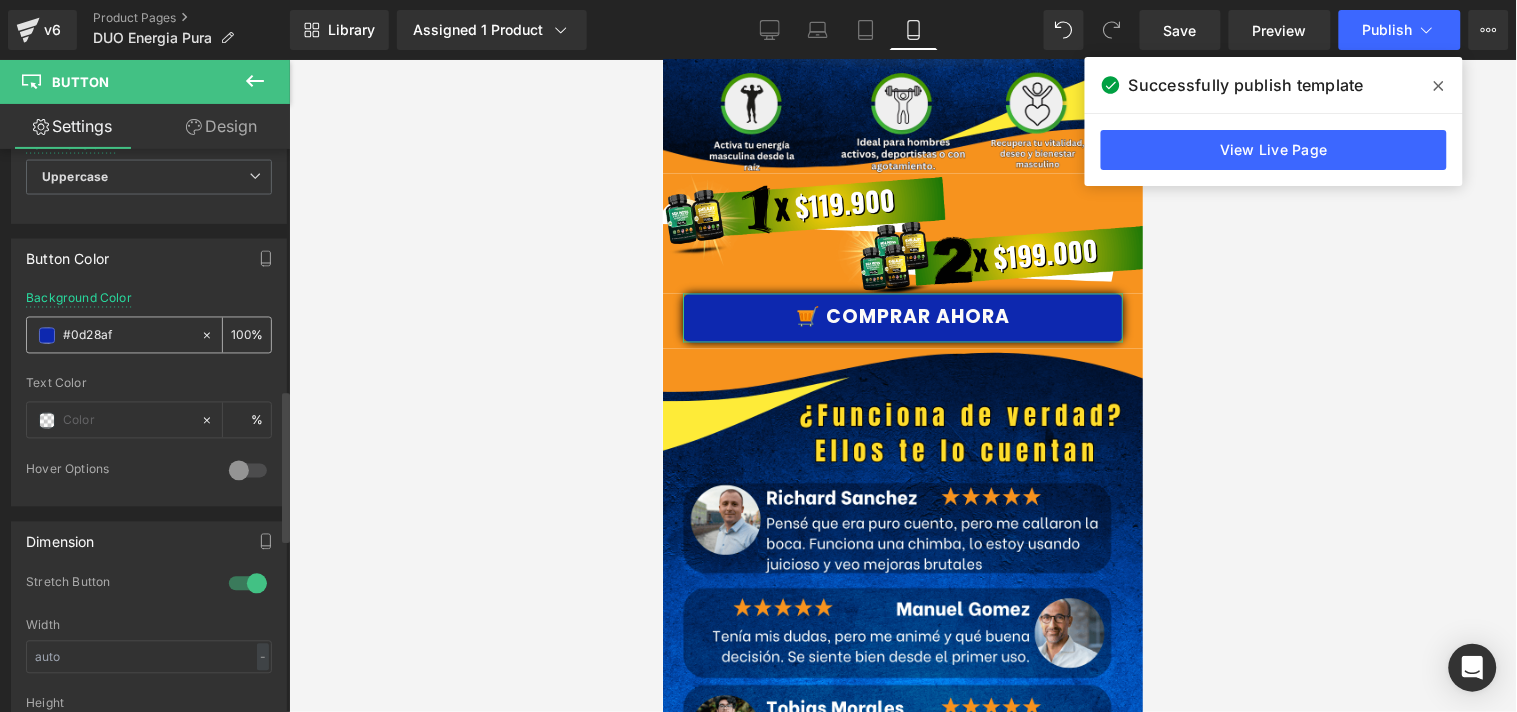 click on "#0d28af" at bounding box center [127, 336] 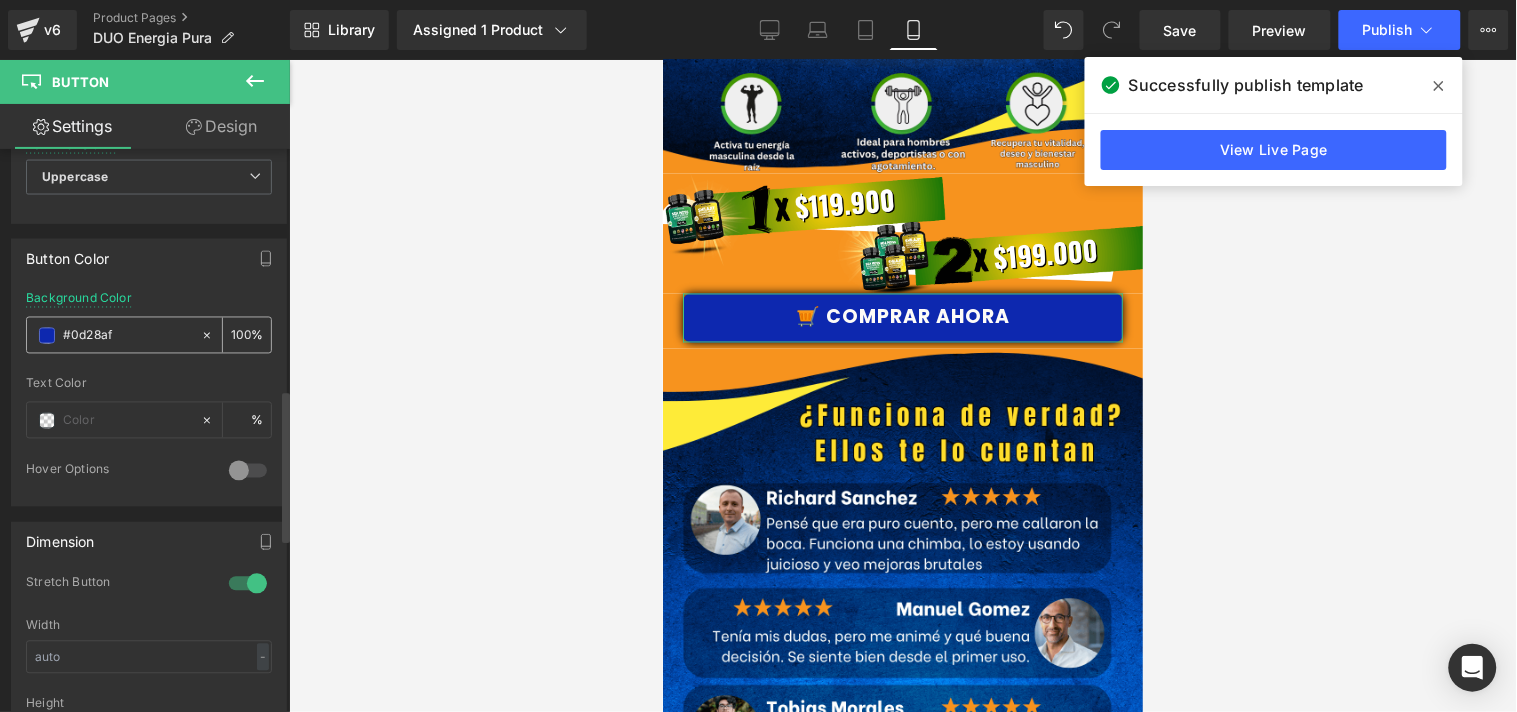 paste on "3aa011" 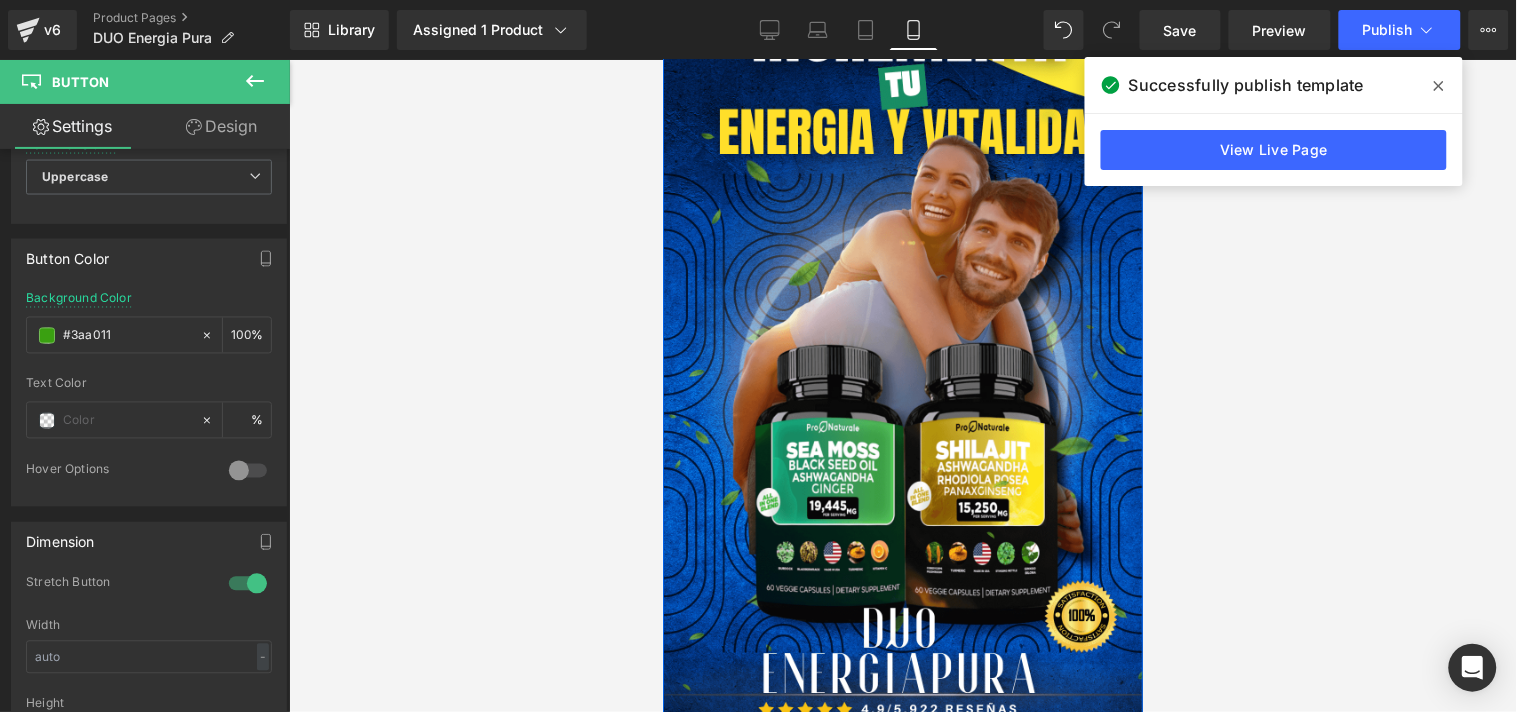 scroll, scrollTop: 0, scrollLeft: 0, axis: both 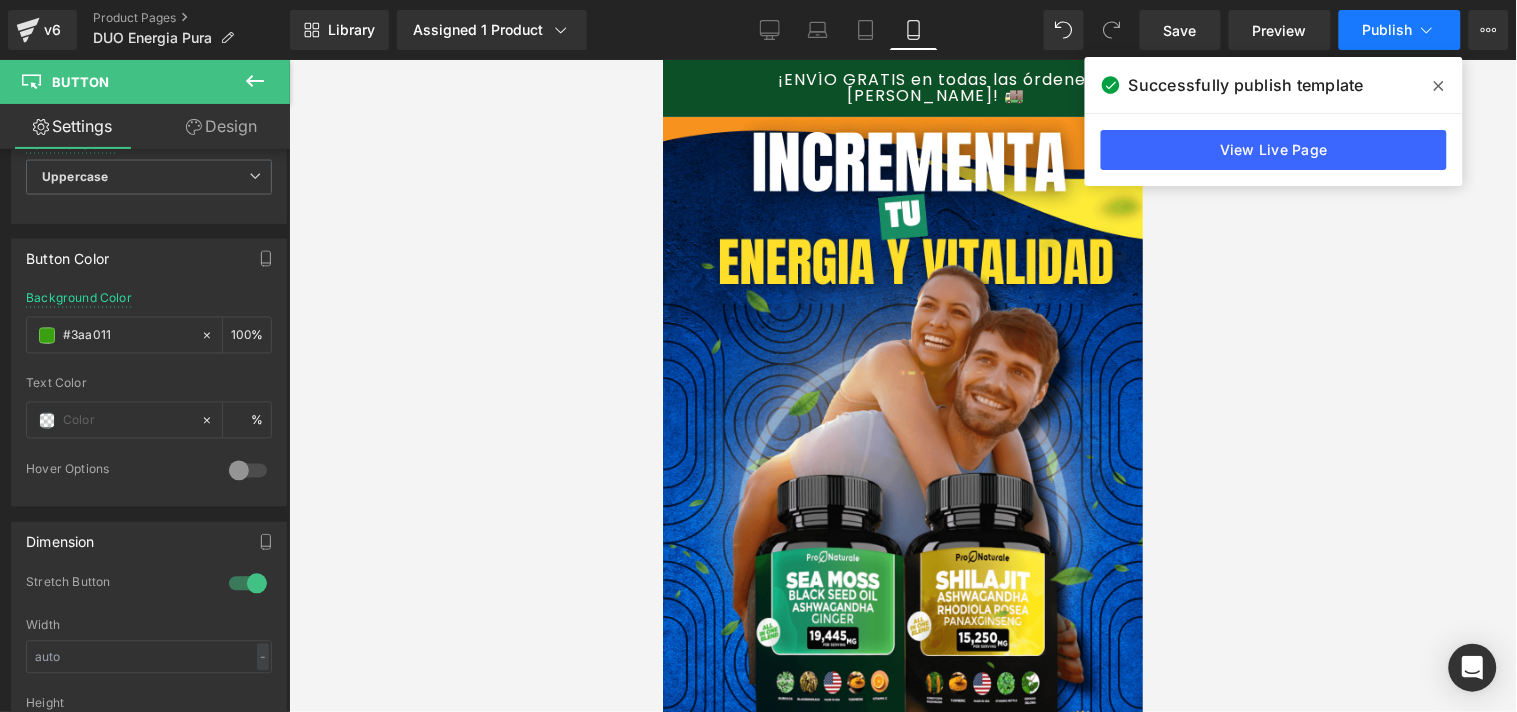 type on "#3aa011" 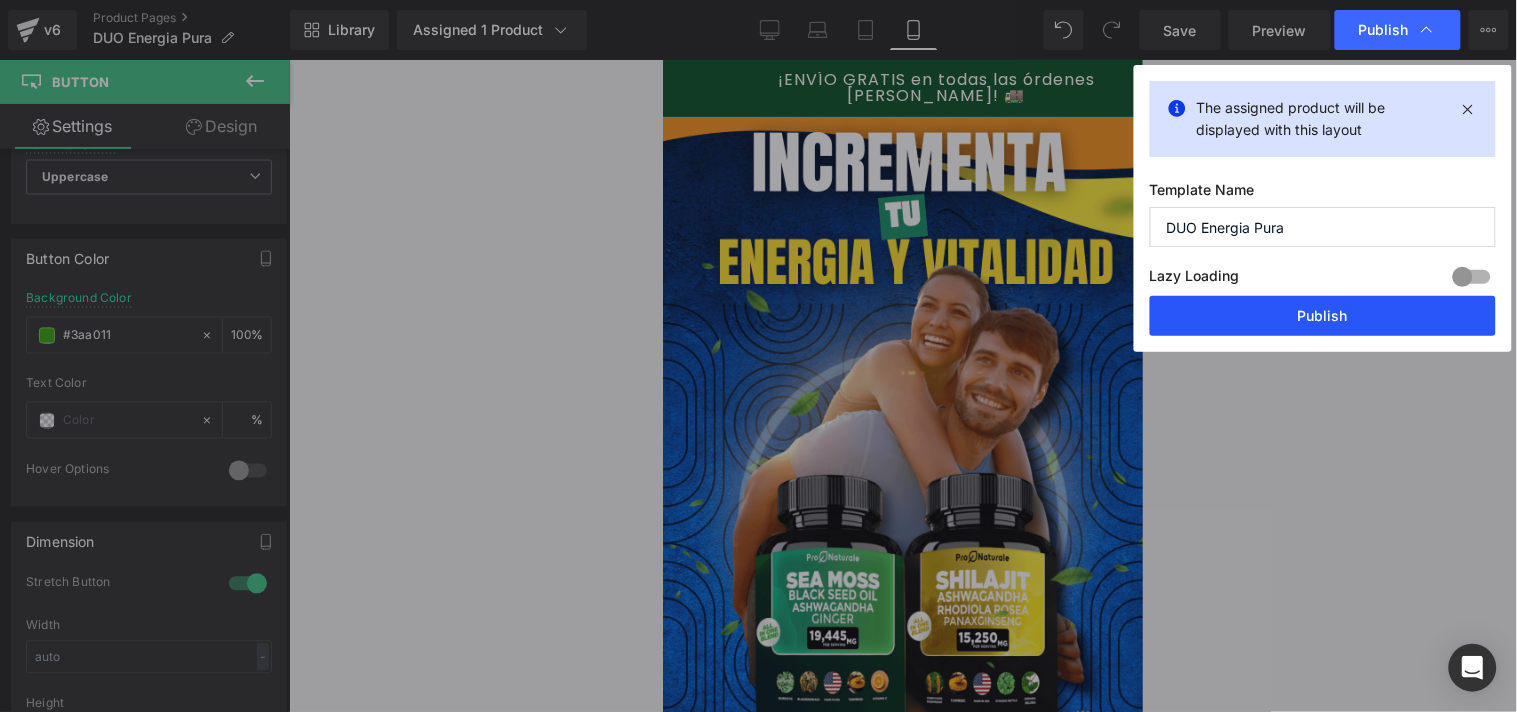 click on "Publish" at bounding box center [1323, 316] 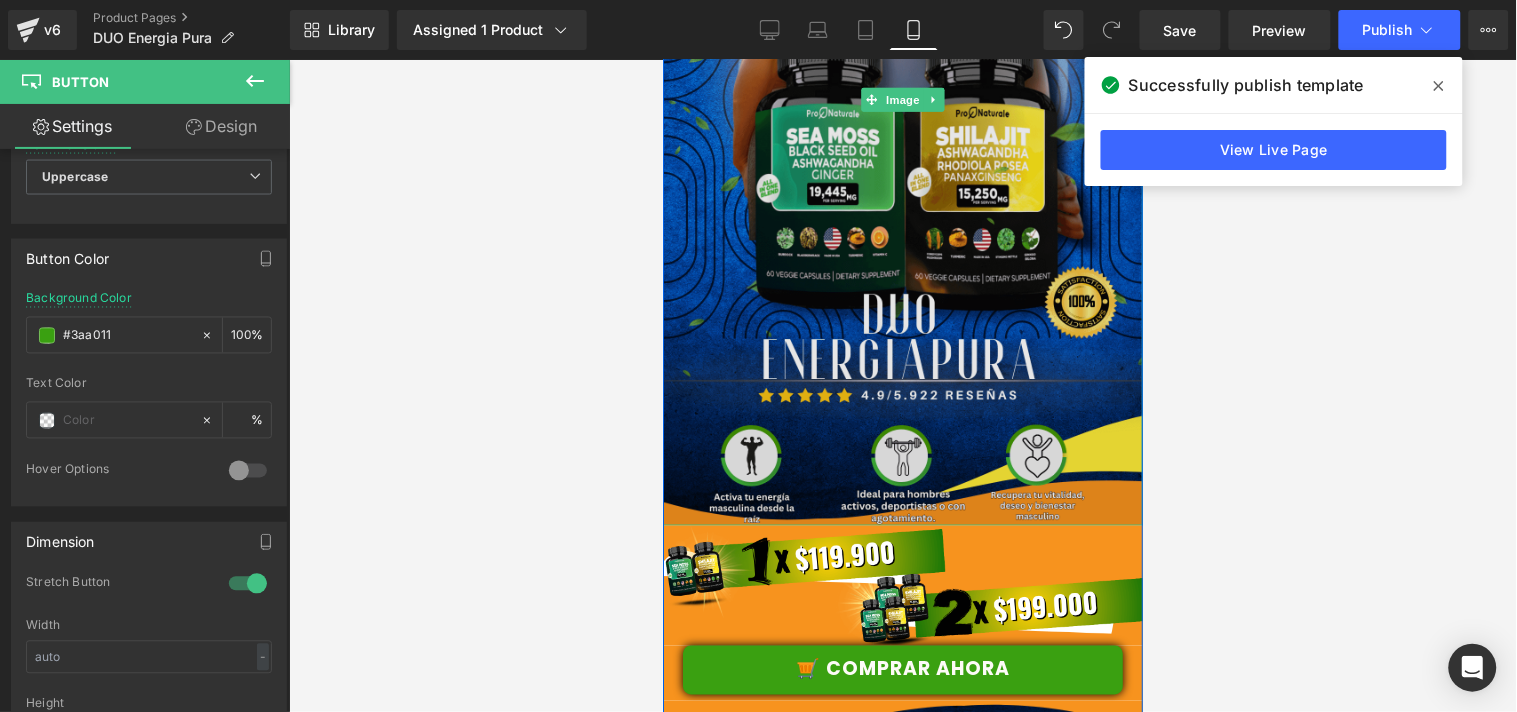 scroll, scrollTop: 666, scrollLeft: 0, axis: vertical 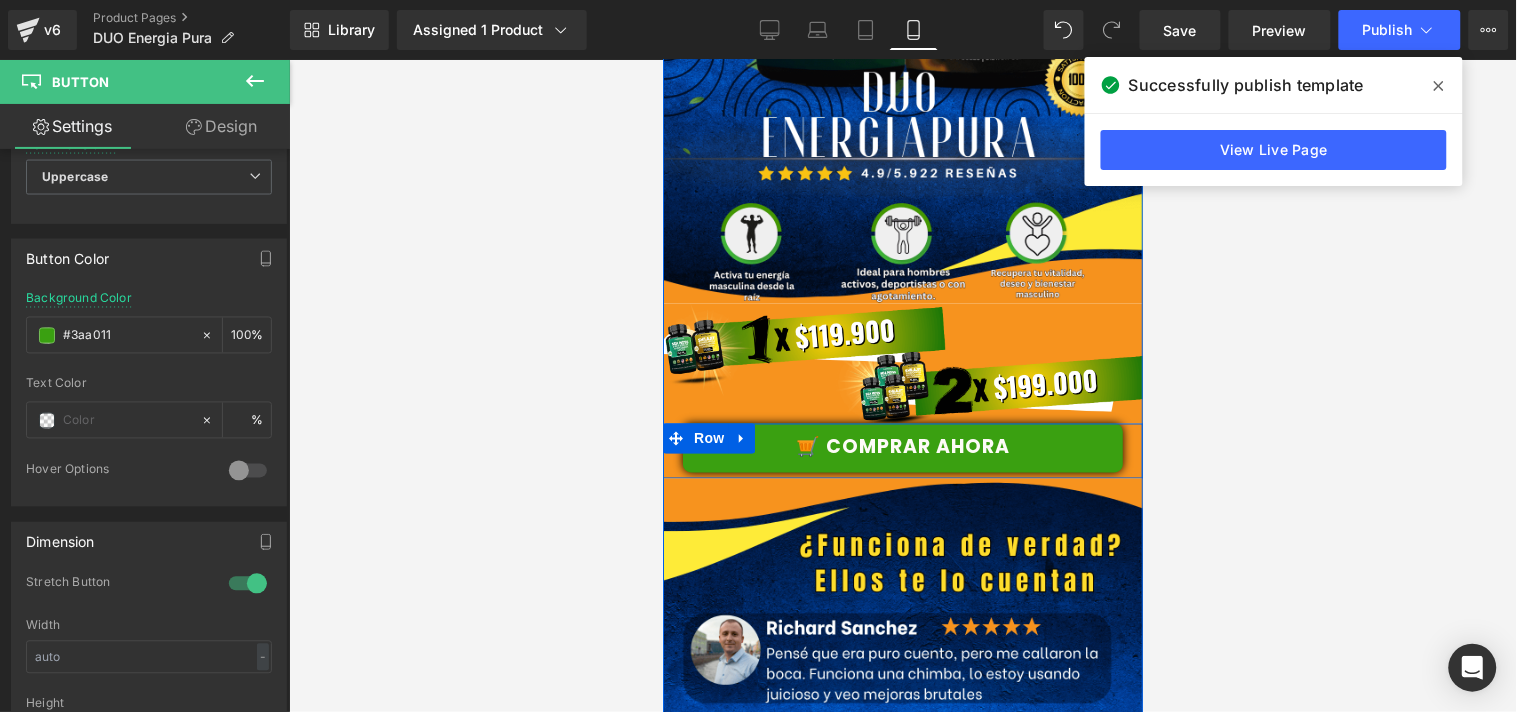 click on "🛒 Comprar Ahora Button" at bounding box center [902, 447] 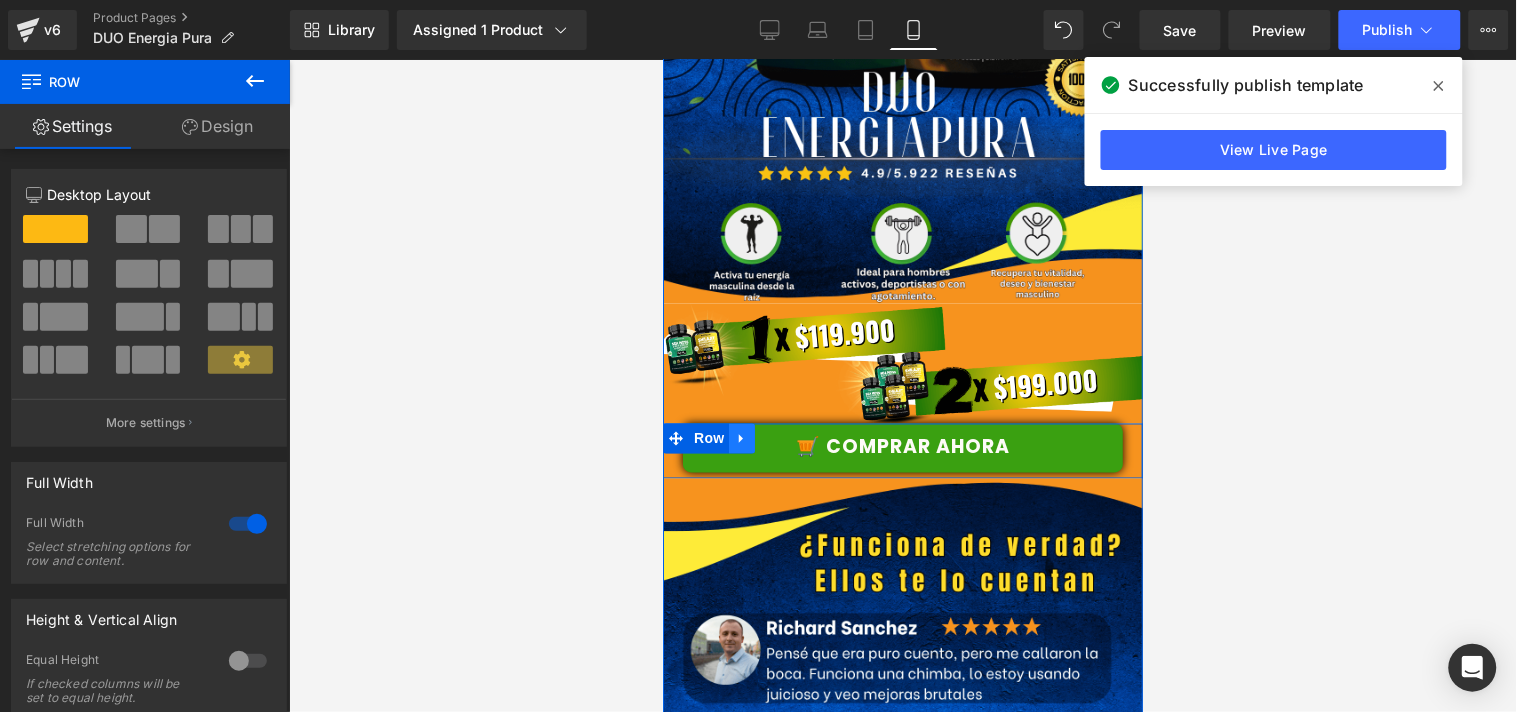 click 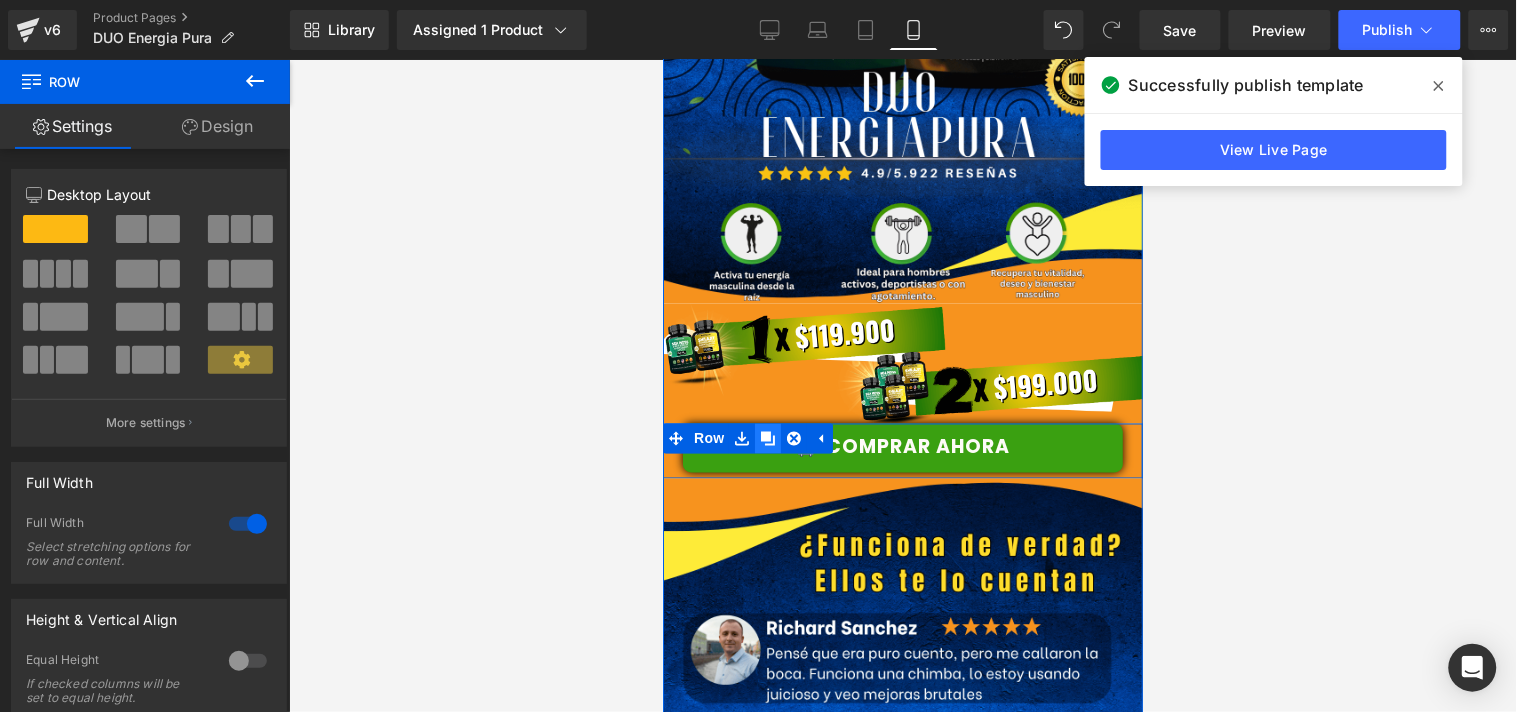click 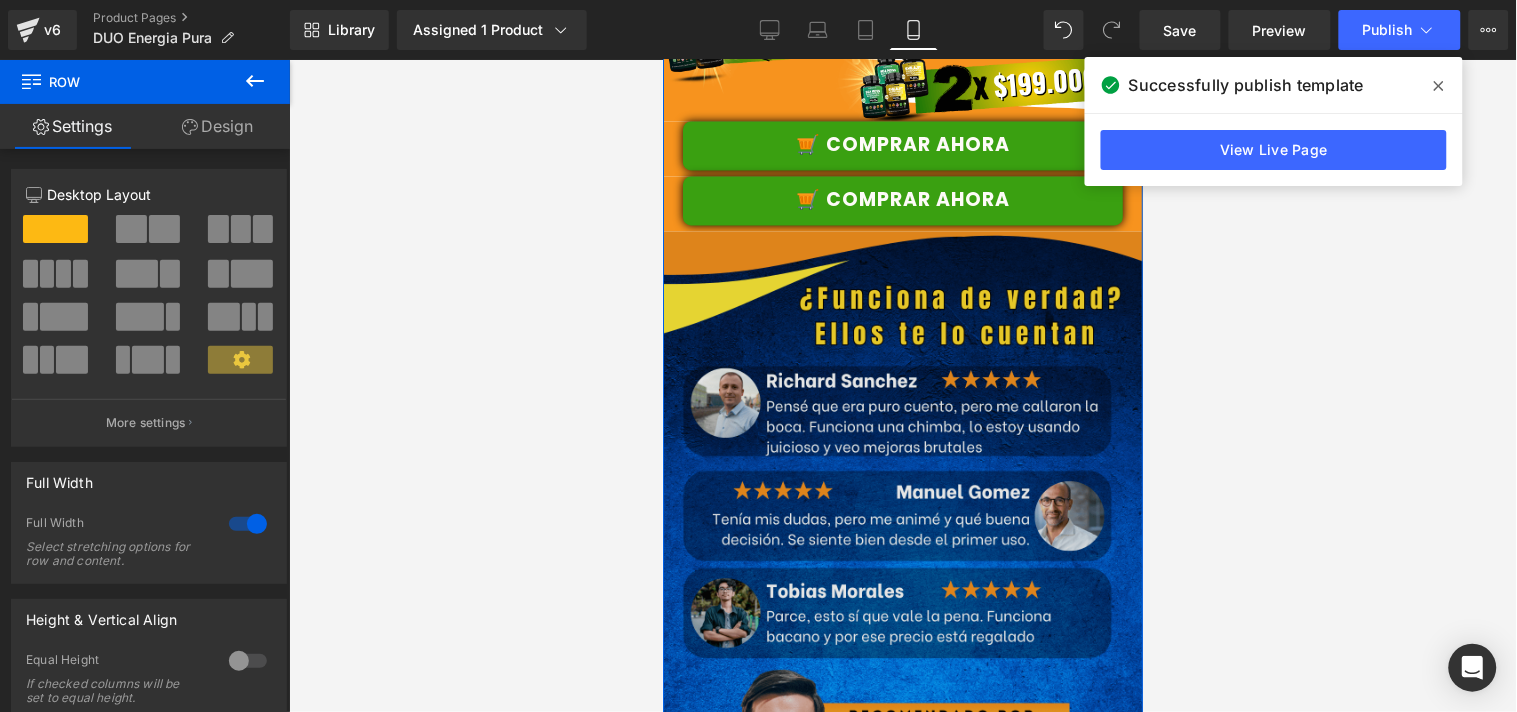 scroll, scrollTop: 988, scrollLeft: 0, axis: vertical 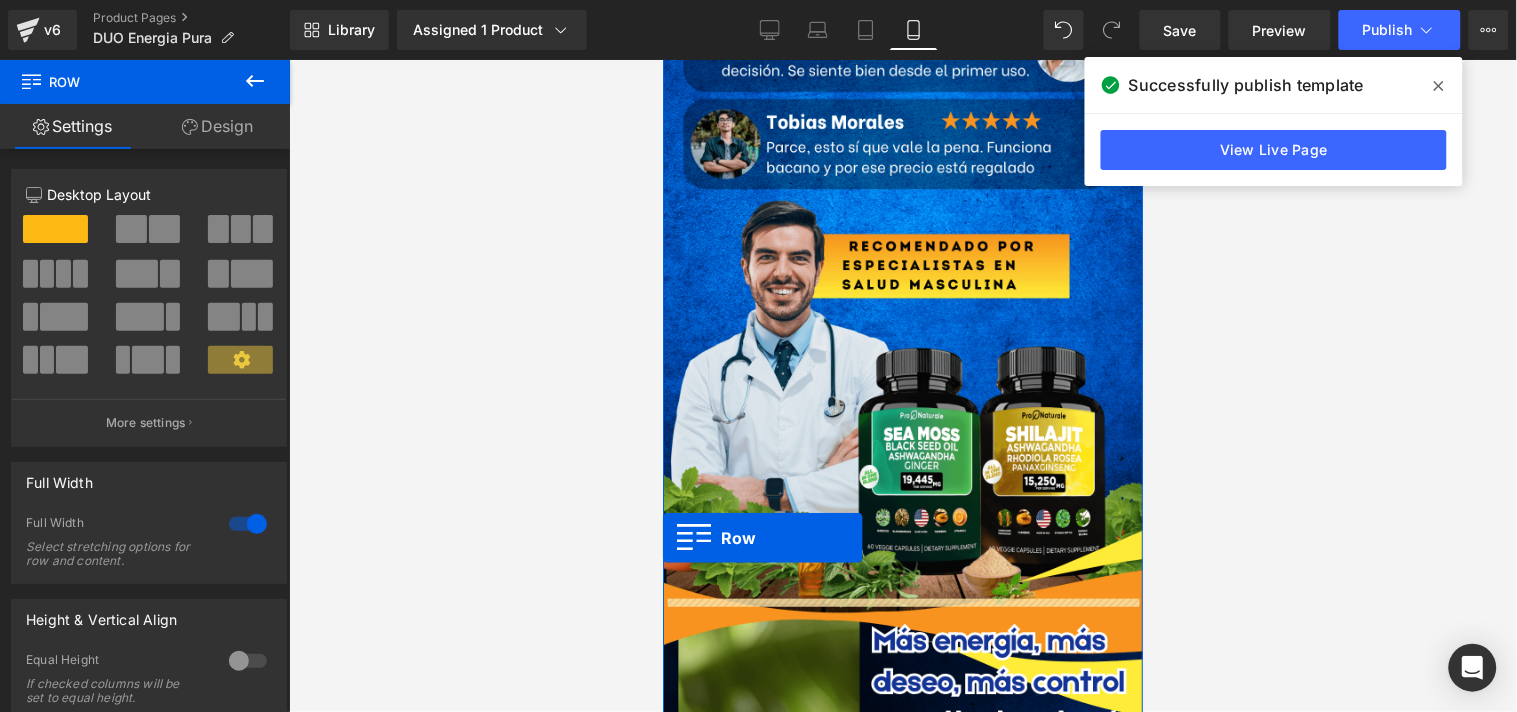 drag, startPoint x: 671, startPoint y: 153, endPoint x: 1324, endPoint y: 602, distance: 792.4708 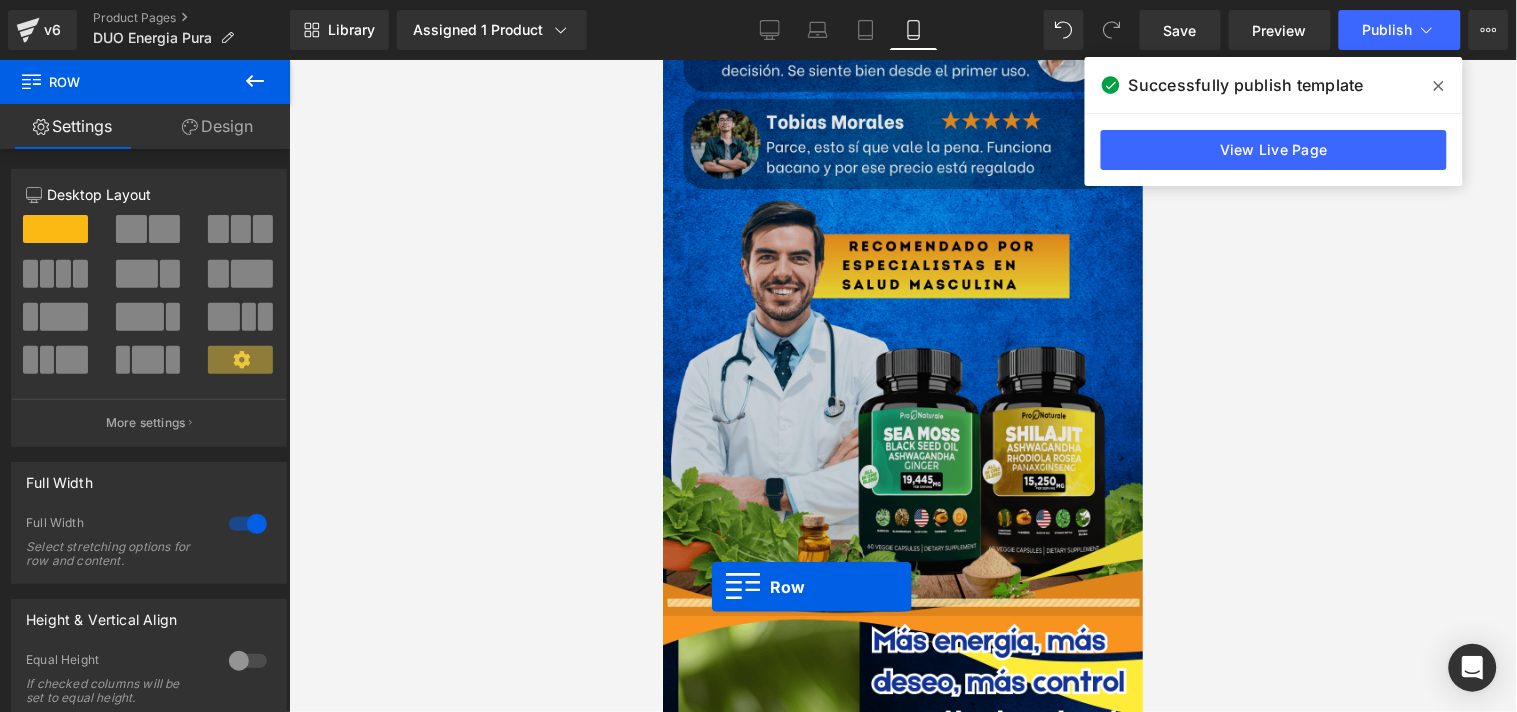 click at bounding box center [902, 187] 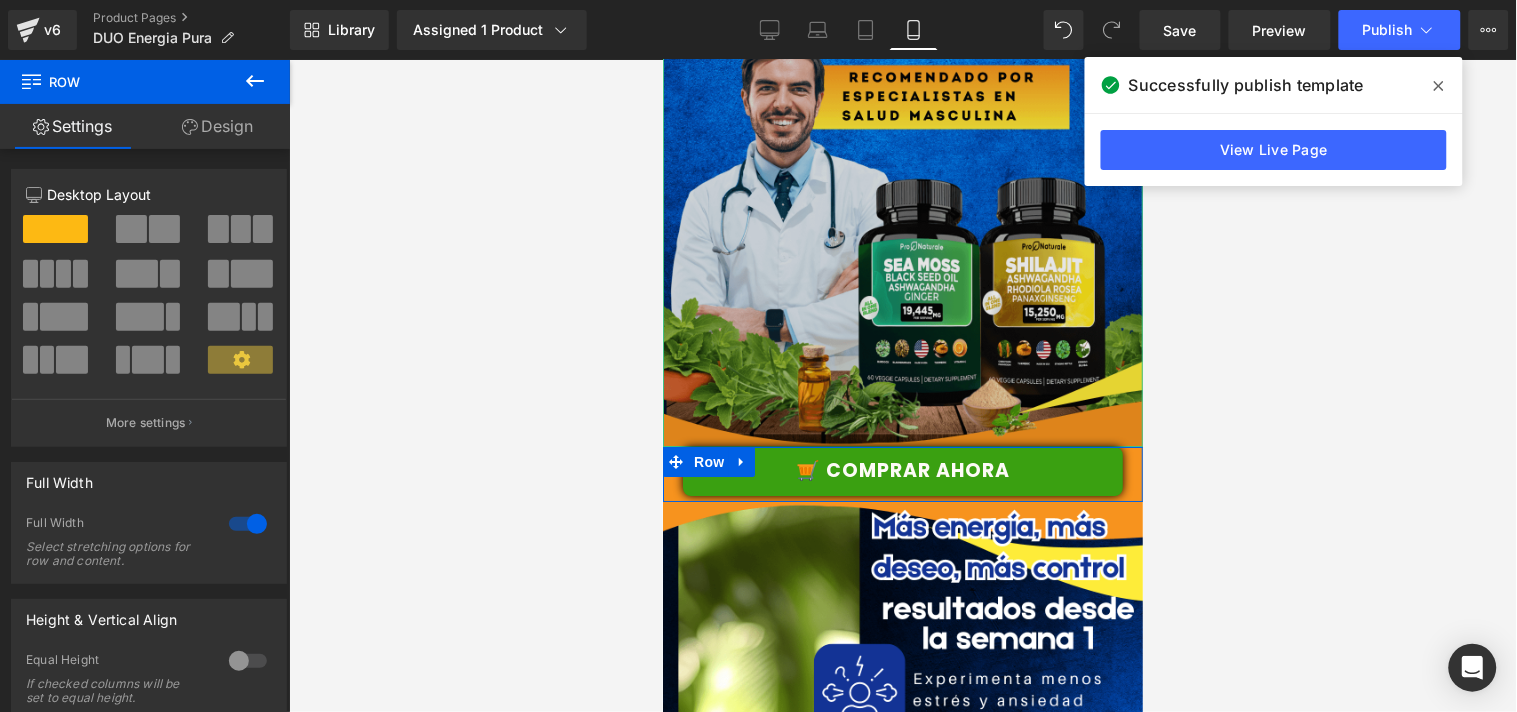 scroll, scrollTop: 1605, scrollLeft: 0, axis: vertical 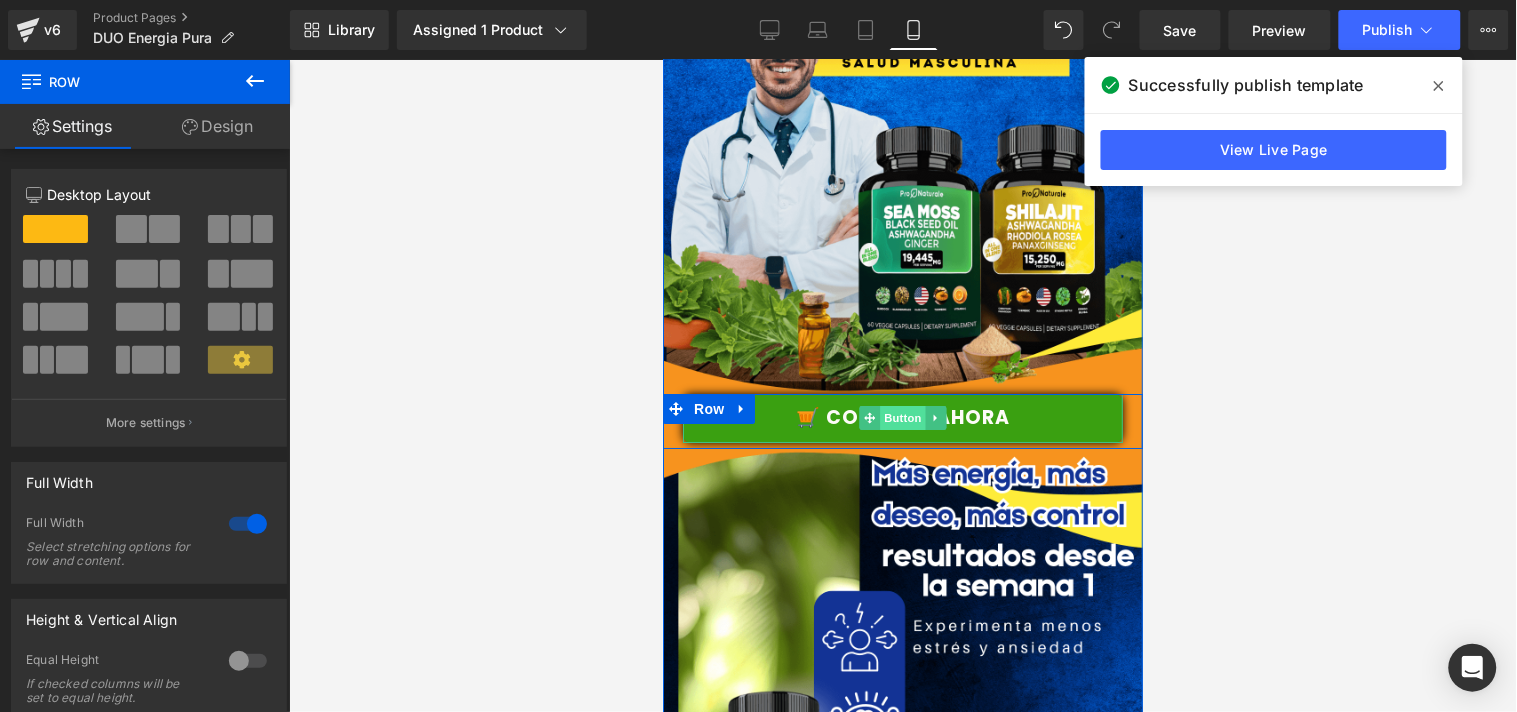 click on "Button" at bounding box center [902, 417] 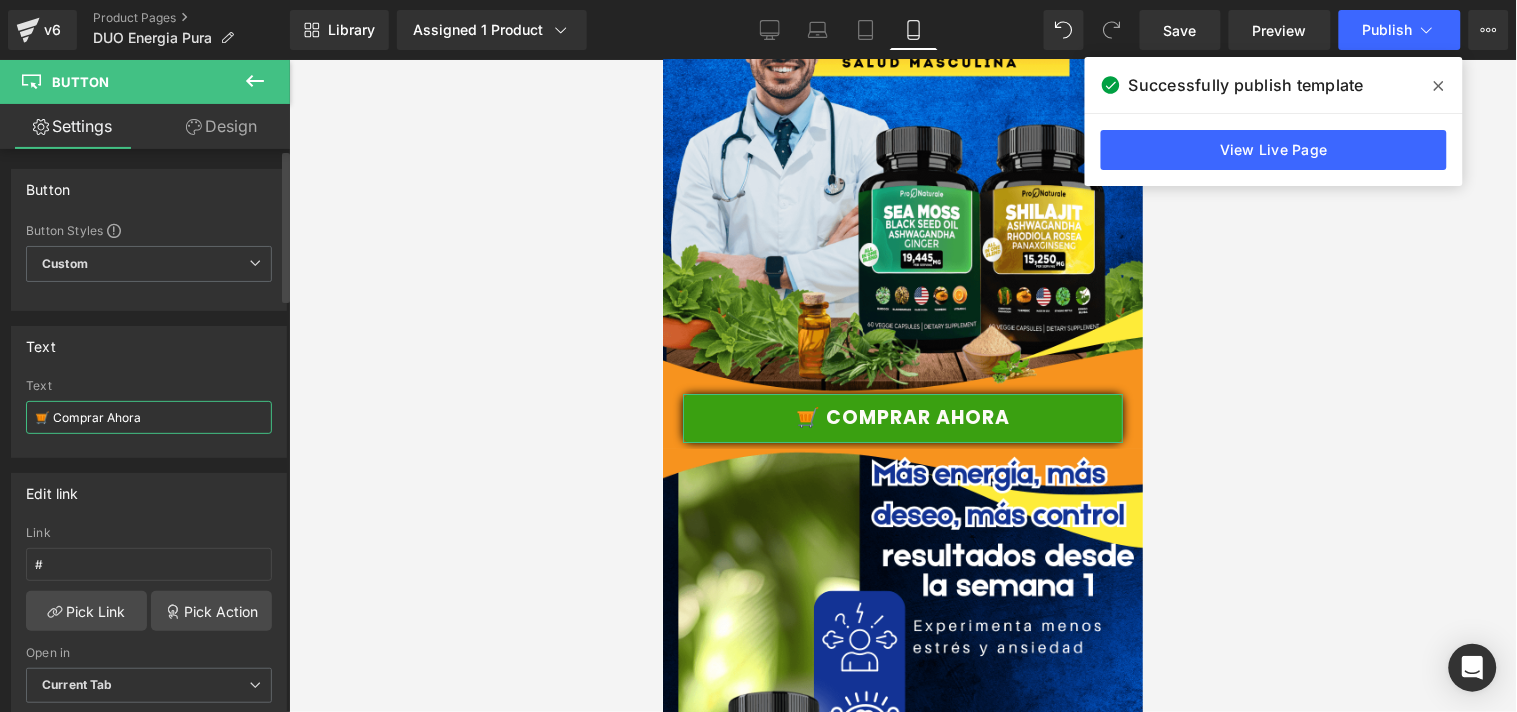 click on "🛒 Comprar Ahora" at bounding box center [149, 417] 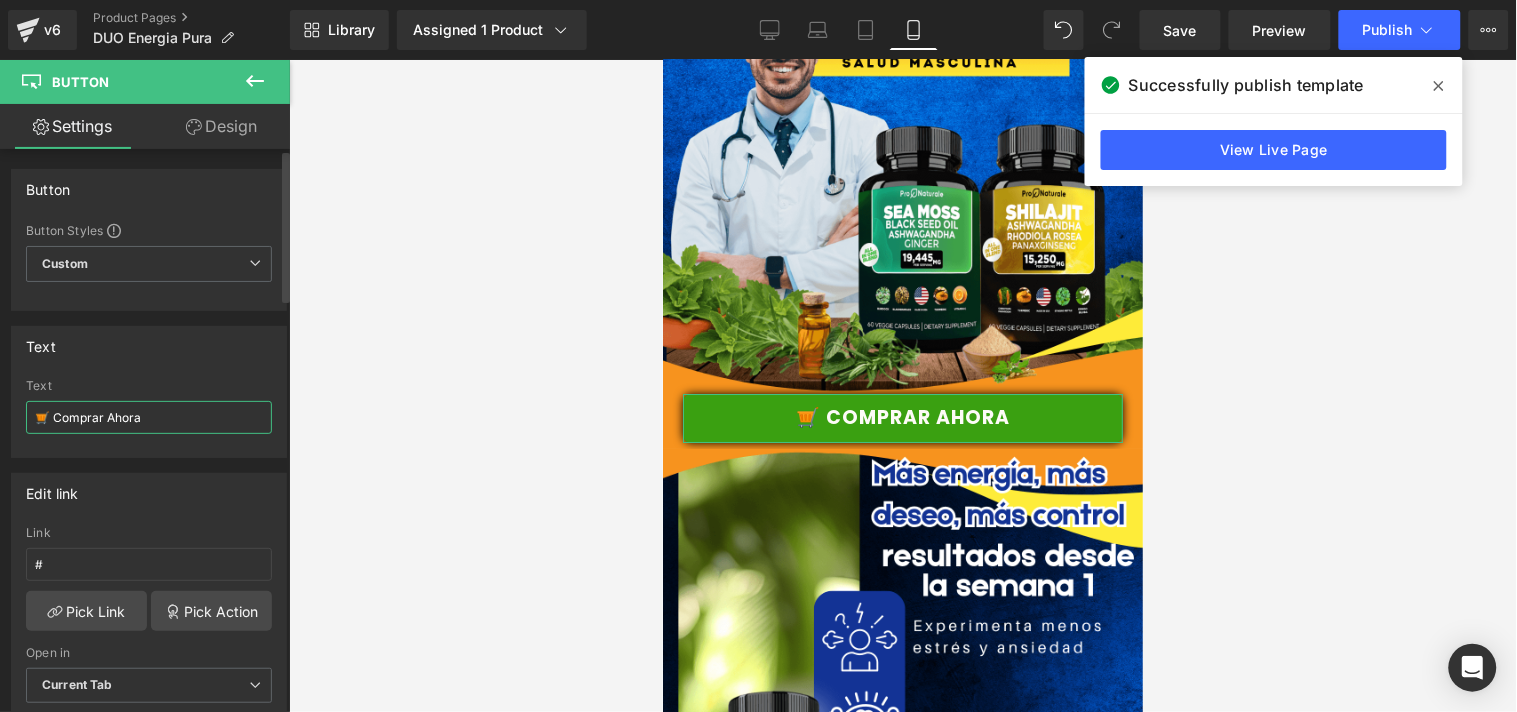 click on "🛒 Comprar Ahora" at bounding box center [149, 417] 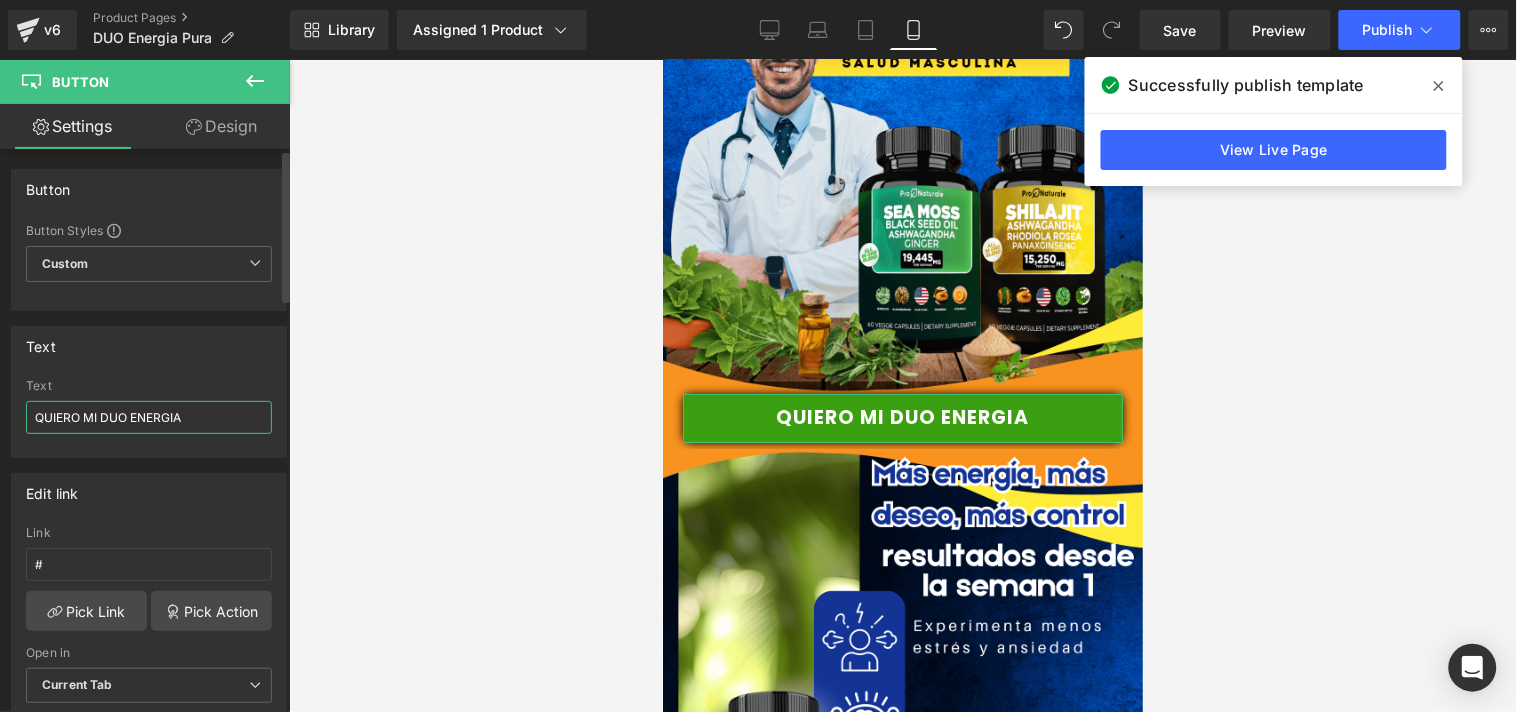 click on "QUIERO MI DUO ENERGIA" at bounding box center [149, 417] 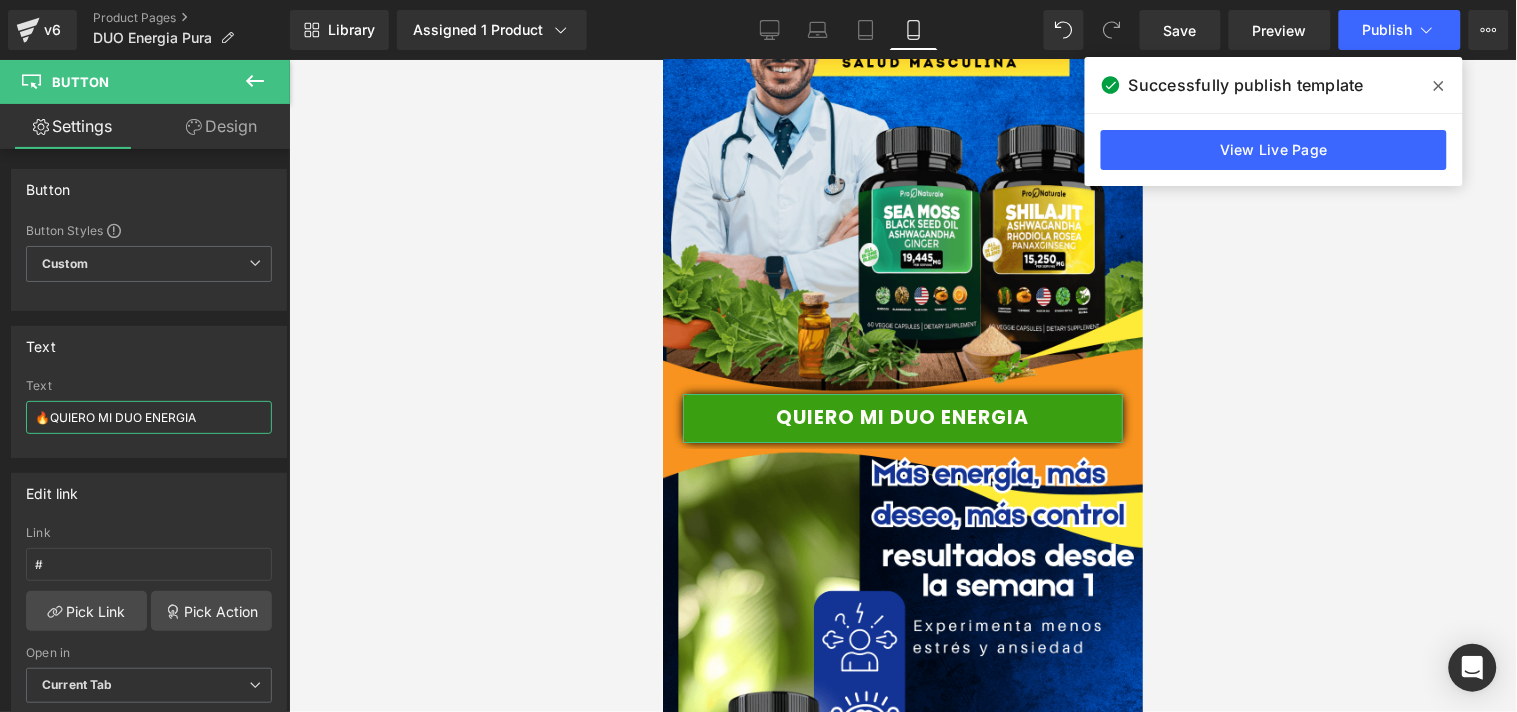 type on "🔥QUIERO MI DUO ENERGIA" 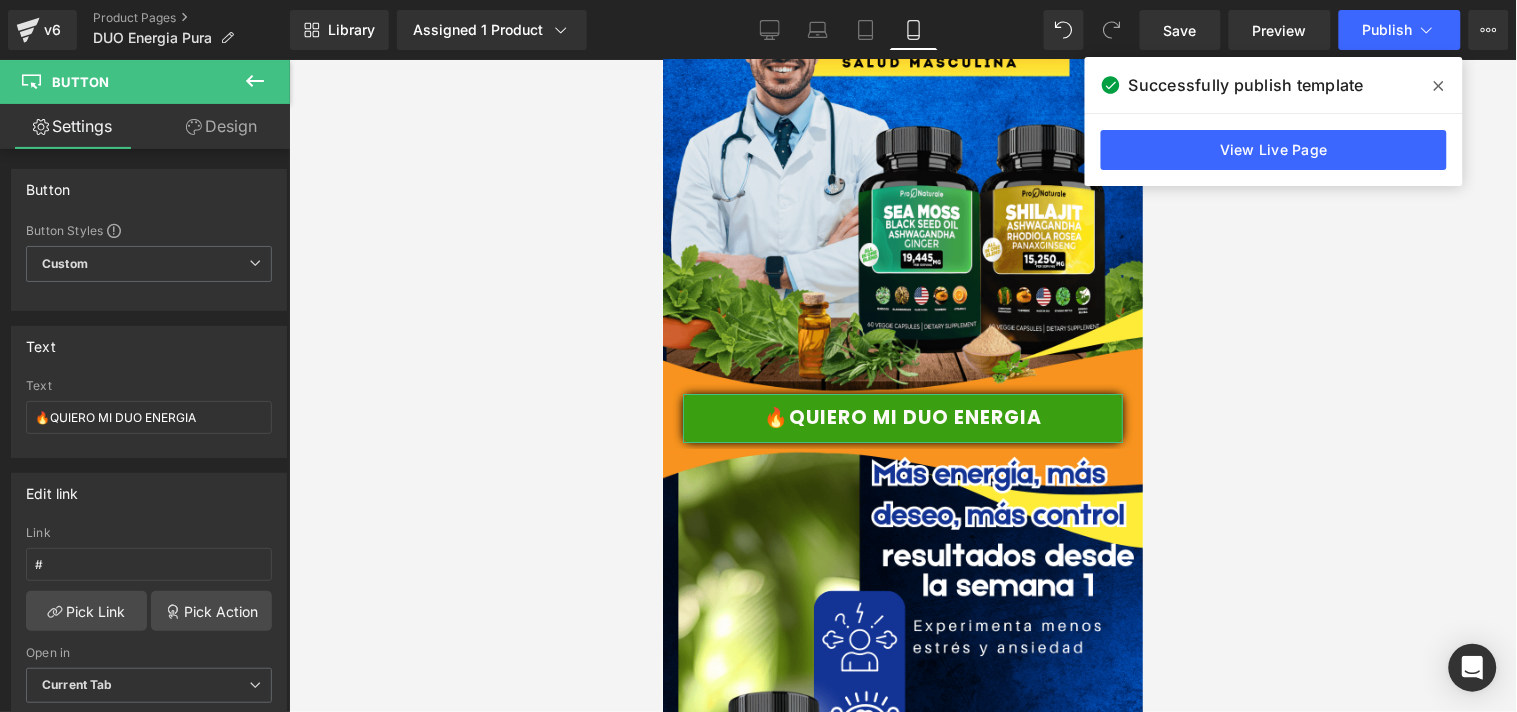 click on "Design" at bounding box center (221, 126) 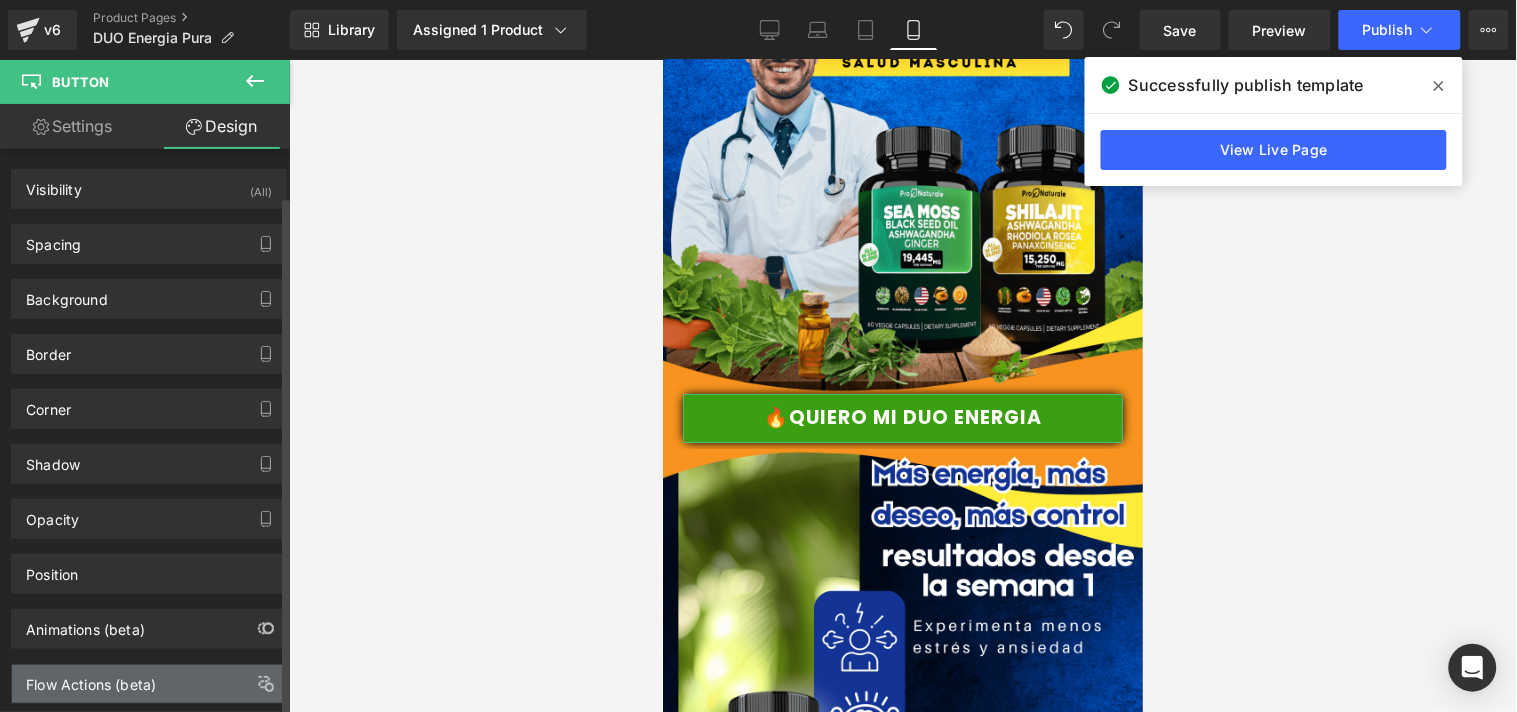 scroll, scrollTop: 51, scrollLeft: 0, axis: vertical 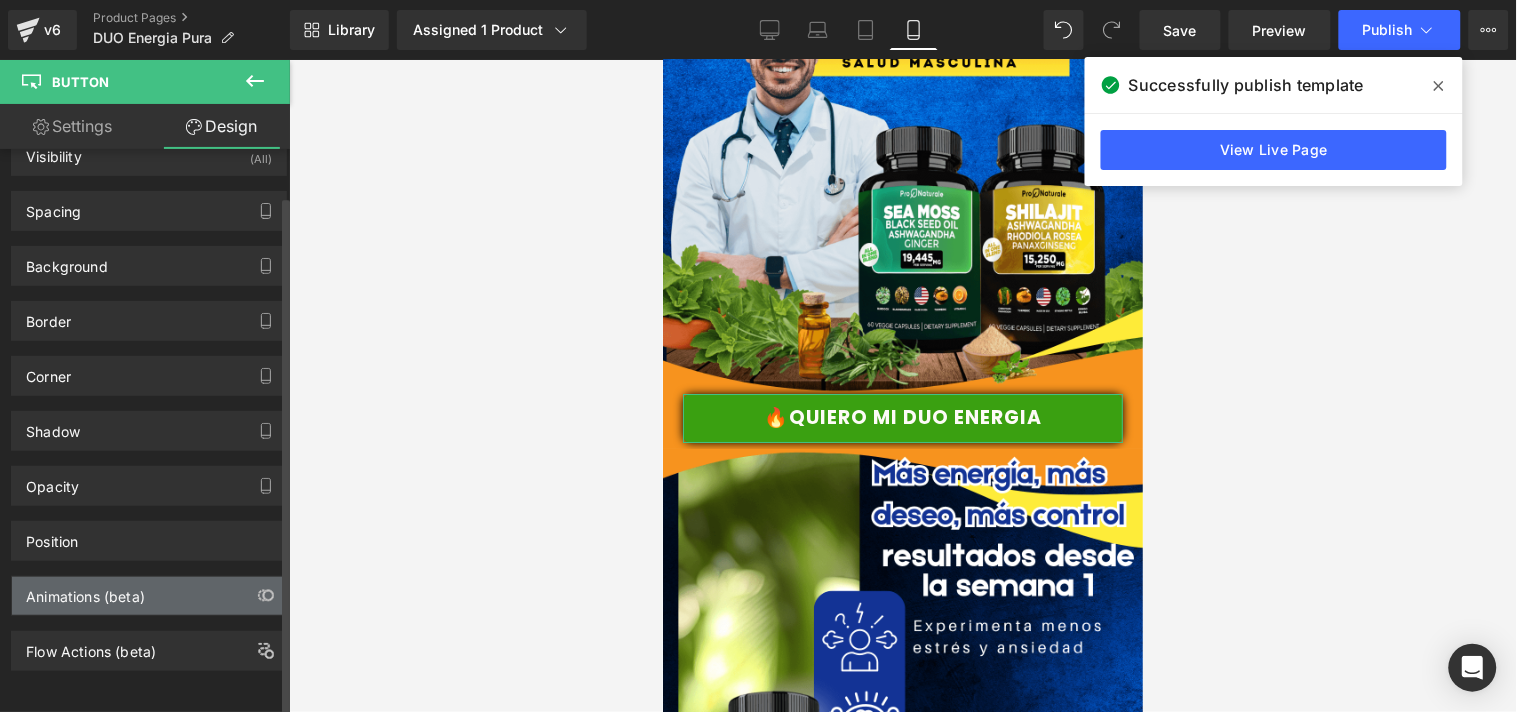 click on "Animations (beta)" at bounding box center (85, 591) 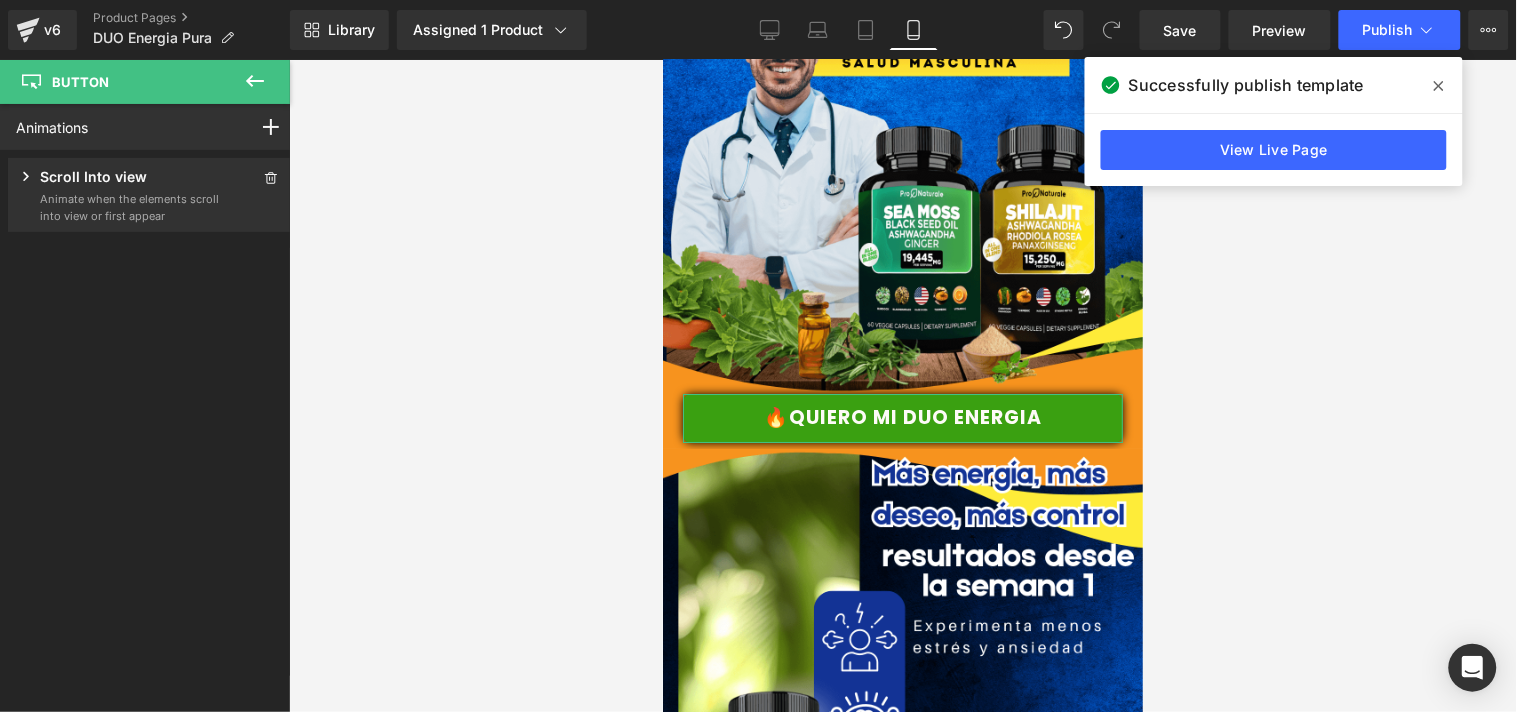 click on "Animate when the elements scroll into view or first appear" at bounding box center (130, 207) 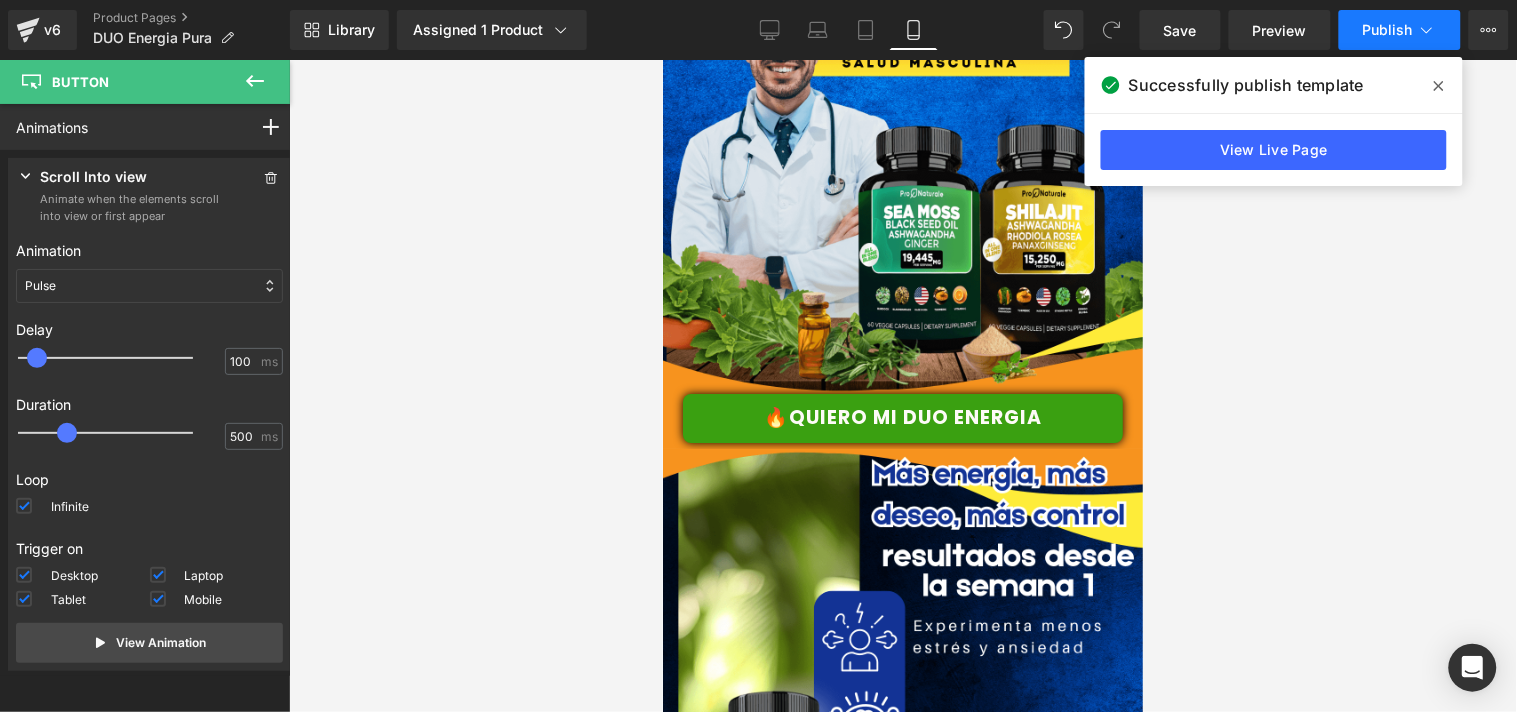 click on "Publish" at bounding box center (1388, 30) 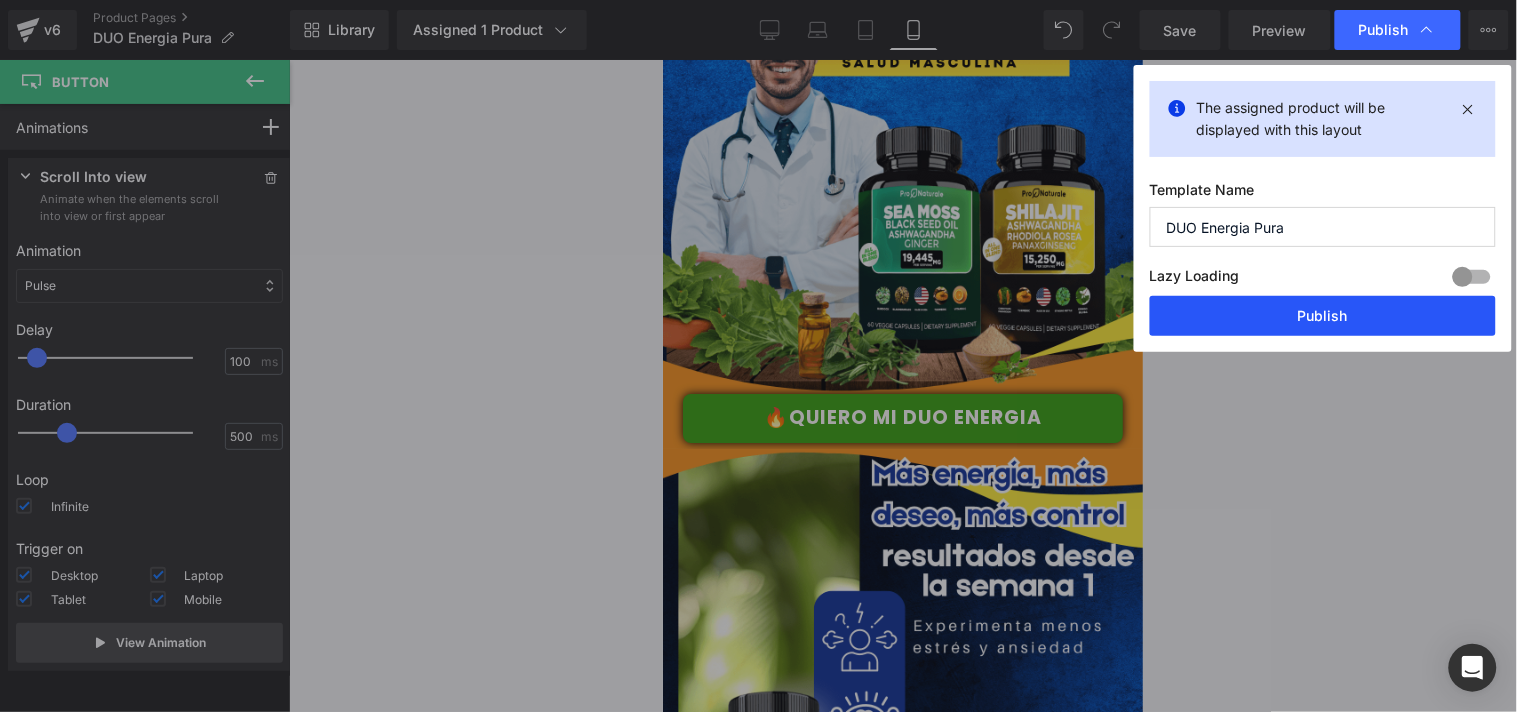 click on "Publish" at bounding box center [1323, 316] 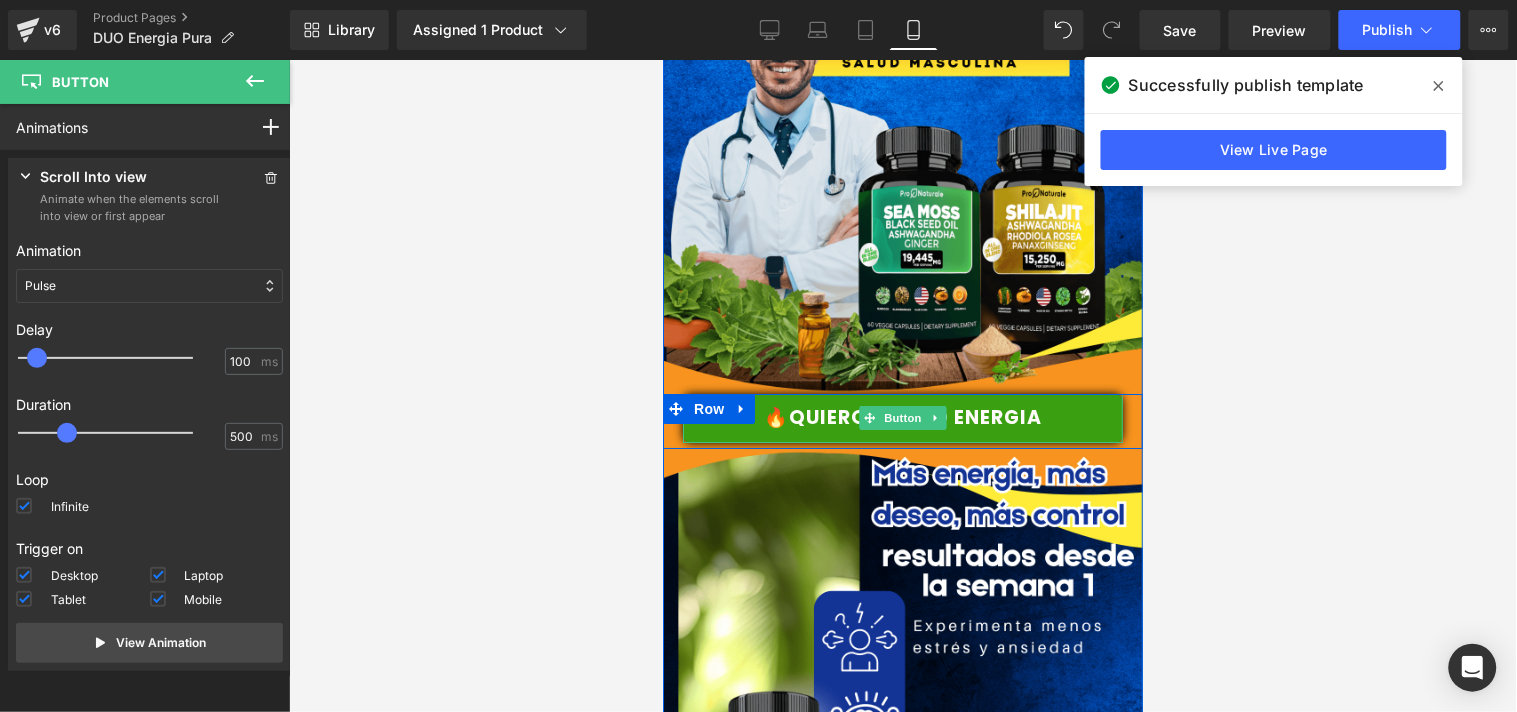 click on "Button" at bounding box center [902, 417] 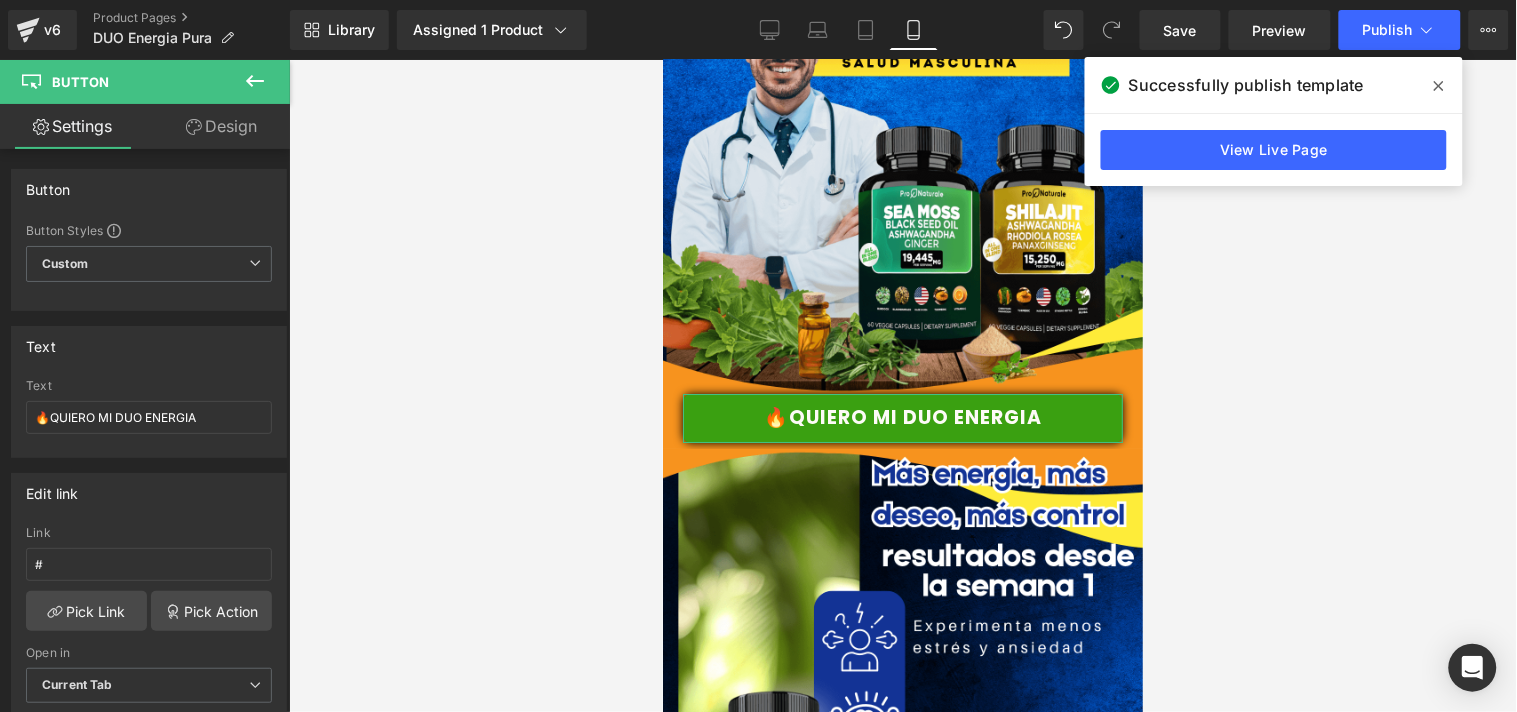 click on "Design" at bounding box center [221, 126] 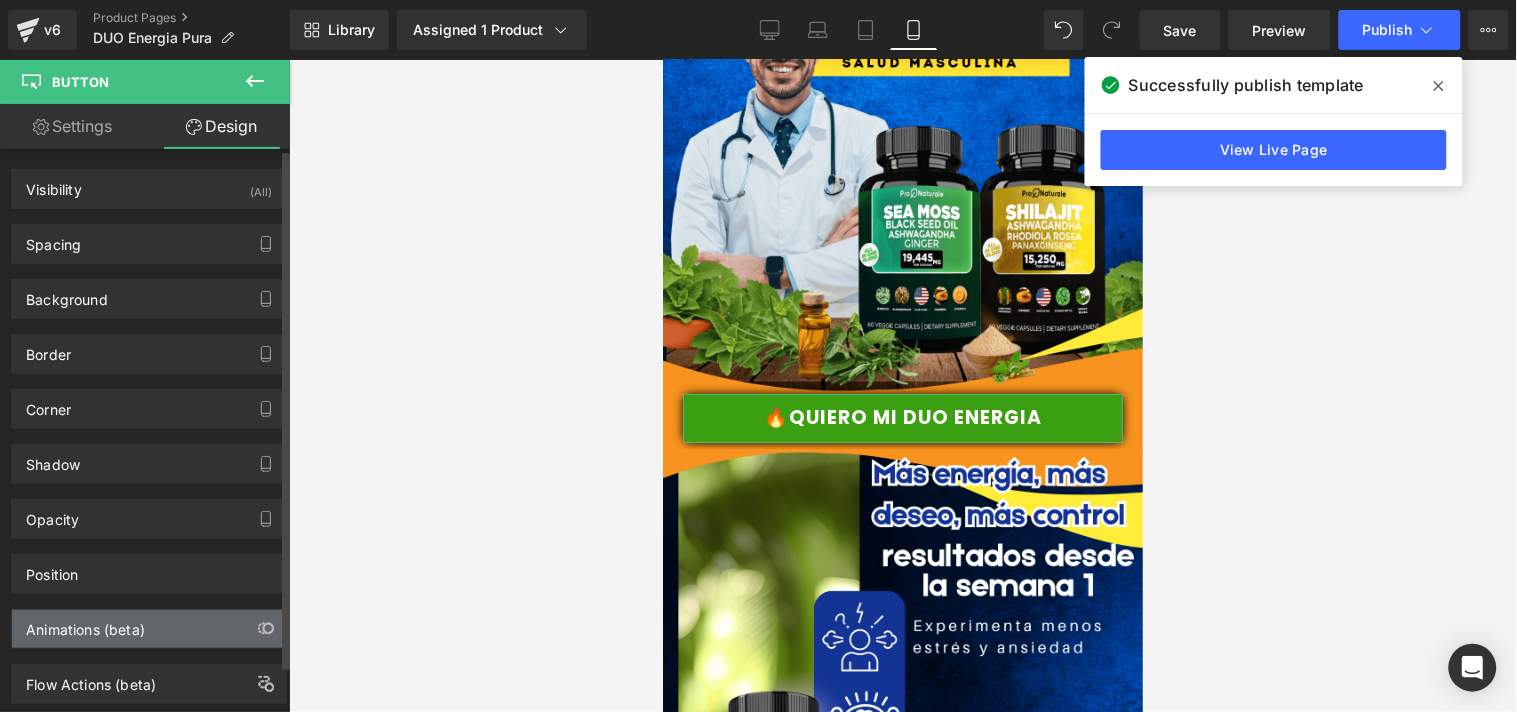 click on "Animations (beta)" at bounding box center (85, 624) 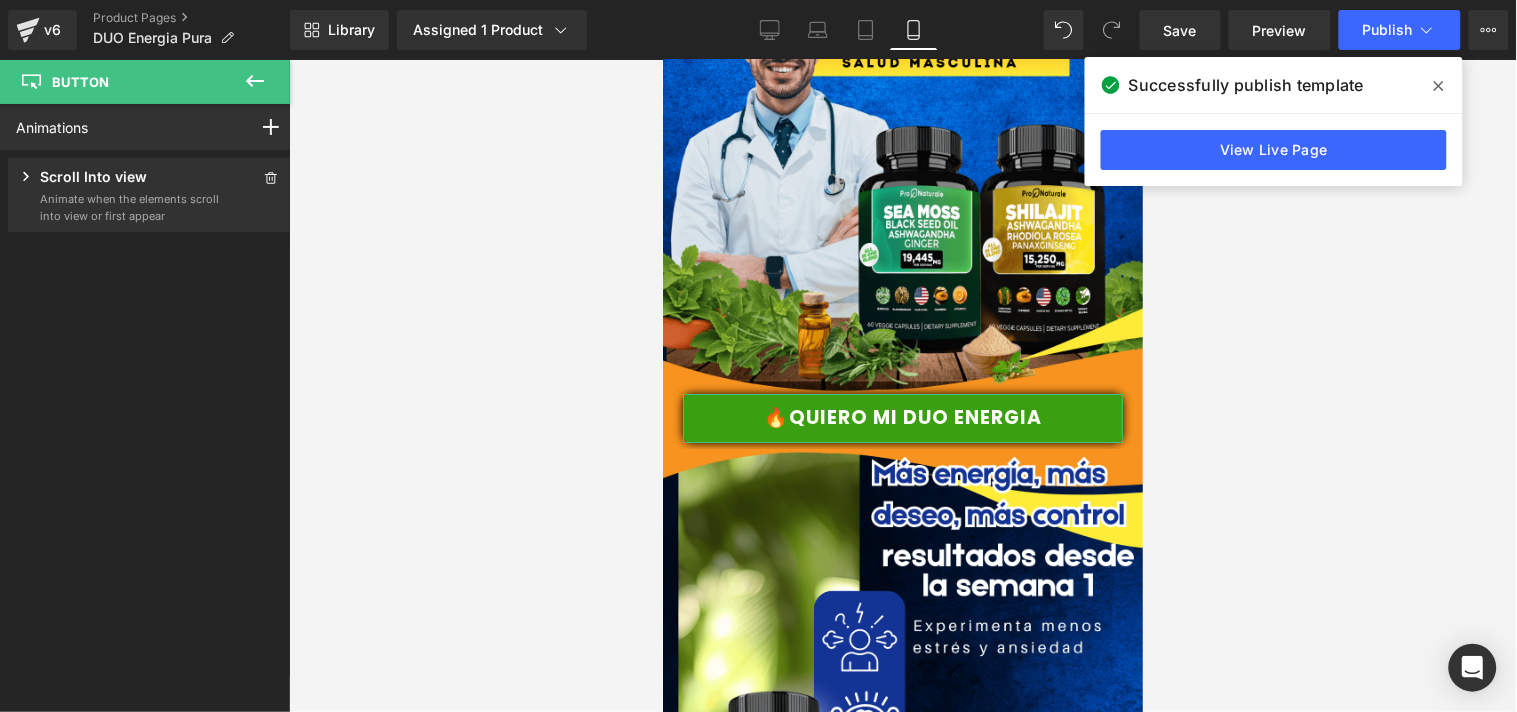 click on "Animate when the elements scroll into view or first appear" at bounding box center [130, 207] 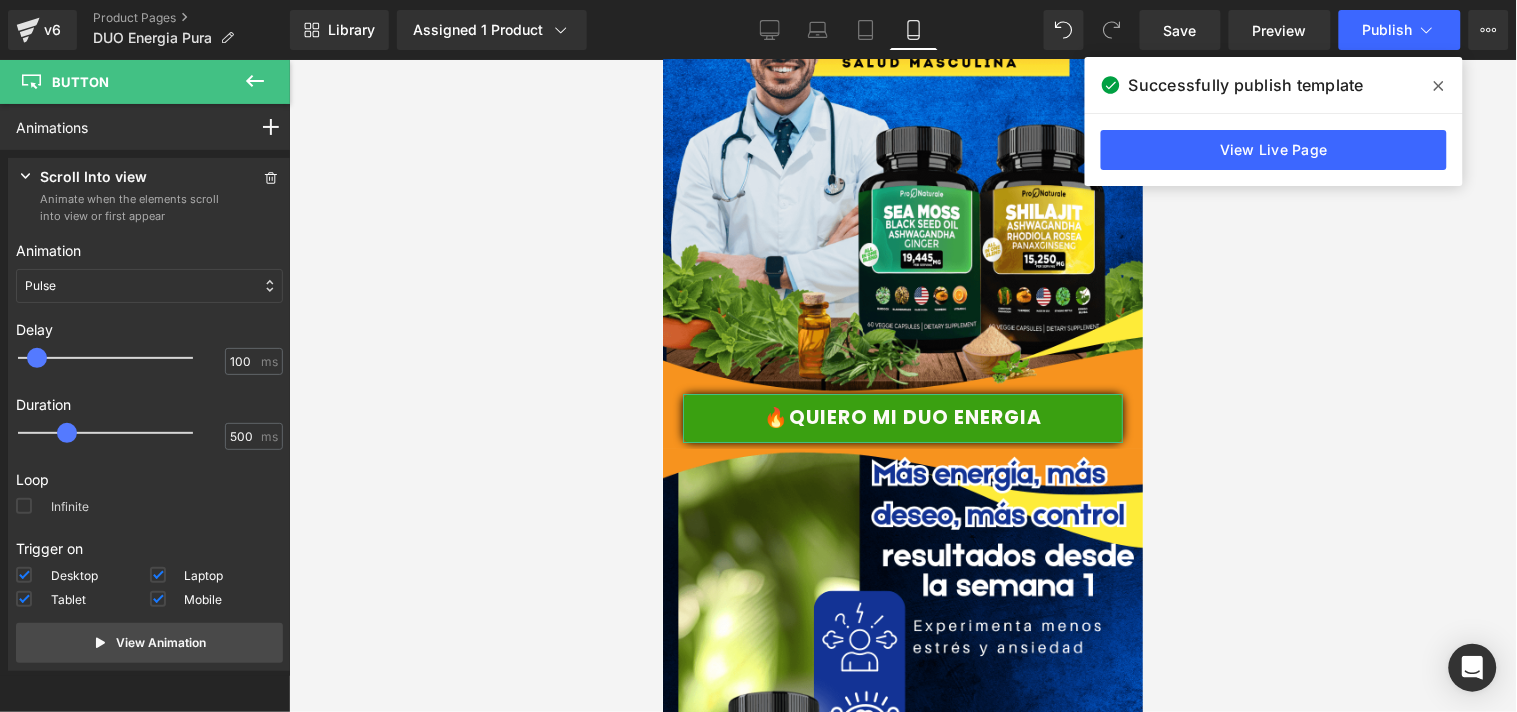 click on "Infinite" at bounding box center (52, 510) 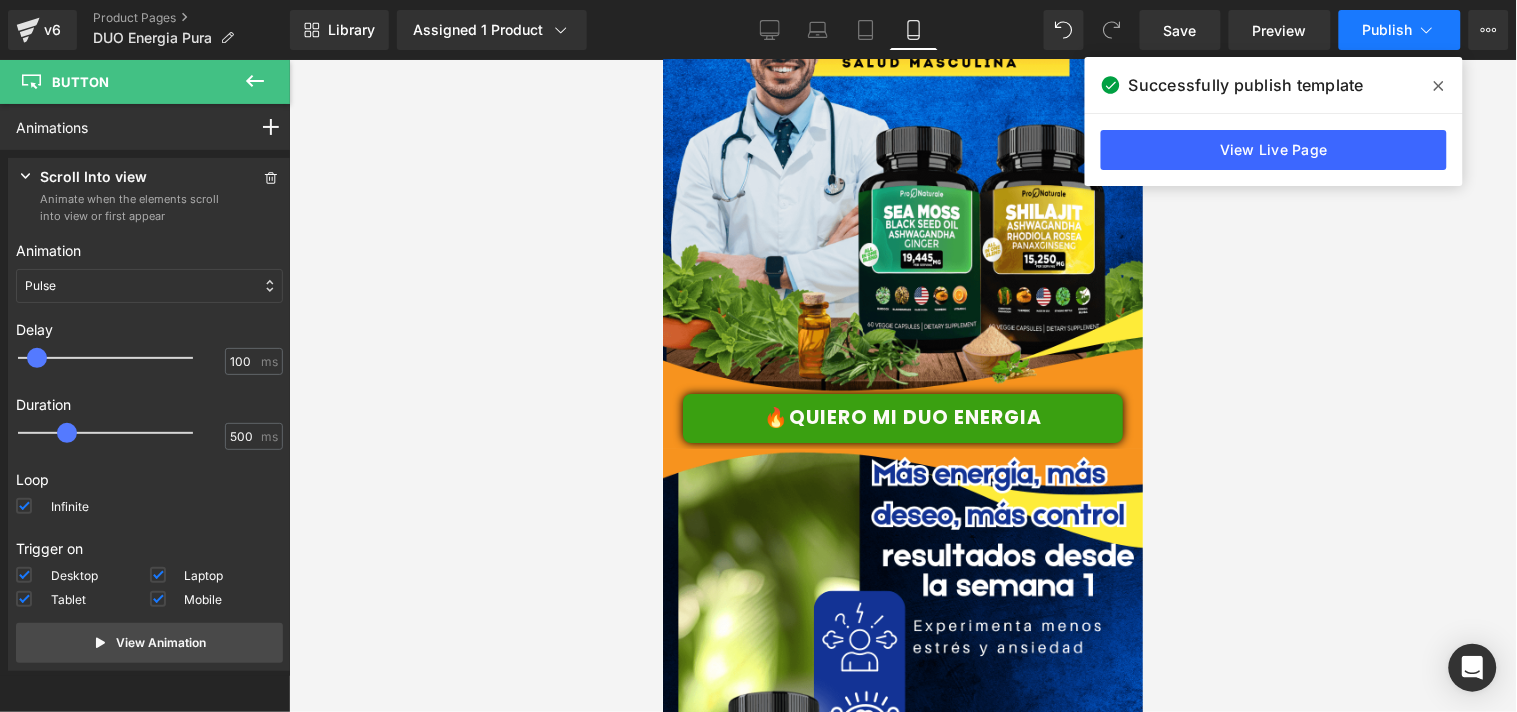 click on "Publish" at bounding box center (1388, 30) 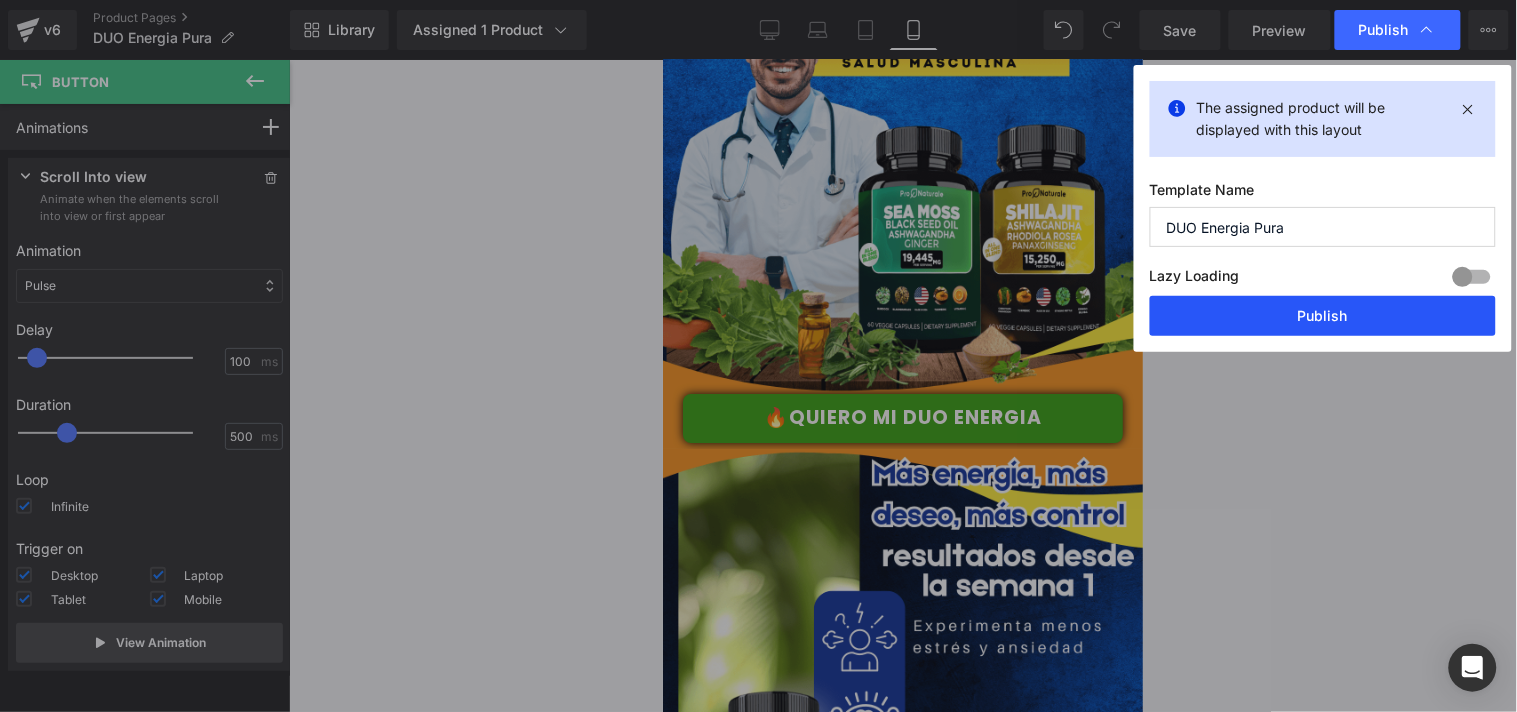 click on "Publish" at bounding box center (1323, 316) 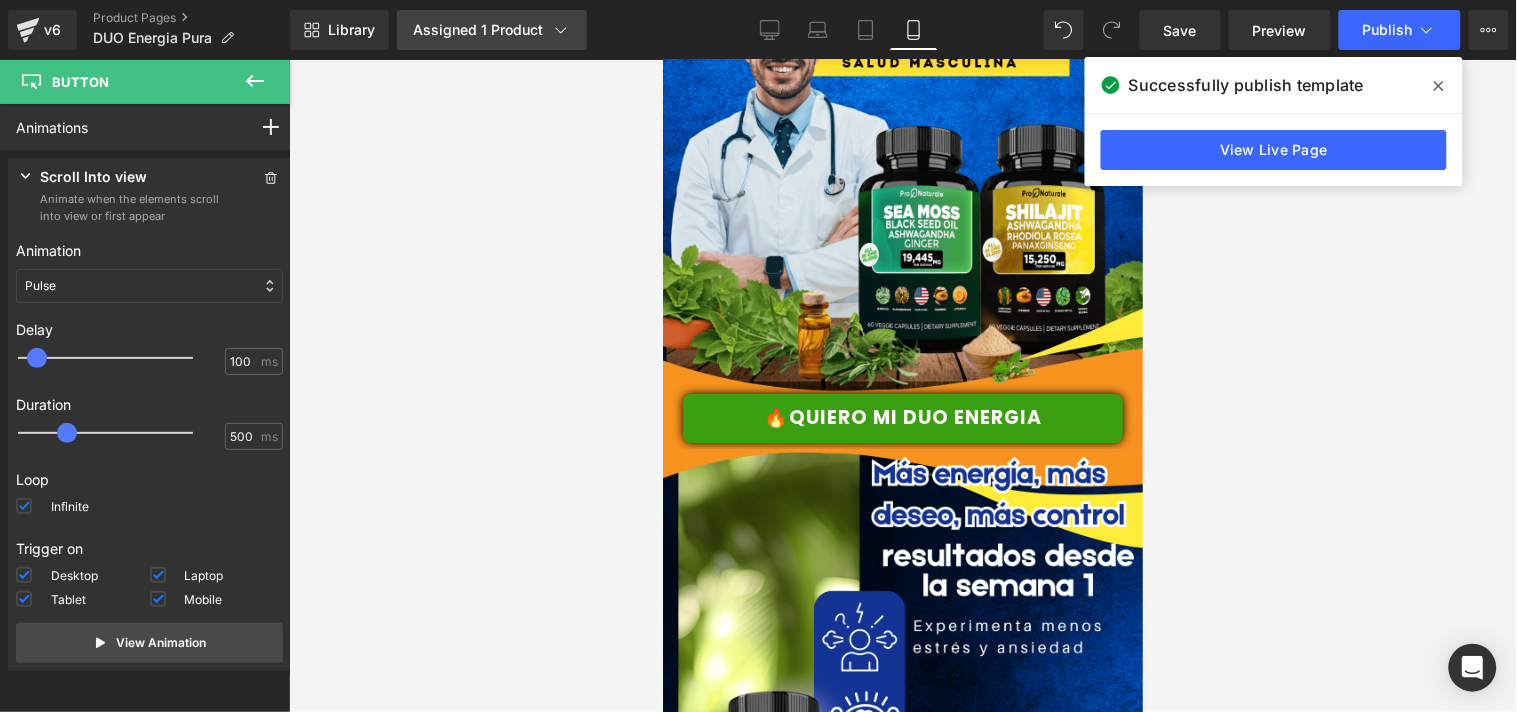 click on "Assigned 1 Product" at bounding box center [492, 30] 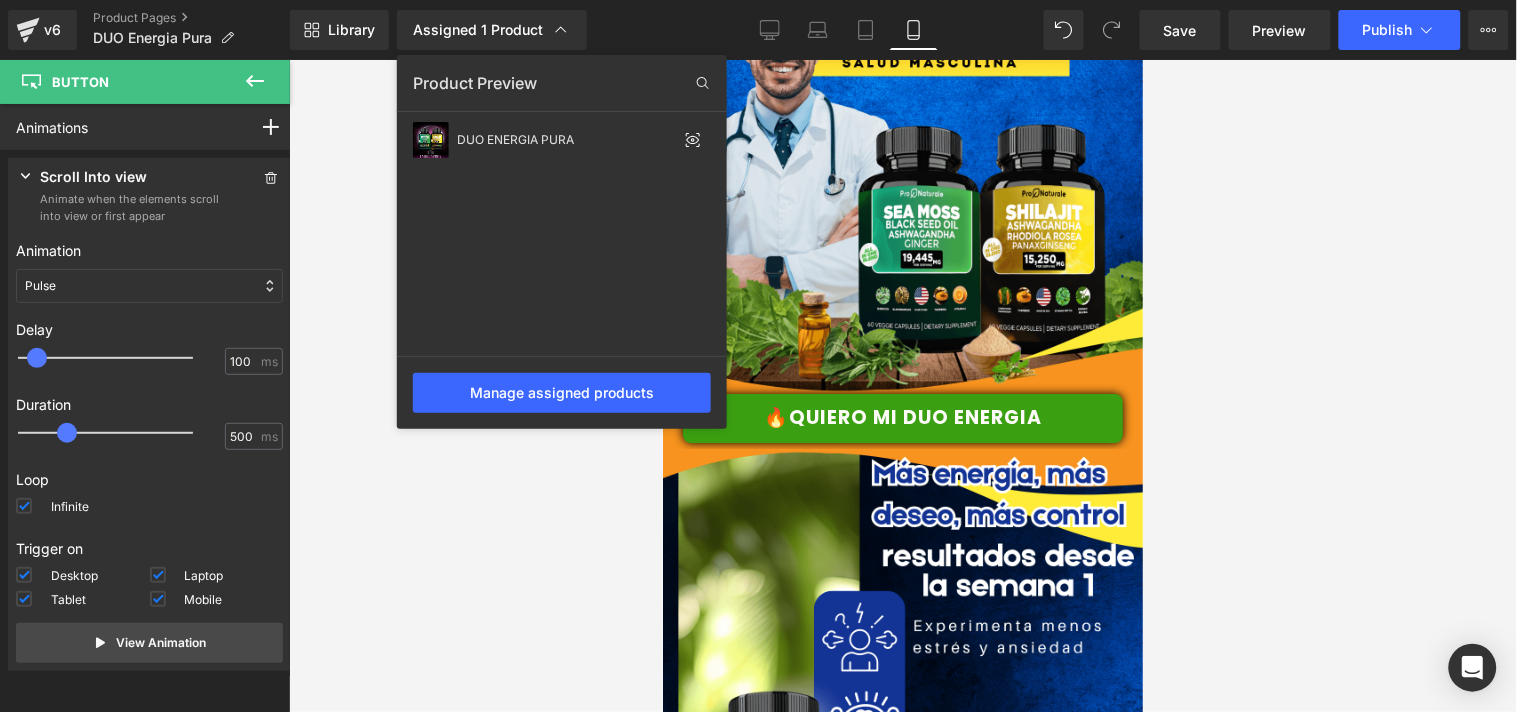 click at bounding box center [903, 386] 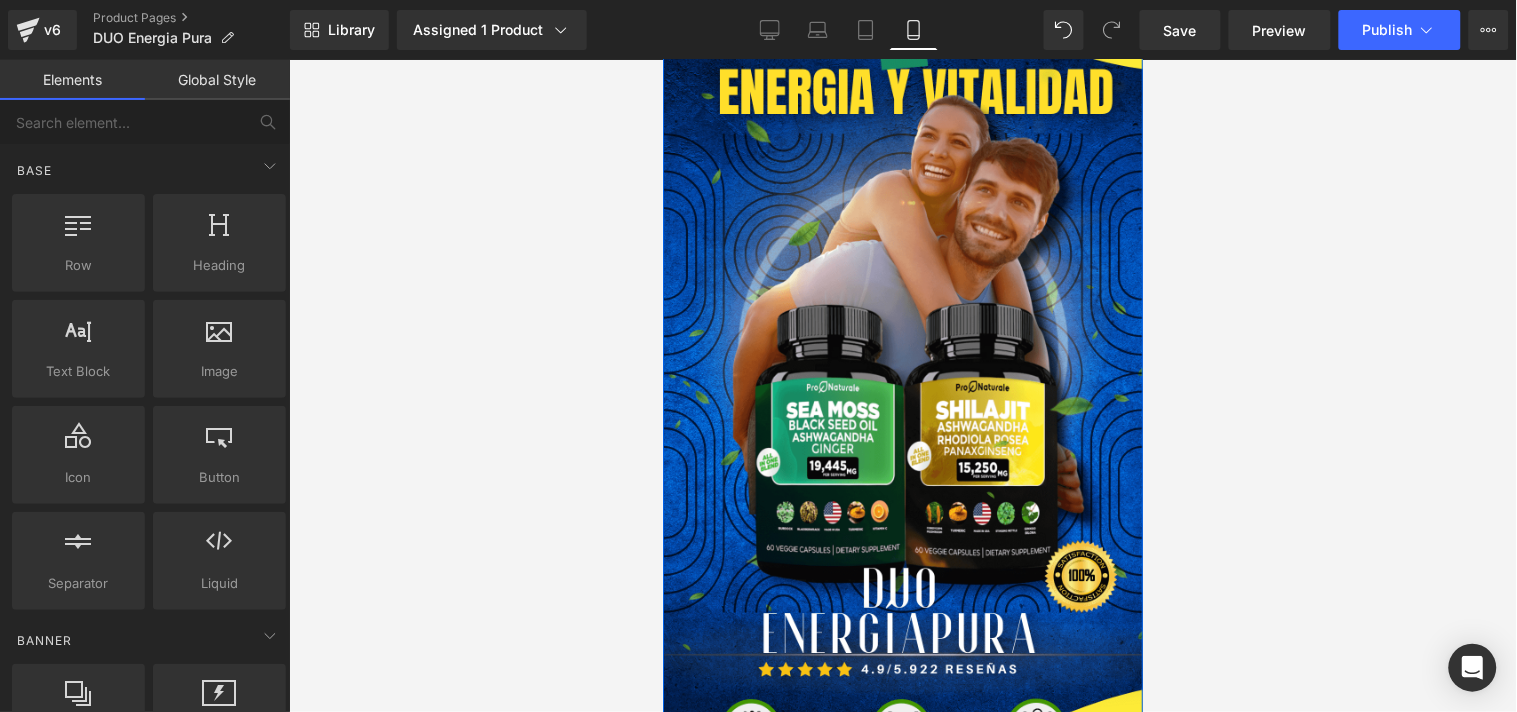 scroll, scrollTop: 0, scrollLeft: 0, axis: both 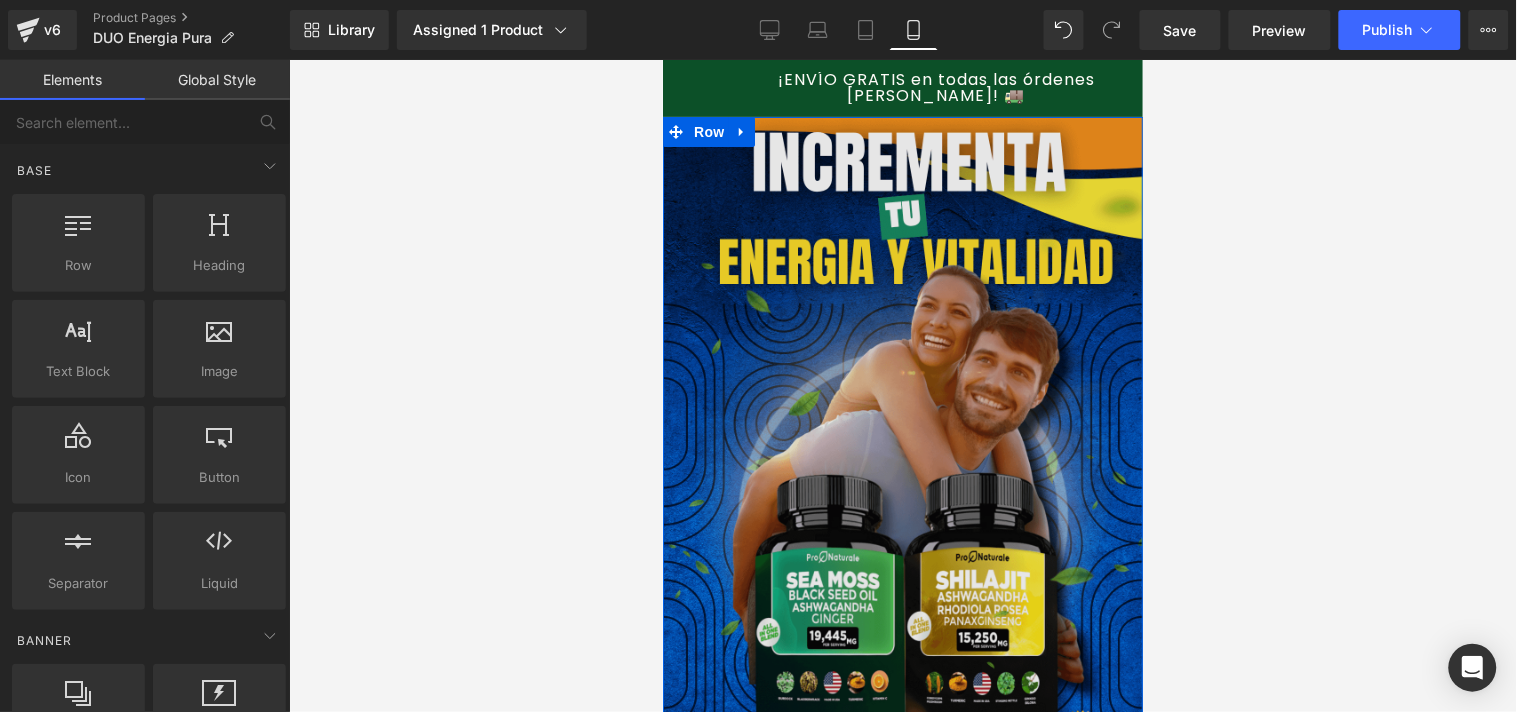 click at bounding box center [902, 542] 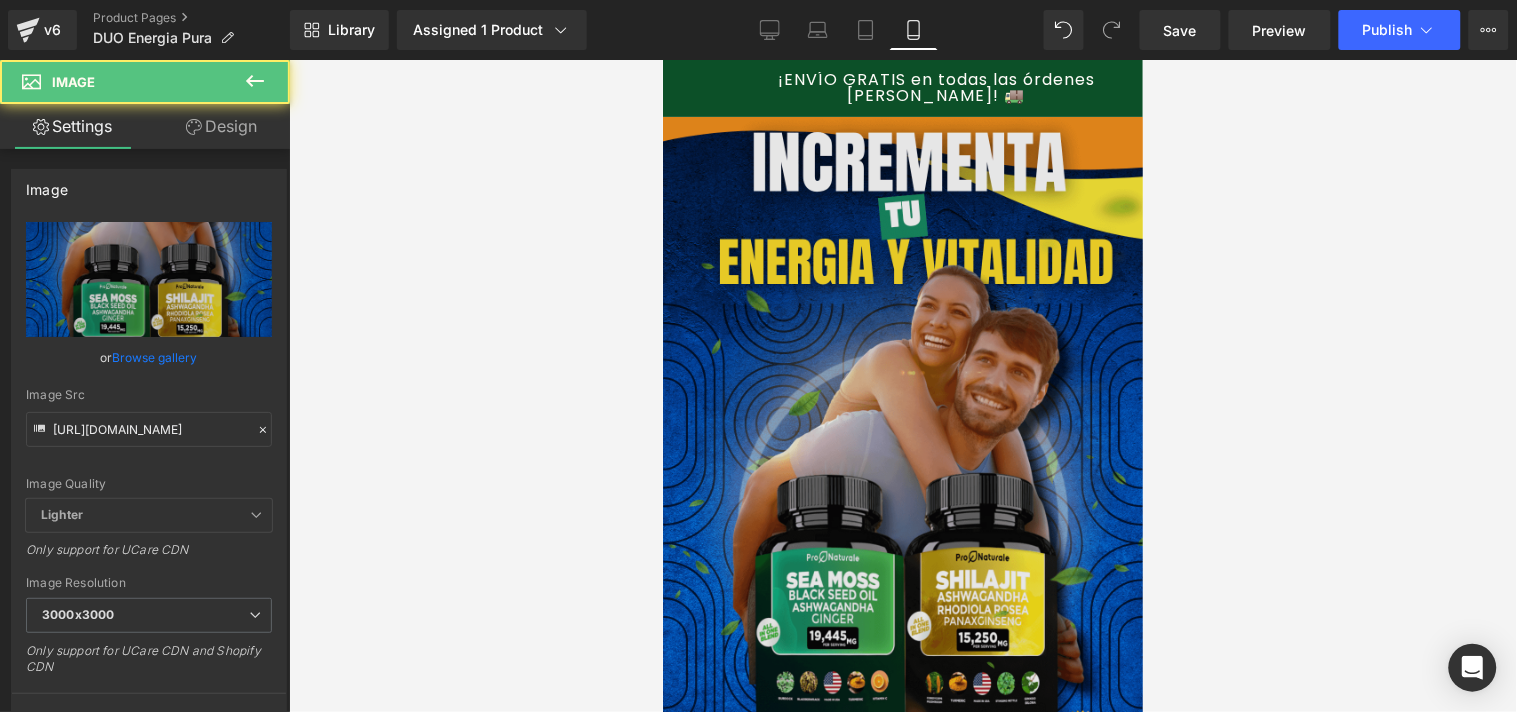 click at bounding box center [902, 542] 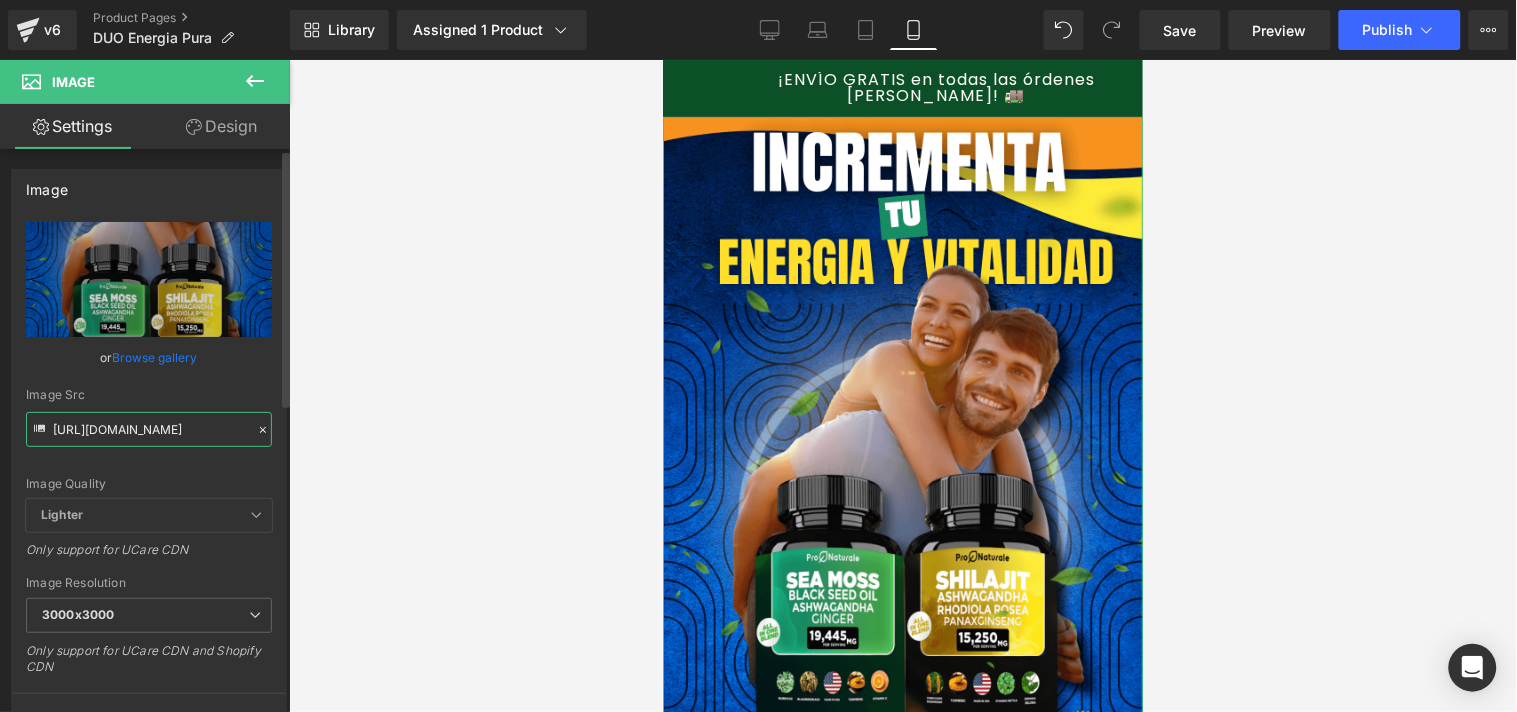 click on "[URL][DOMAIN_NAME]" at bounding box center (149, 429) 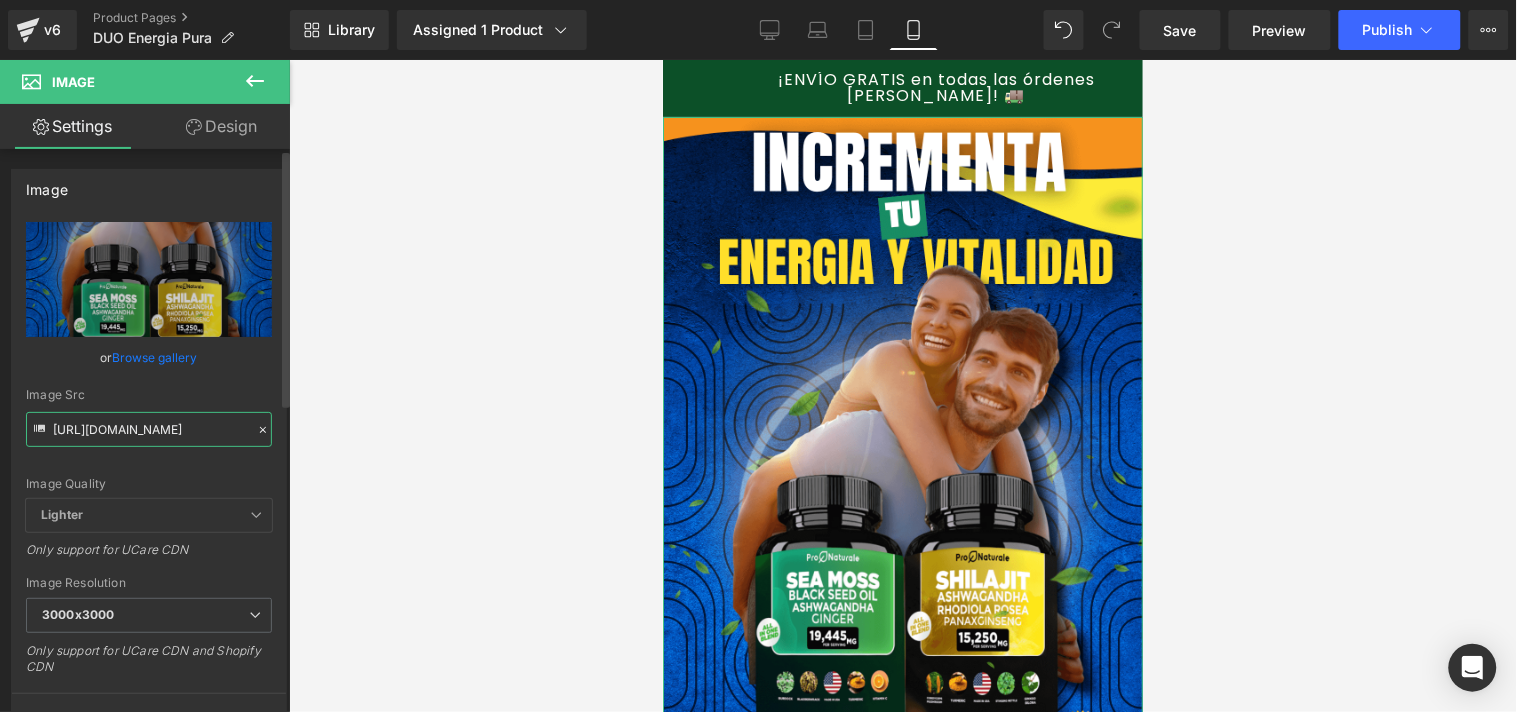 click on "[URL][DOMAIN_NAME]" at bounding box center (149, 429) 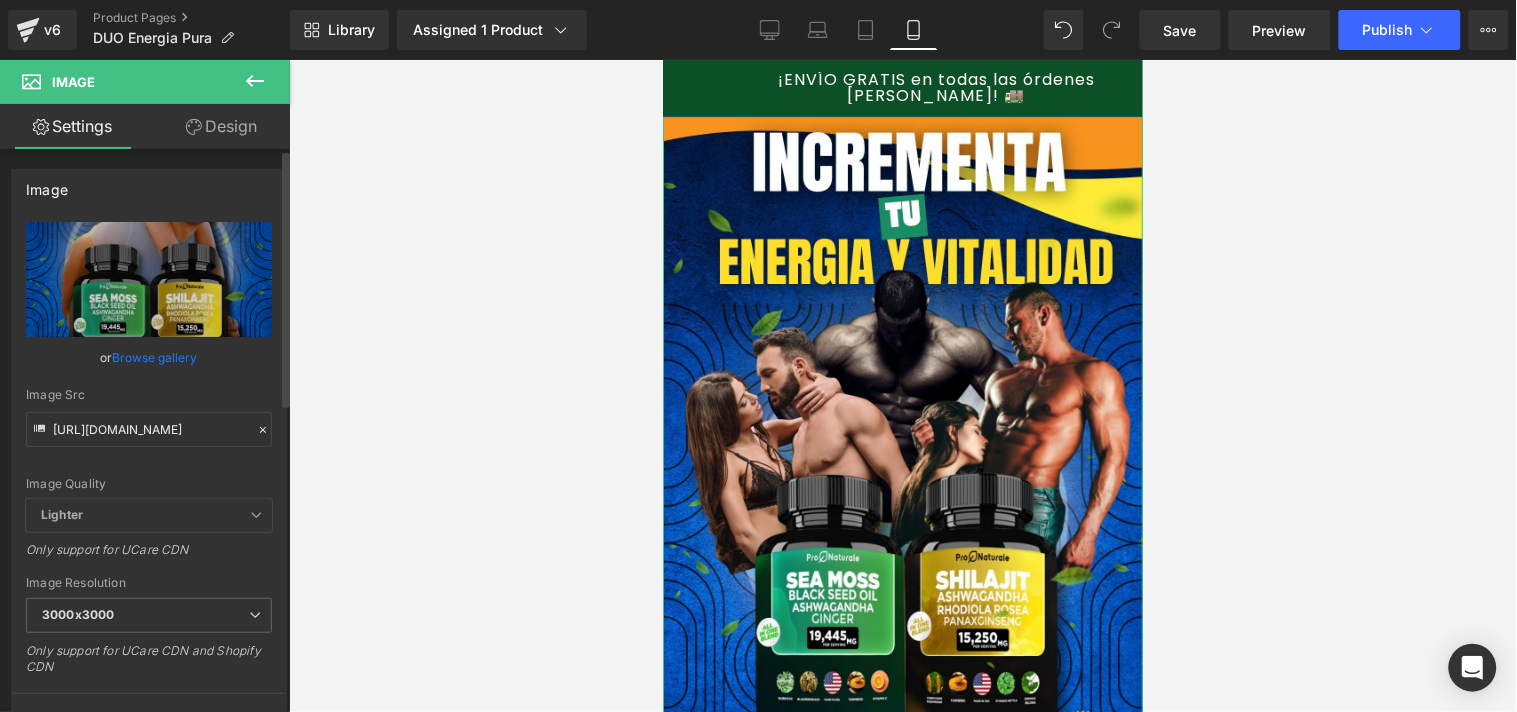 click on "Image Quality Lighter Lightest
Lighter
Lighter Lightest Only support for UCare CDN" at bounding box center (149, 360) 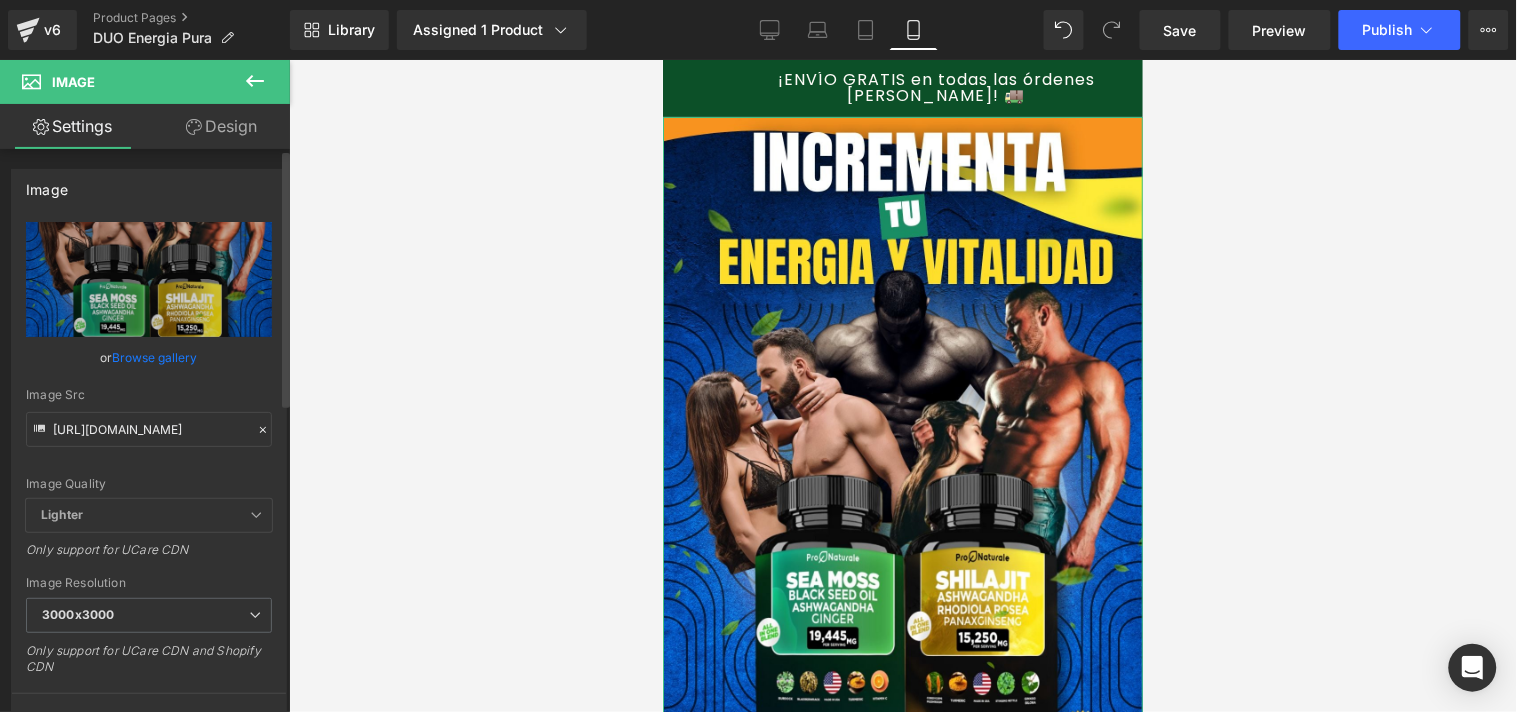 type on "[URL][DOMAIN_NAME]" 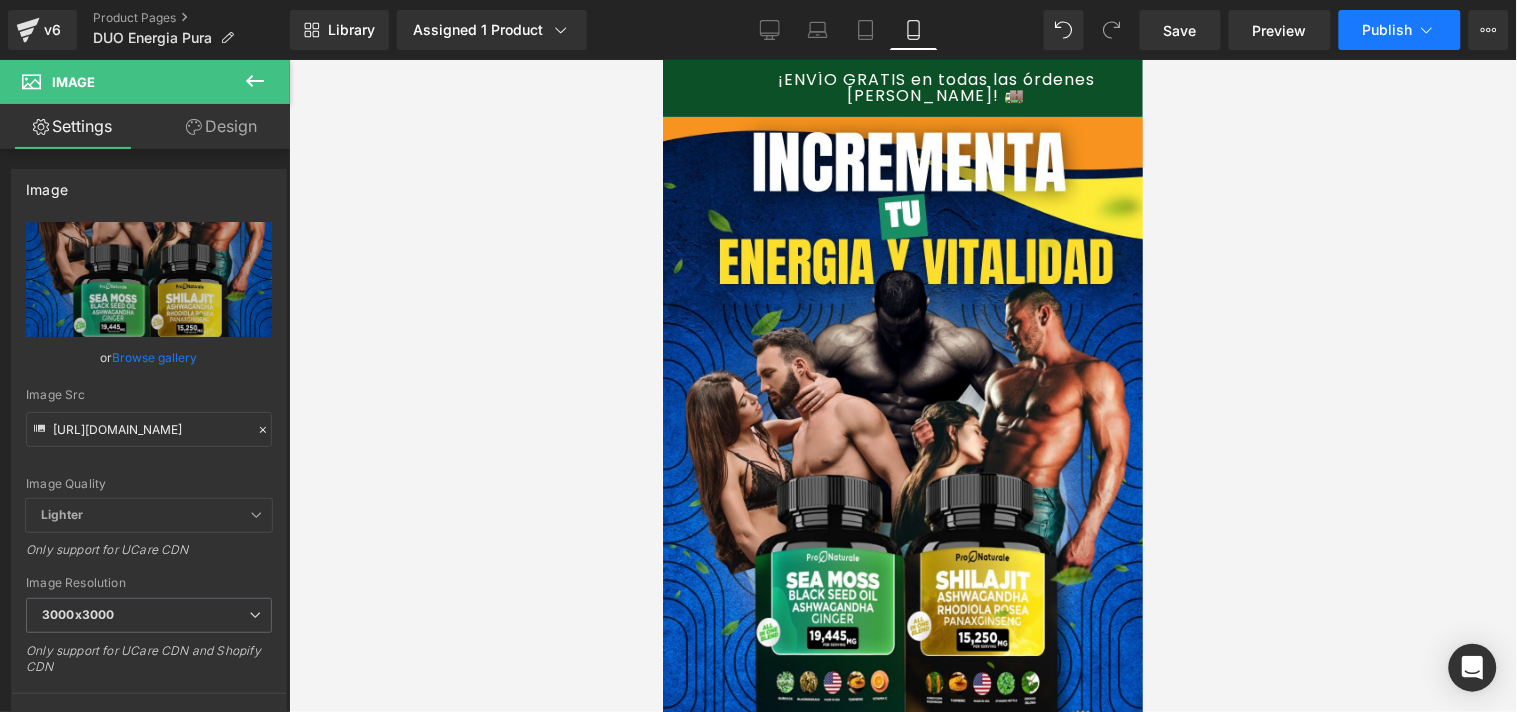 click on "Publish" at bounding box center [1388, 30] 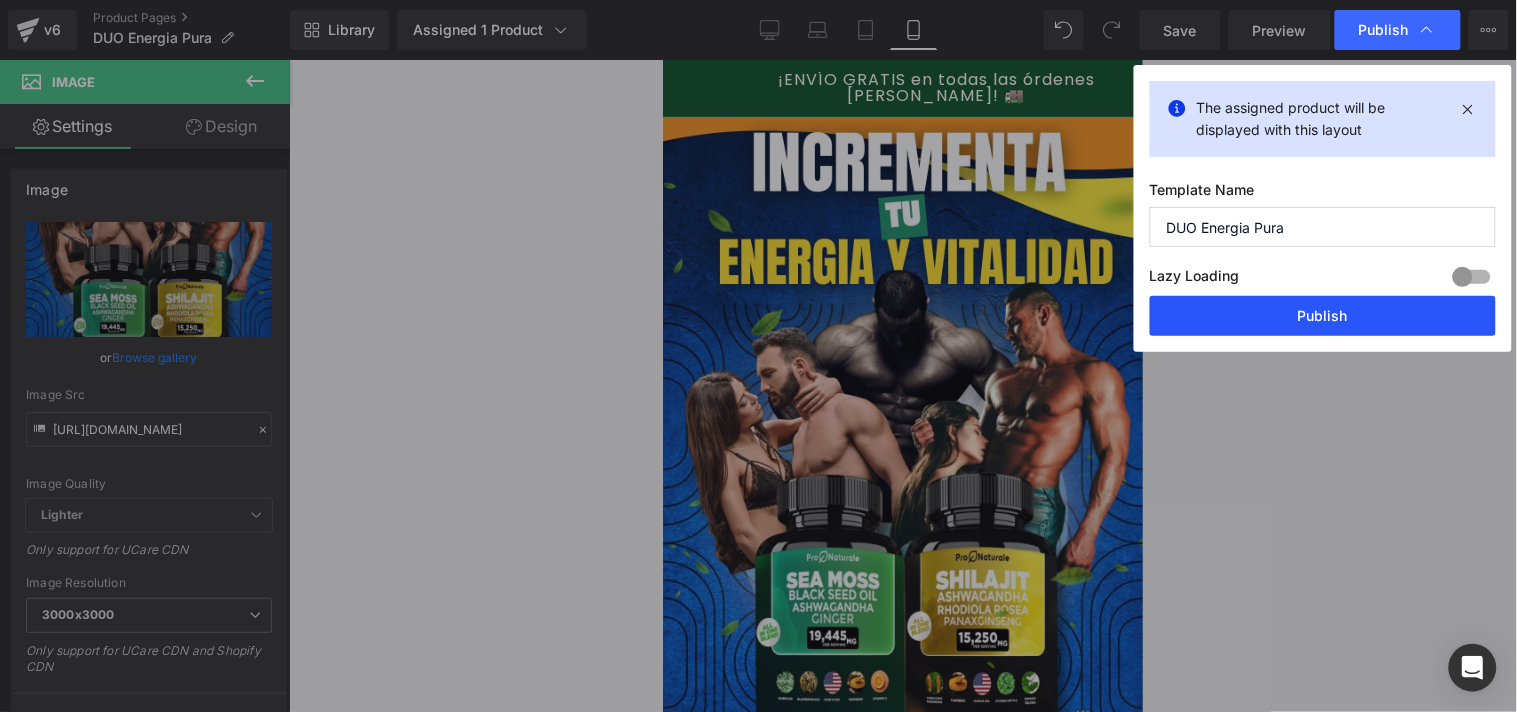 click on "Publish" at bounding box center (1323, 316) 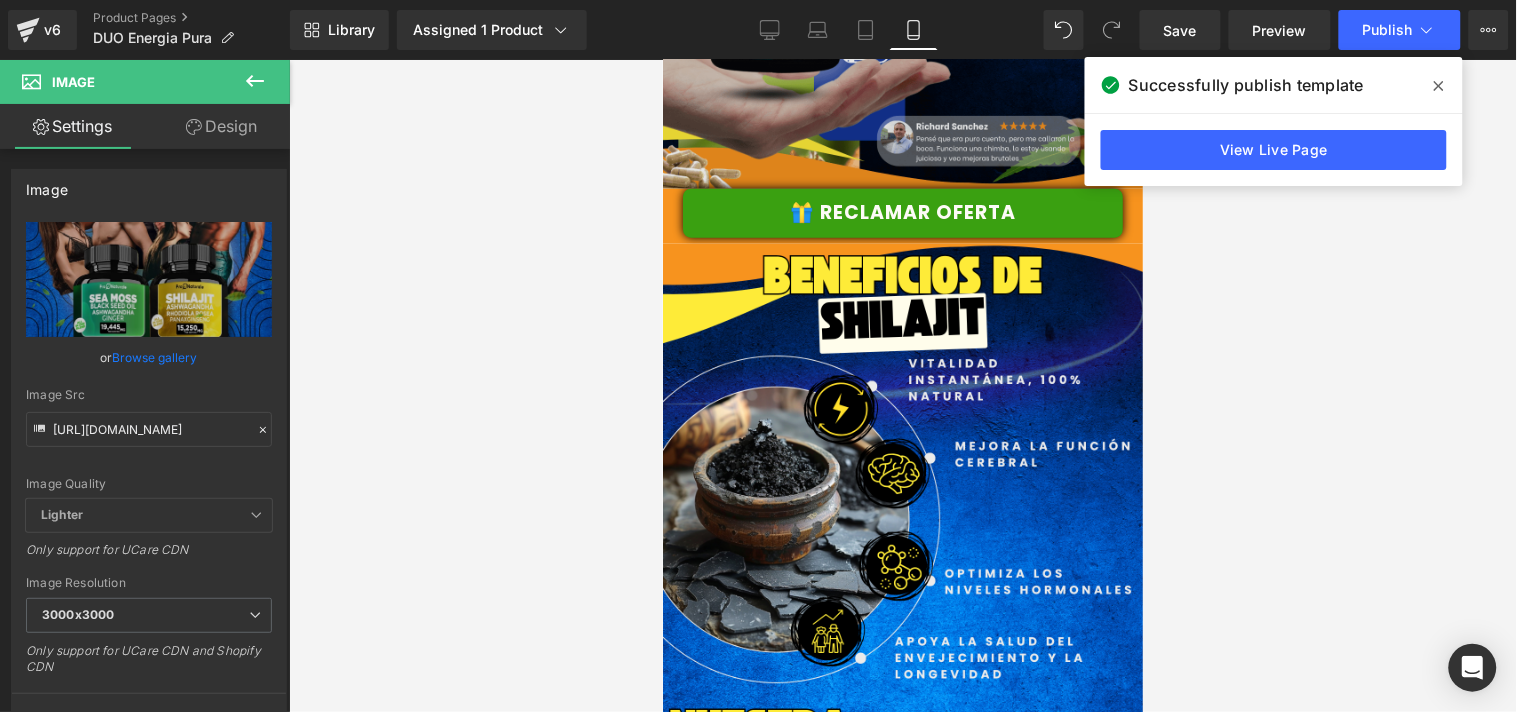 scroll, scrollTop: 2464, scrollLeft: 0, axis: vertical 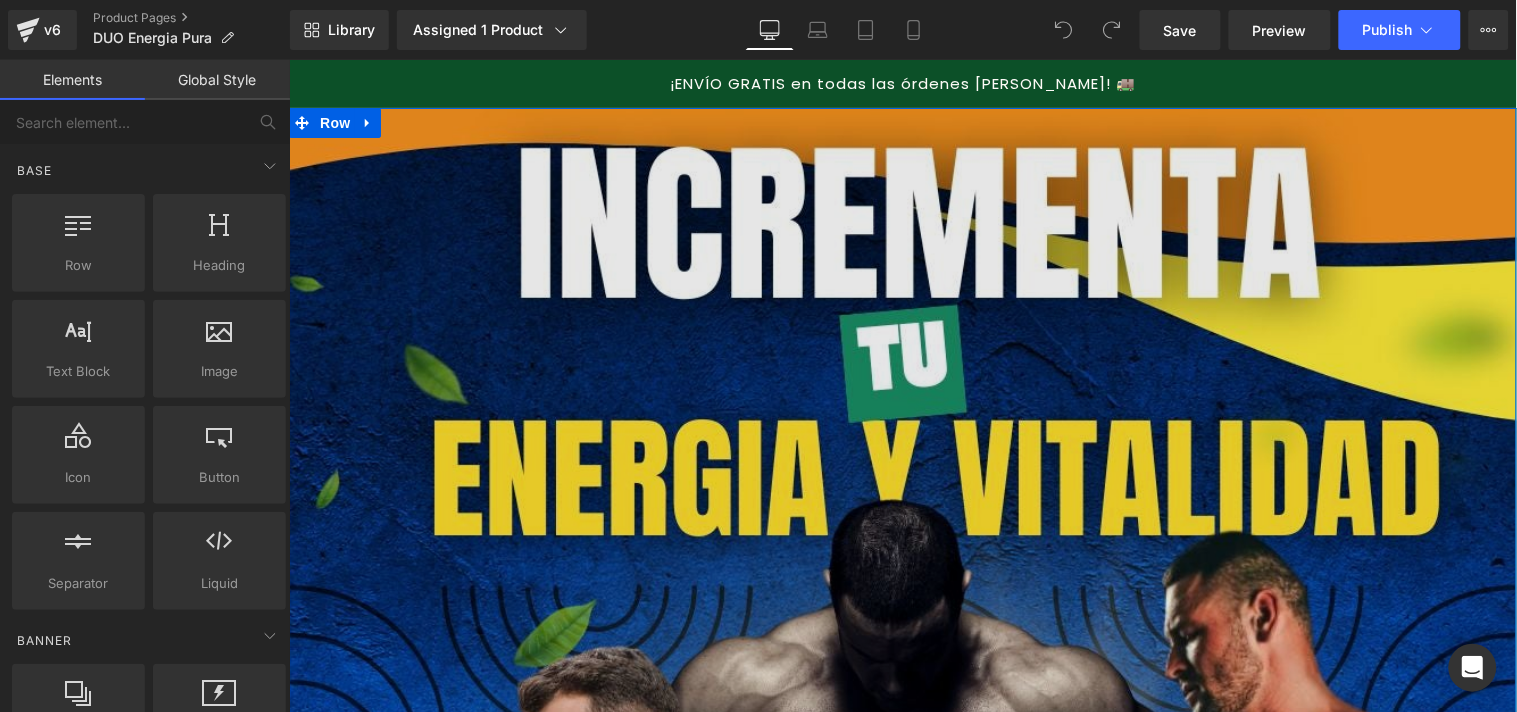 click at bounding box center (902, 1198) 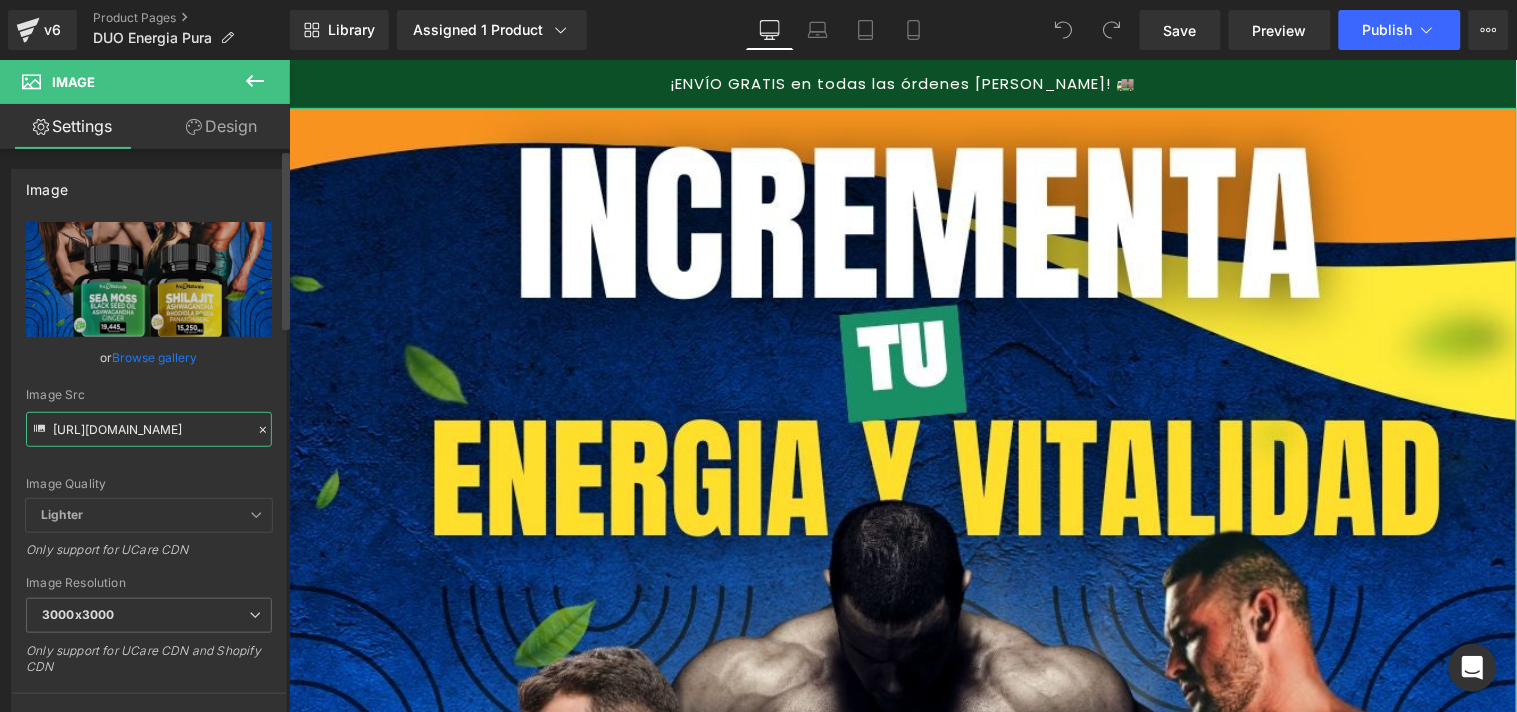 click on "[URL][DOMAIN_NAME]" at bounding box center (149, 429) 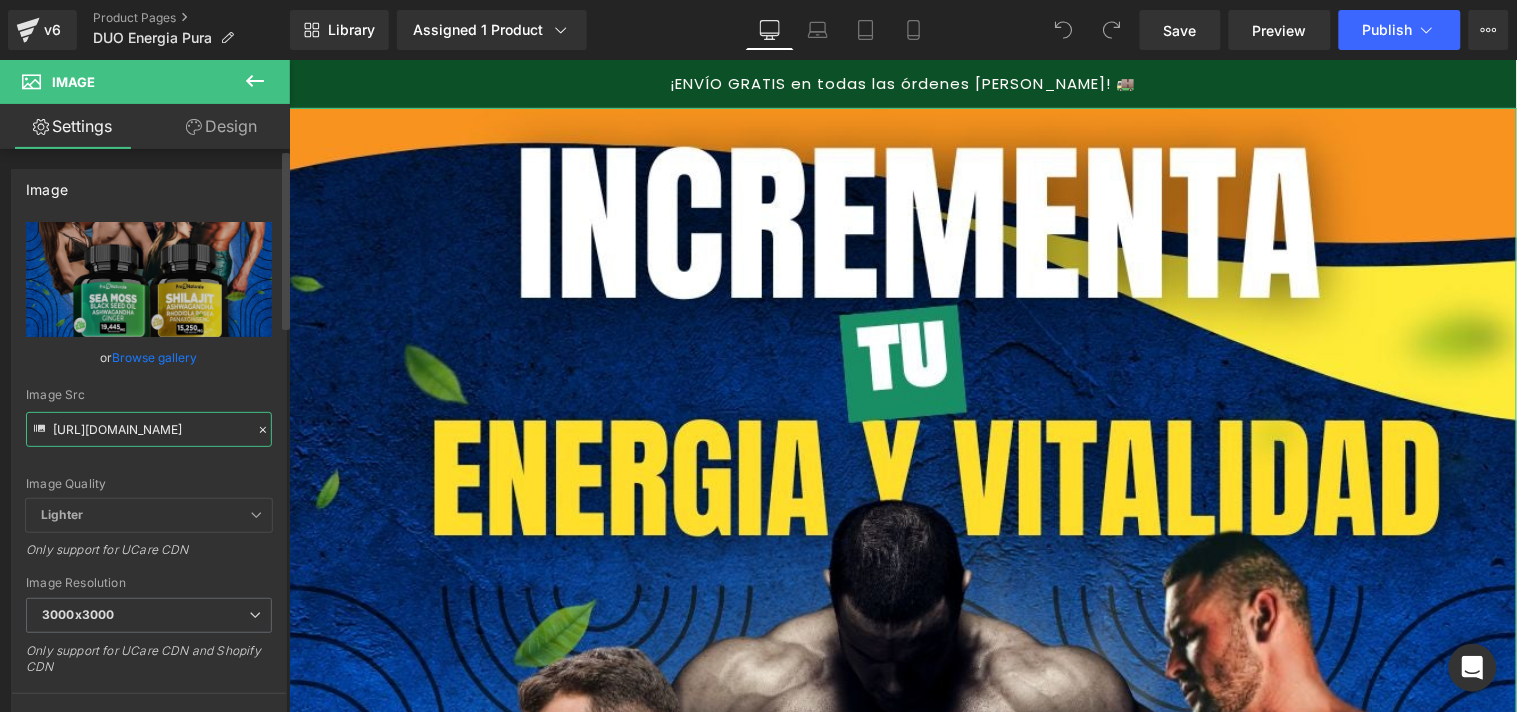 click on "[URL][DOMAIN_NAME]" at bounding box center [149, 429] 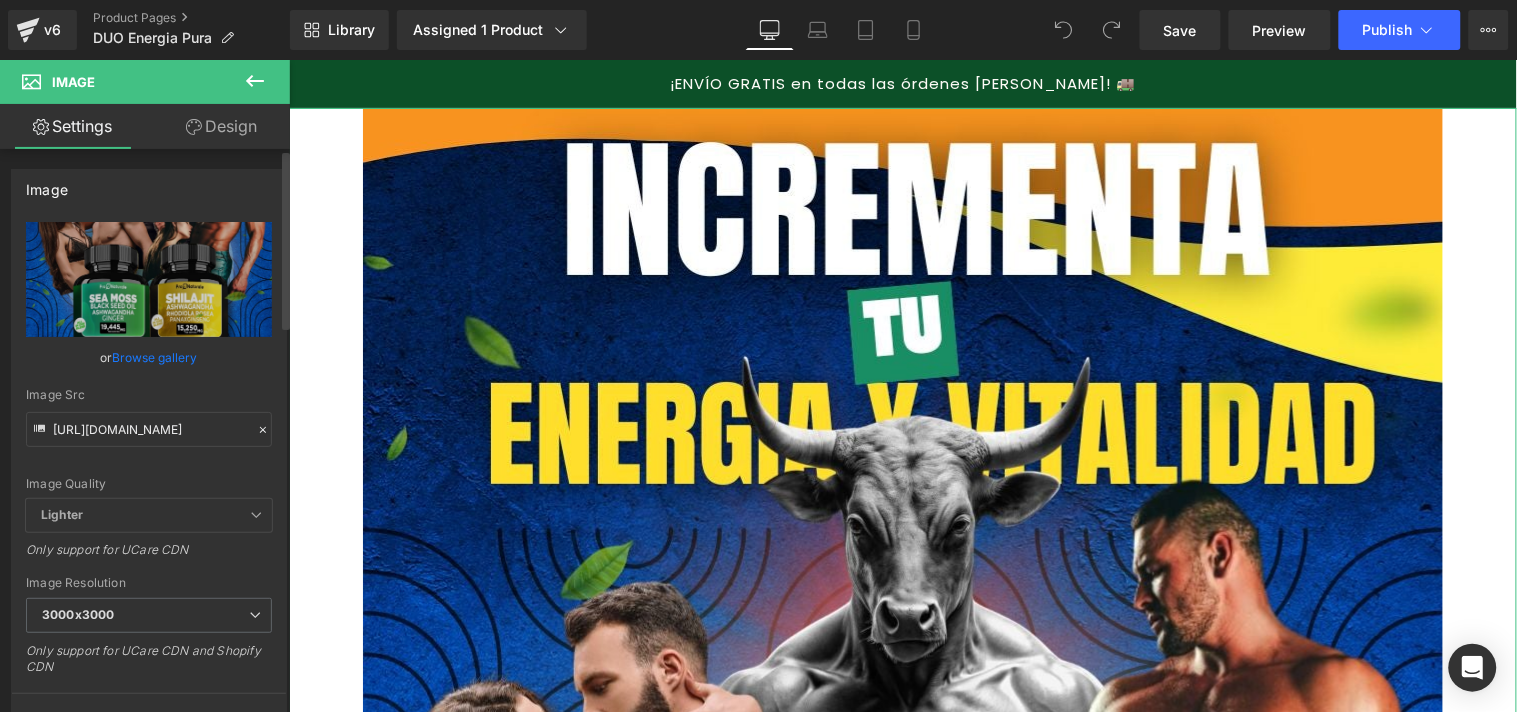 scroll, scrollTop: 0, scrollLeft: 0, axis: both 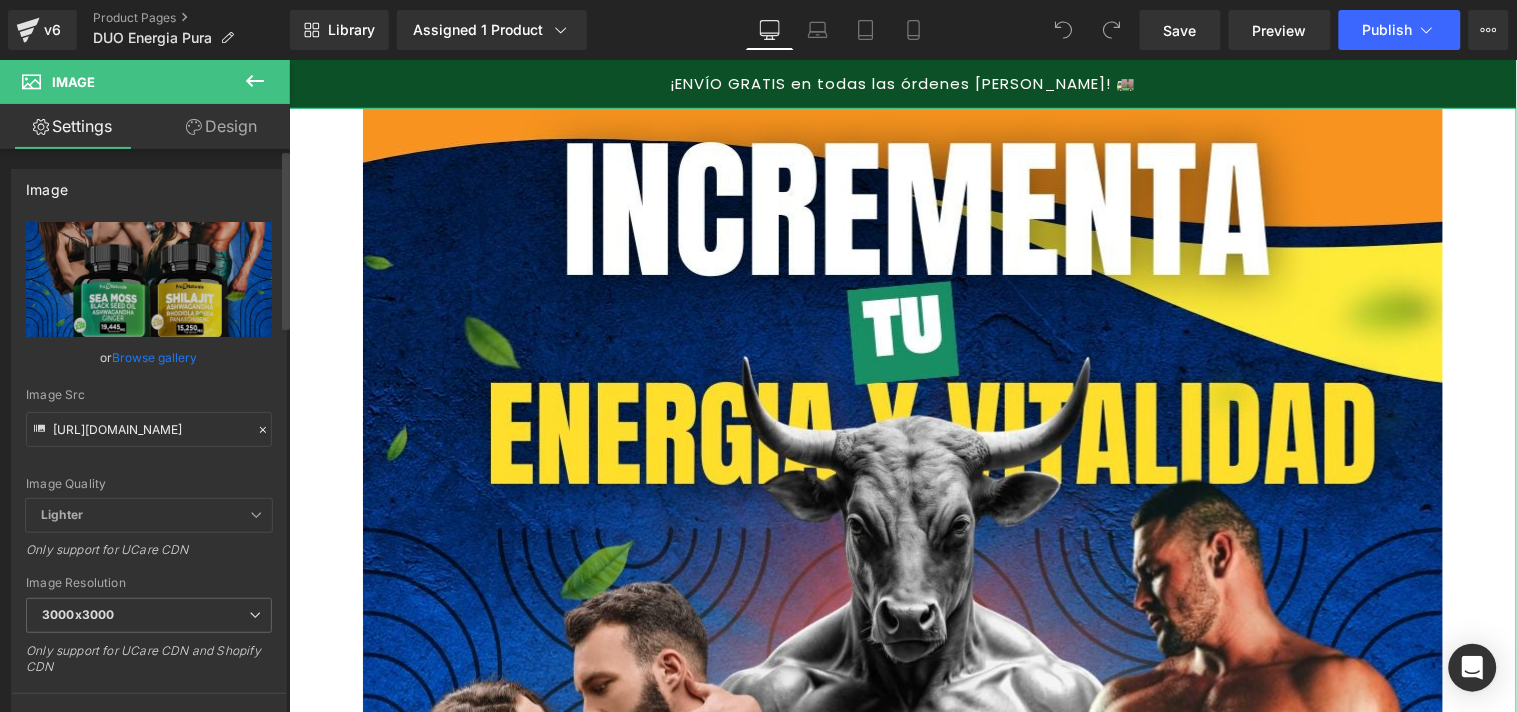 type on "https://cdn.shopify.com/s/files/1/0702/7716/9456/files/DUO_COLOMBIA_7_3000x3000.jpg?v=1752107931" 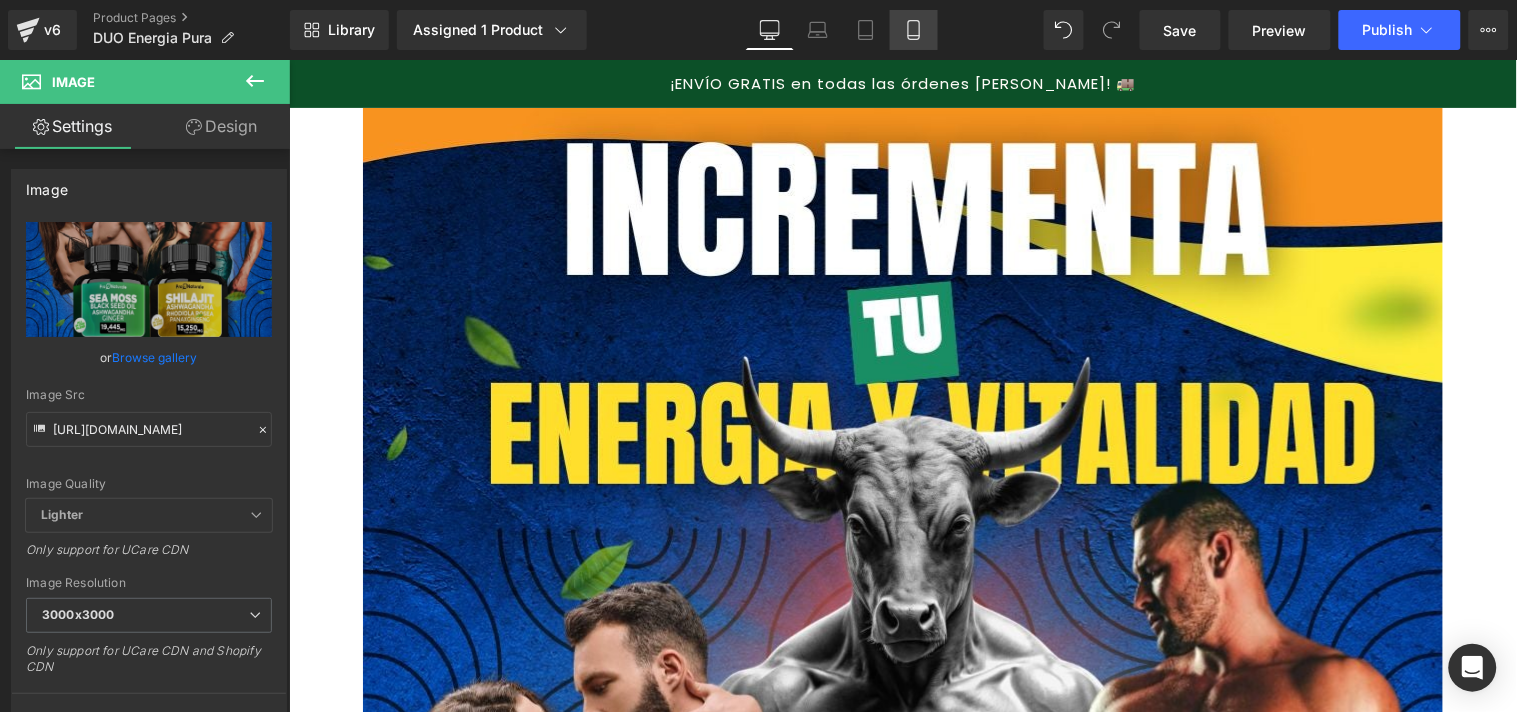 click 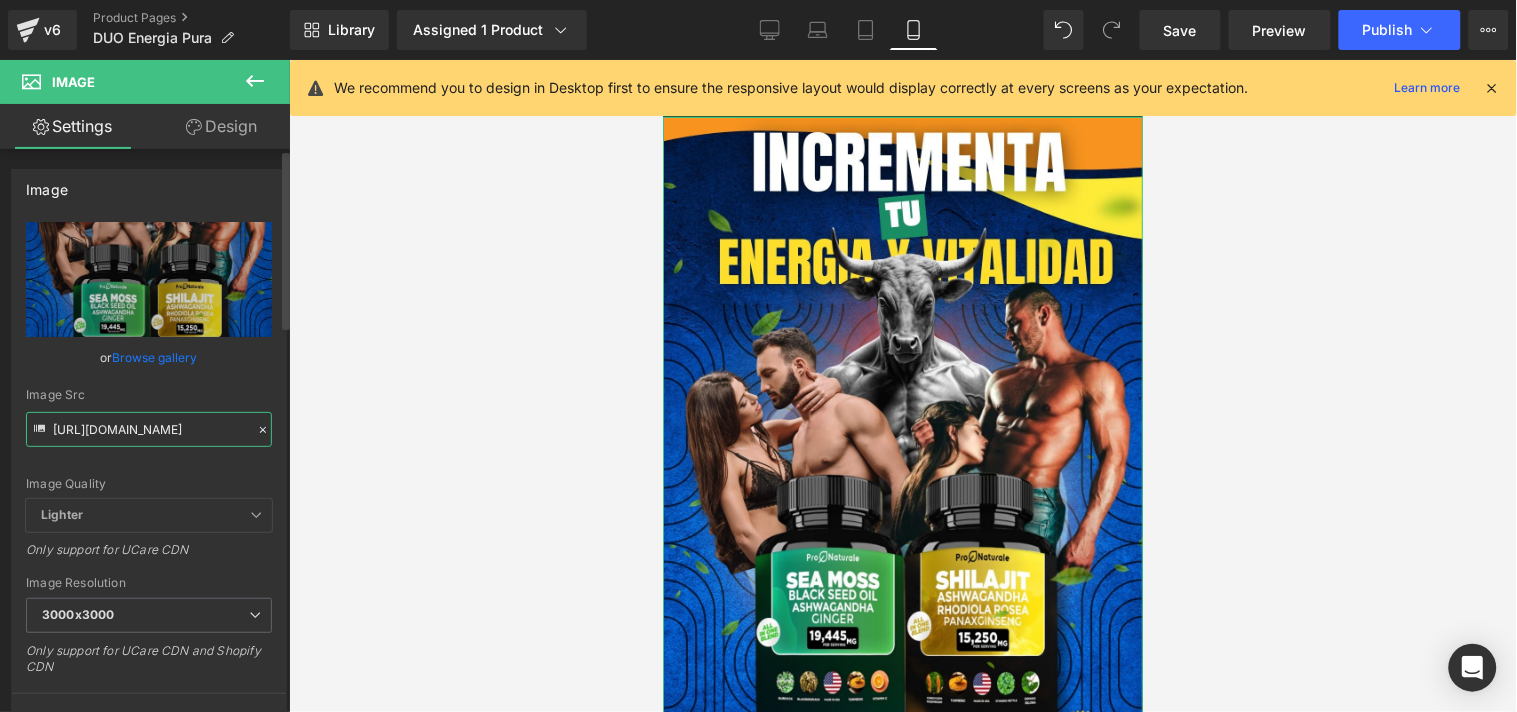click on "https://cdn.shopify.com/s/files/1/0702/7716/9456/files/DUO_COLOMBIA_7_3000x3000.jpg?v=1752107931" at bounding box center [149, 429] 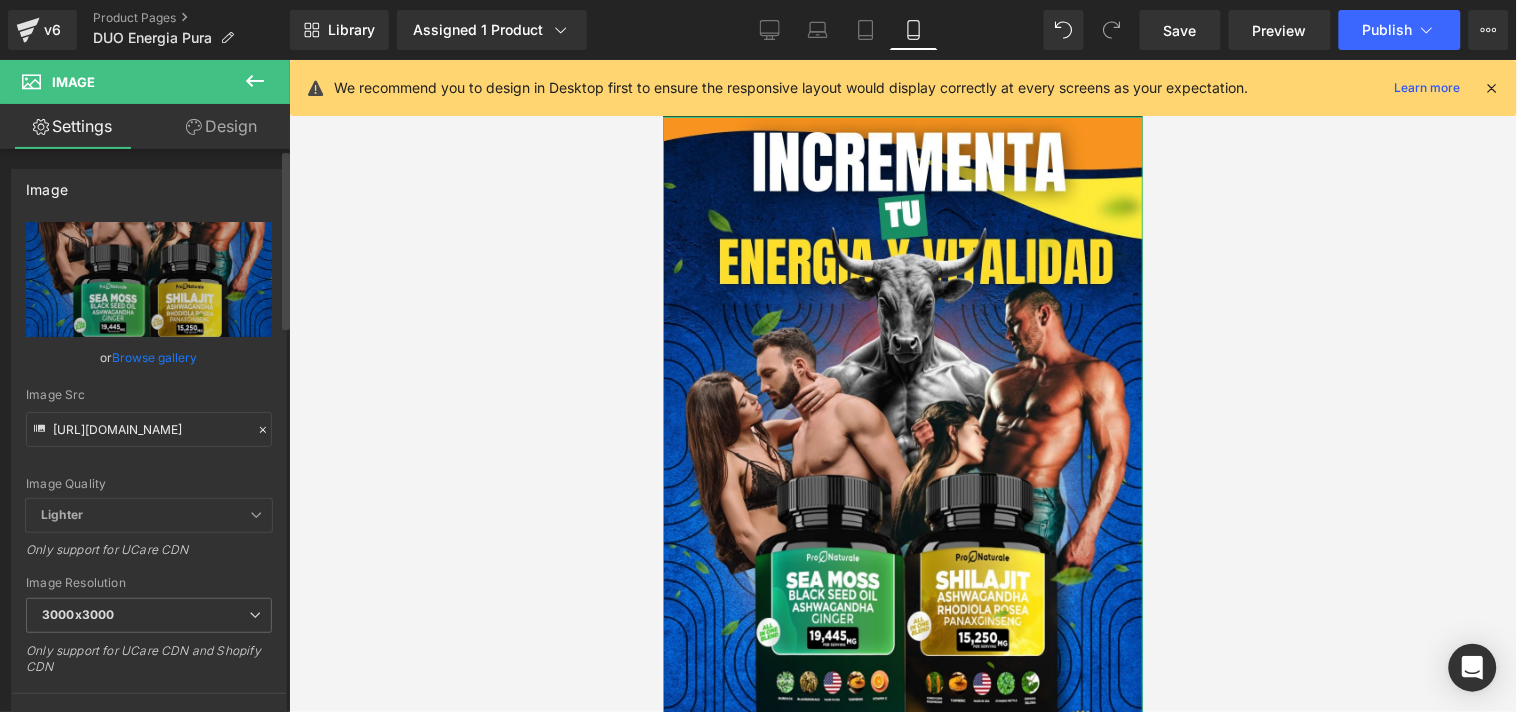 click on "Image Quality Lighter Lightest
Lighter
Lighter Lightest Only support for UCare CDN" at bounding box center [149, 360] 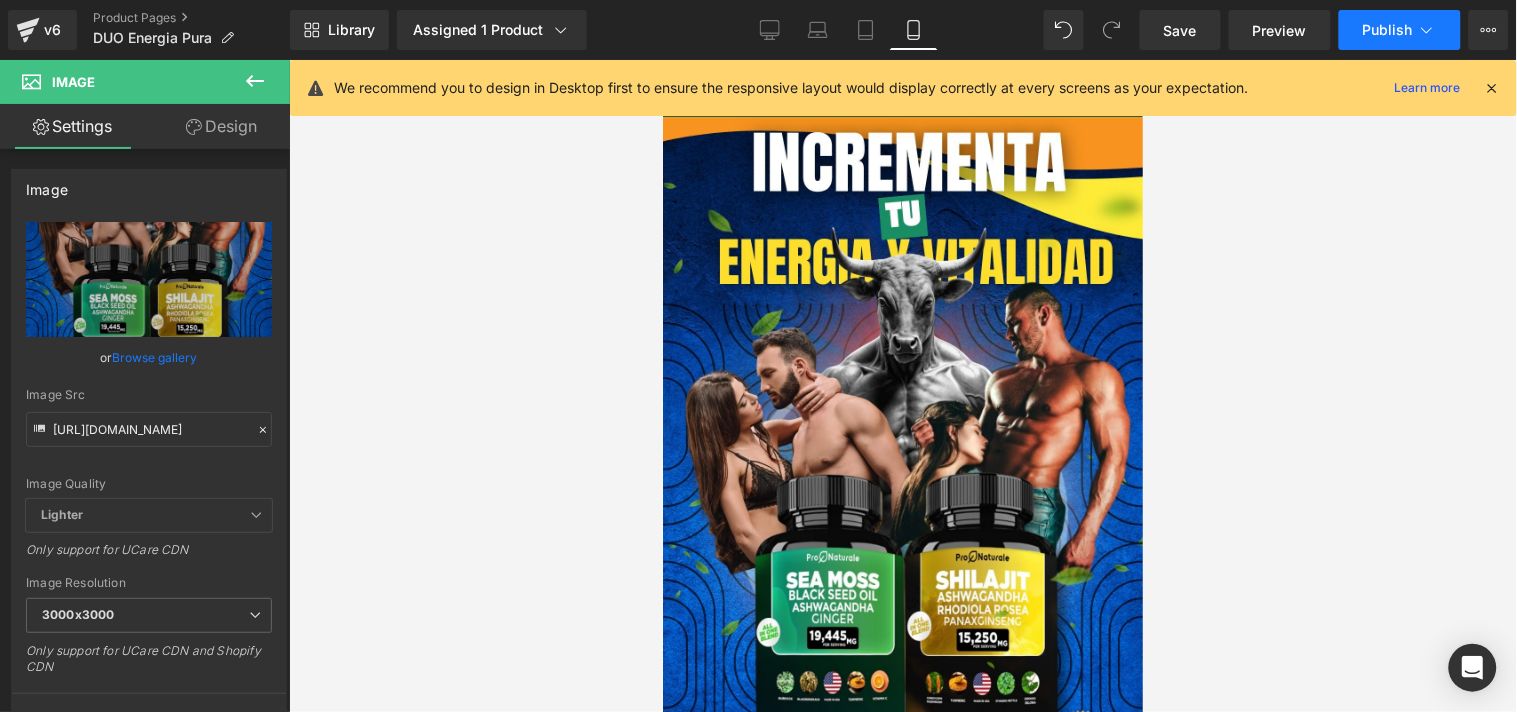 click on "Publish" at bounding box center [1400, 30] 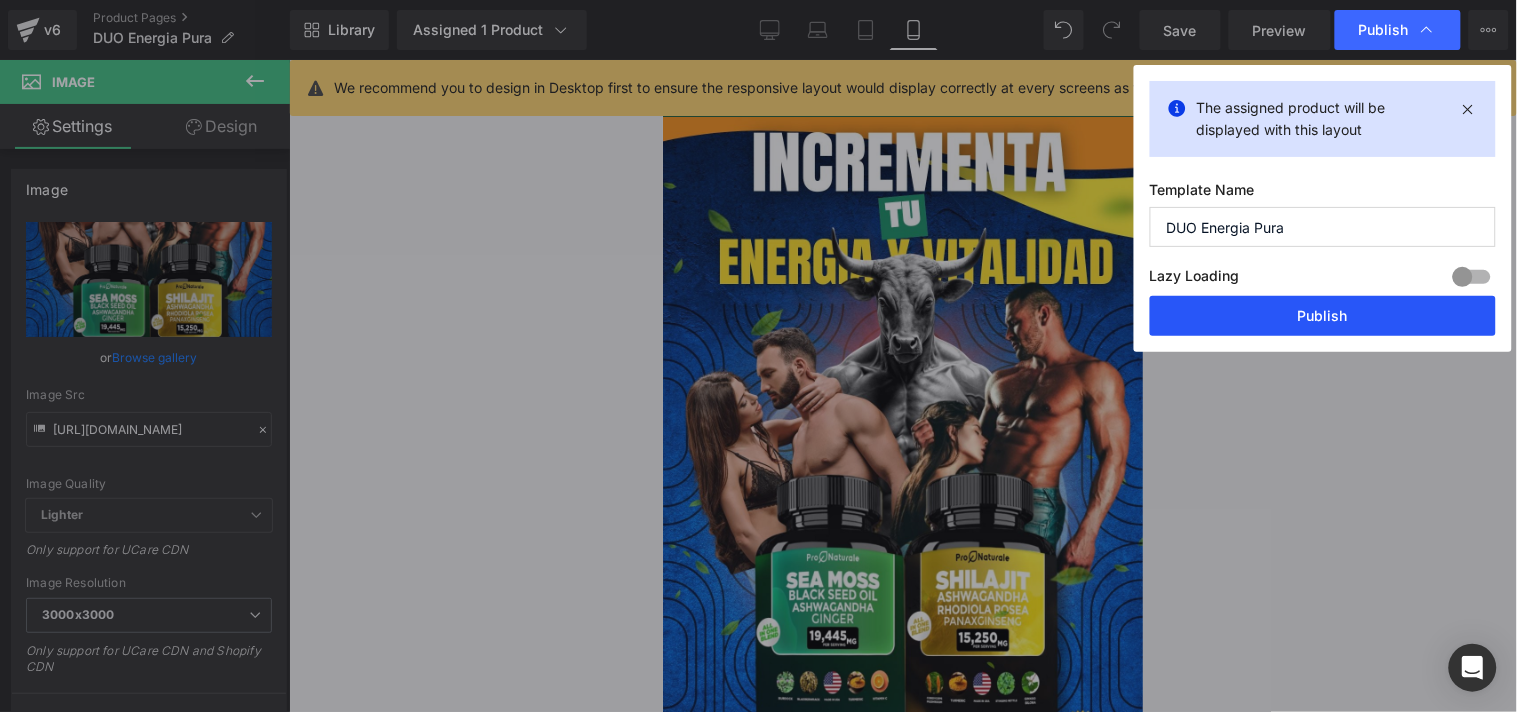 click on "Publish" at bounding box center [1323, 316] 